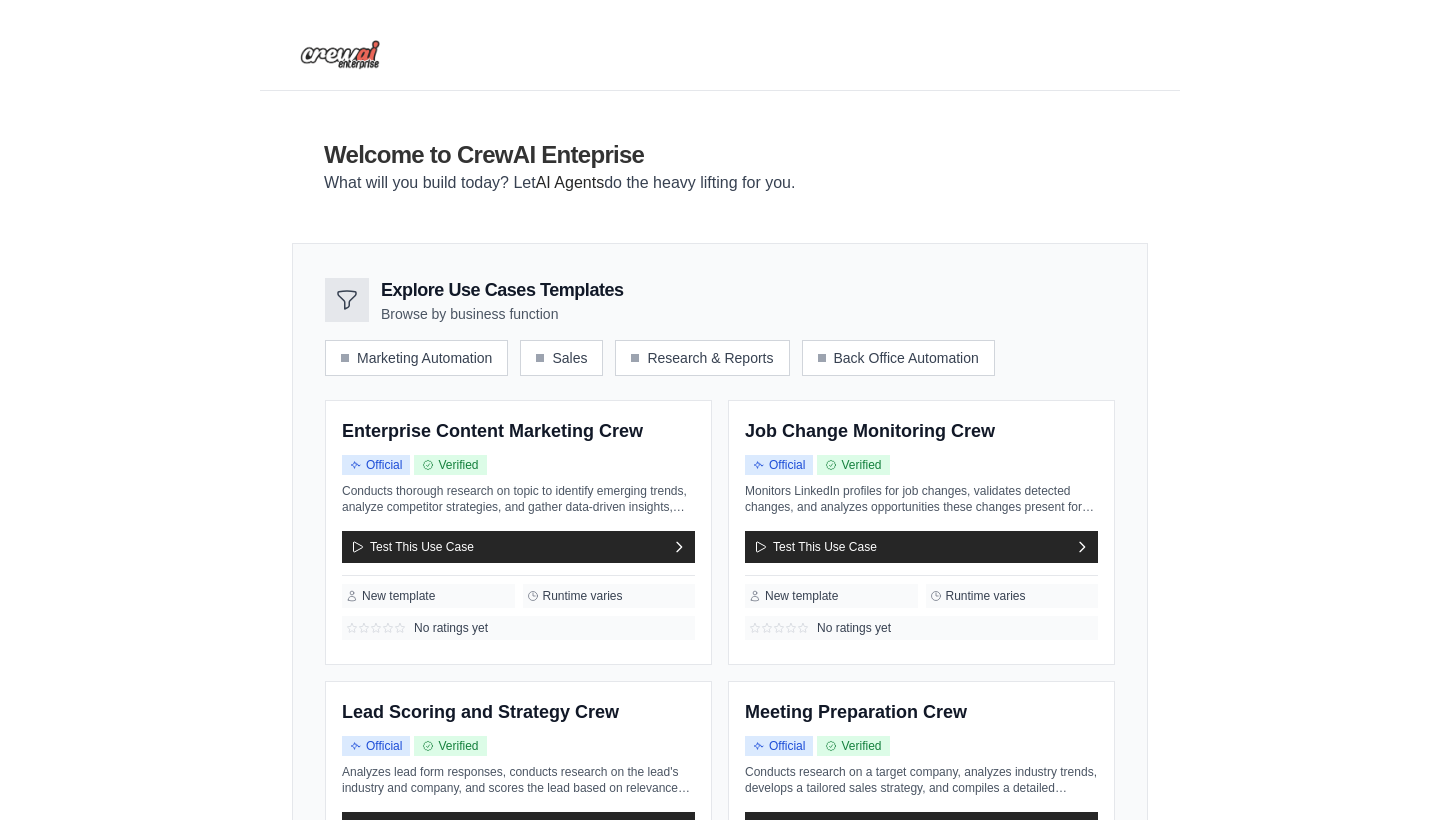 scroll, scrollTop: 0, scrollLeft: 0, axis: both 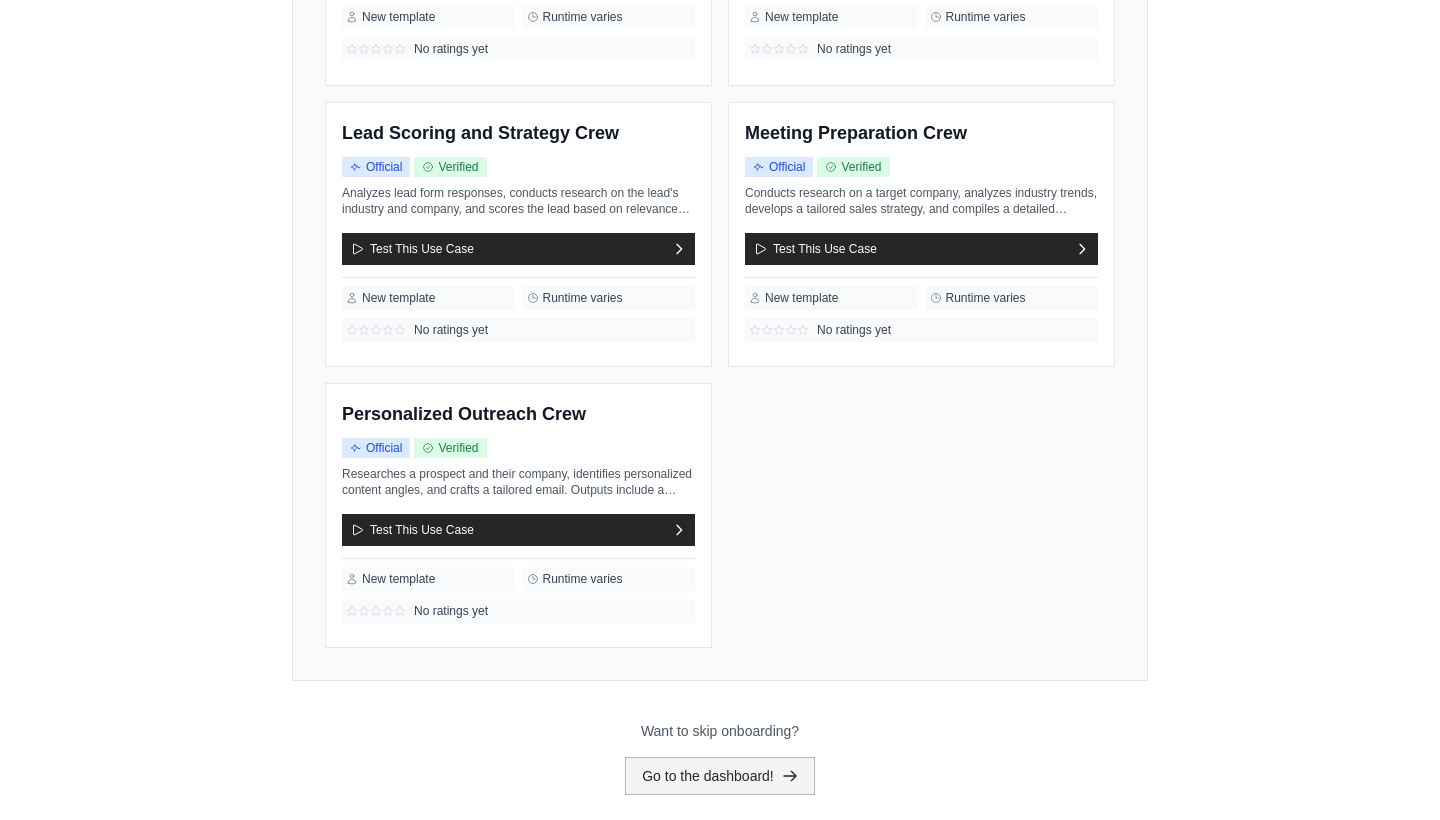 click on "Go to the dashboard!" at bounding box center (720, 776) 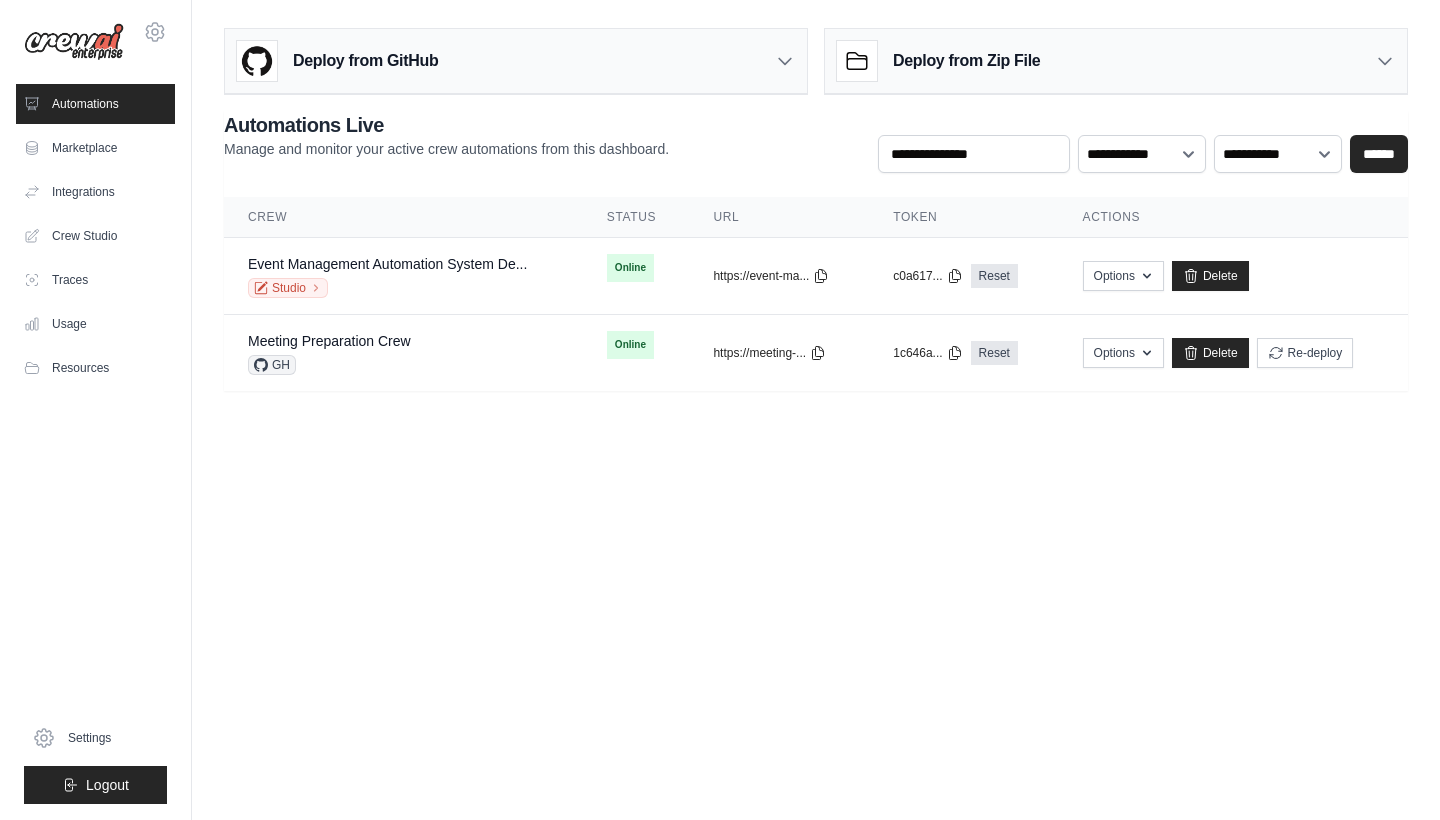 scroll, scrollTop: 0, scrollLeft: 0, axis: both 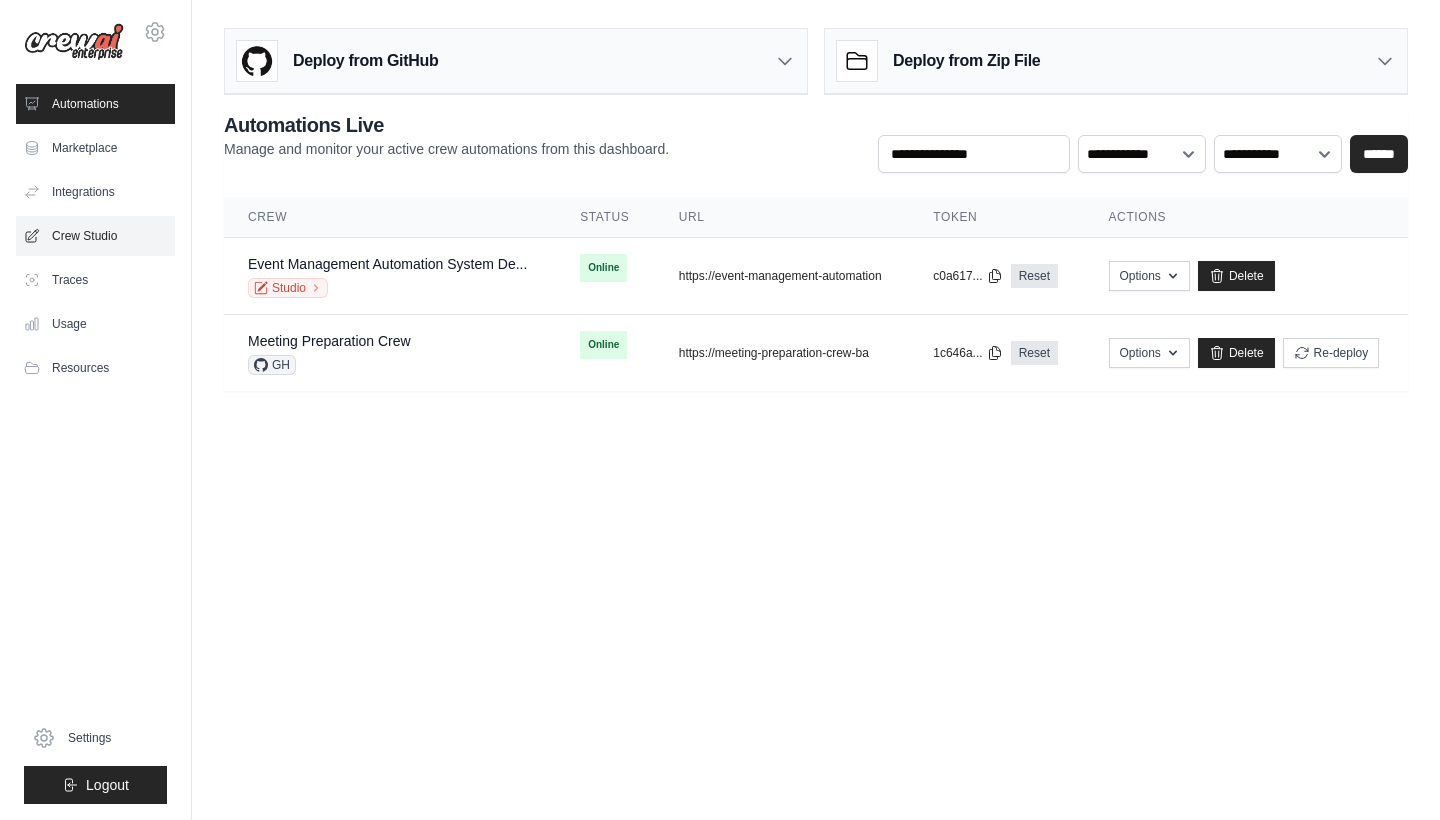 click on "Crew Studio" at bounding box center [95, 236] 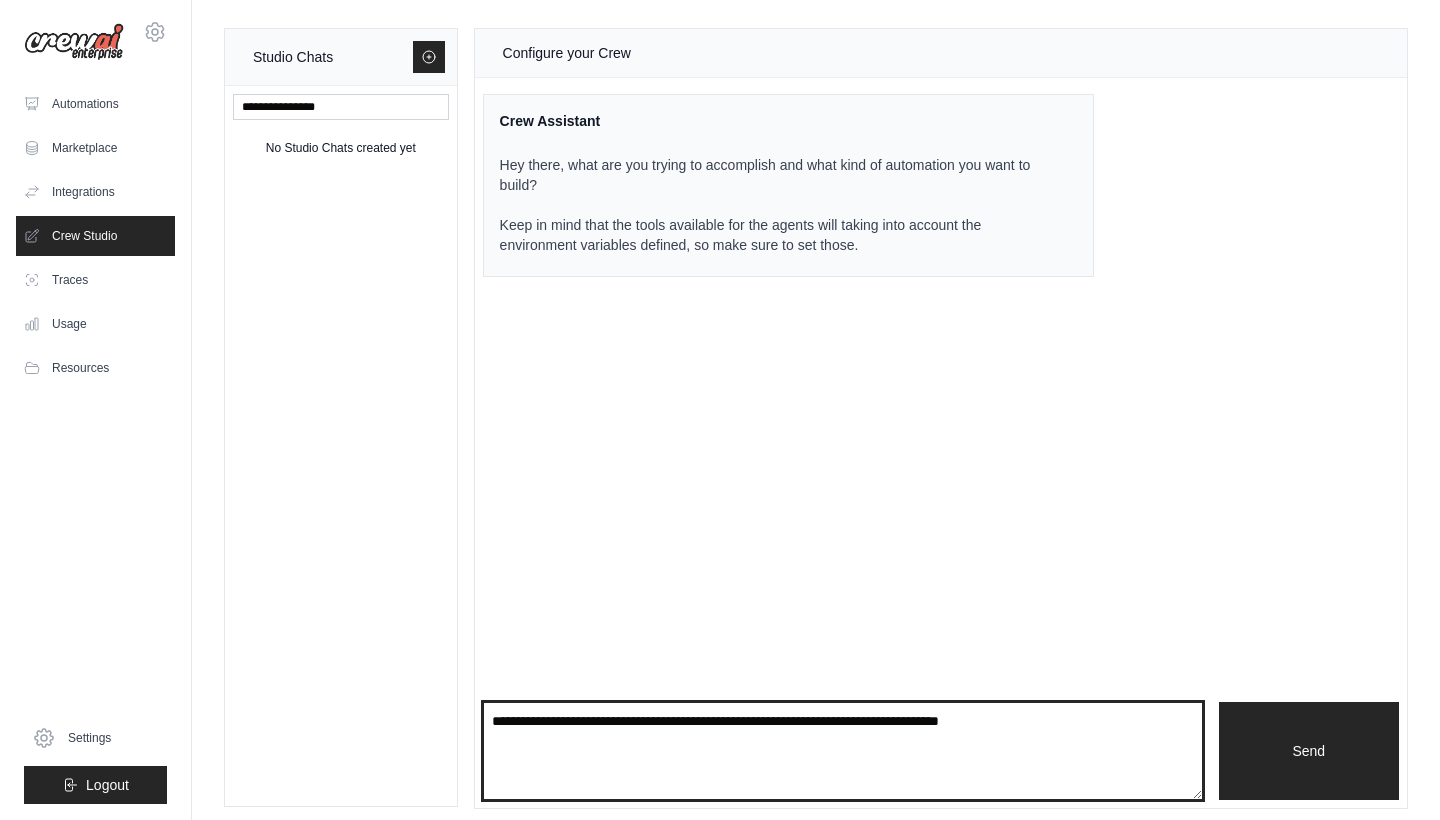 click at bounding box center [843, 751] 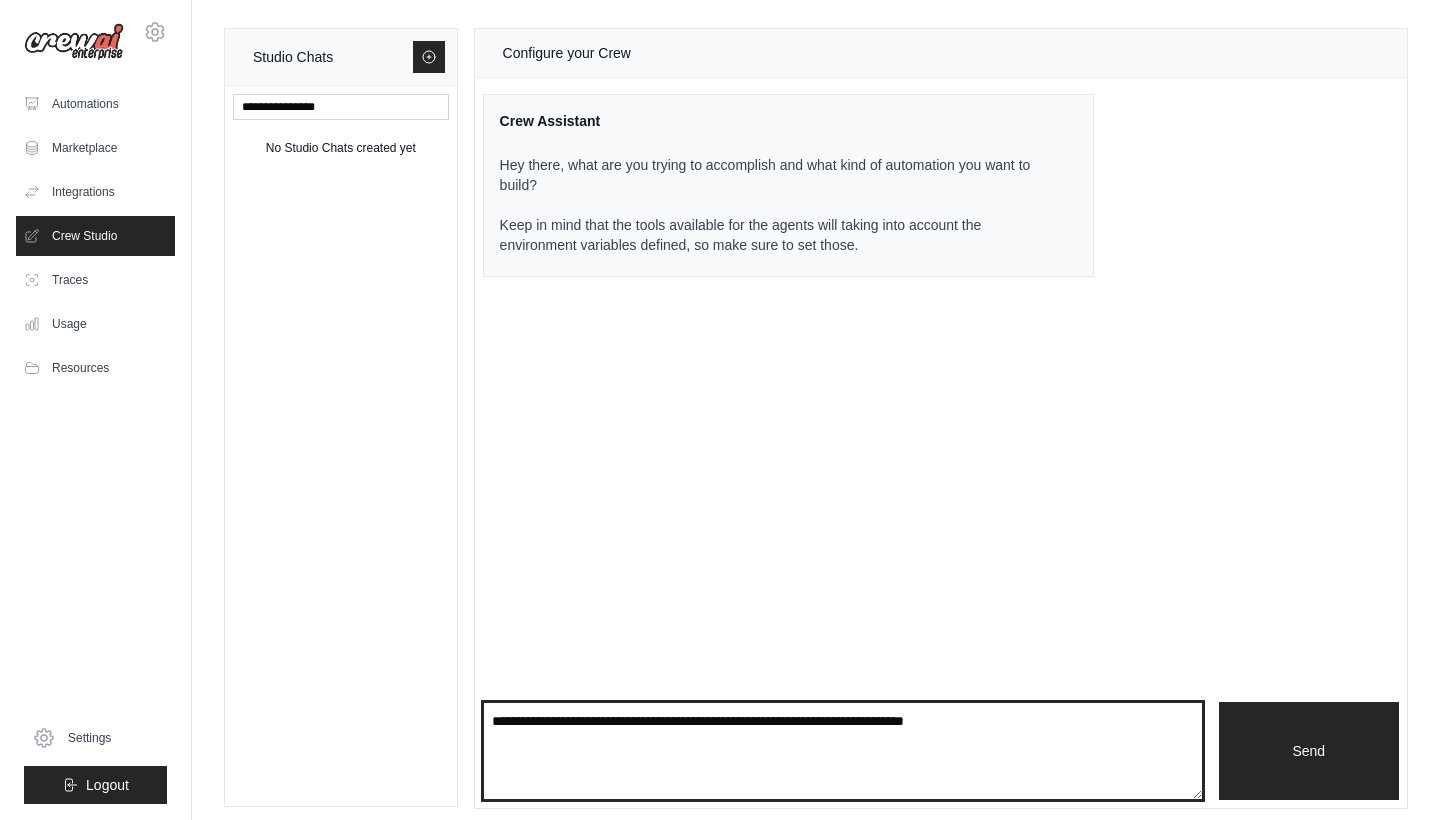 type on "**********" 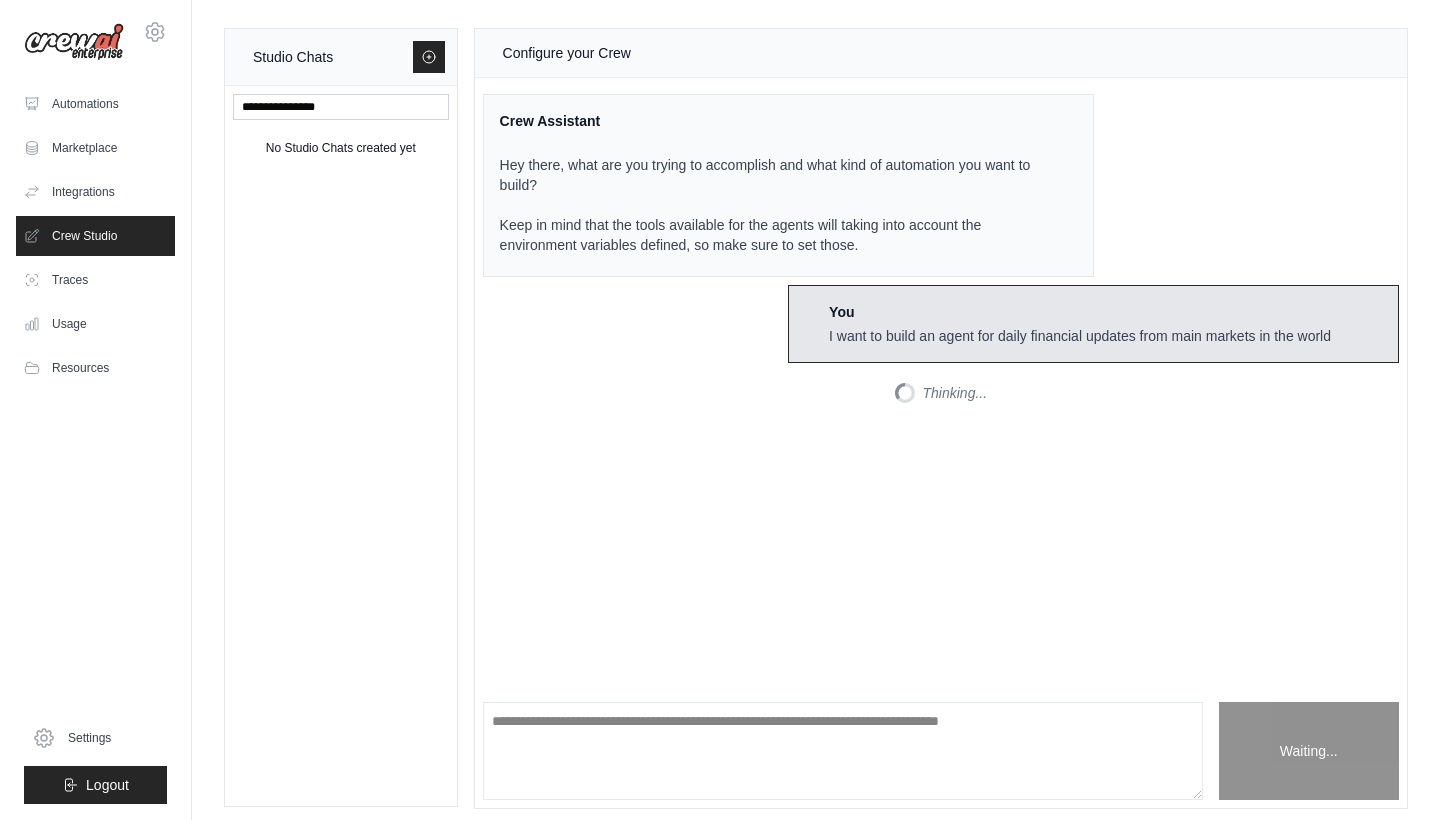 scroll, scrollTop: 13, scrollLeft: 0, axis: vertical 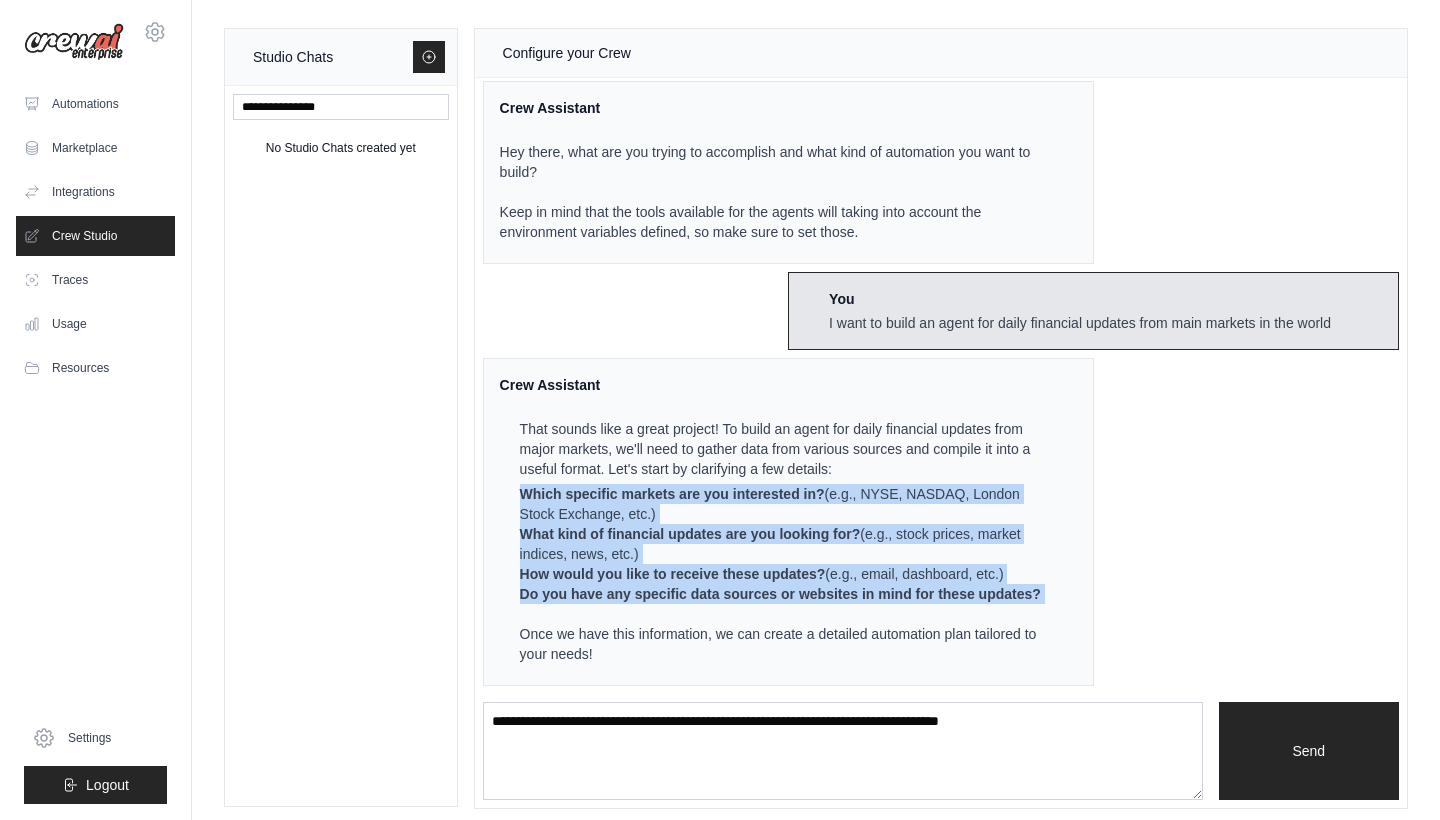 drag, startPoint x: 519, startPoint y: 490, endPoint x: 516, endPoint y: 629, distance: 139.03236 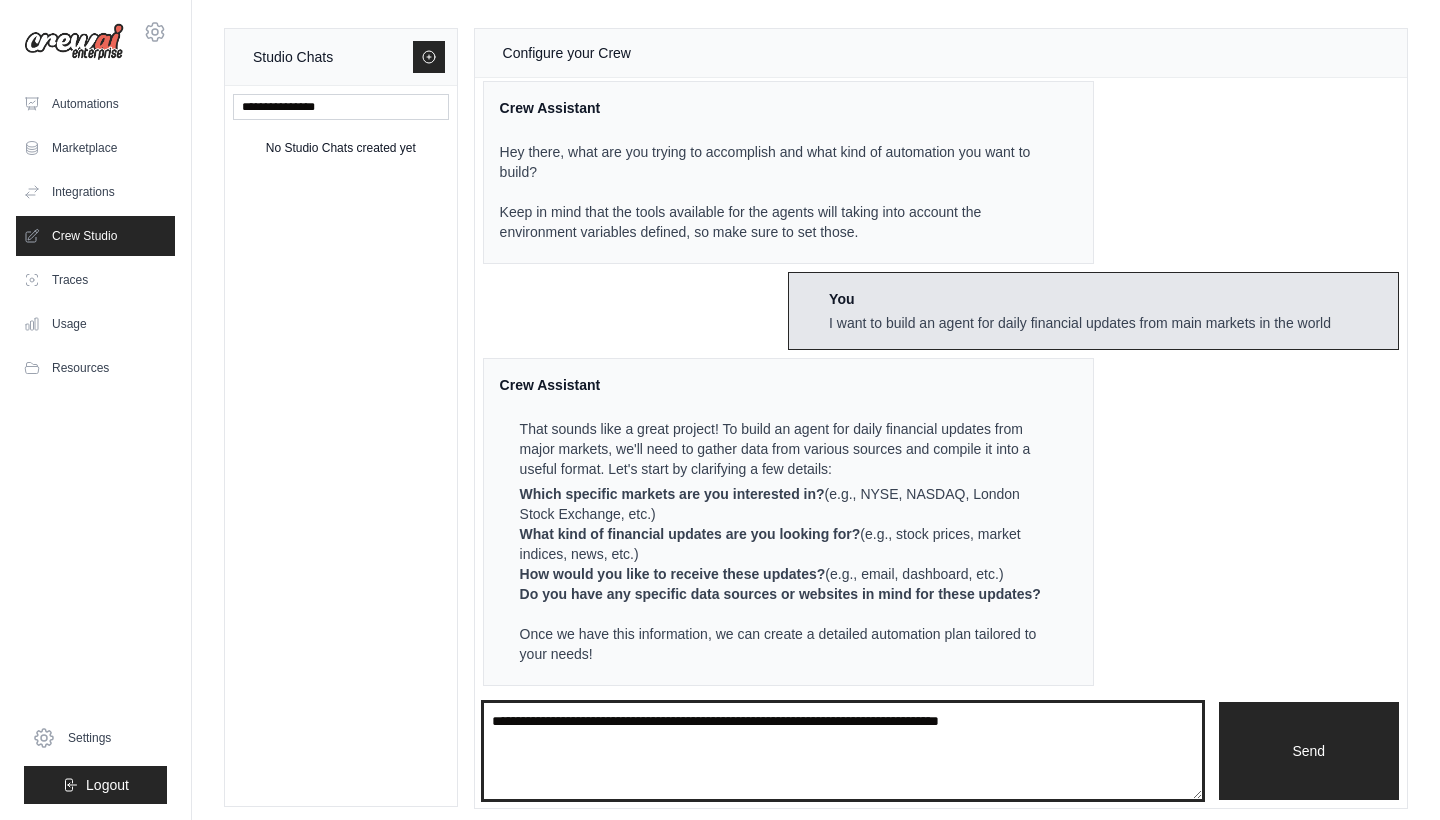 click at bounding box center [843, 751] 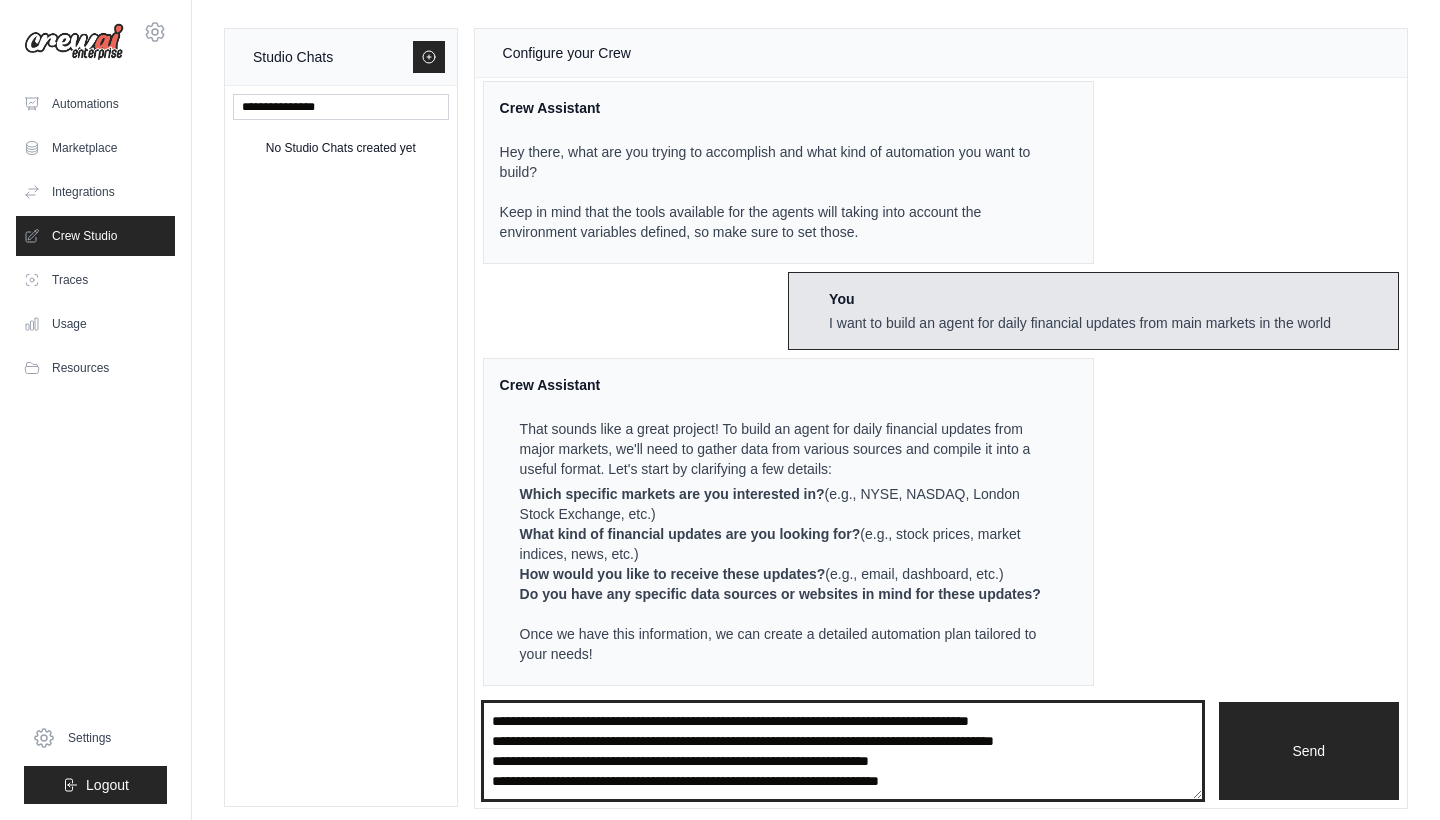 scroll, scrollTop: 0, scrollLeft: 0, axis: both 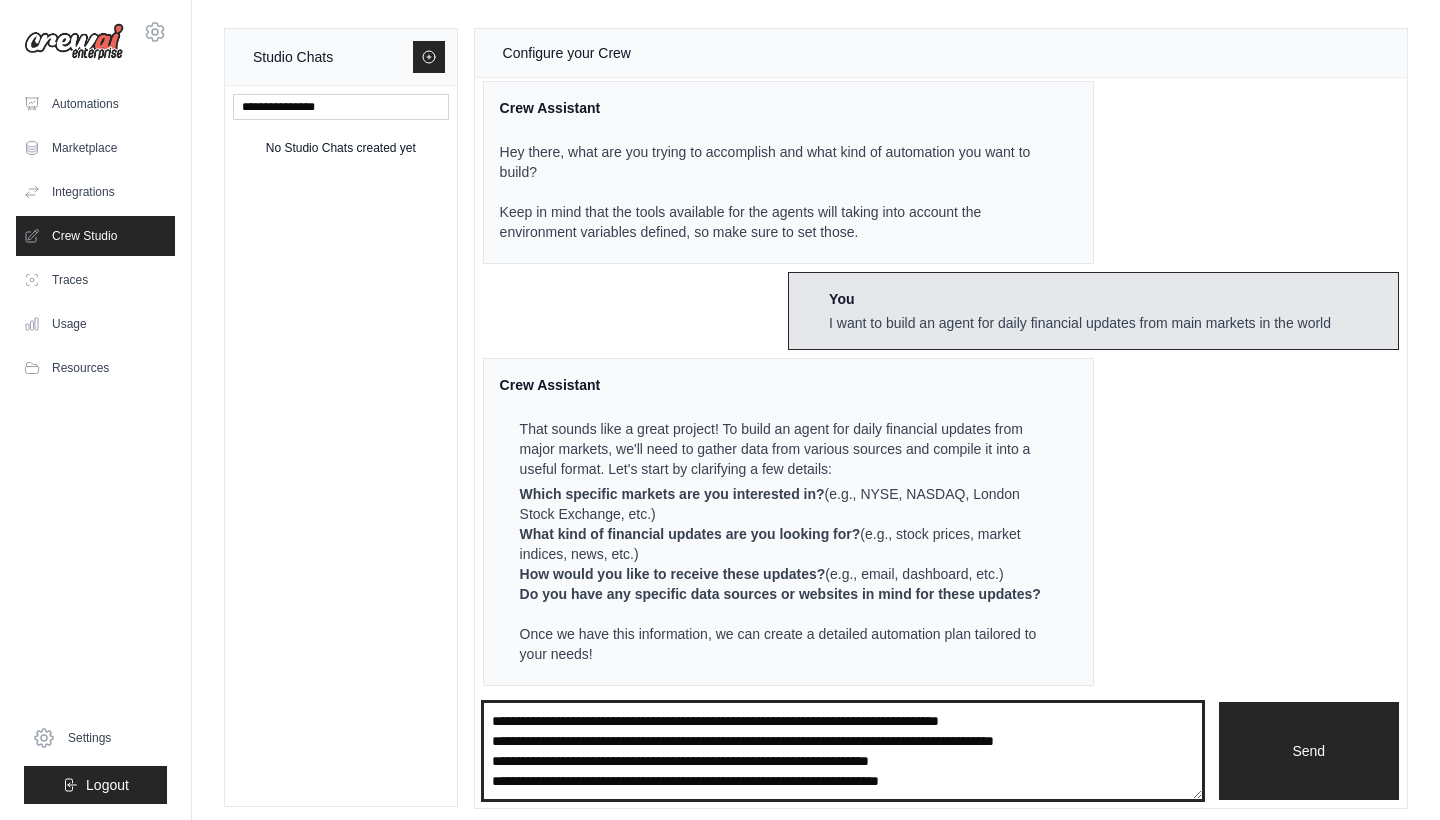 click on "**********" at bounding box center (843, 751) 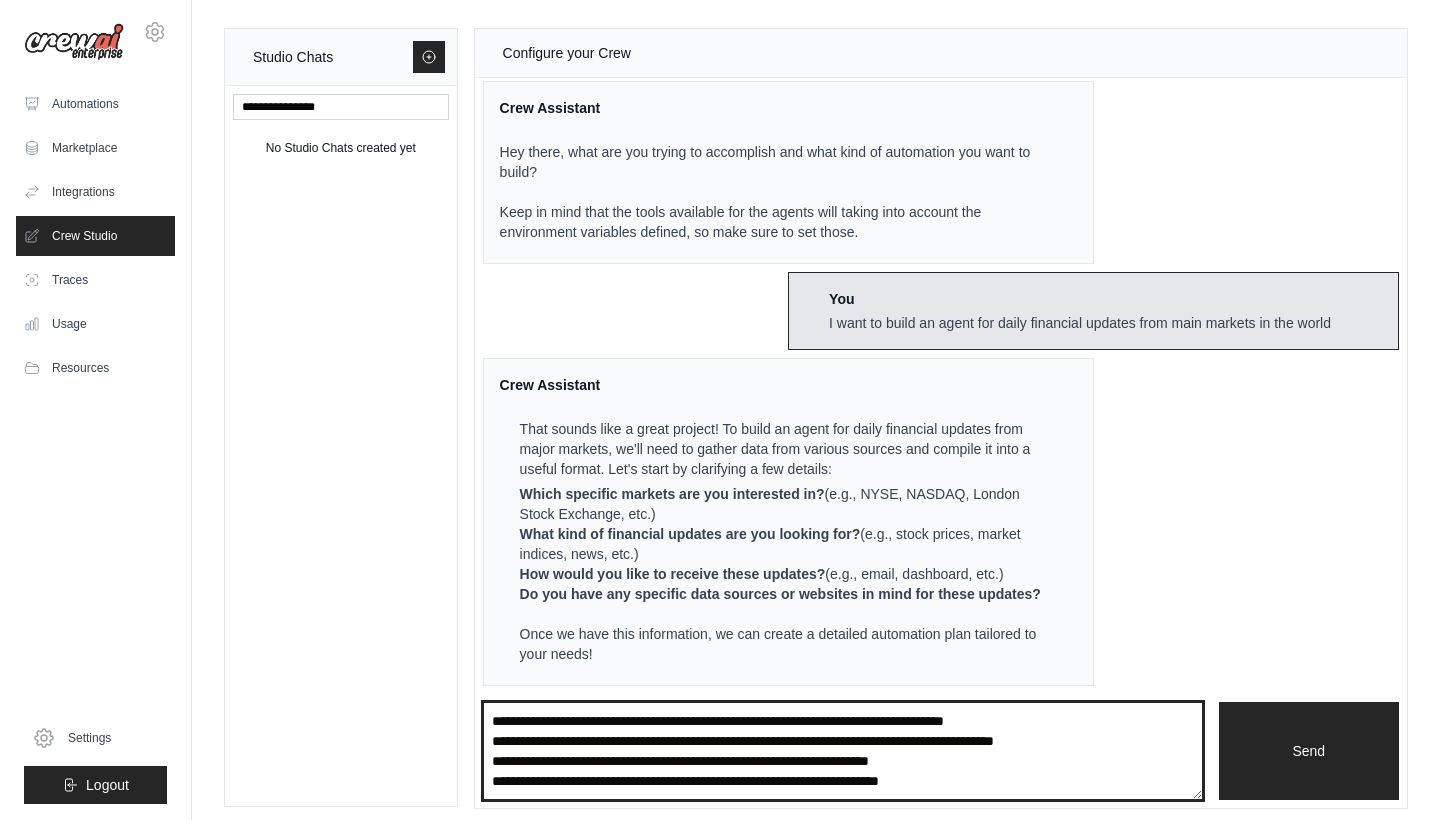 click on "**********" at bounding box center (843, 751) 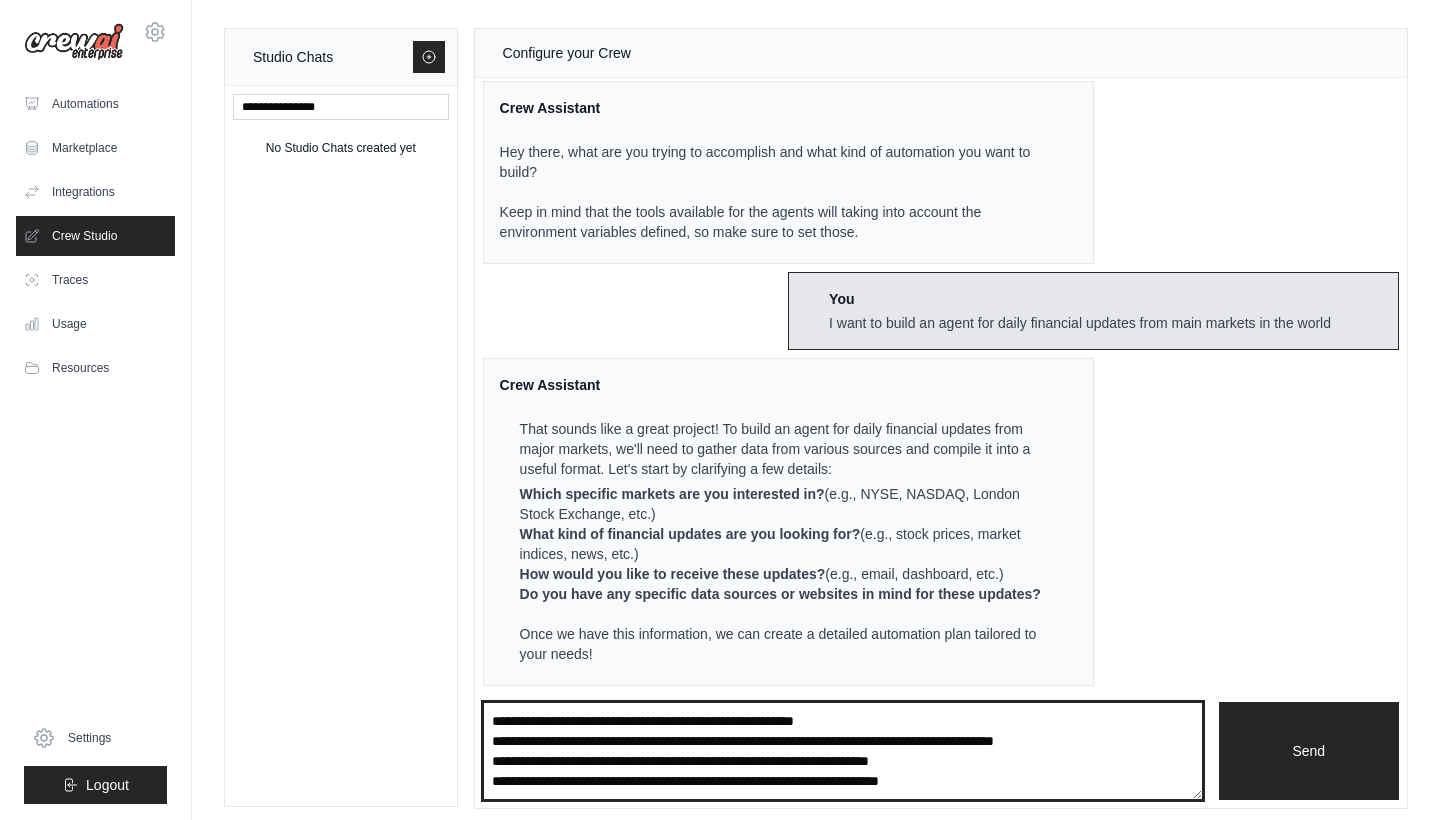 drag, startPoint x: 910, startPoint y: 719, endPoint x: 874, endPoint y: 720, distance: 36.013885 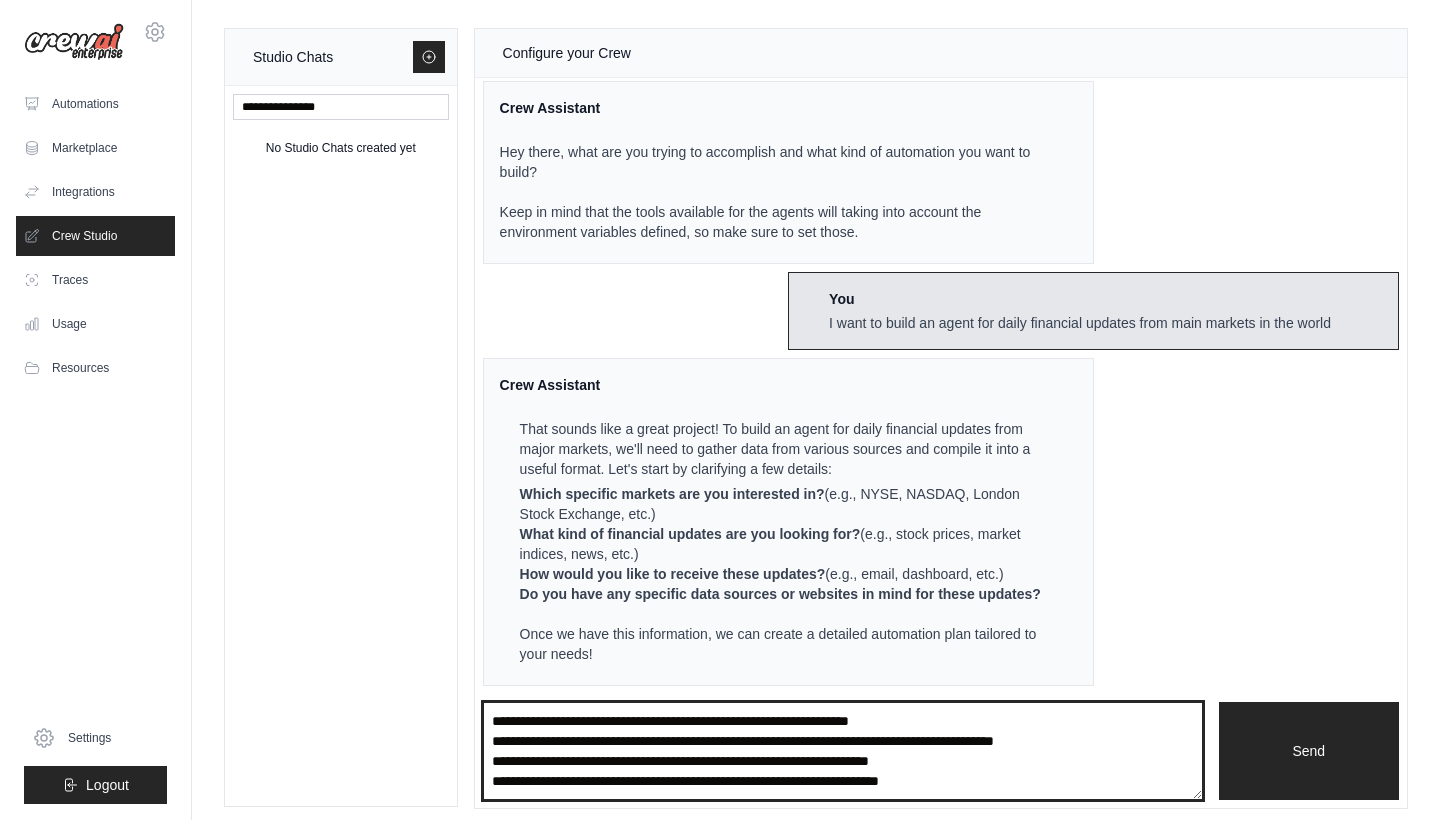 click on "**********" at bounding box center [843, 751] 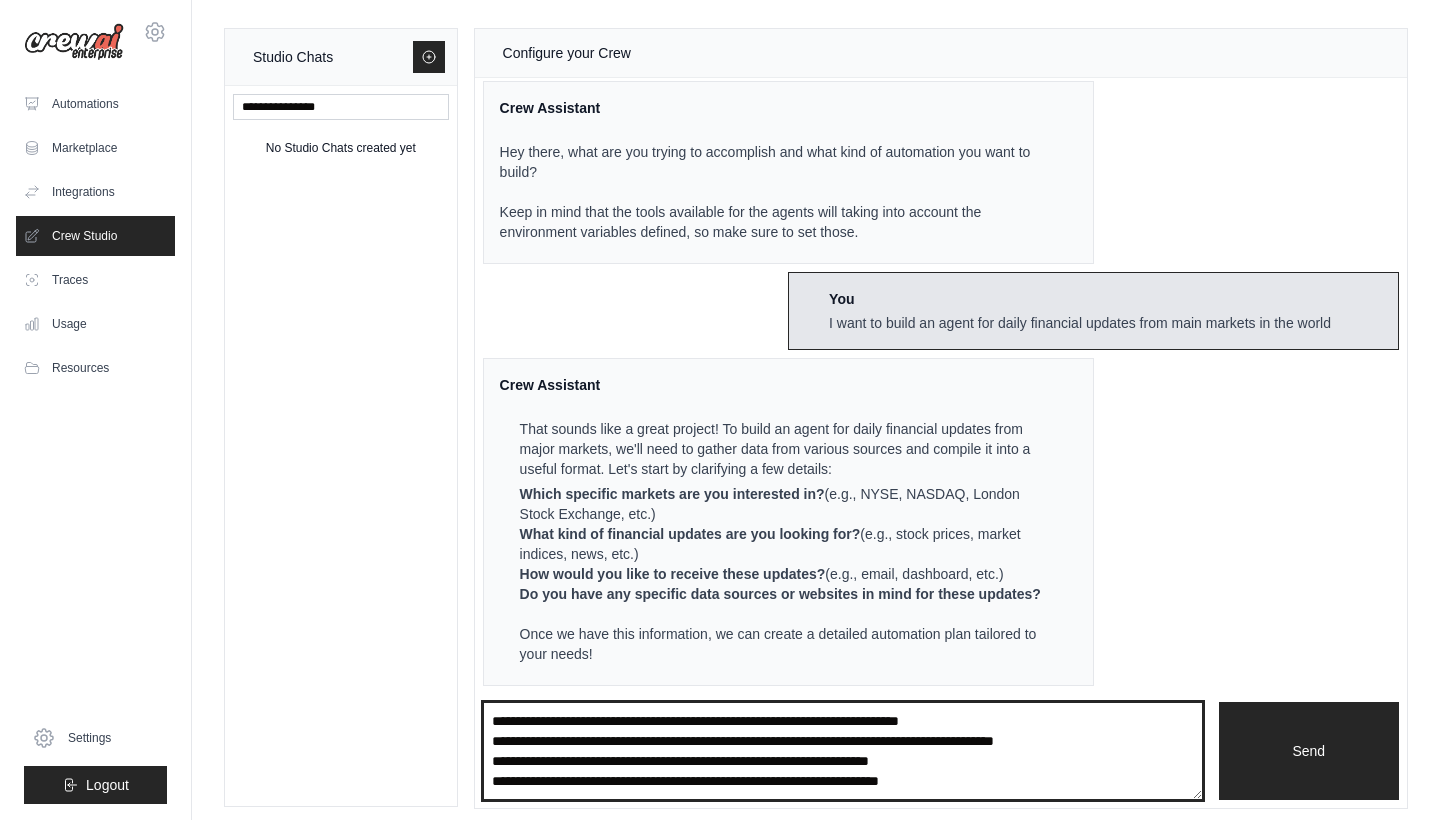 click on "**********" at bounding box center (843, 751) 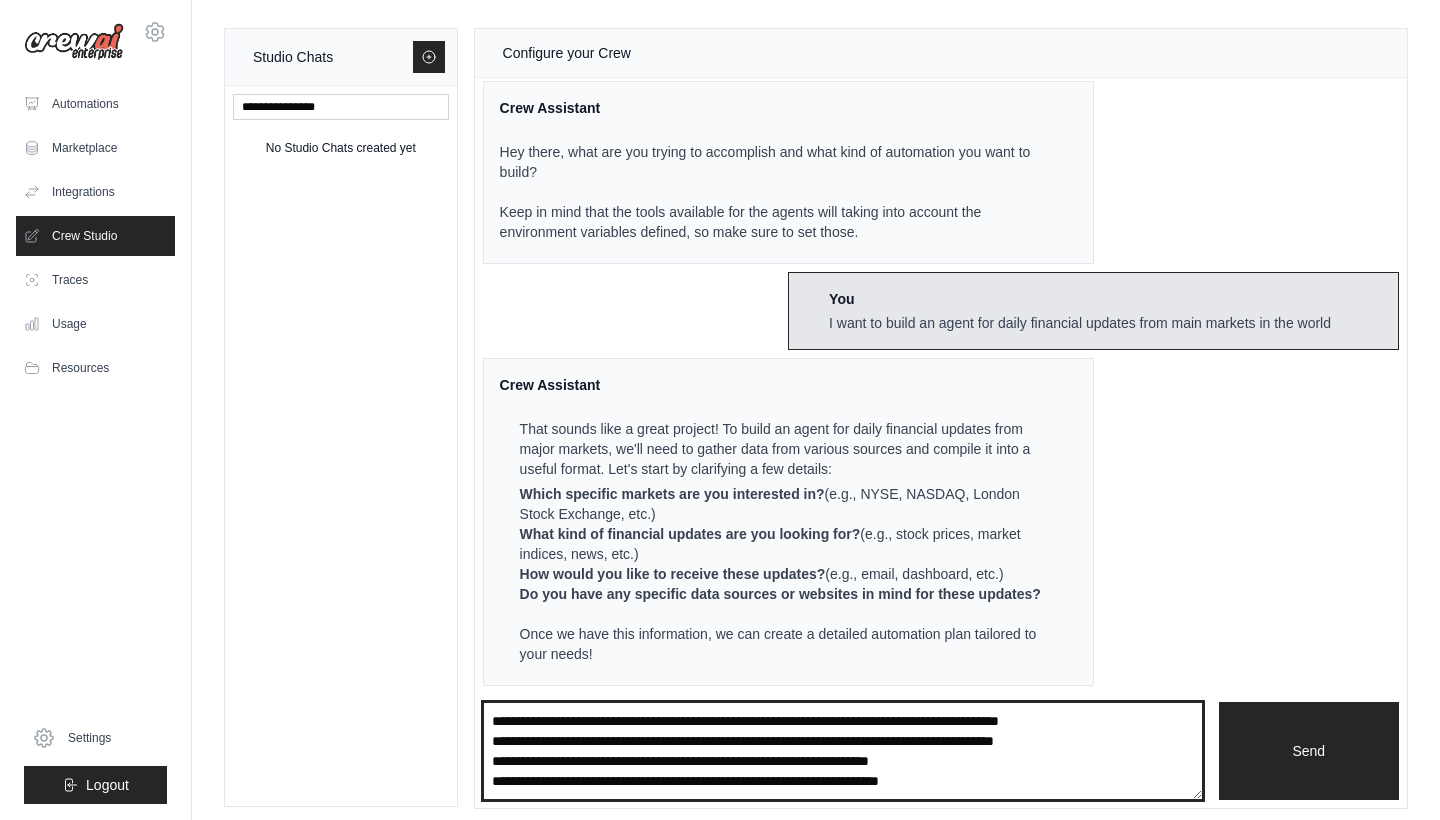 drag, startPoint x: 575, startPoint y: 742, endPoint x: 416, endPoint y: 747, distance: 159.0786 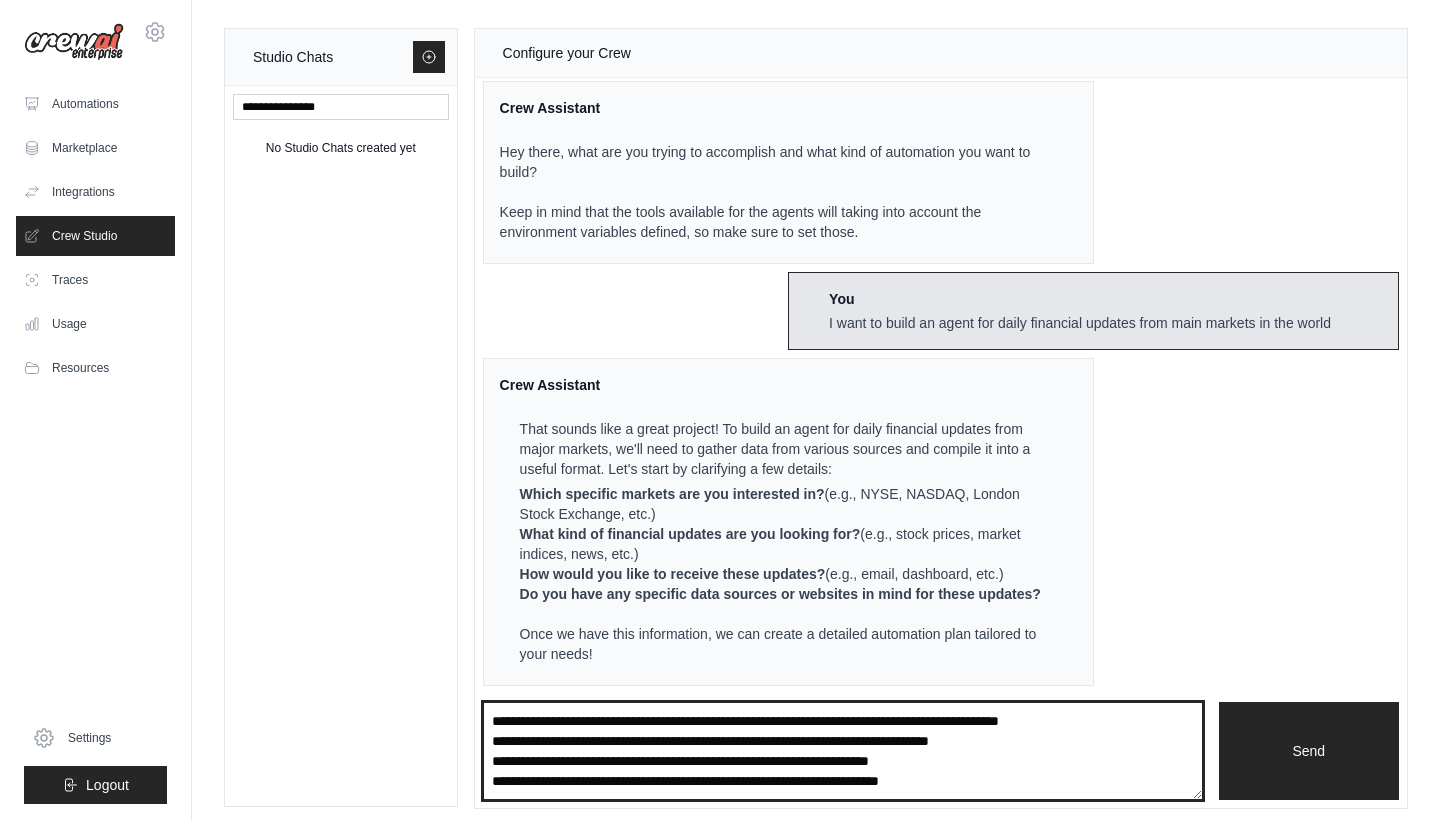 drag, startPoint x: 600, startPoint y: 742, endPoint x: 763, endPoint y: 748, distance: 163.1104 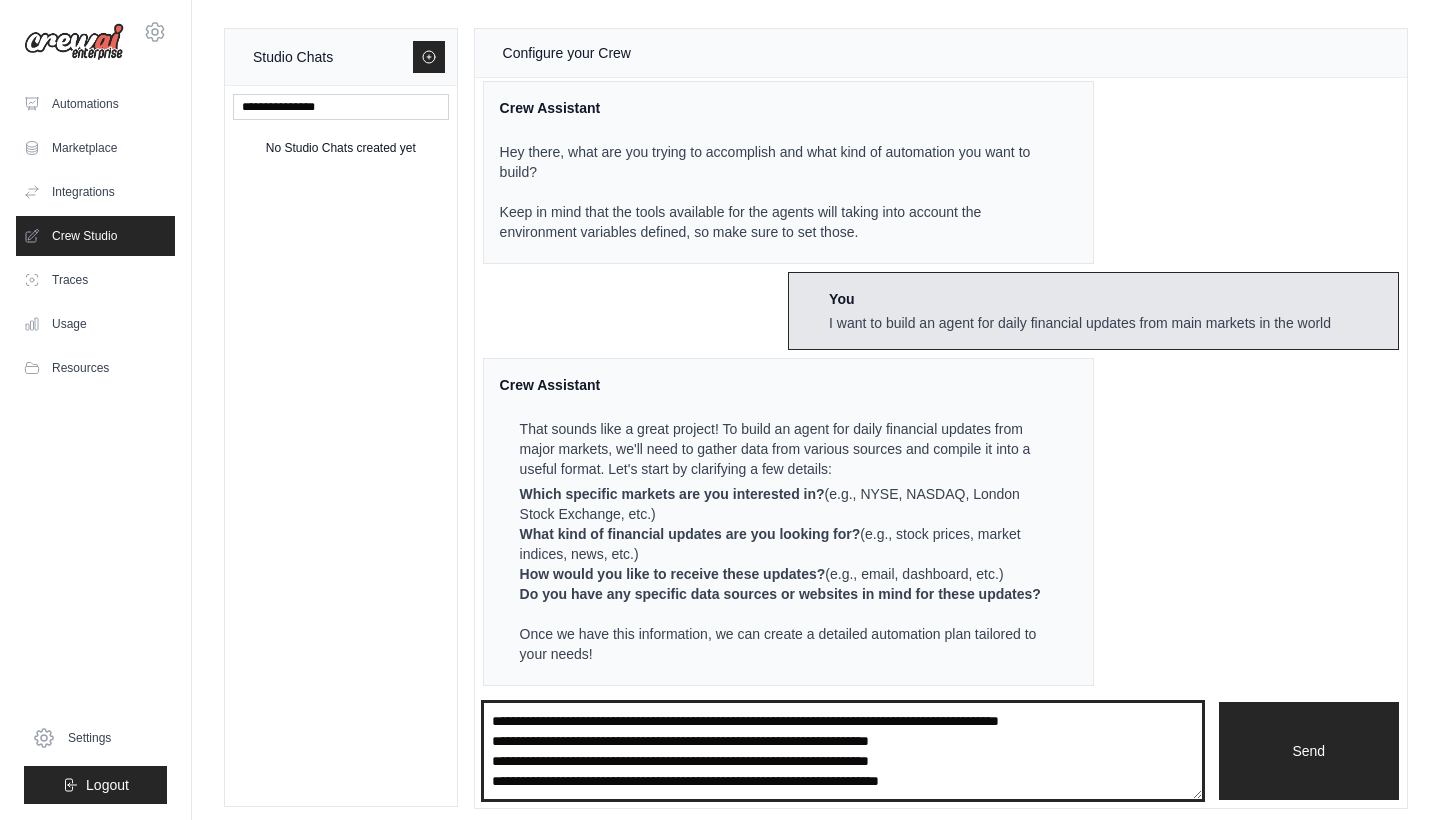 drag, startPoint x: 908, startPoint y: 742, endPoint x: 943, endPoint y: 744, distance: 35.057095 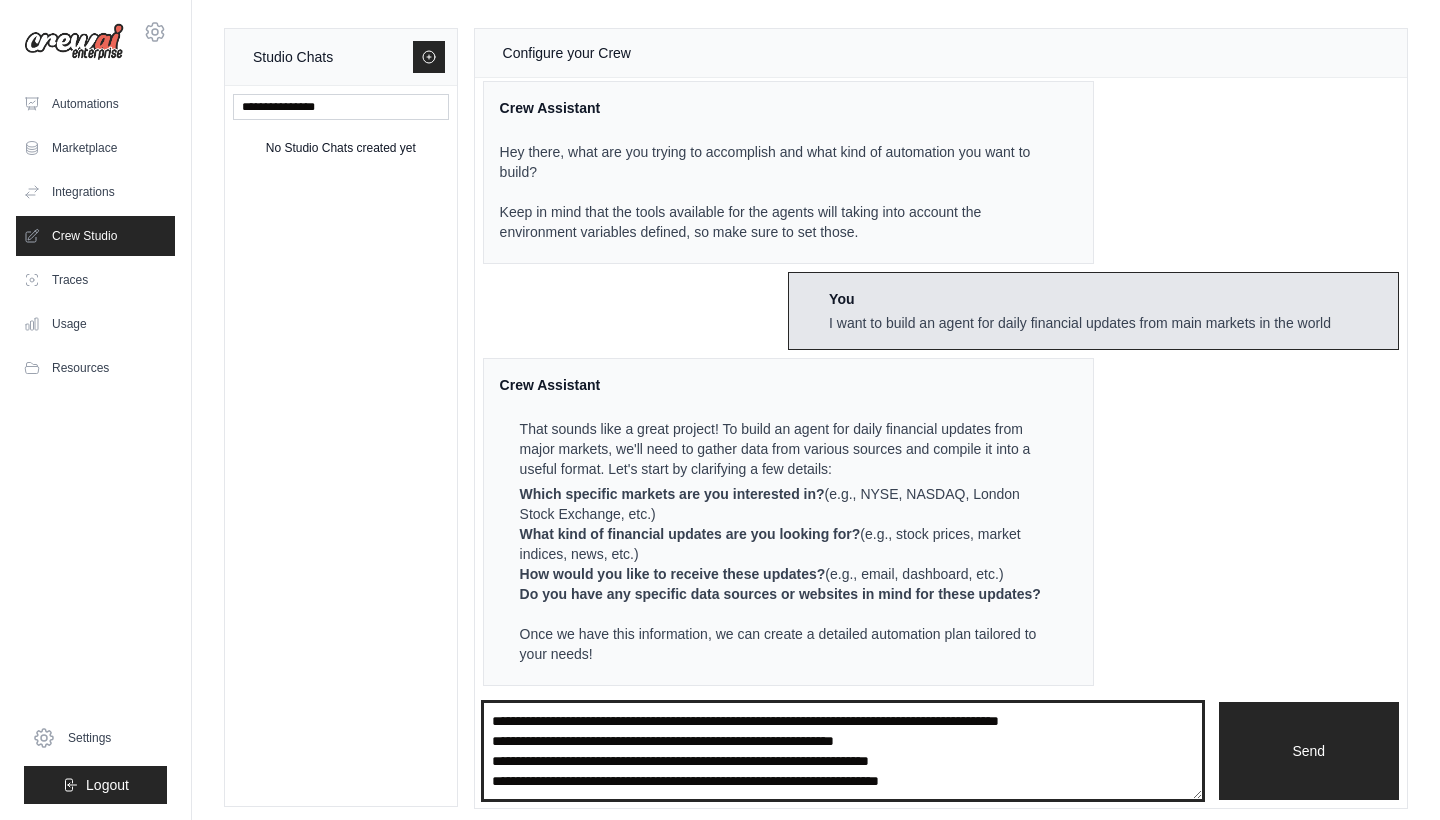 click on "**********" at bounding box center (843, 751) 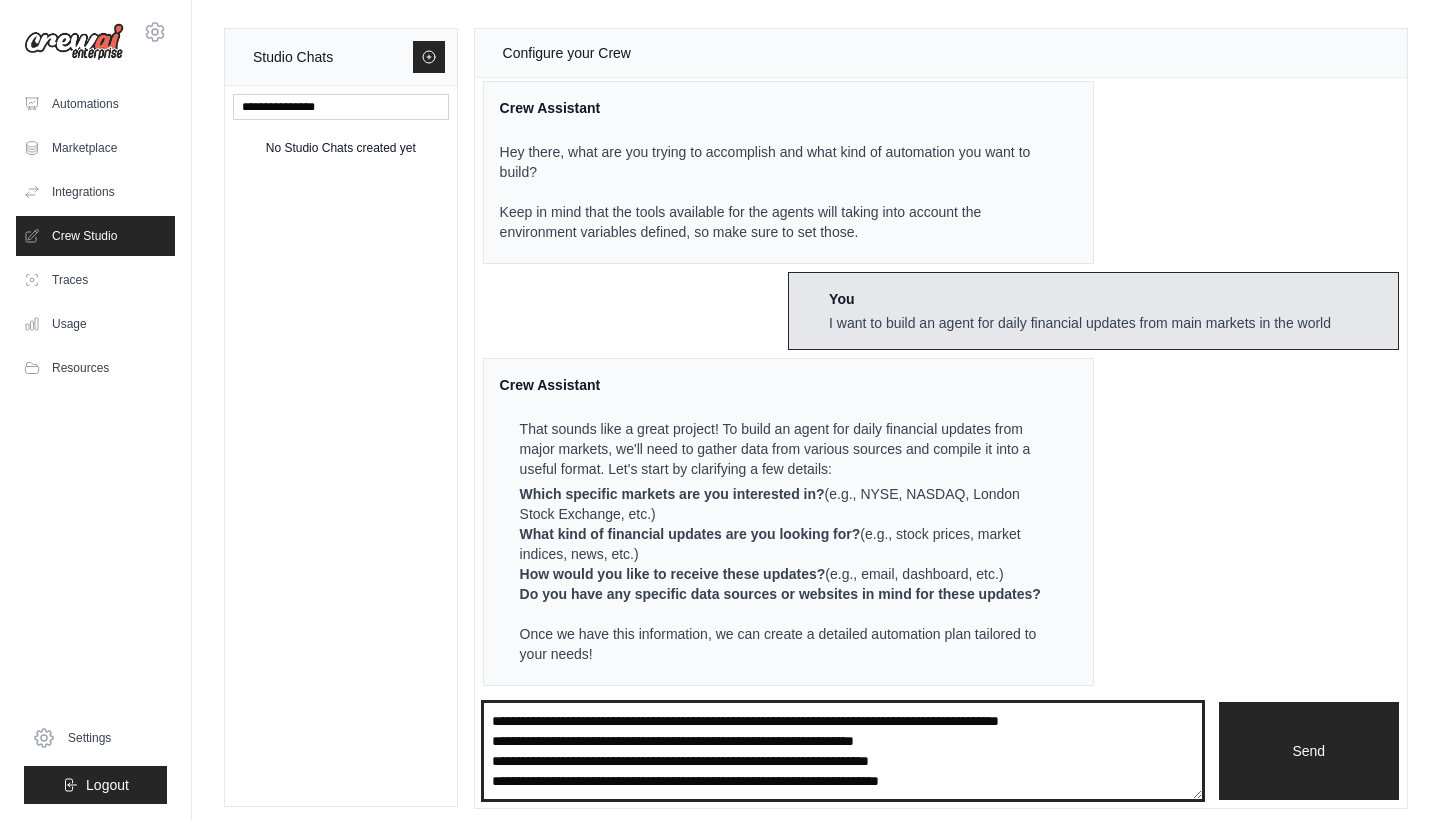 drag, startPoint x: 493, startPoint y: 763, endPoint x: 487, endPoint y: 775, distance: 13.416408 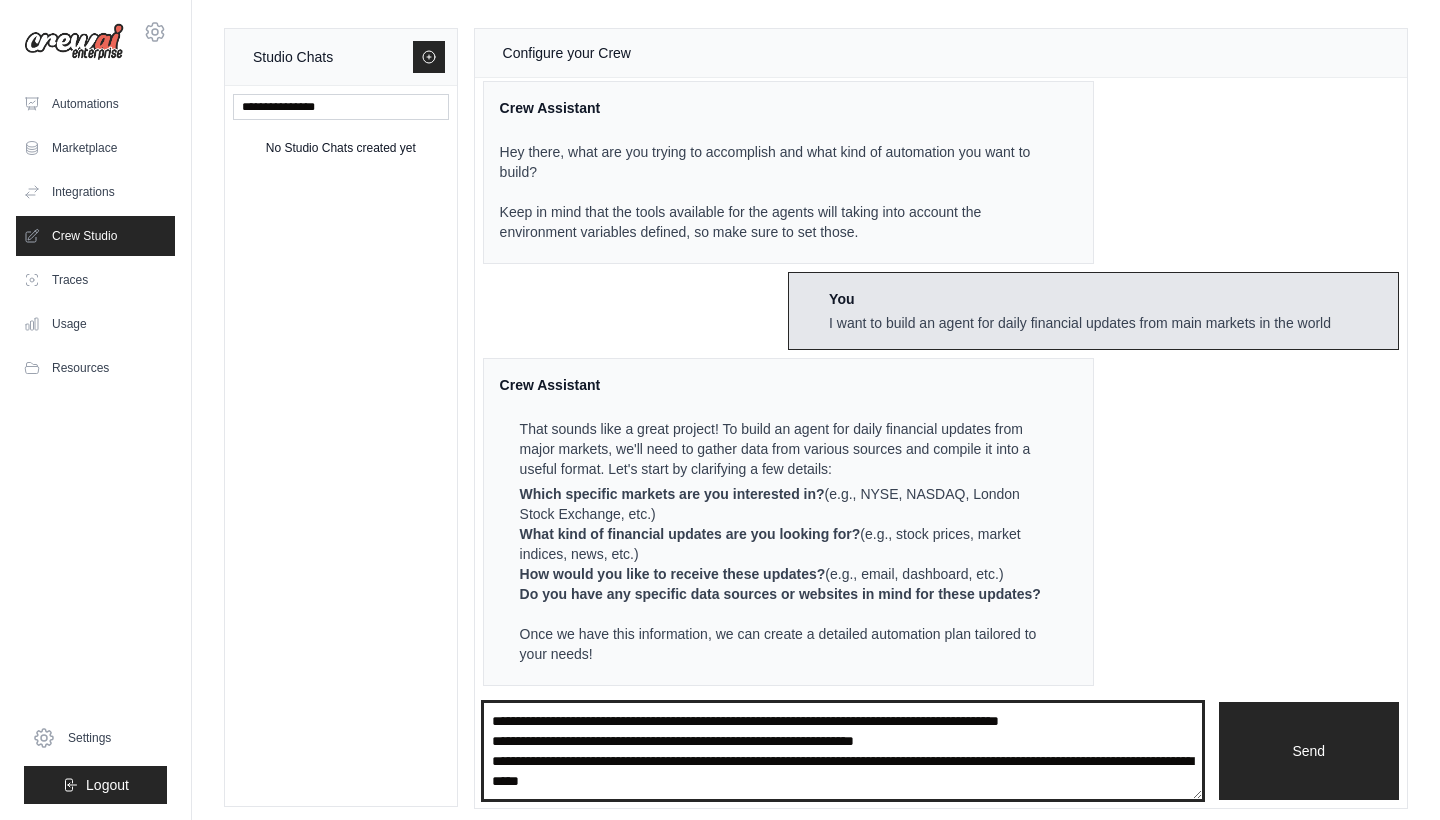 scroll, scrollTop: 10, scrollLeft: 0, axis: vertical 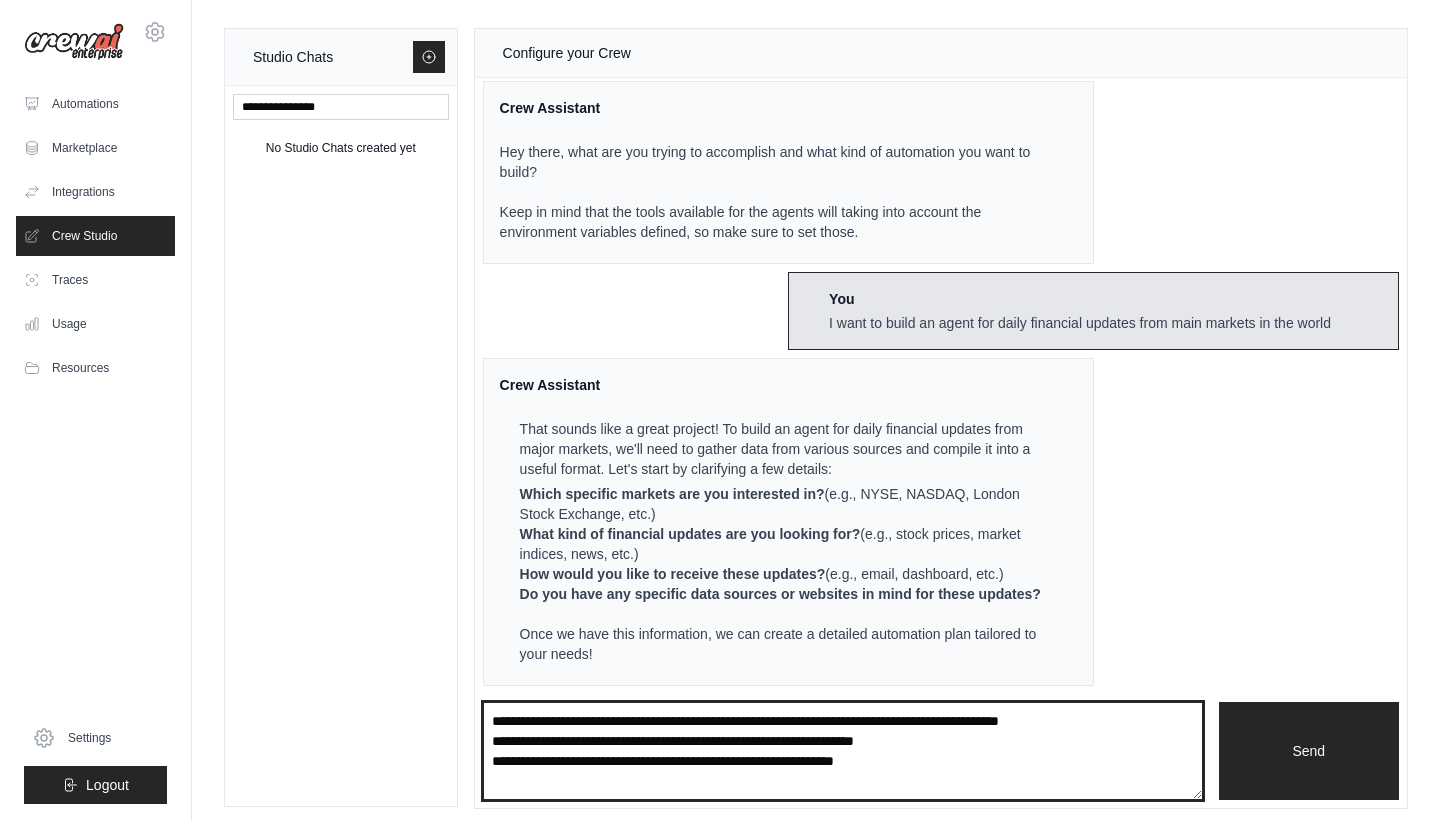 type 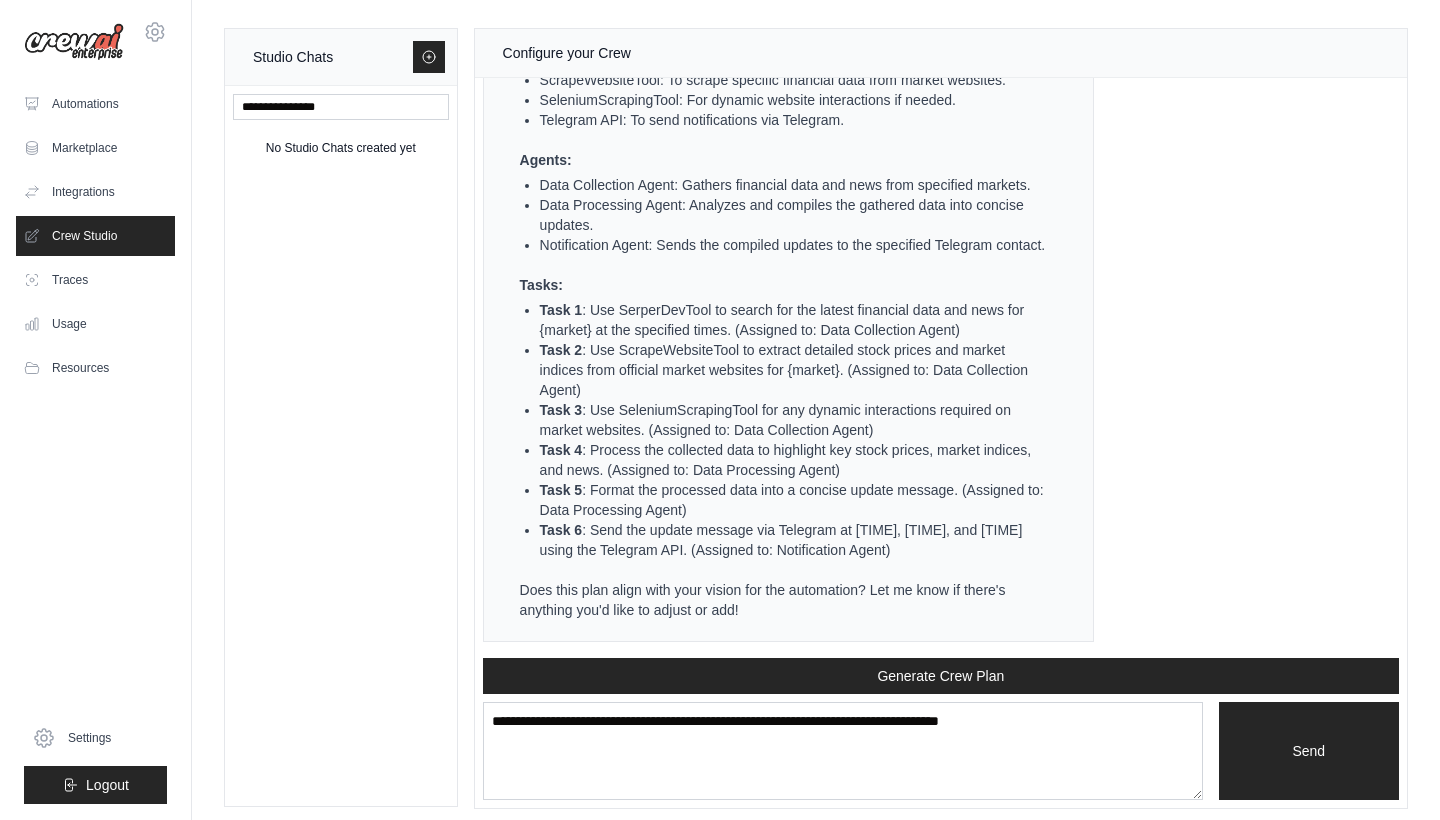 scroll, scrollTop: 1259, scrollLeft: 0, axis: vertical 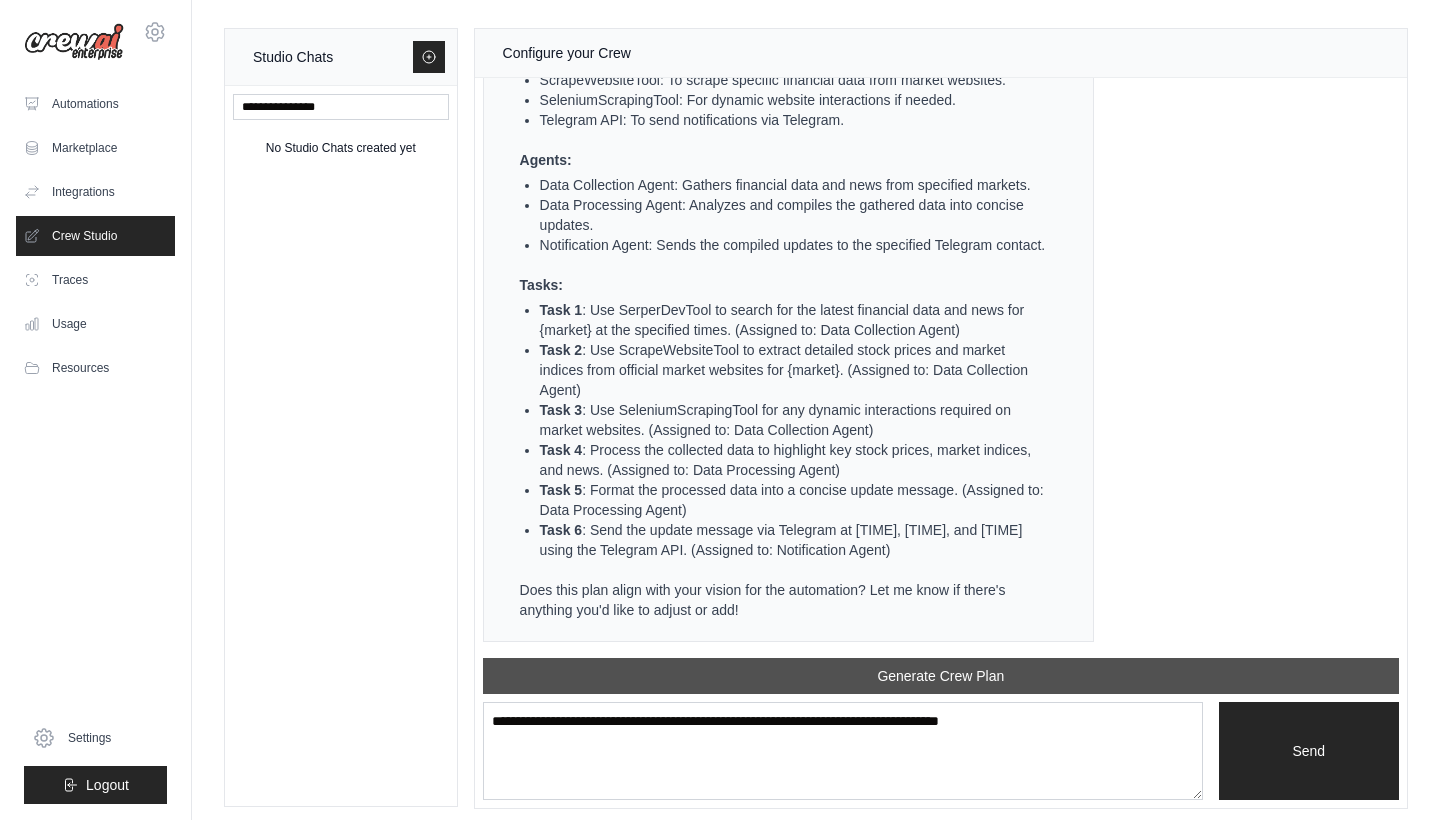 click on "Generate Crew Plan" at bounding box center (941, 676) 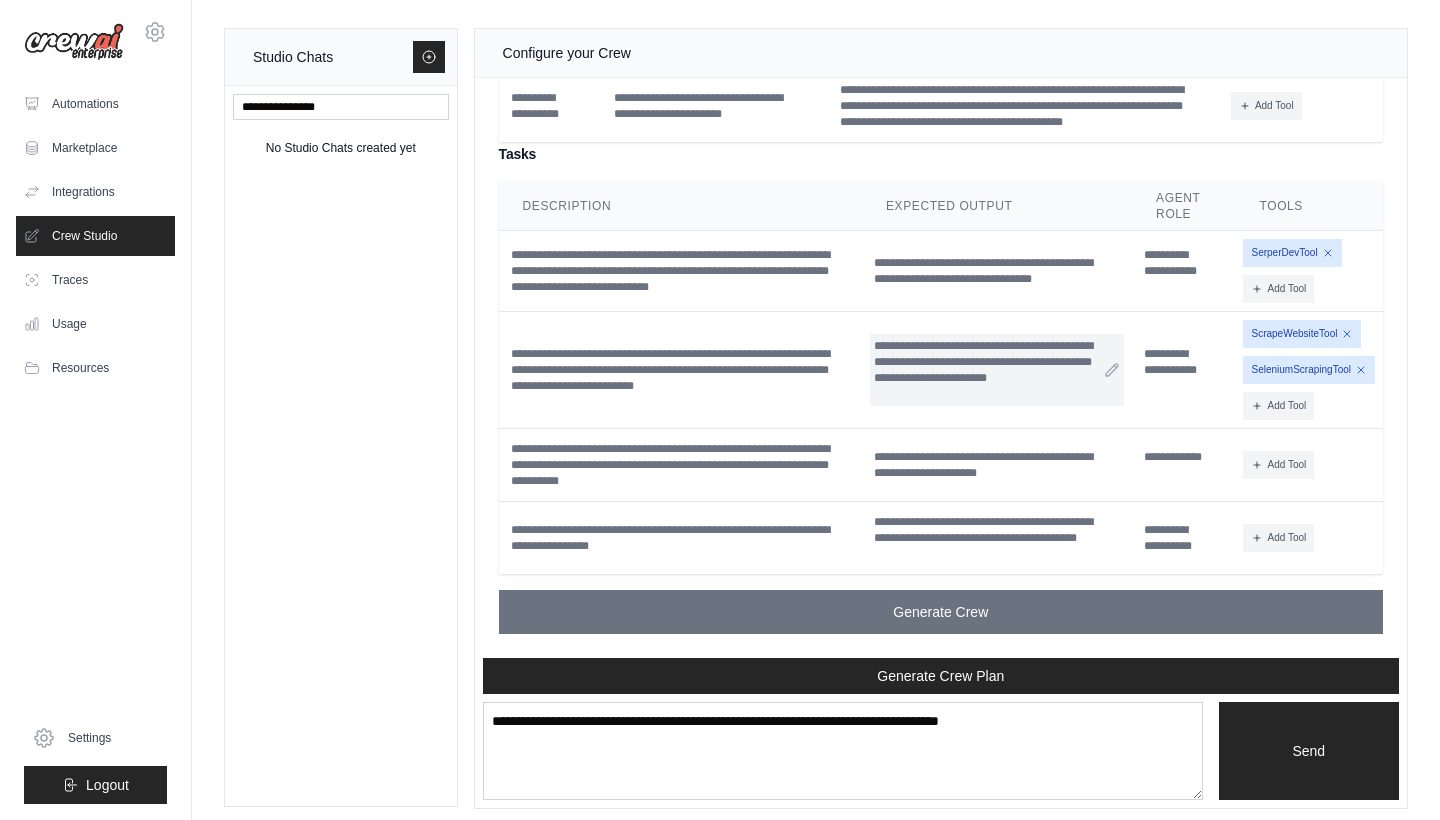 scroll, scrollTop: 2302, scrollLeft: 0, axis: vertical 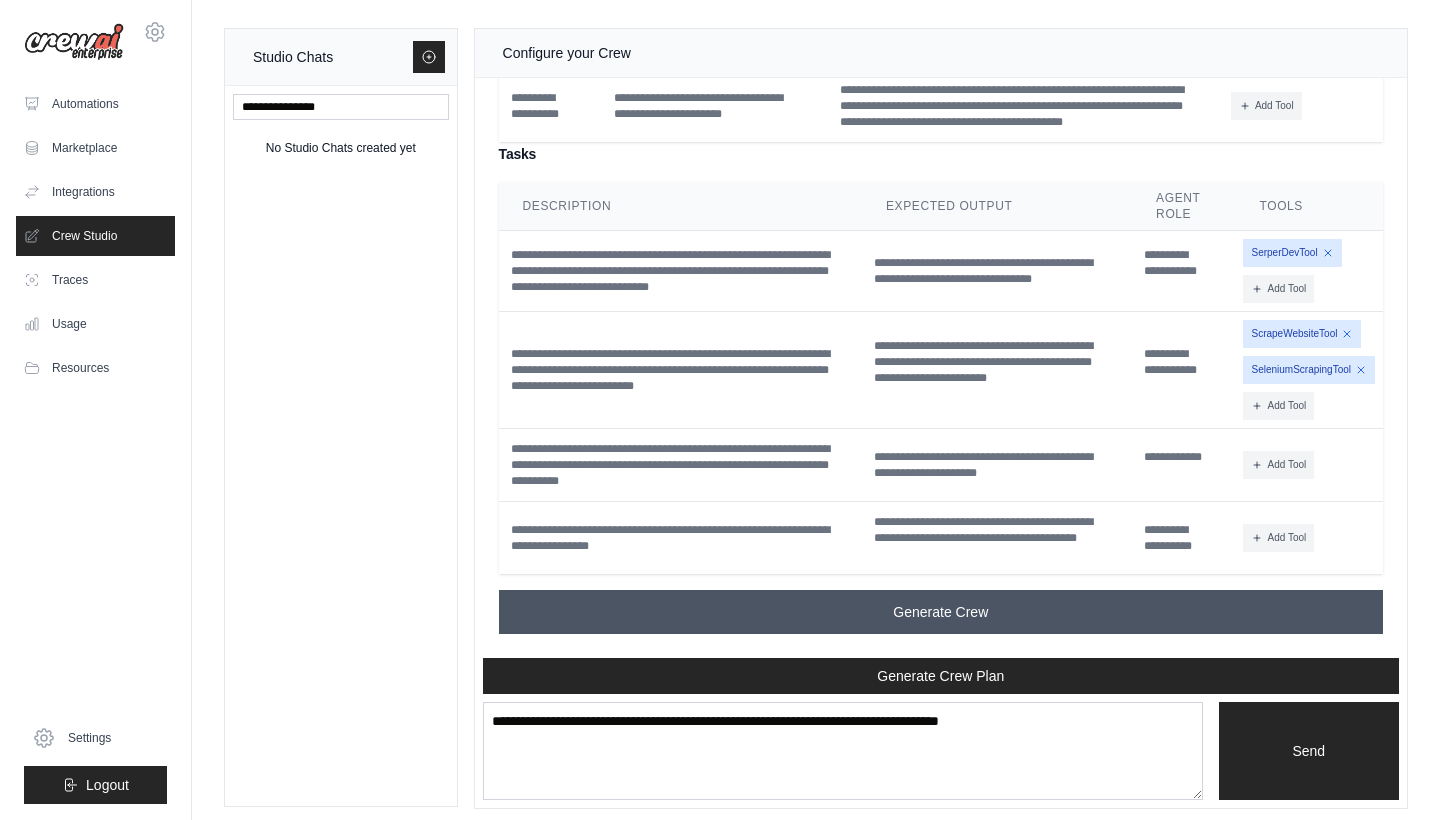 click on "Generate Crew" at bounding box center (940, 612) 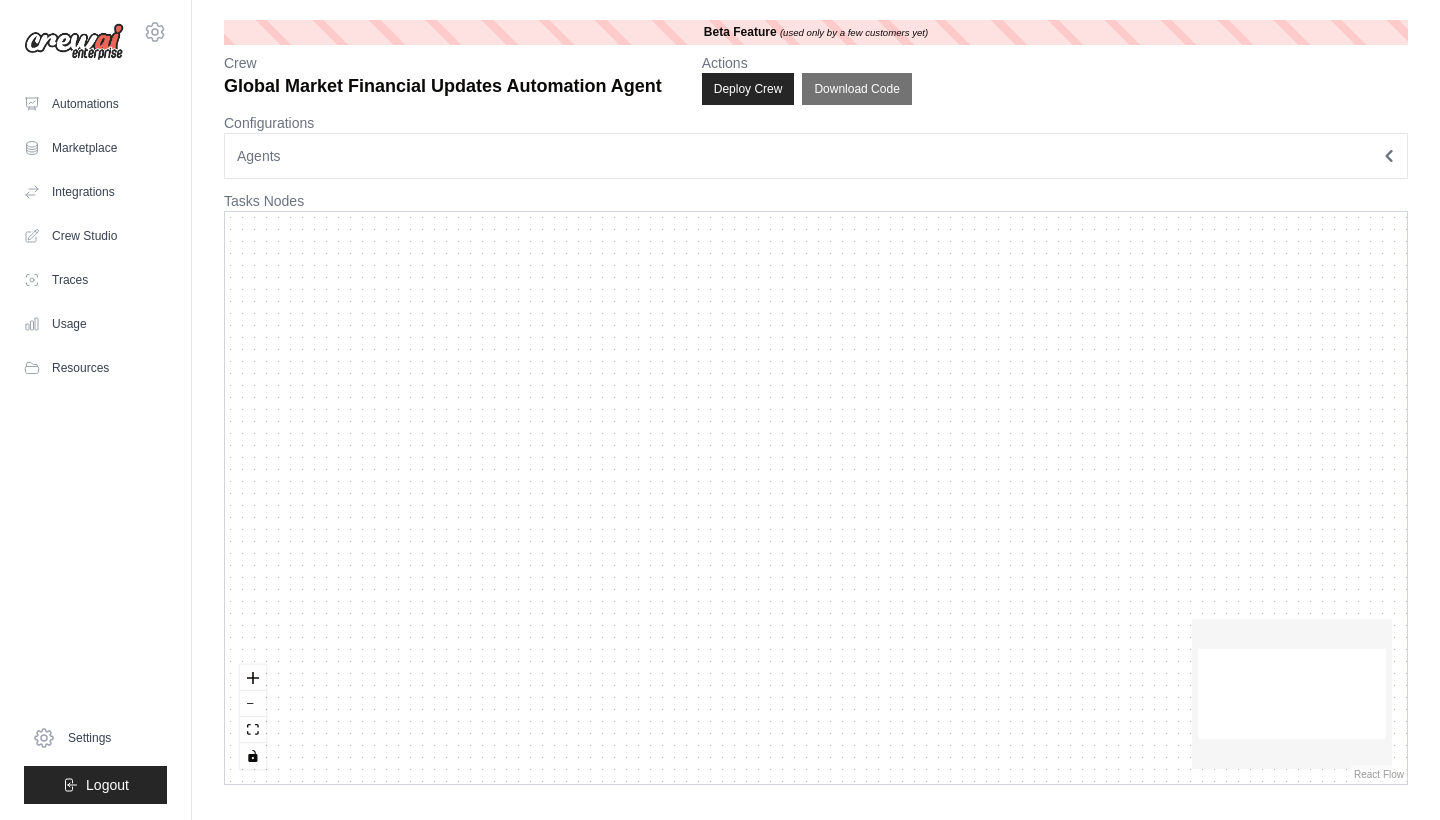 scroll, scrollTop: 0, scrollLeft: 0, axis: both 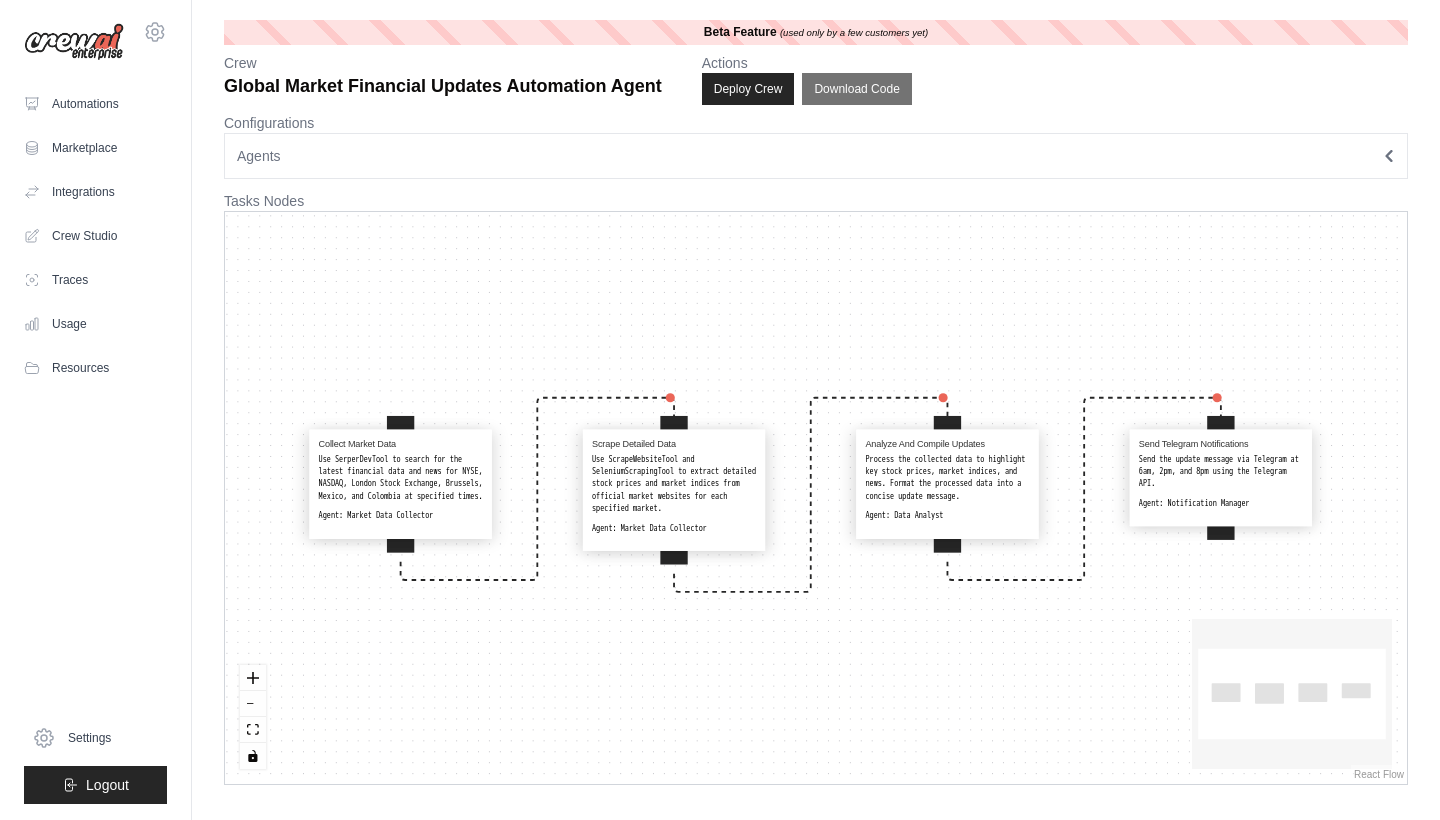click on "Agents" at bounding box center [816, 156] 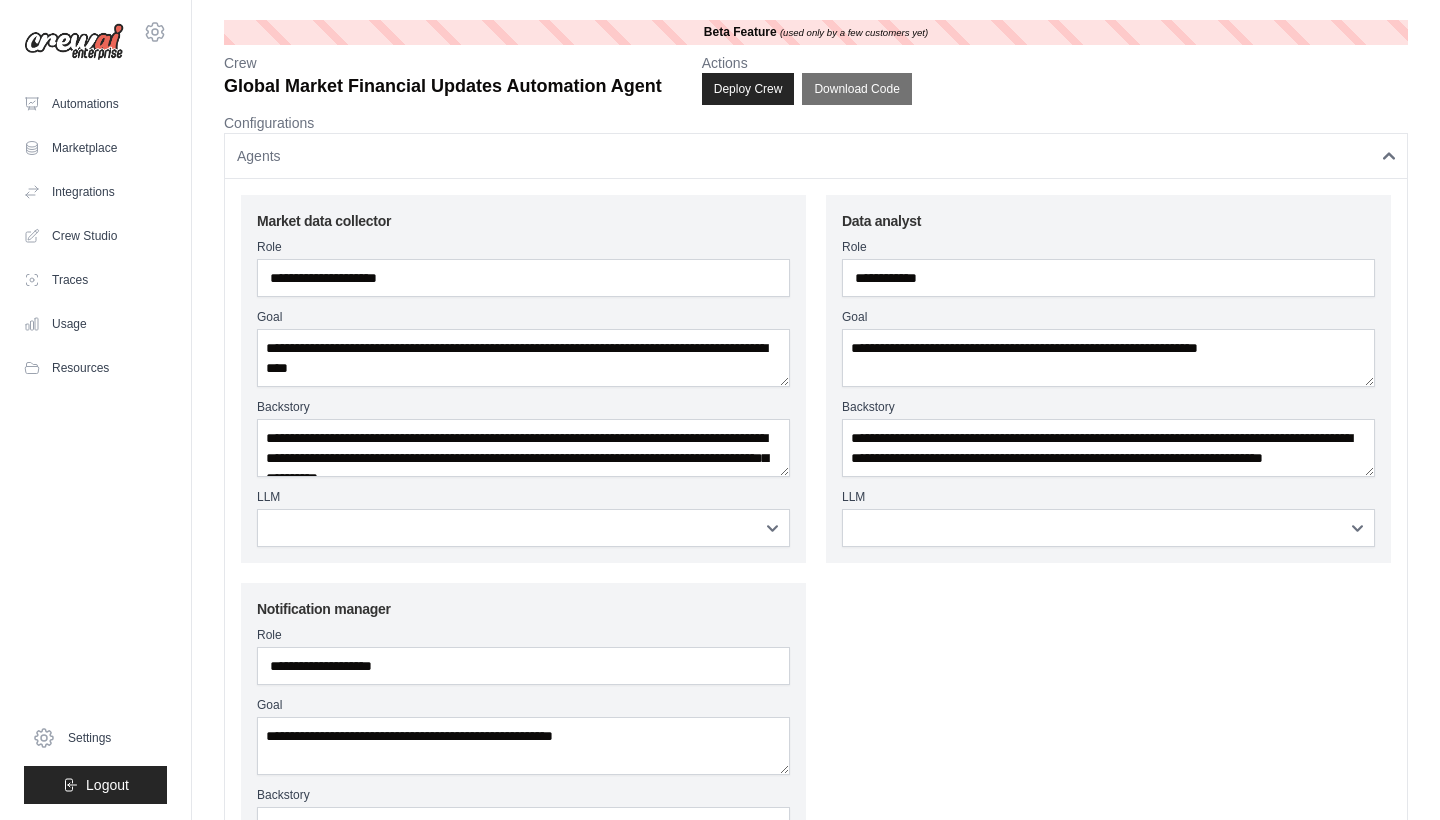 click on "Agents" at bounding box center (816, 156) 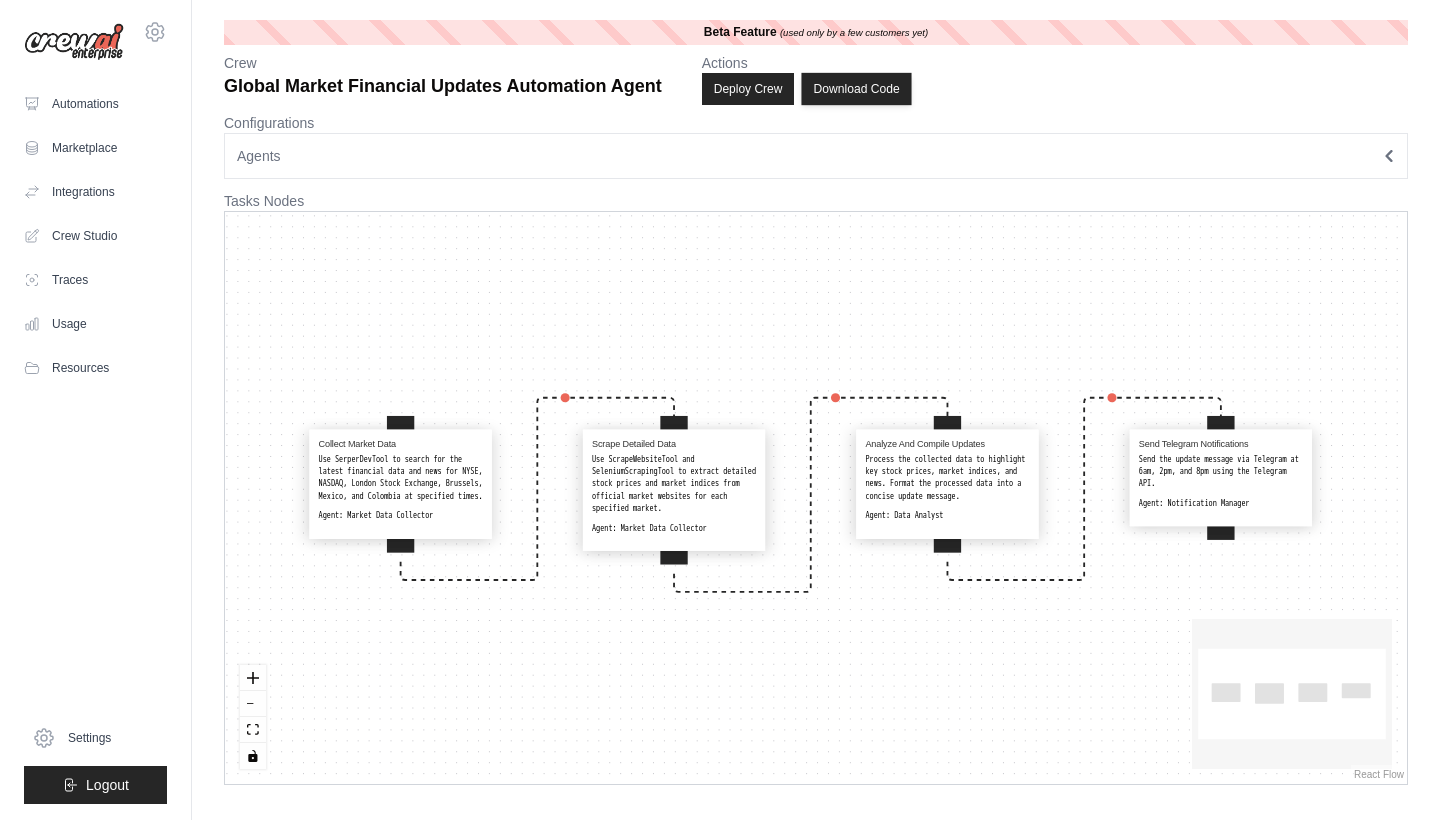click on "Download Code" at bounding box center (857, 89) 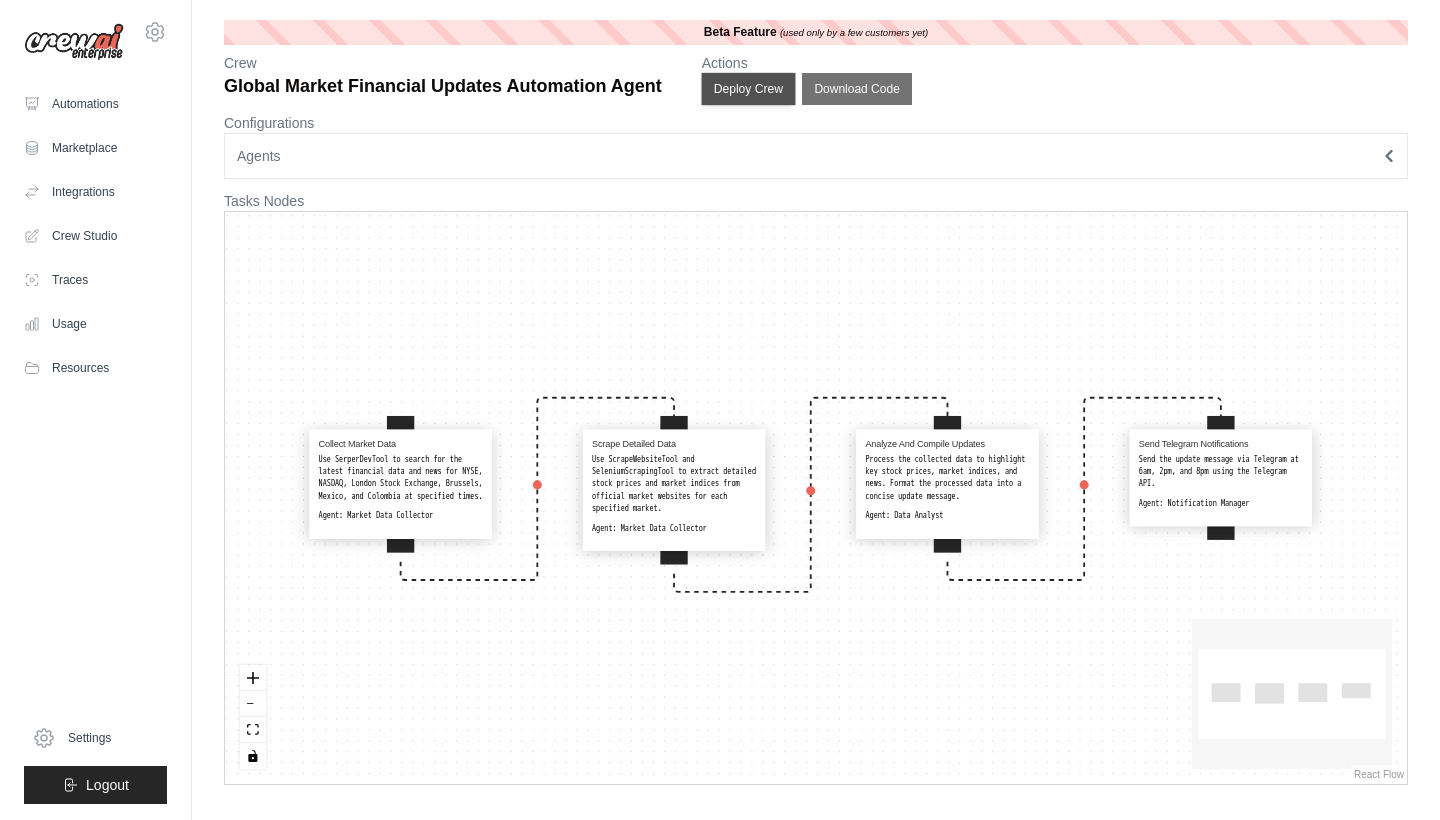 click on "Deploy Crew" at bounding box center (748, 89) 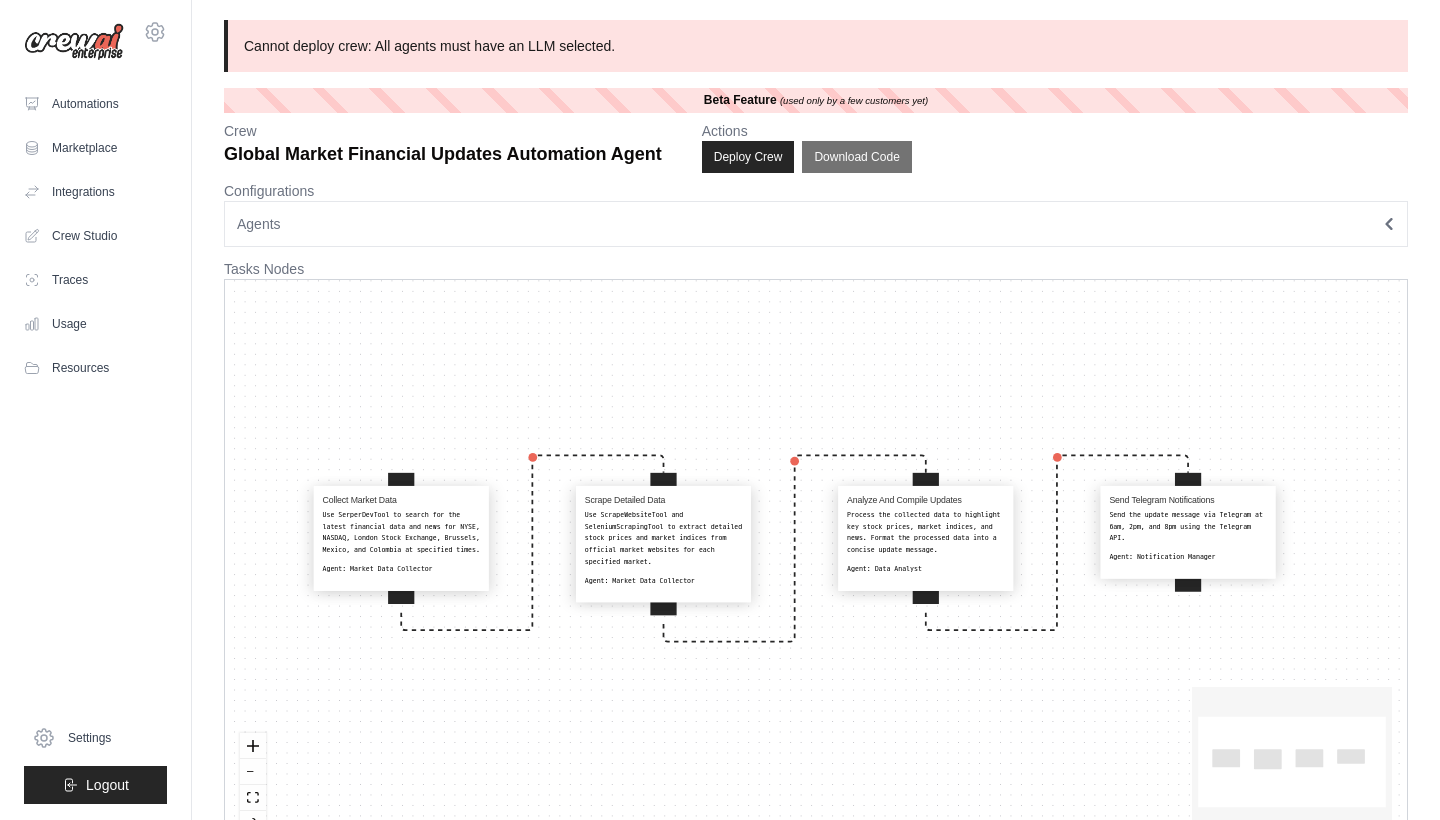 click on "React Flow mini map" 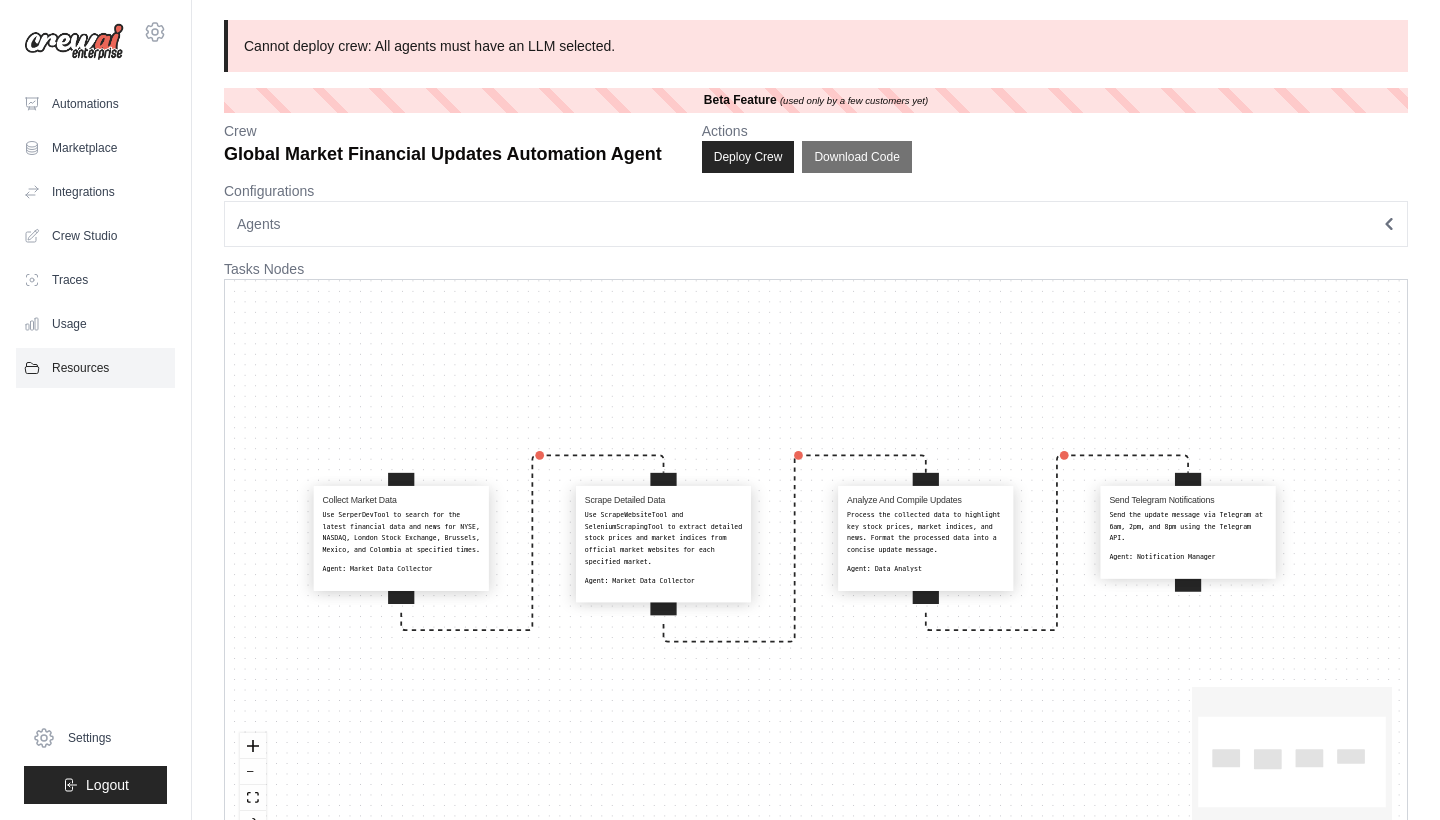 click on "Resources" at bounding box center (95, 368) 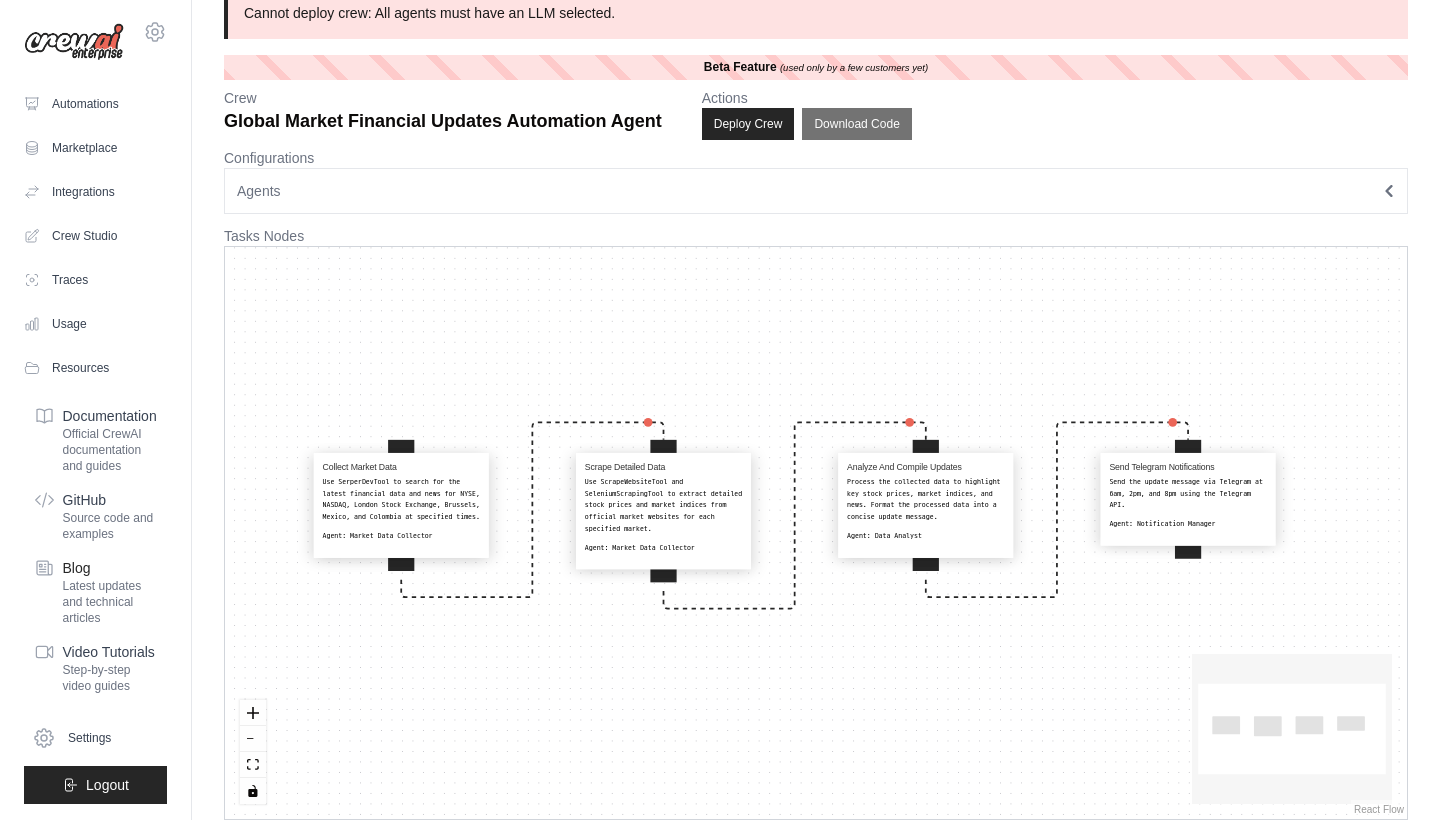 scroll, scrollTop: 25, scrollLeft: 0, axis: vertical 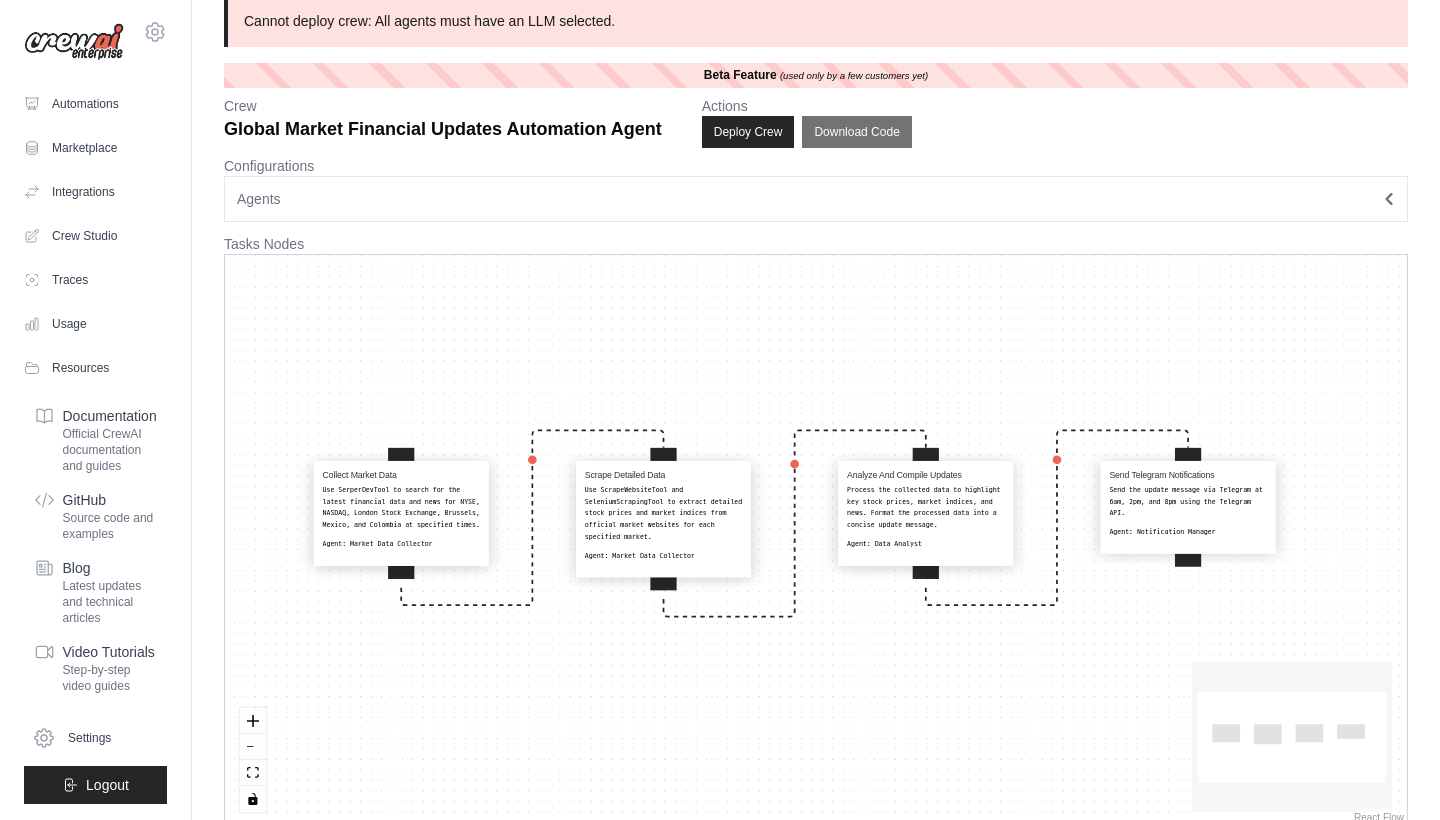 click on "Agents" at bounding box center [816, 199] 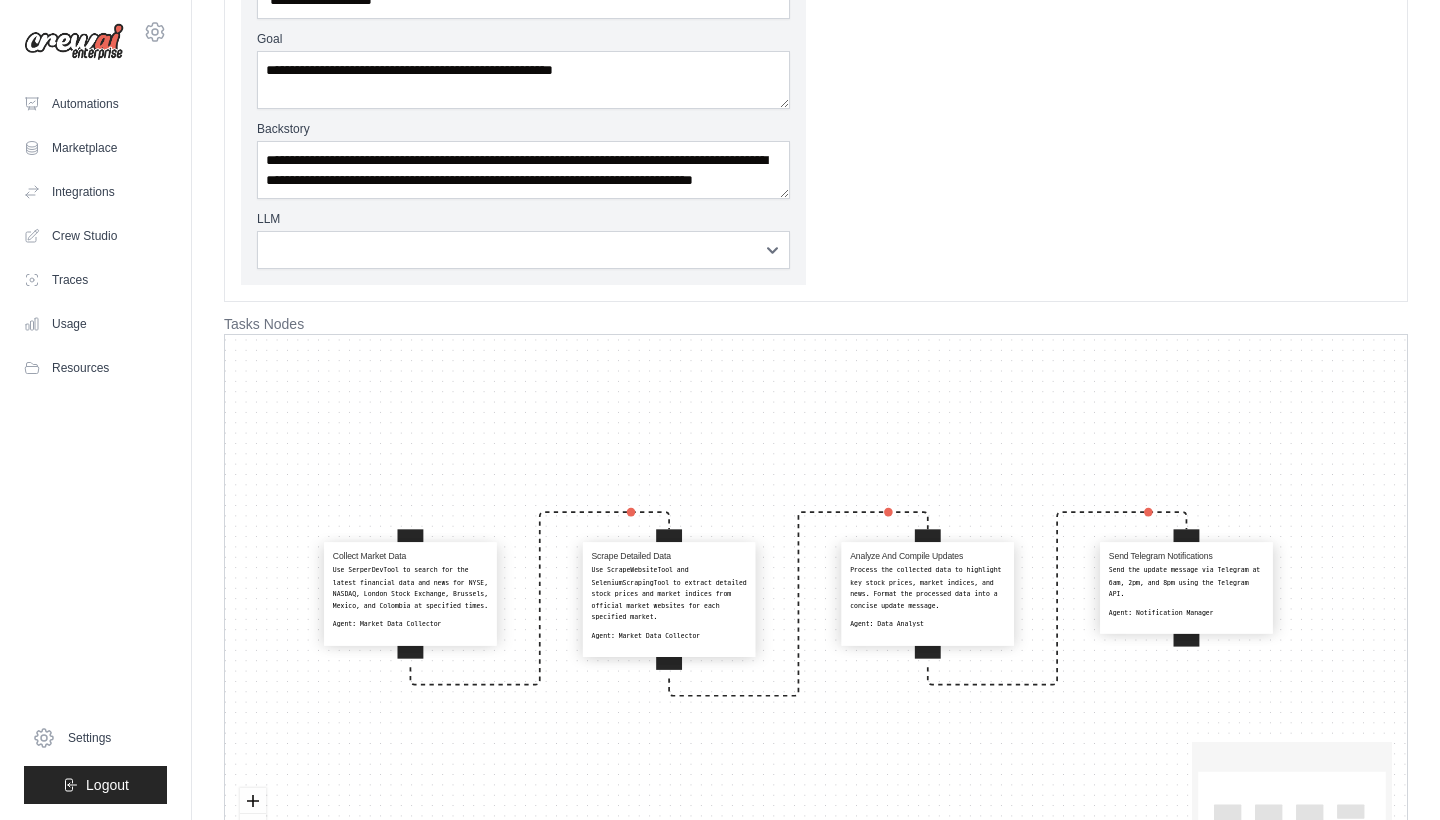 scroll, scrollTop: 697, scrollLeft: 0, axis: vertical 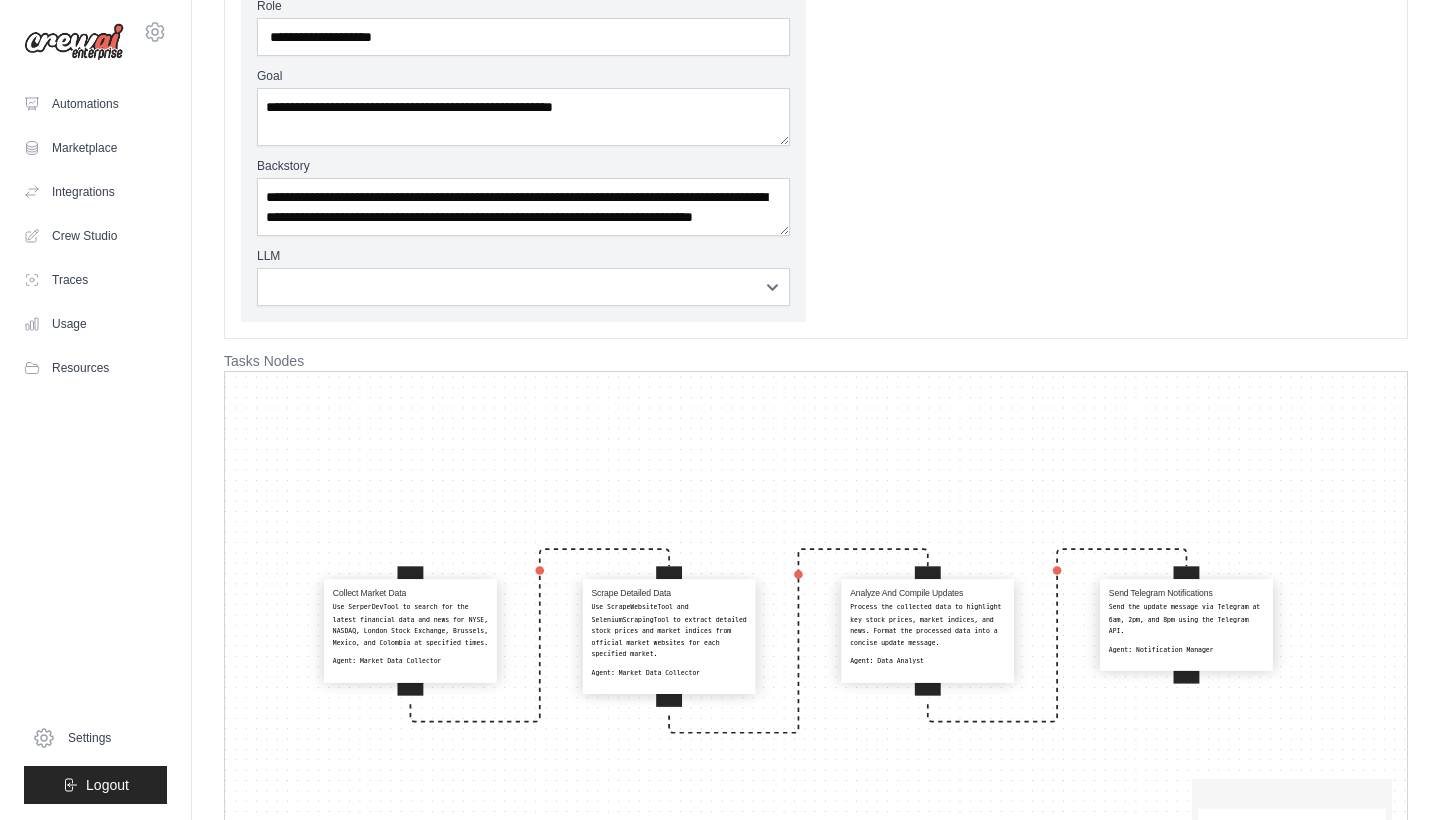 click on "**********" at bounding box center [816, -56] 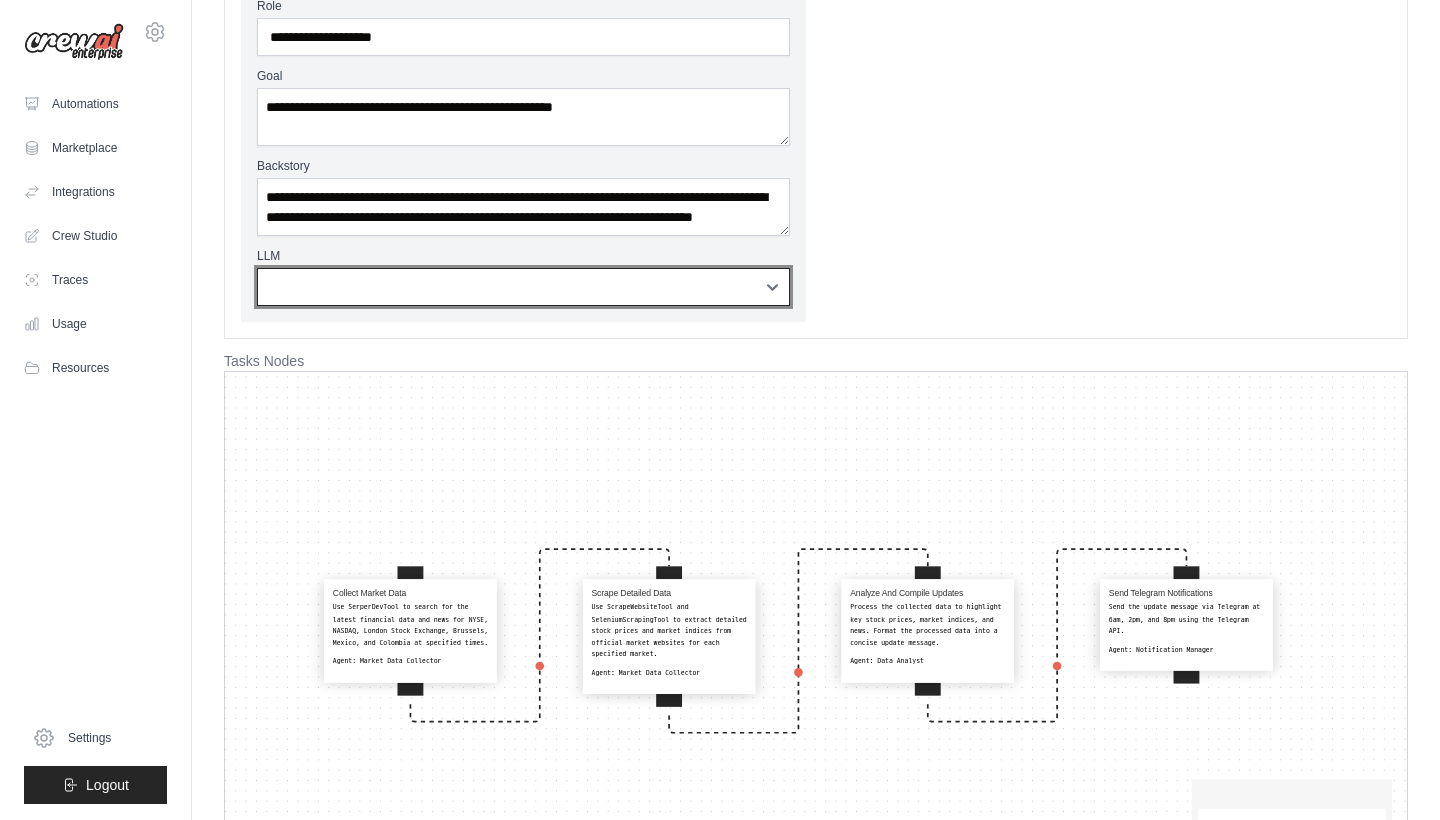 select on "**********" 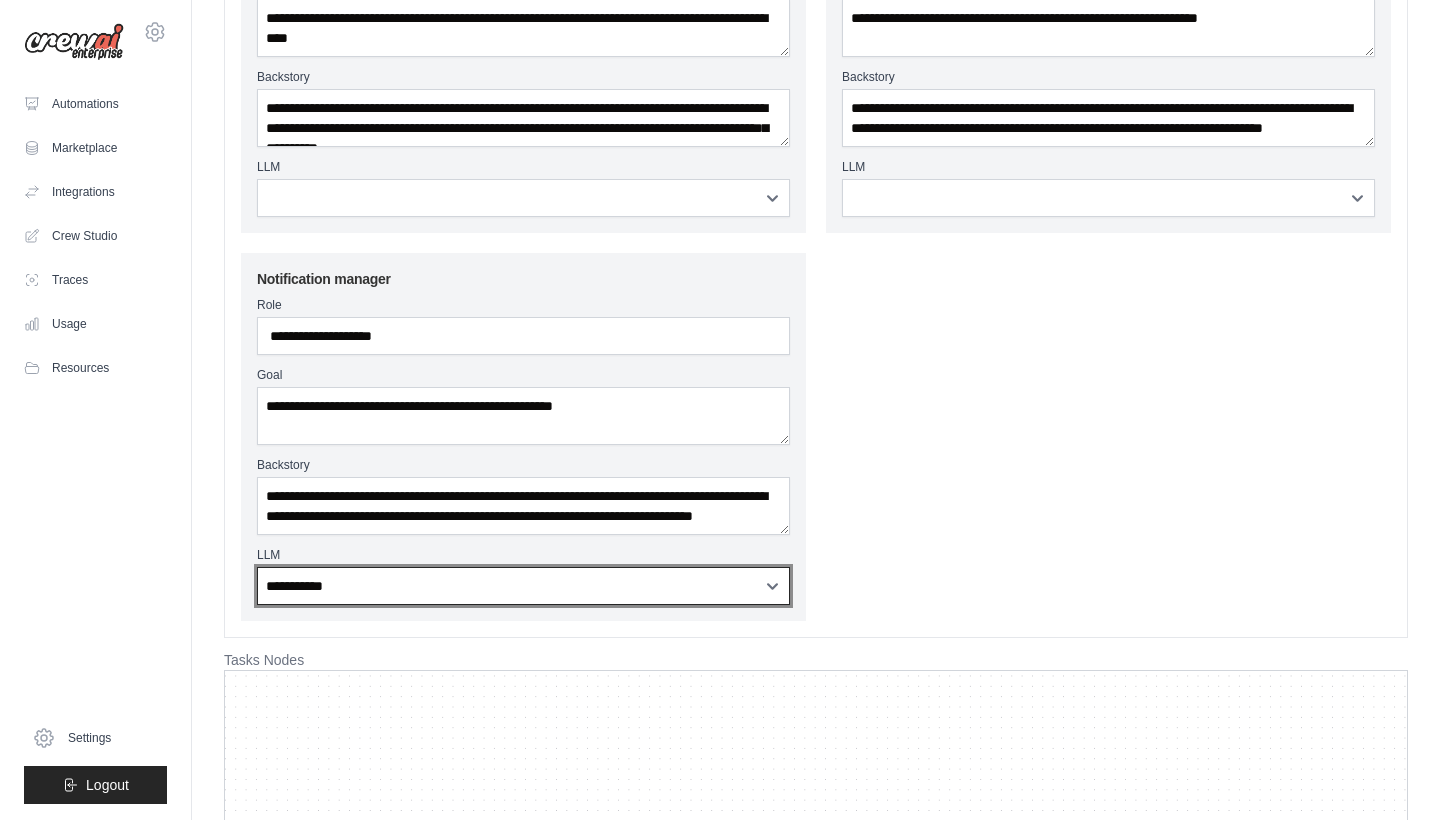 scroll, scrollTop: 398, scrollLeft: 0, axis: vertical 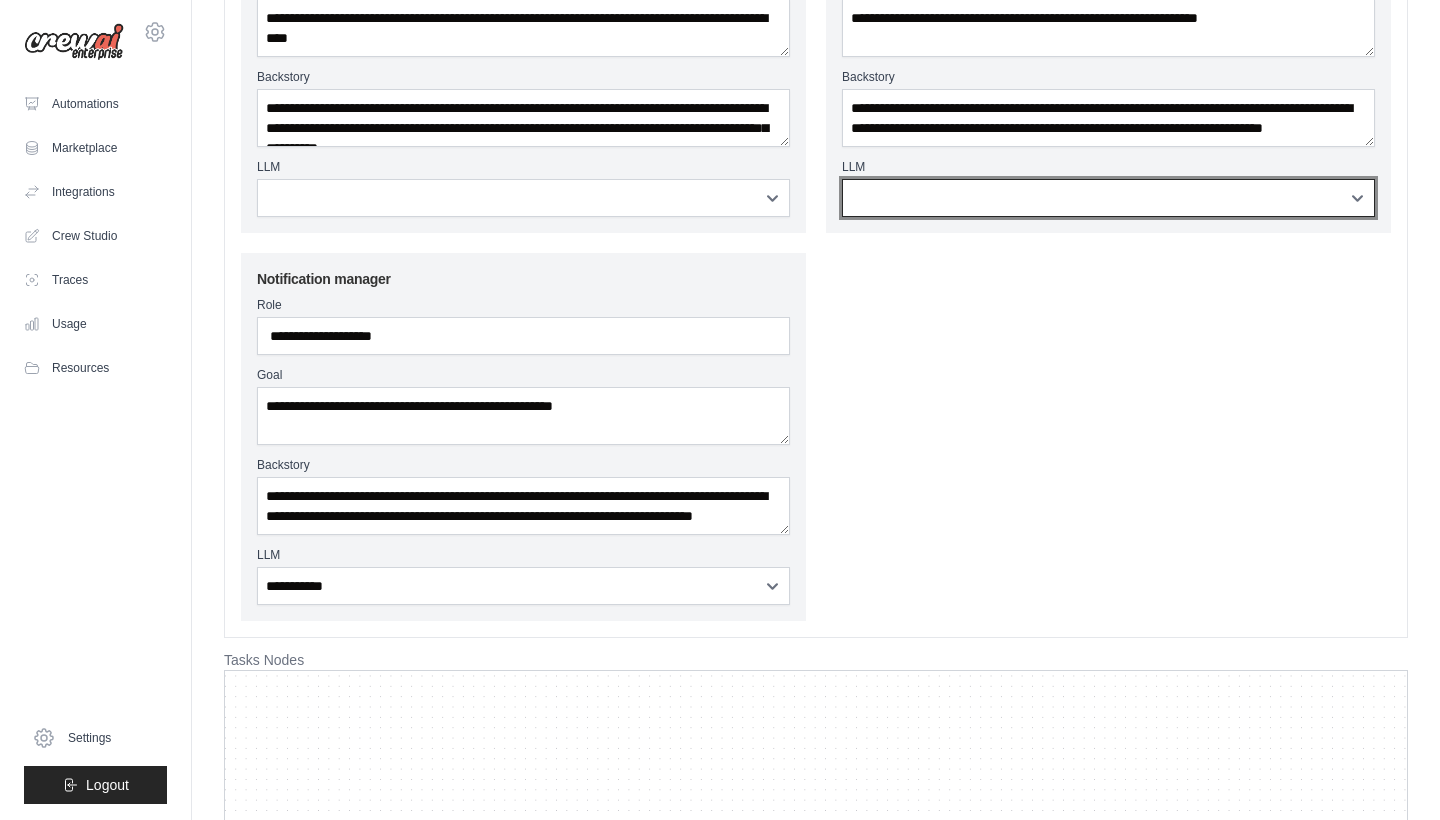 select on "**********" 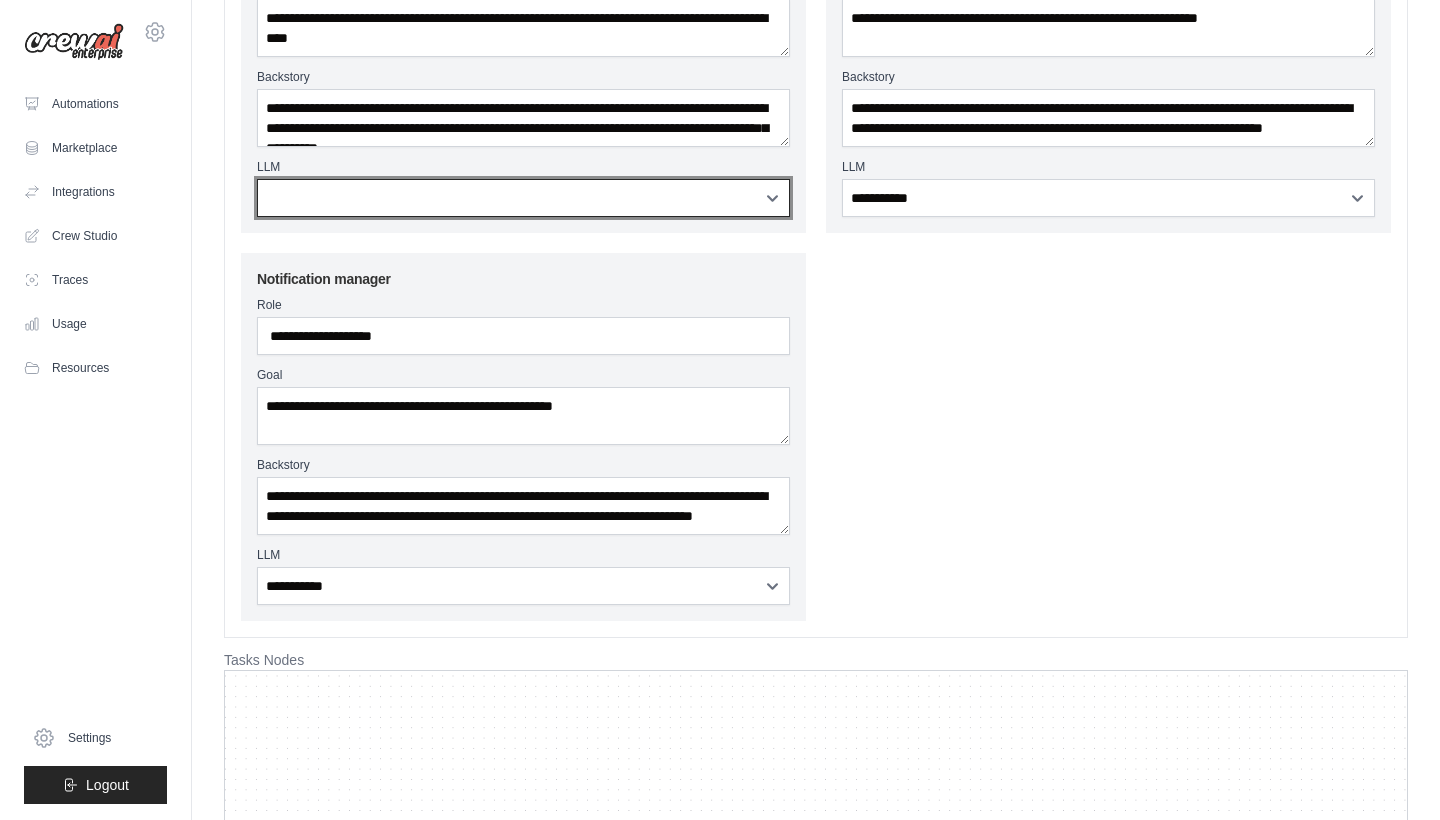select on "**********" 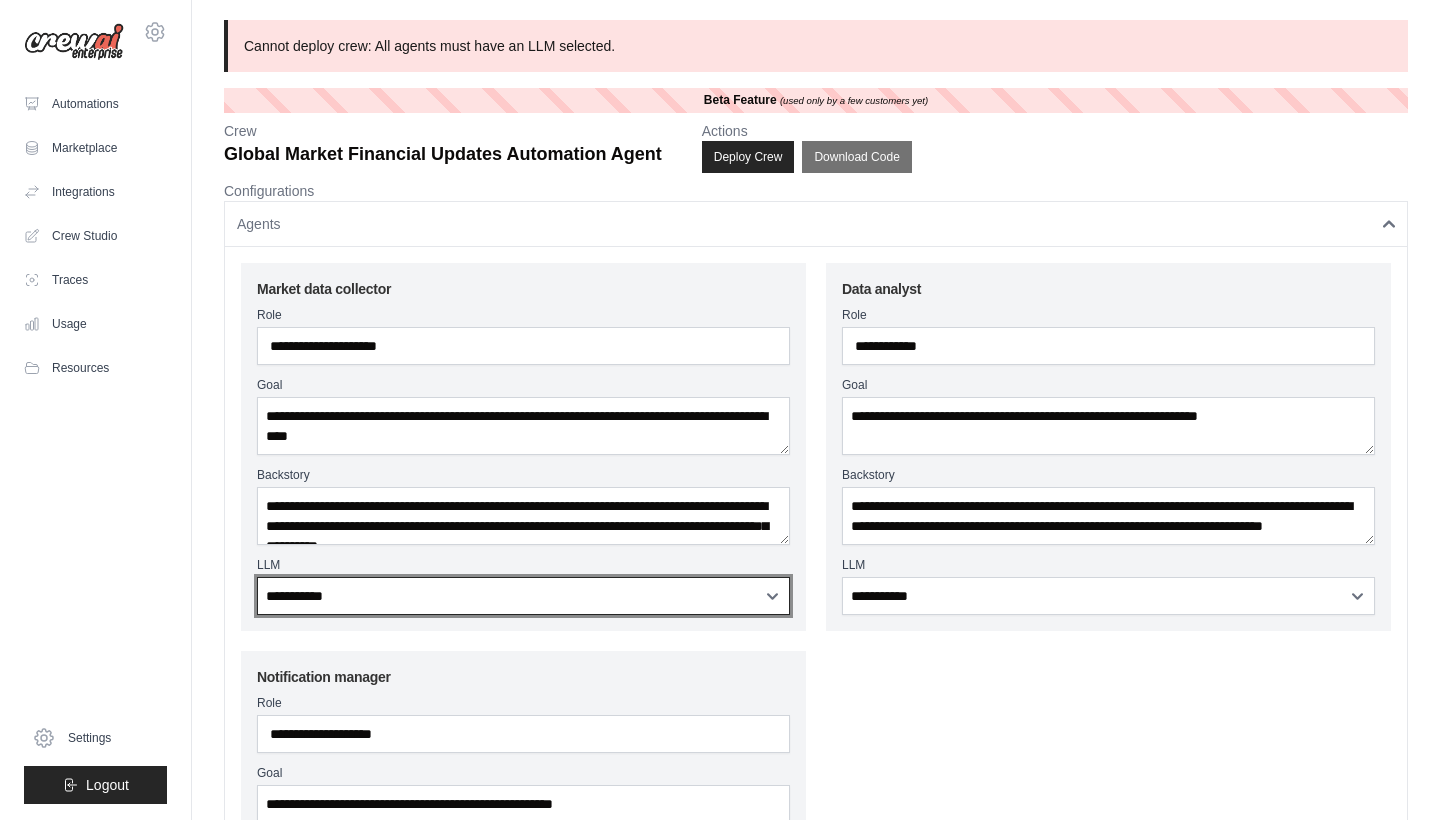 scroll, scrollTop: 0, scrollLeft: 0, axis: both 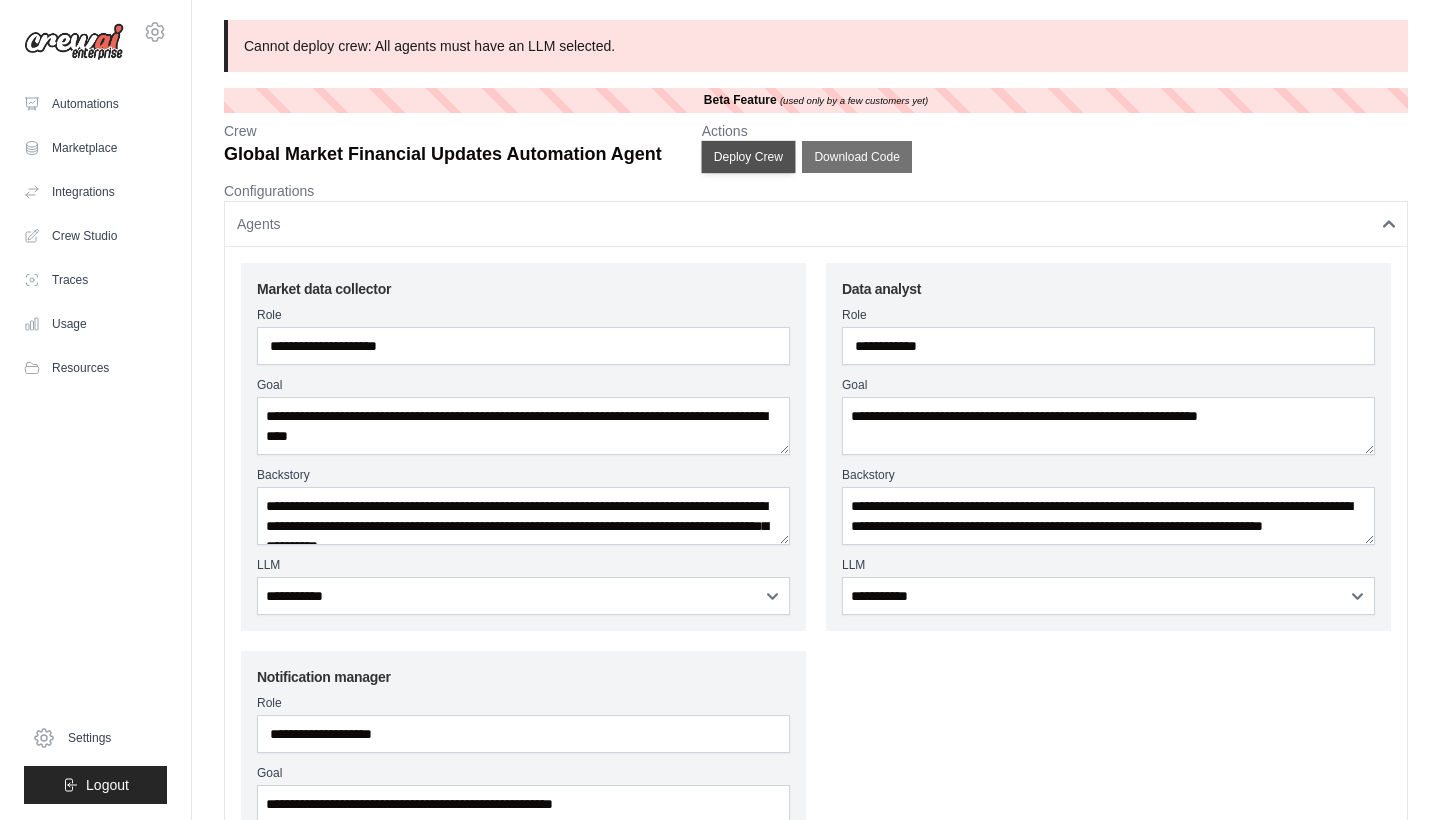 click on "Deploy Crew" at bounding box center [748, 157] 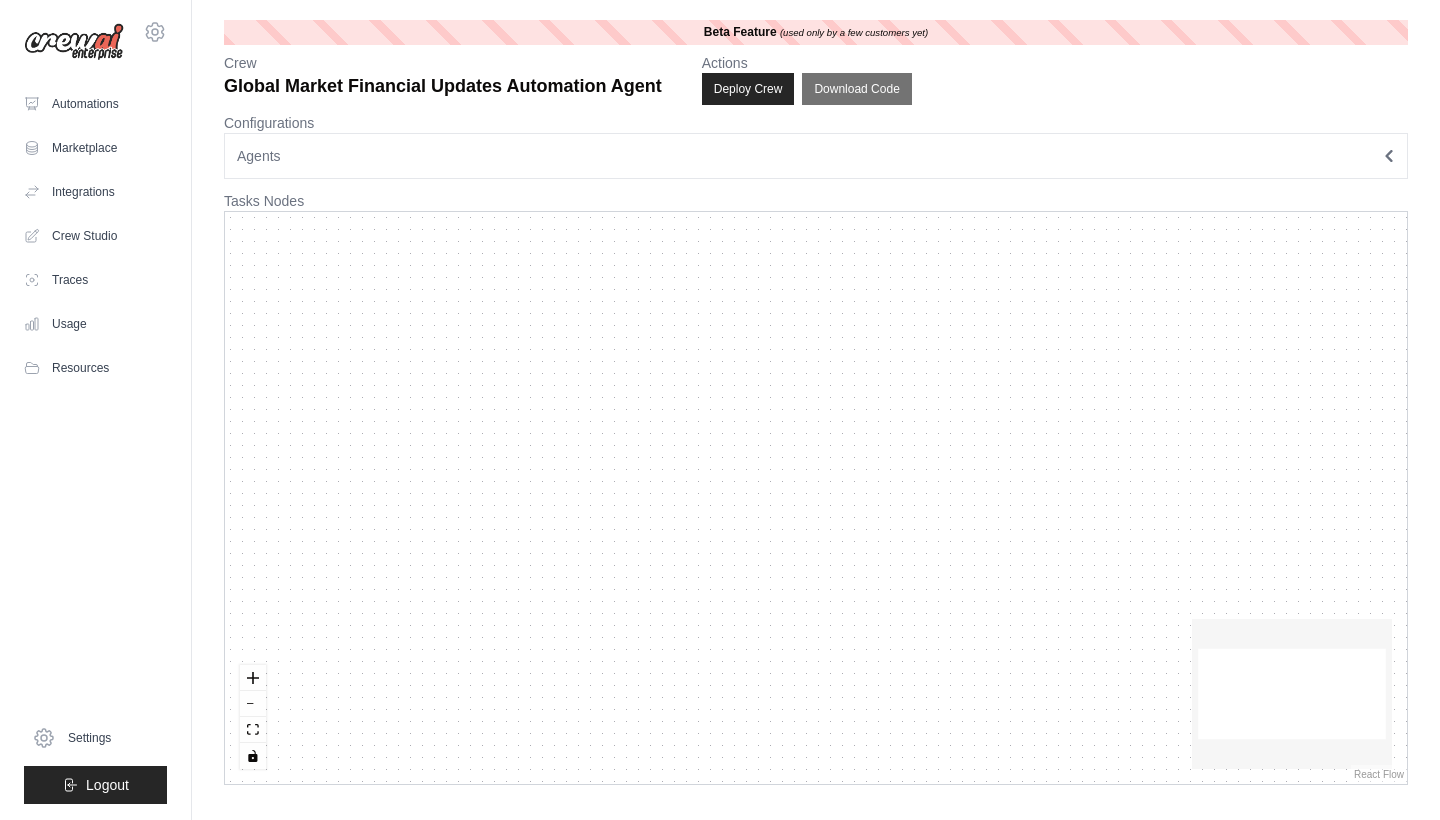 scroll, scrollTop: 0, scrollLeft: 0, axis: both 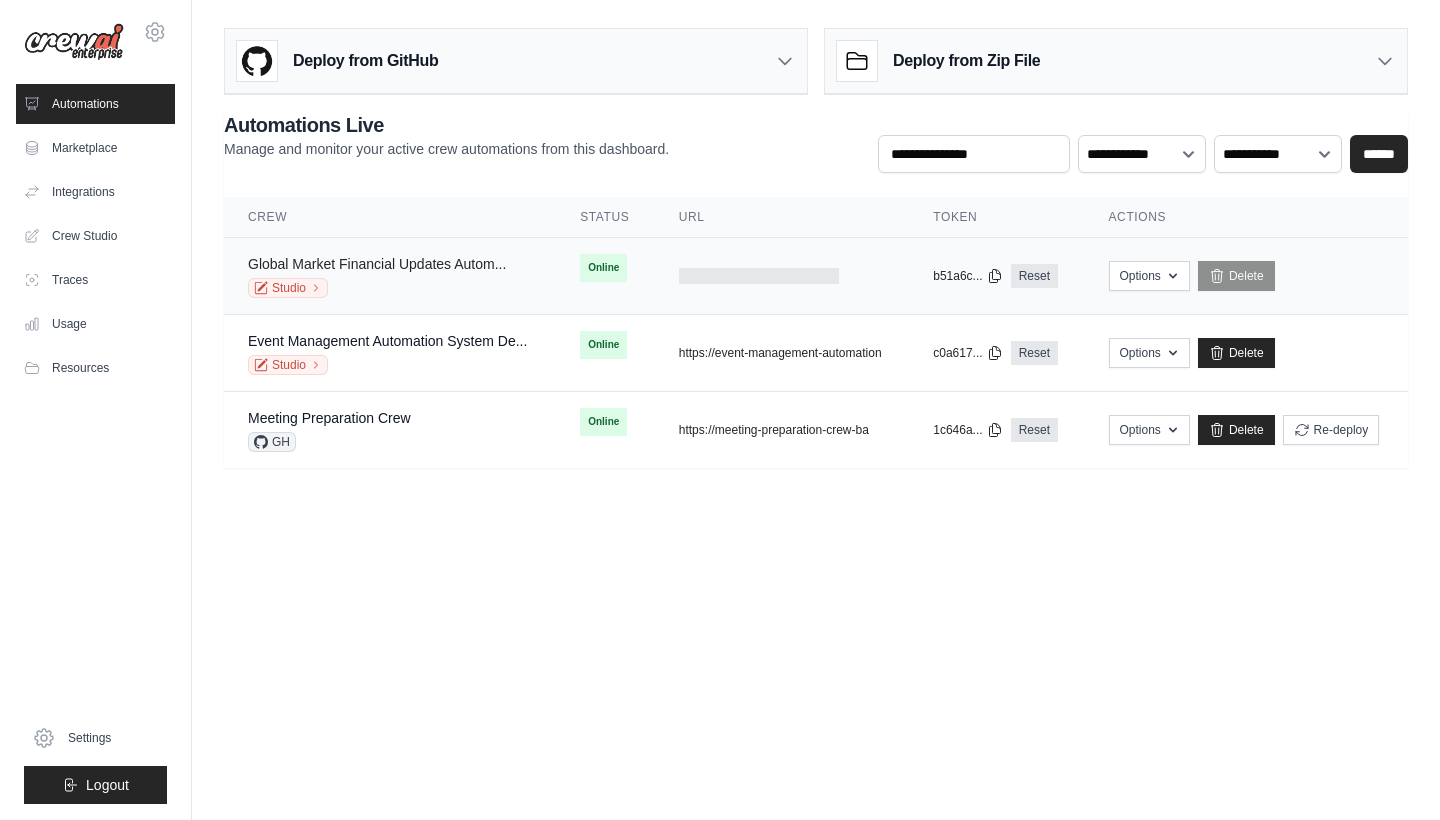 click on "Global Market Financial Updates Autom..." at bounding box center (377, 264) 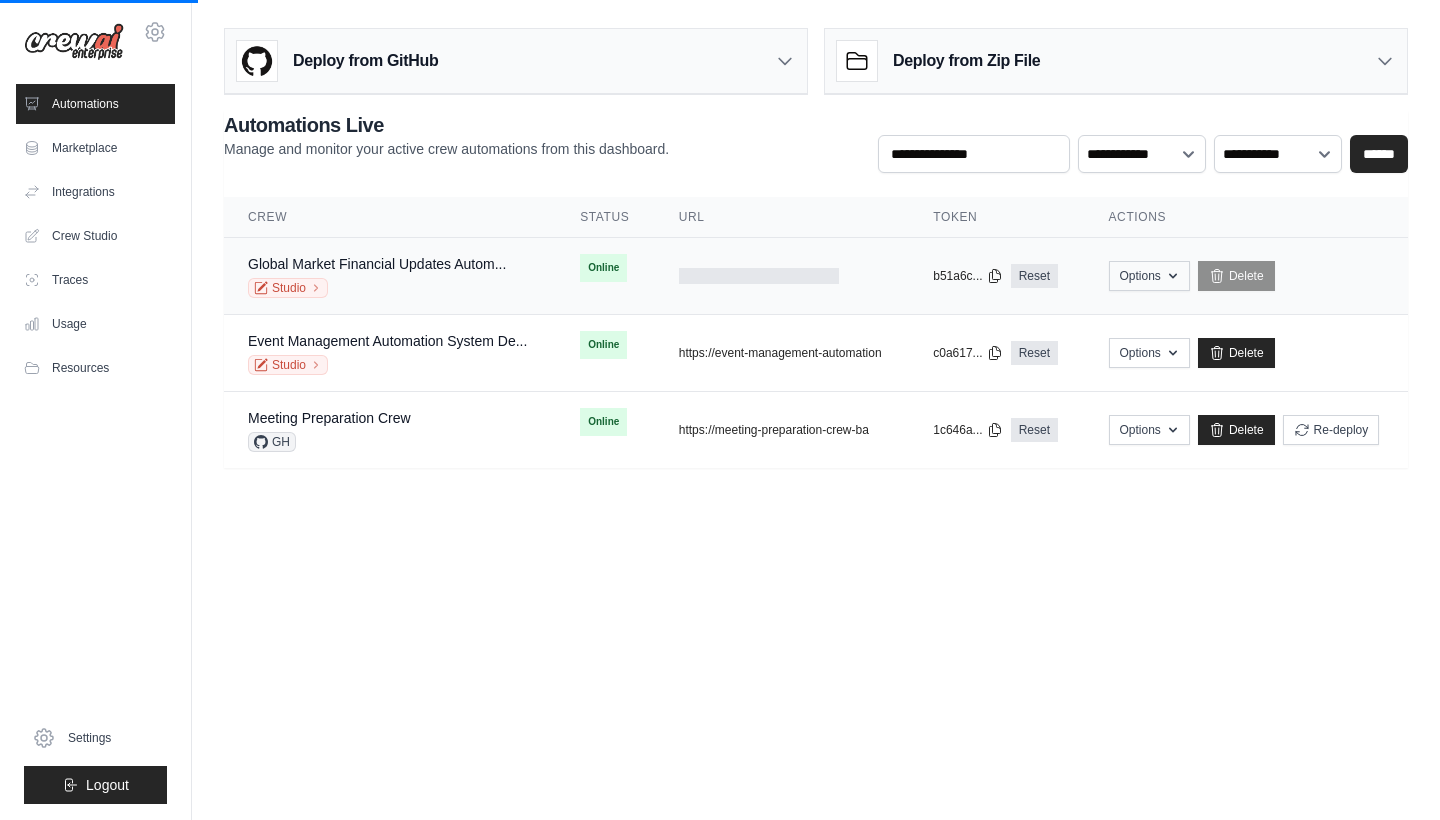 click 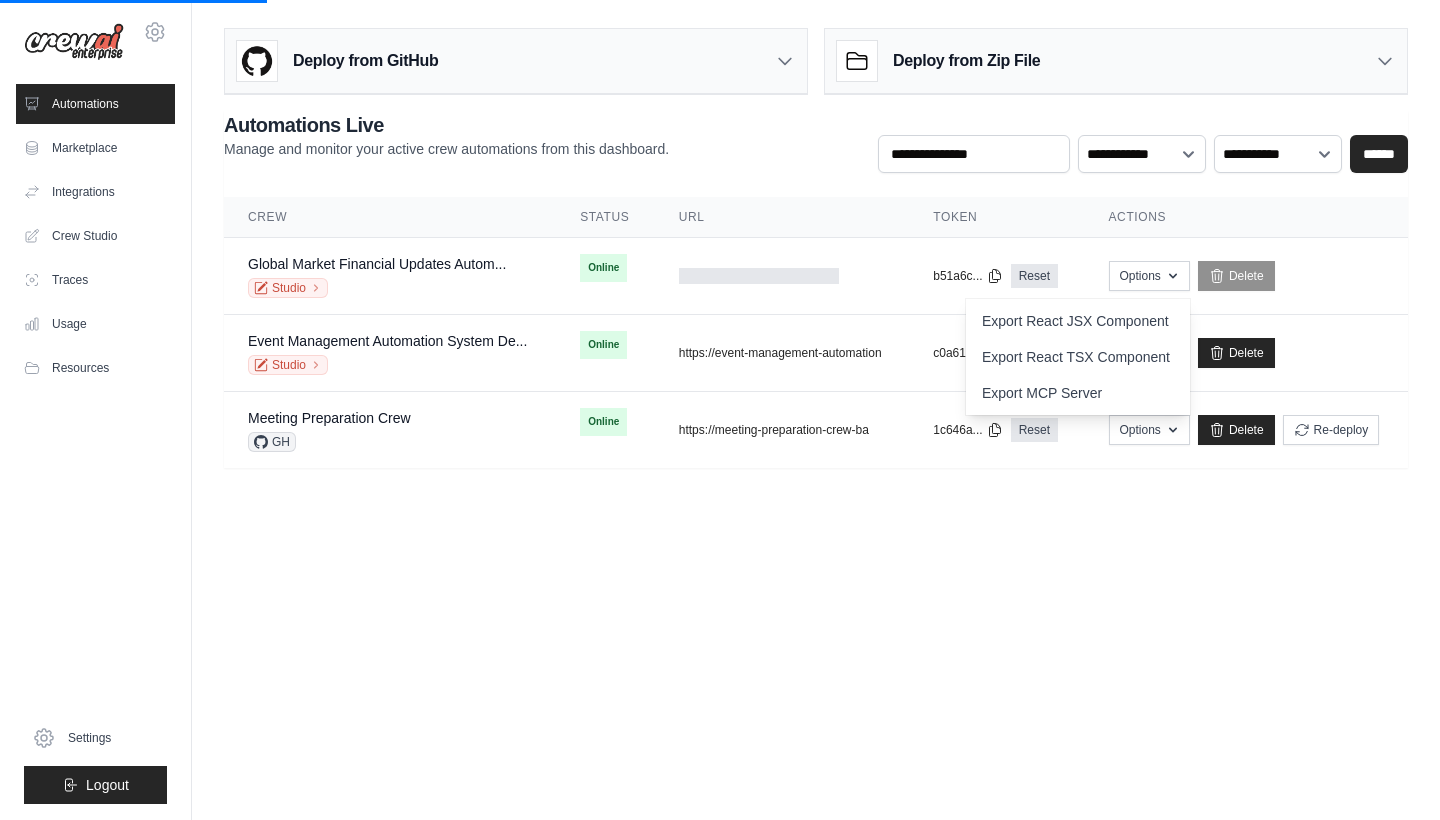 click on "Deploy from GitHub
Deploy your project directly from GitHub. Select a repository and
branch to get started.
Changes will be automatically synchronized with your deployment.
Configure GitHub
Deploy from Zip File
Choose file" at bounding box center (816, 256) 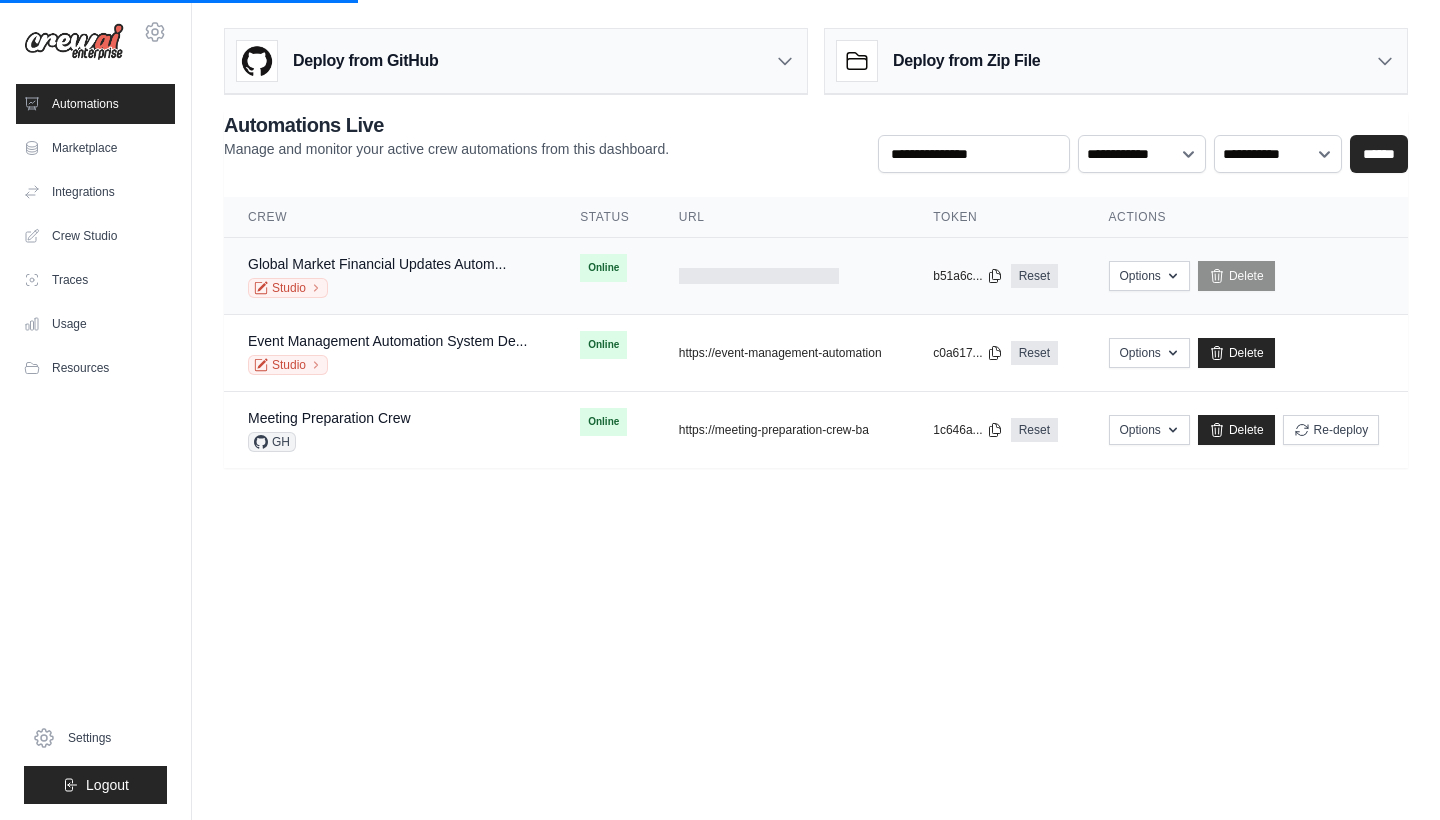 click on "Online" at bounding box center (603, 268) 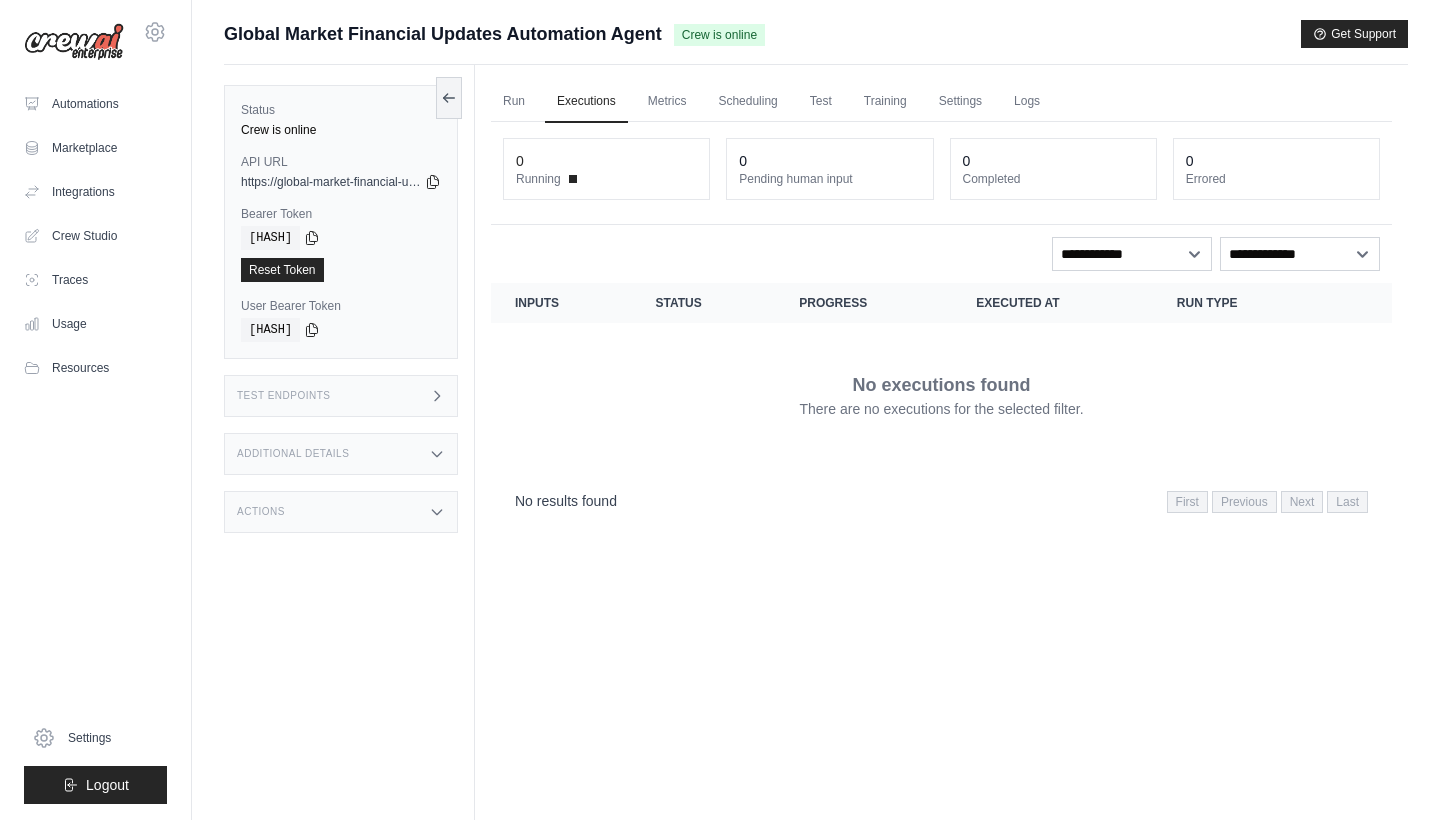 scroll, scrollTop: 0, scrollLeft: 0, axis: both 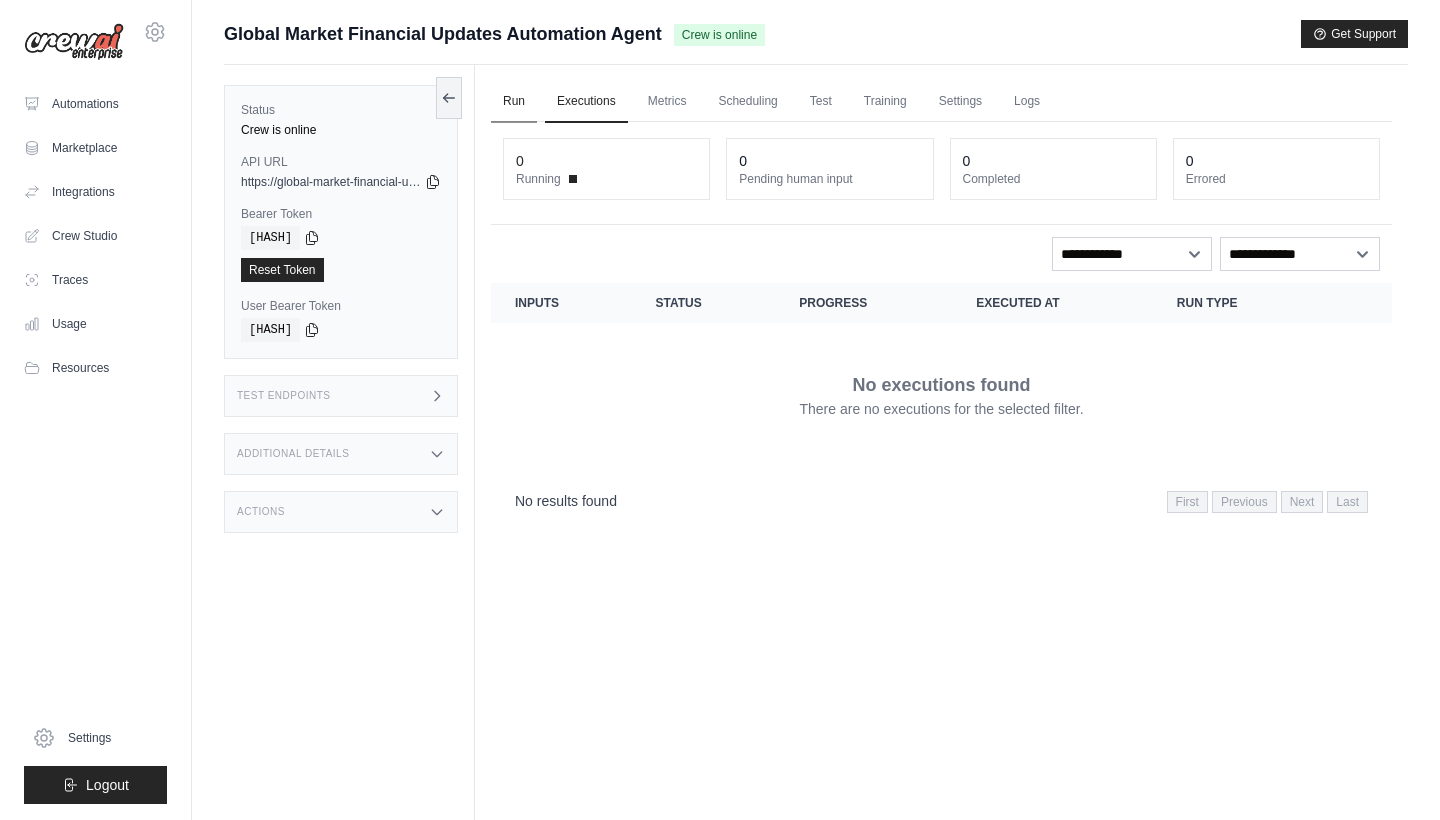 click on "Run" at bounding box center [514, 102] 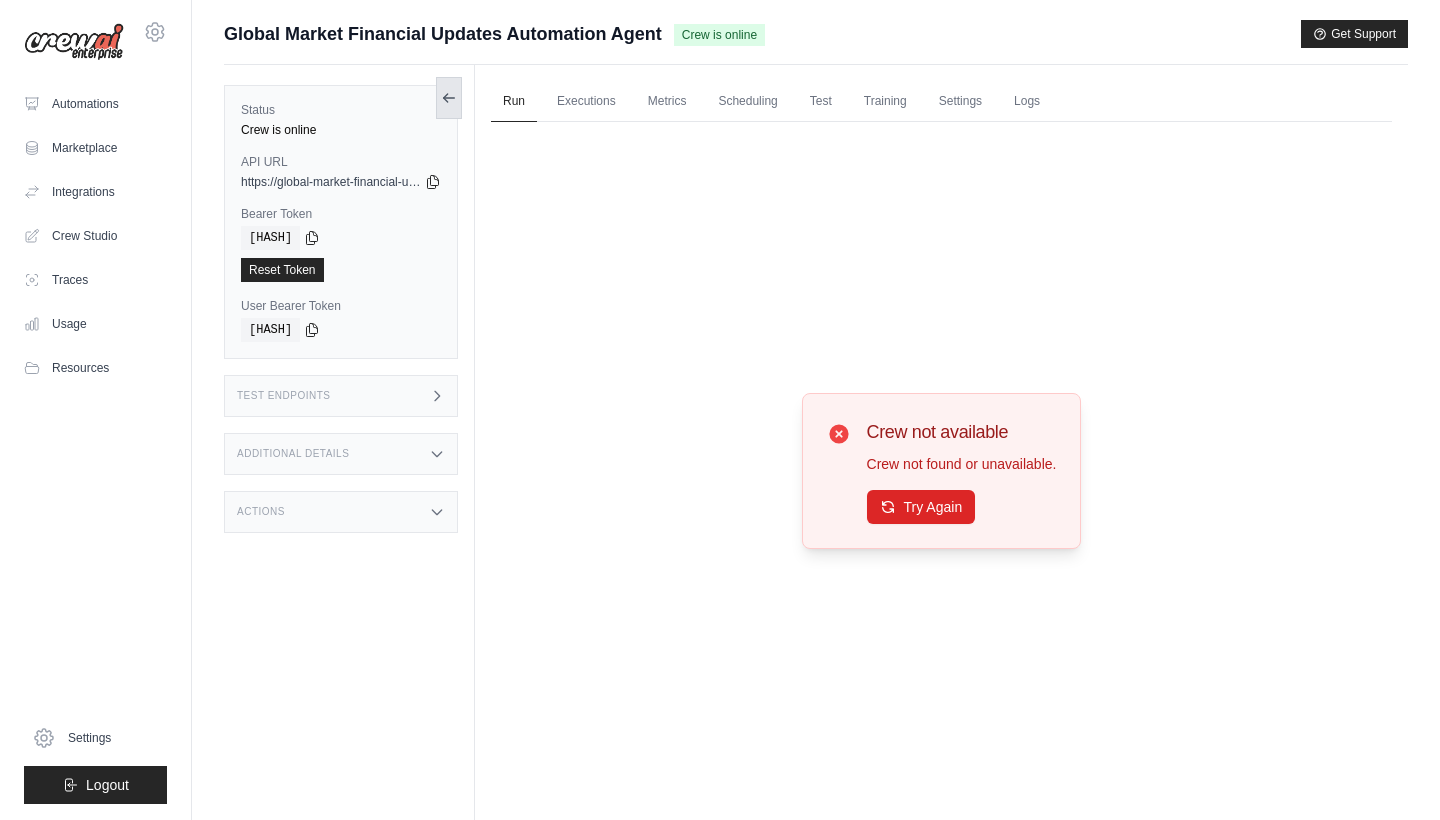 click 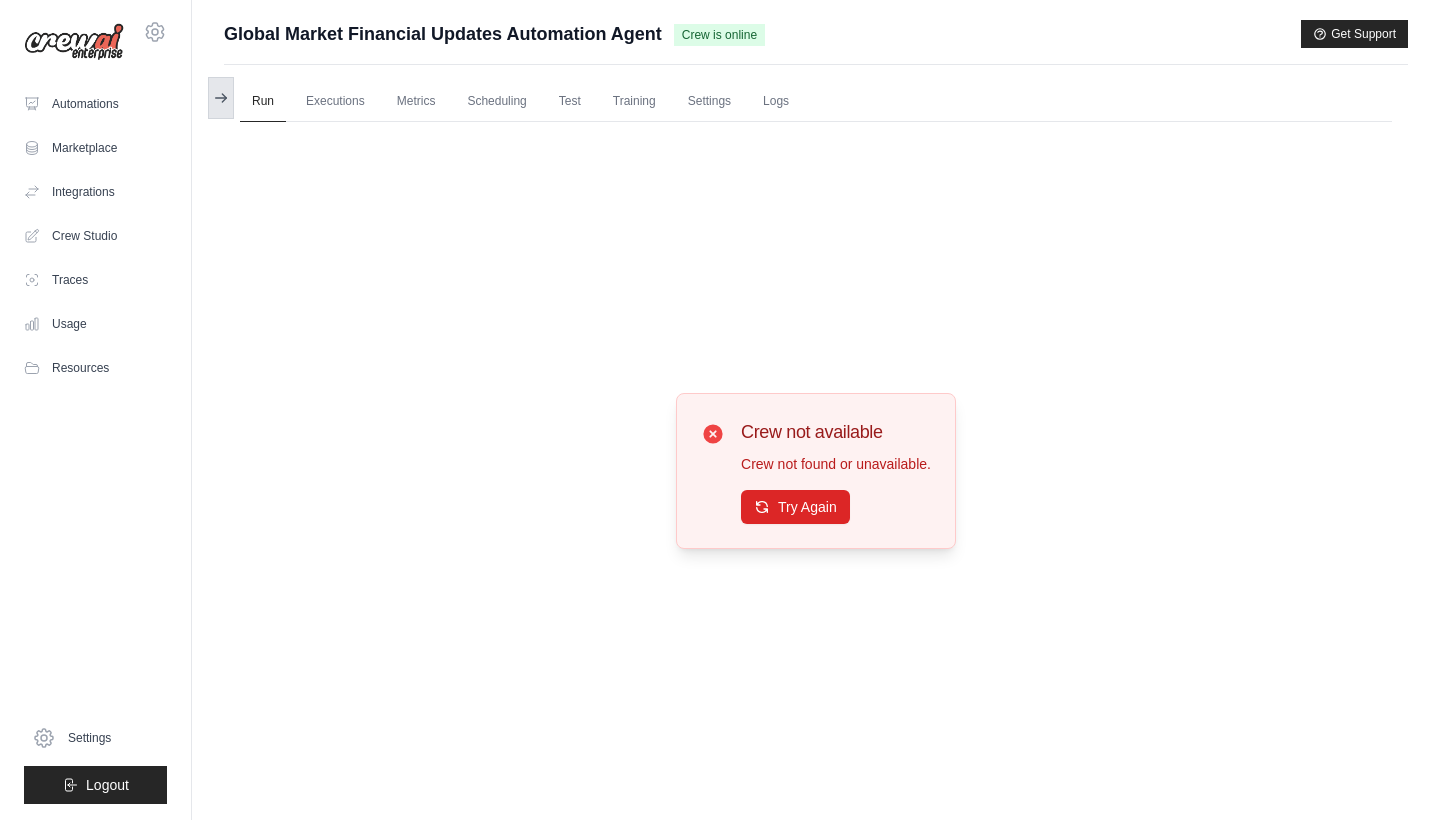click 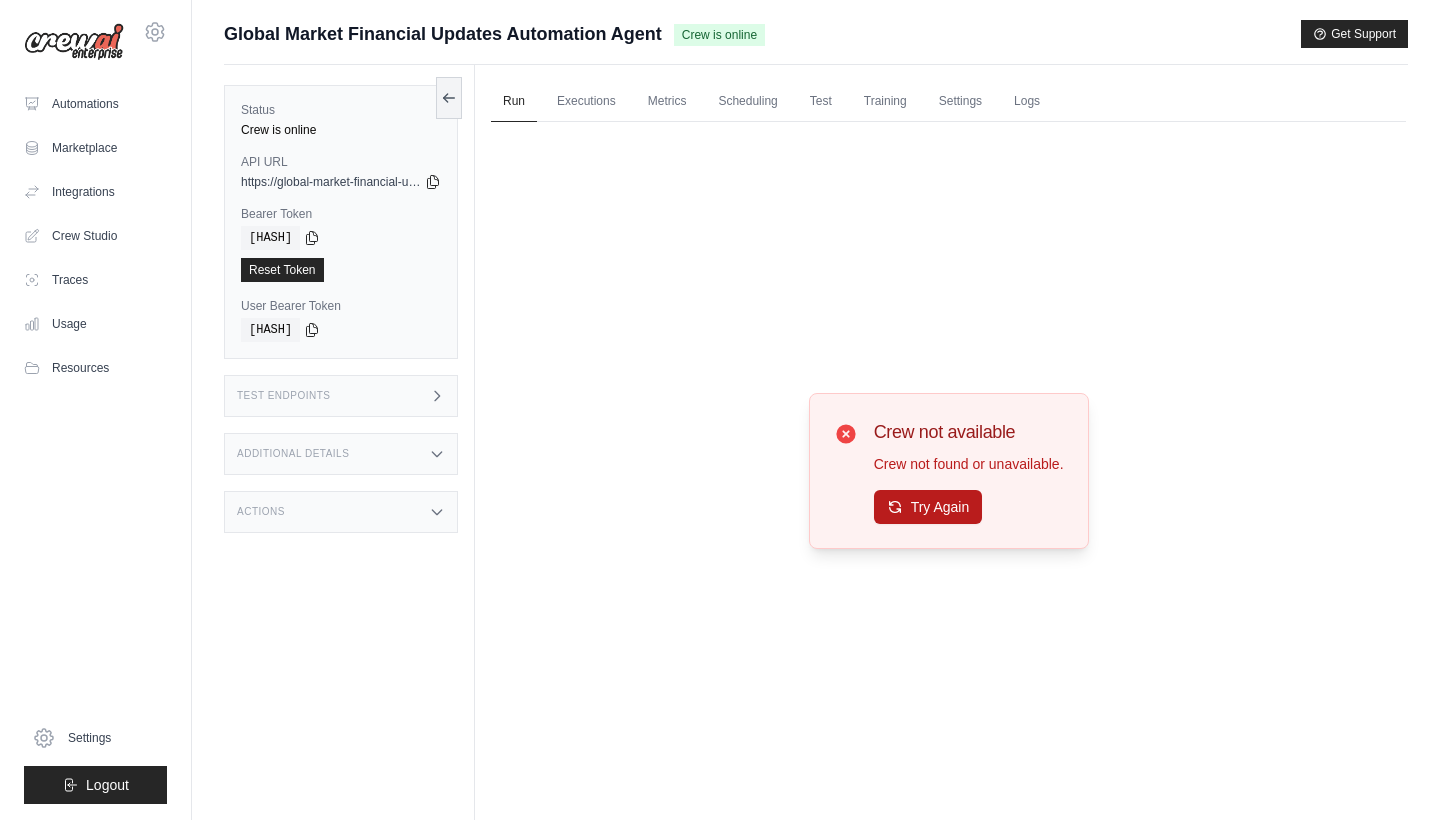 click on "Try Again" at bounding box center (928, 507) 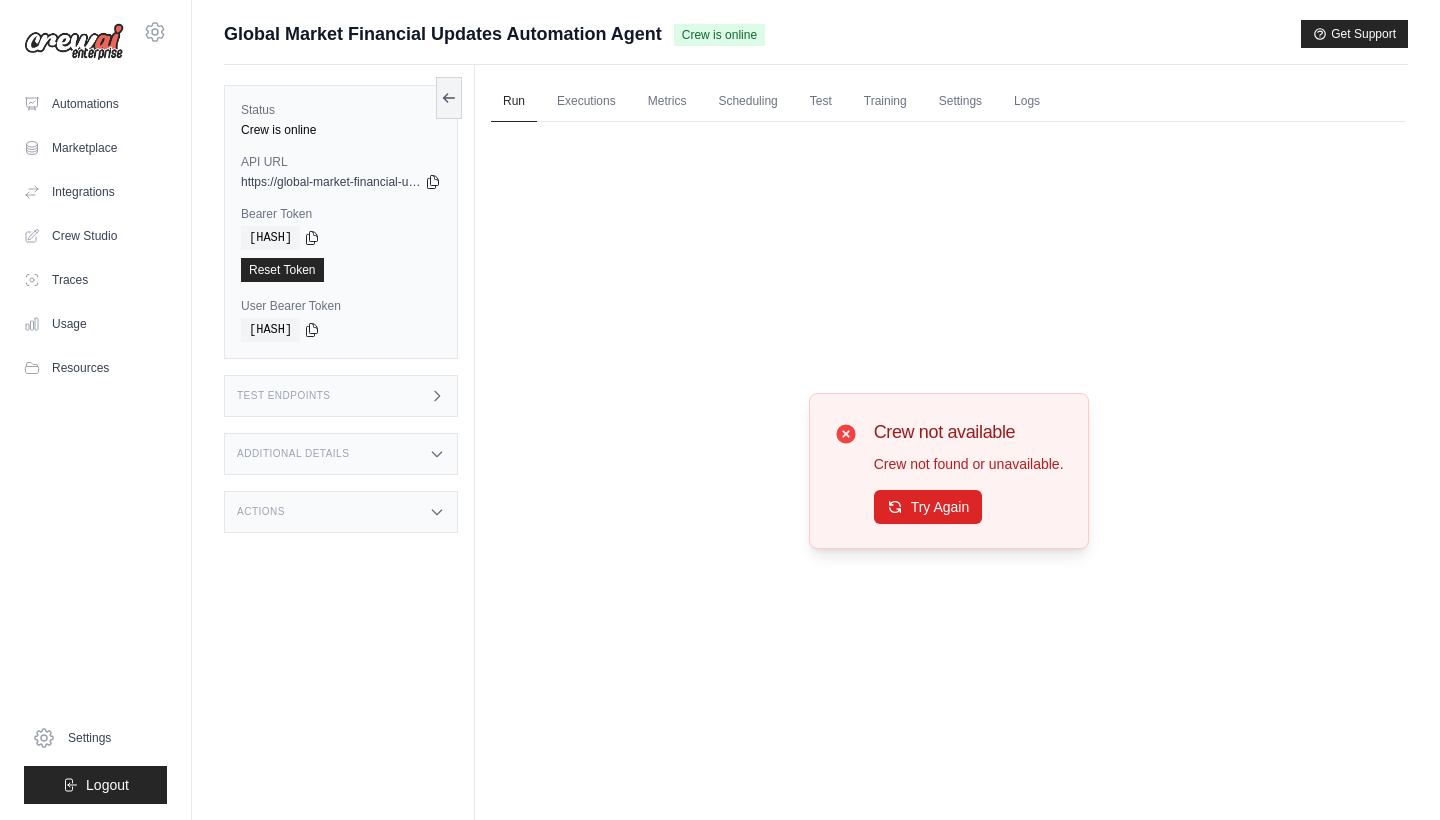 click on "Try Again" at bounding box center (928, 507) 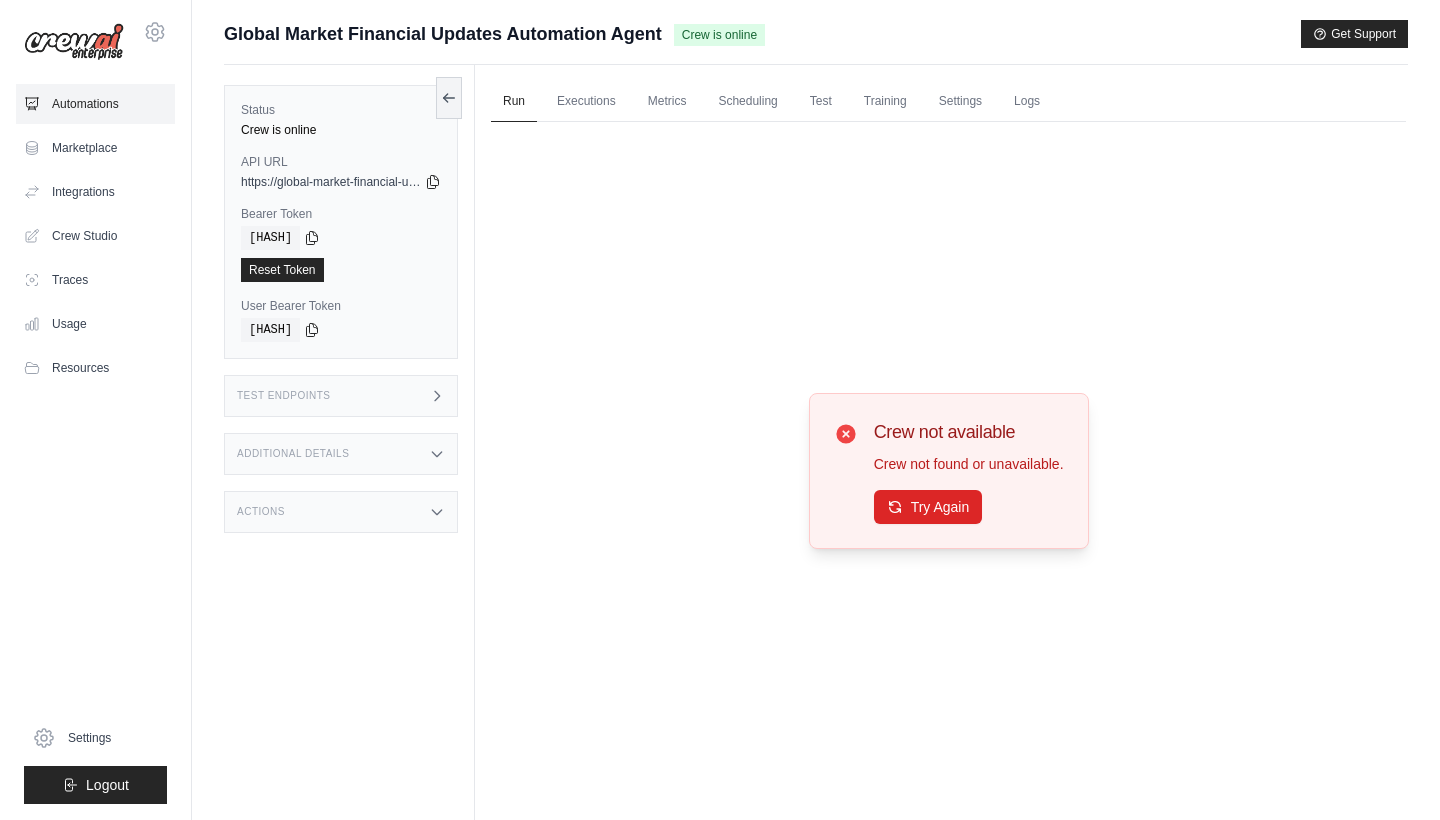 click on "Automations" at bounding box center [95, 104] 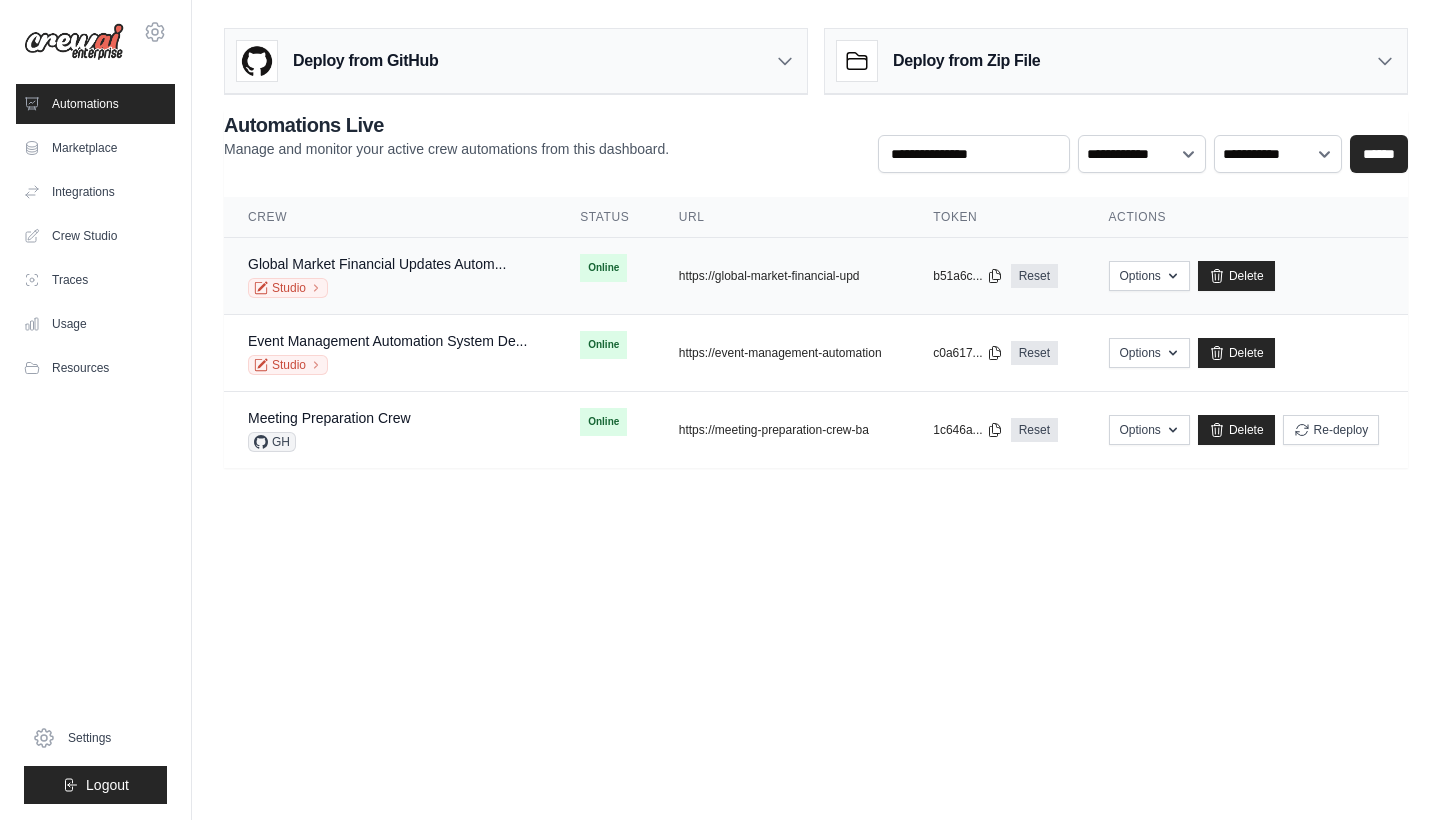 click on "Online" at bounding box center [603, 268] 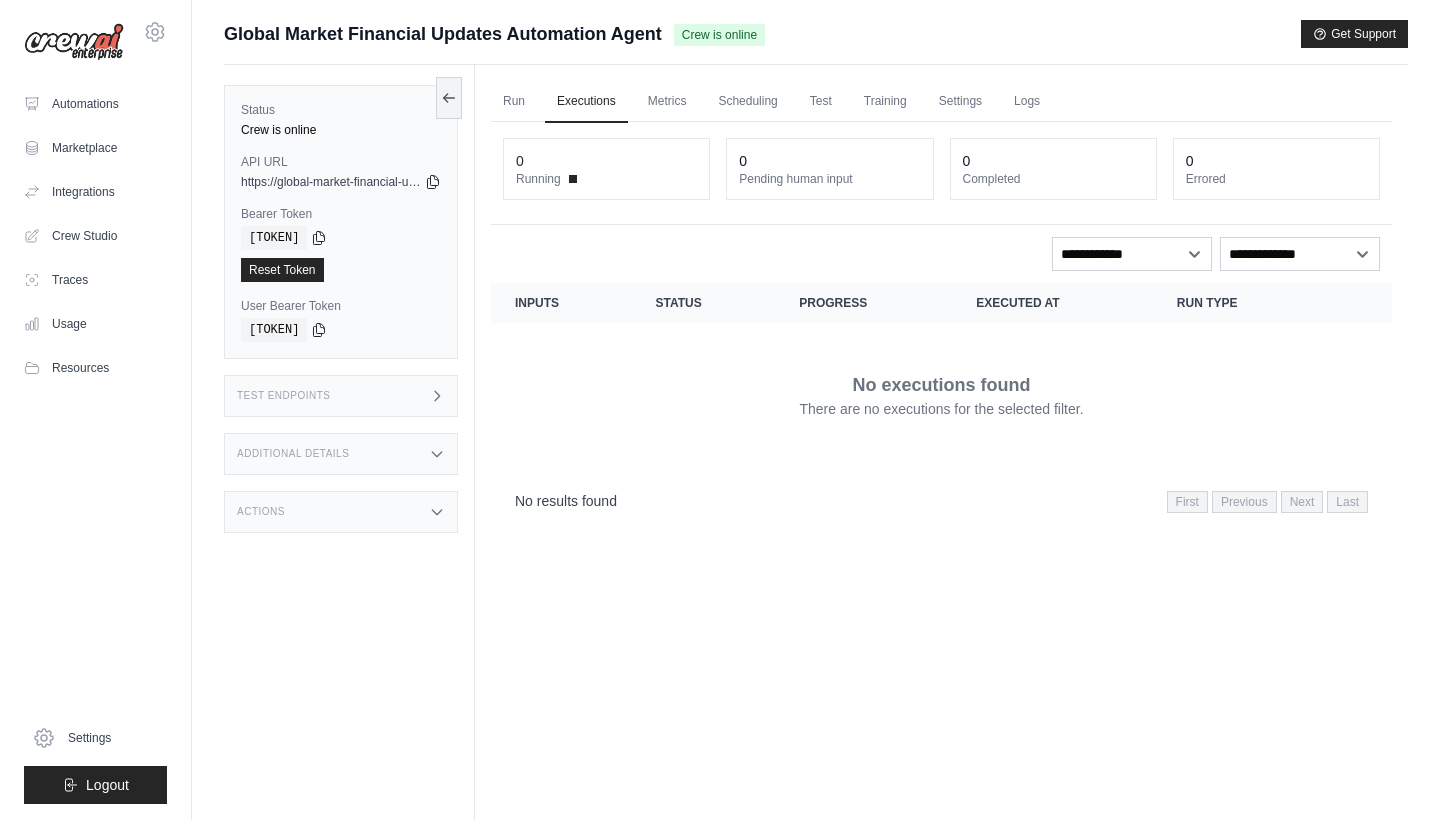 scroll, scrollTop: 0, scrollLeft: 0, axis: both 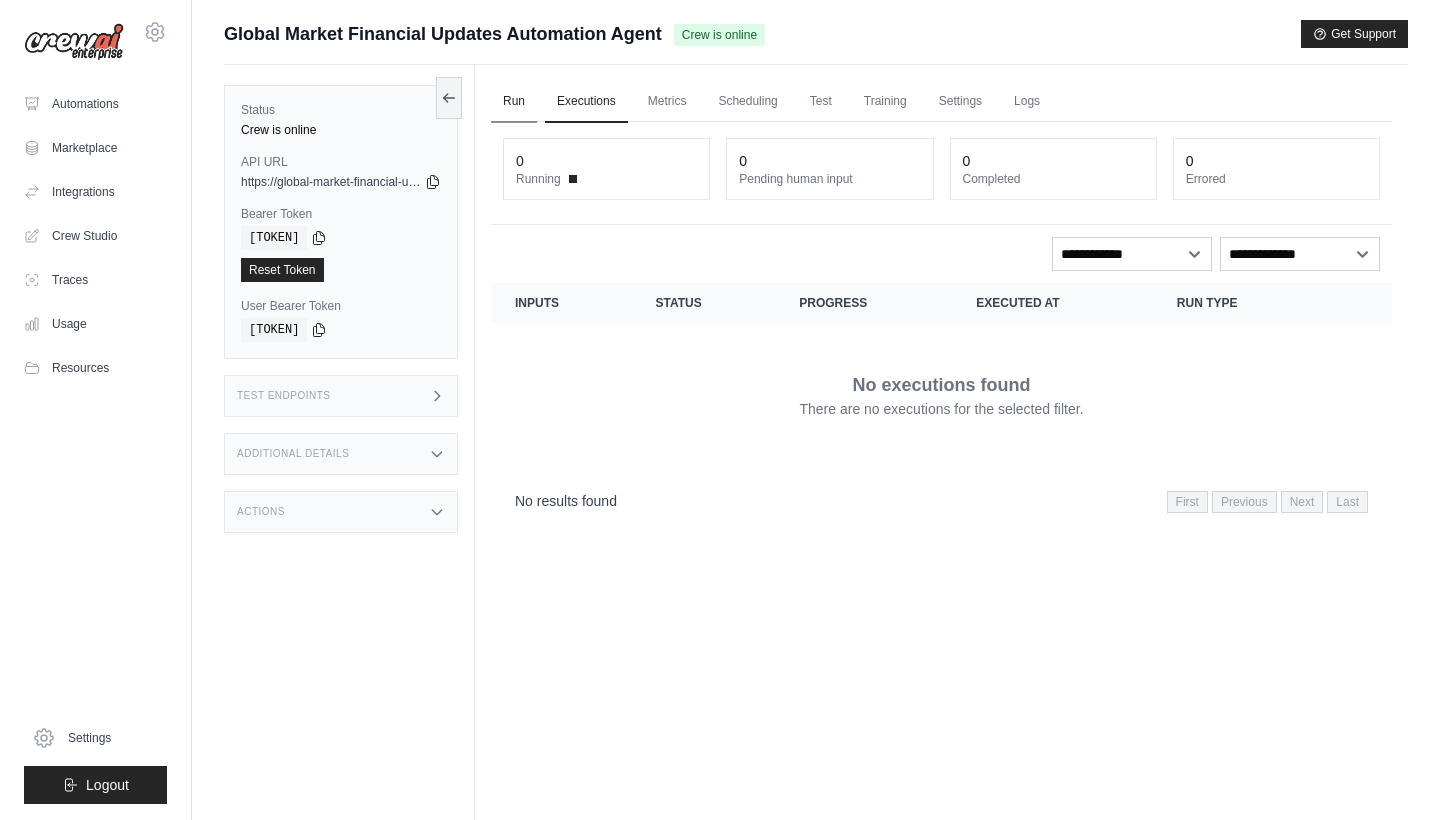 click on "Run" at bounding box center (514, 102) 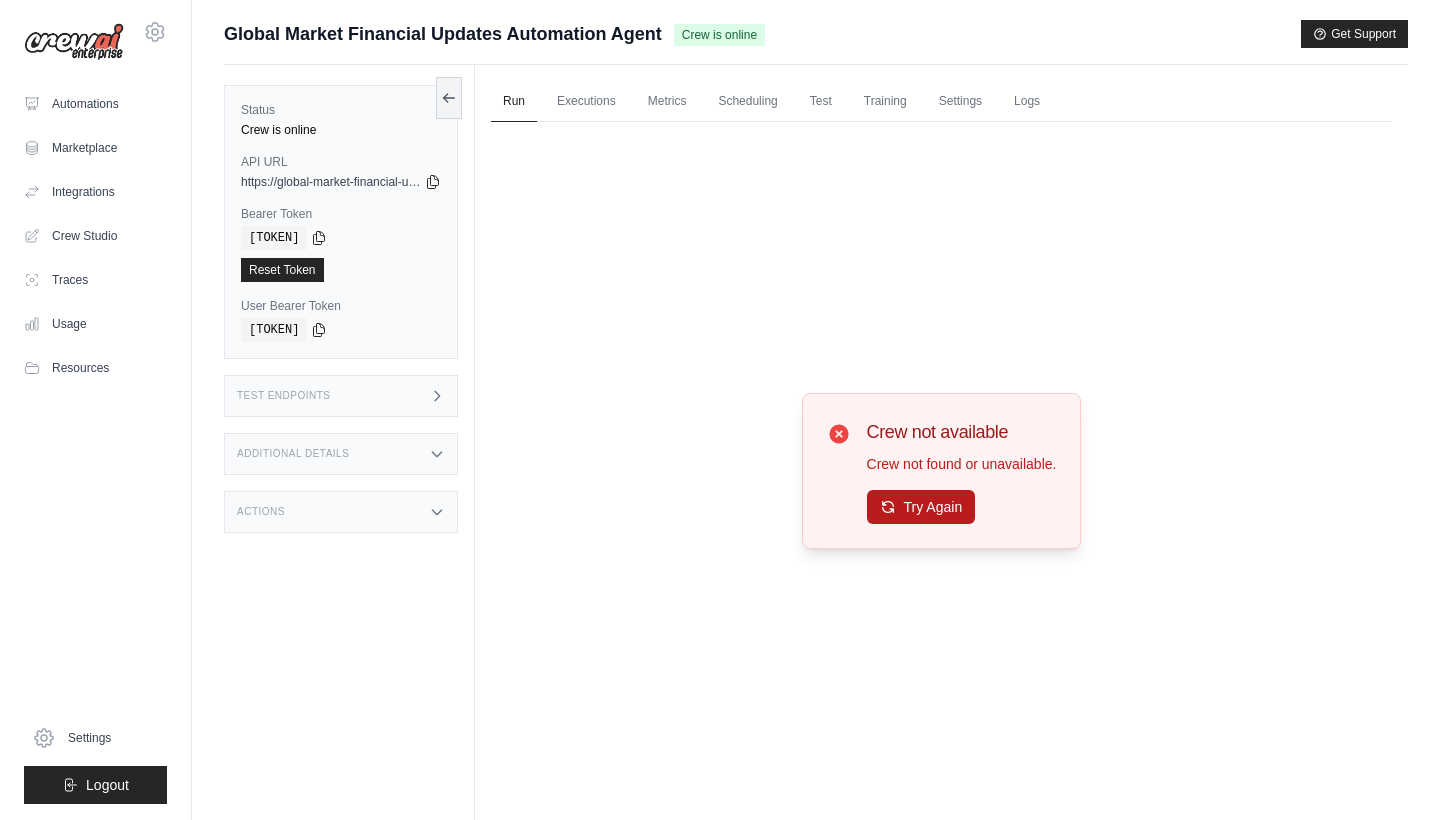 click on "Try Again" at bounding box center (921, 507) 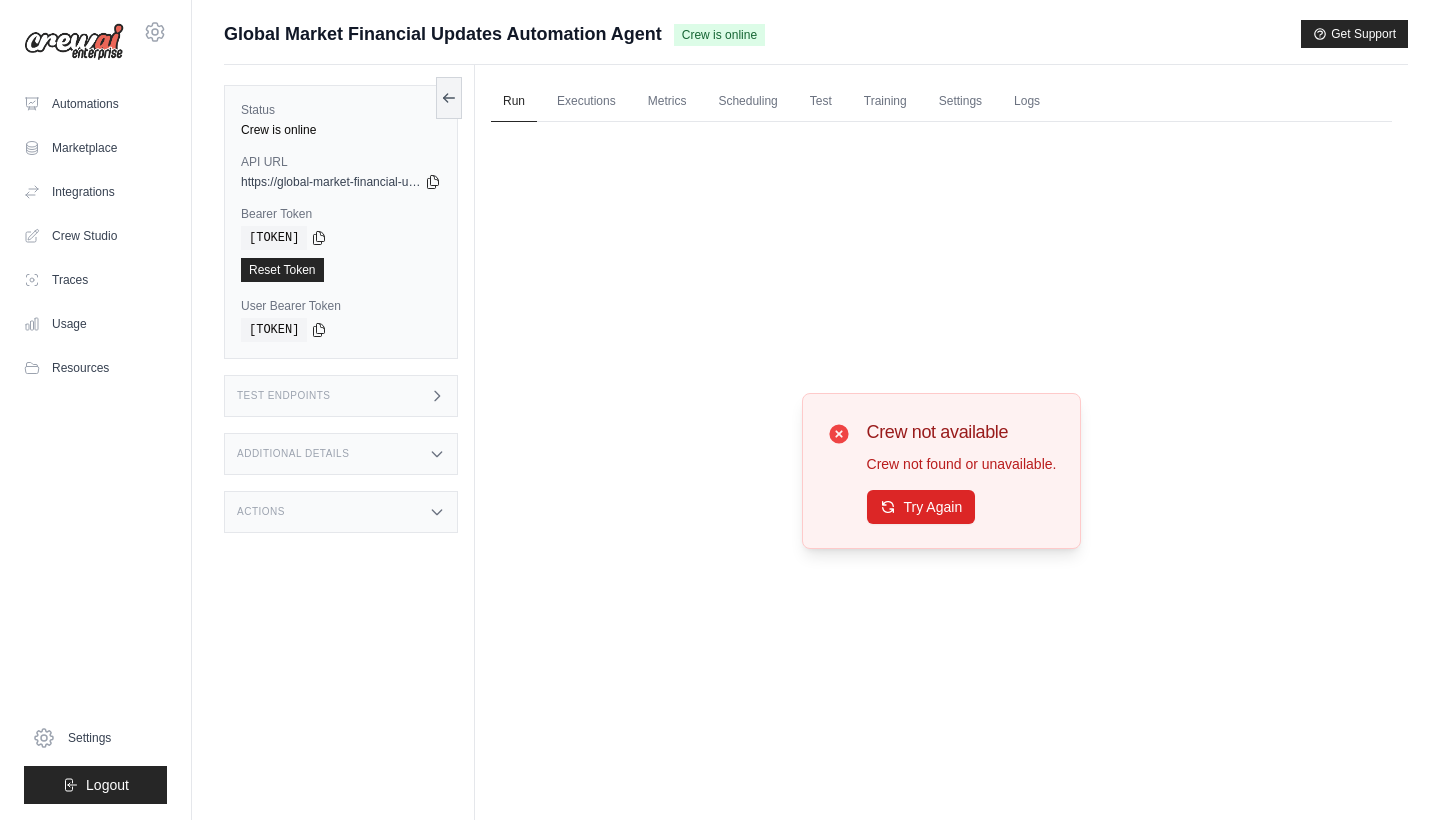 click on "Try Again" at bounding box center [921, 507] 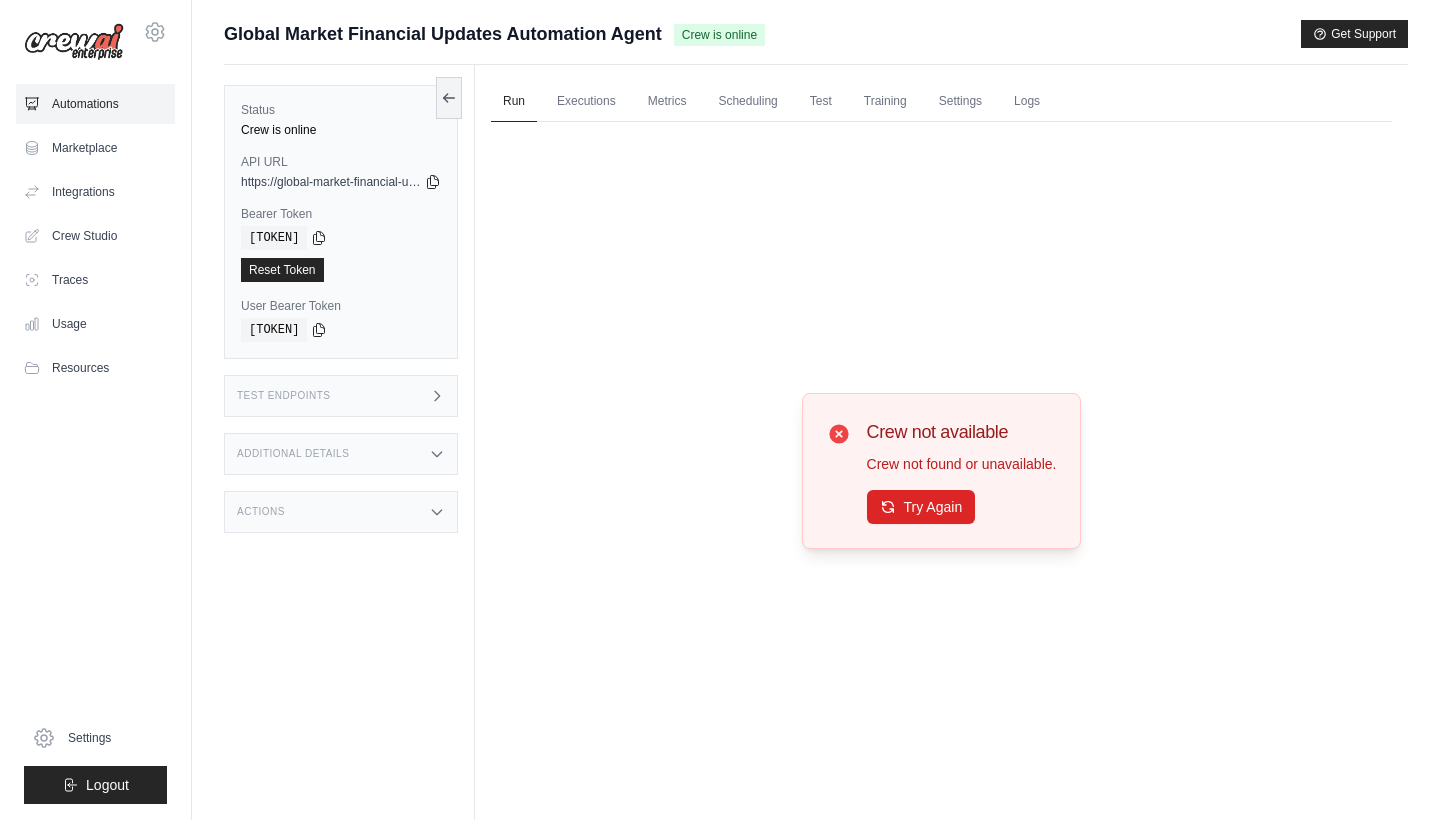 click on "Automations" at bounding box center (95, 104) 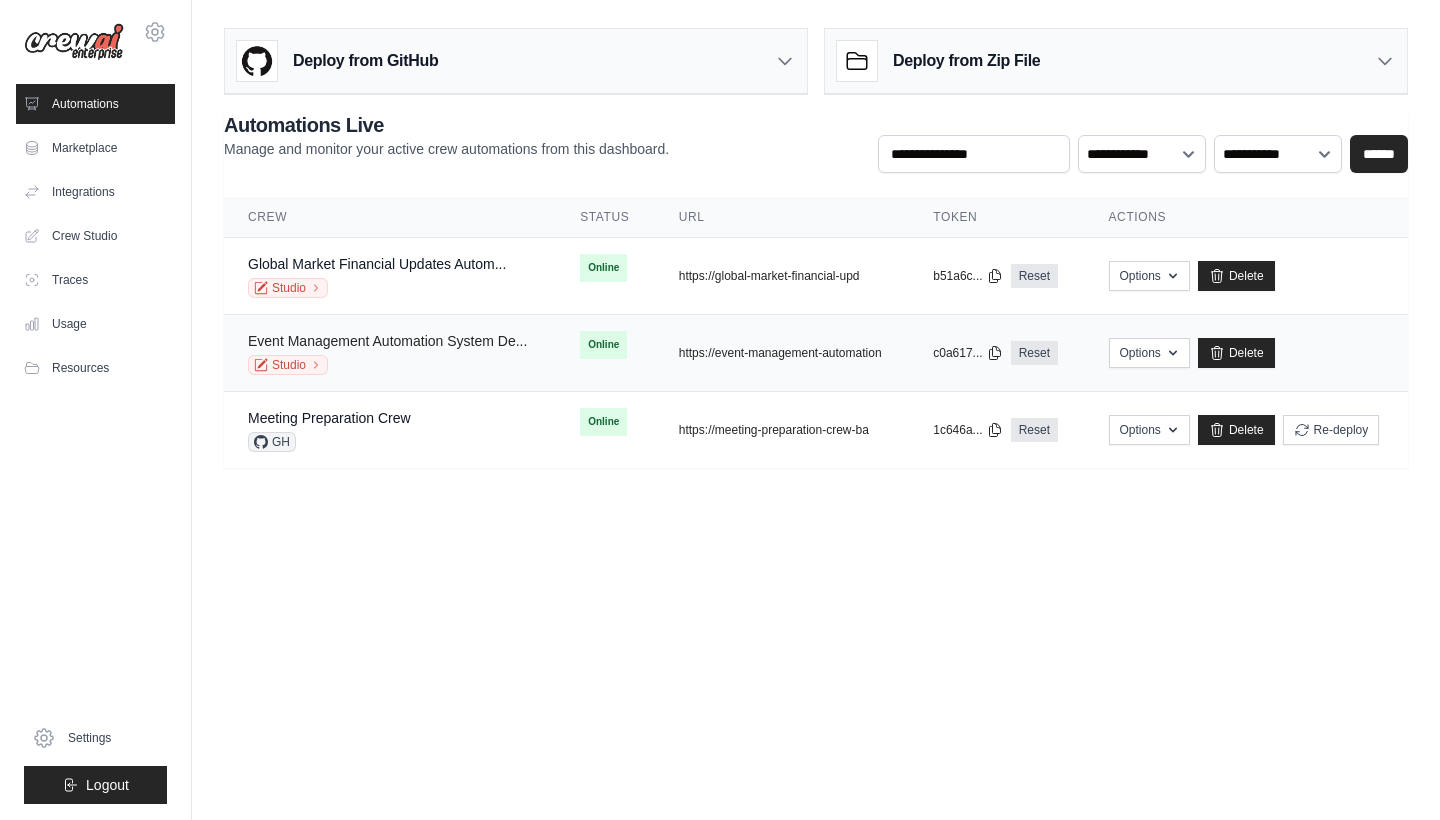 click on "Event Management Automation System De..." at bounding box center [387, 341] 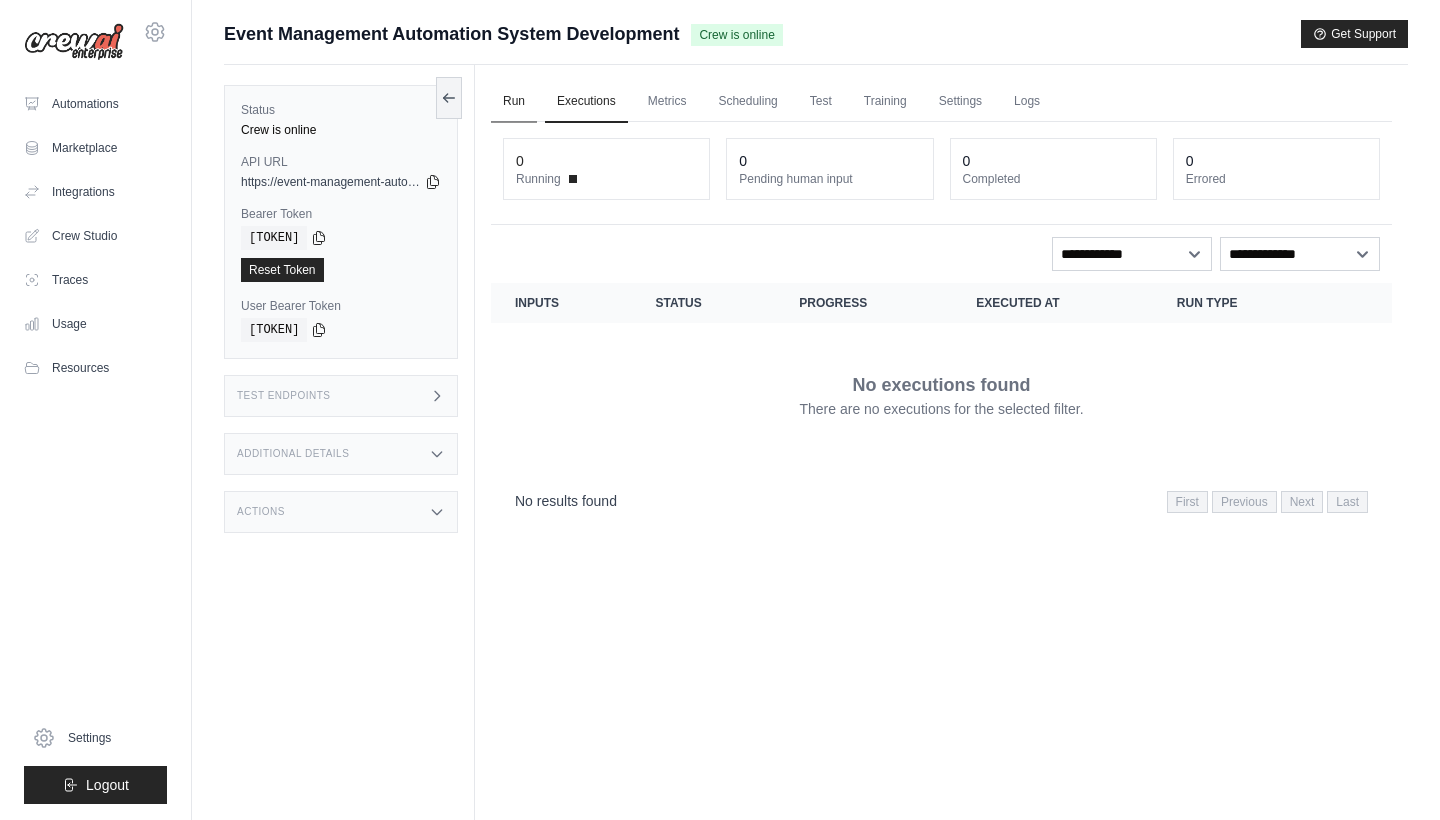 click on "Run" at bounding box center [514, 102] 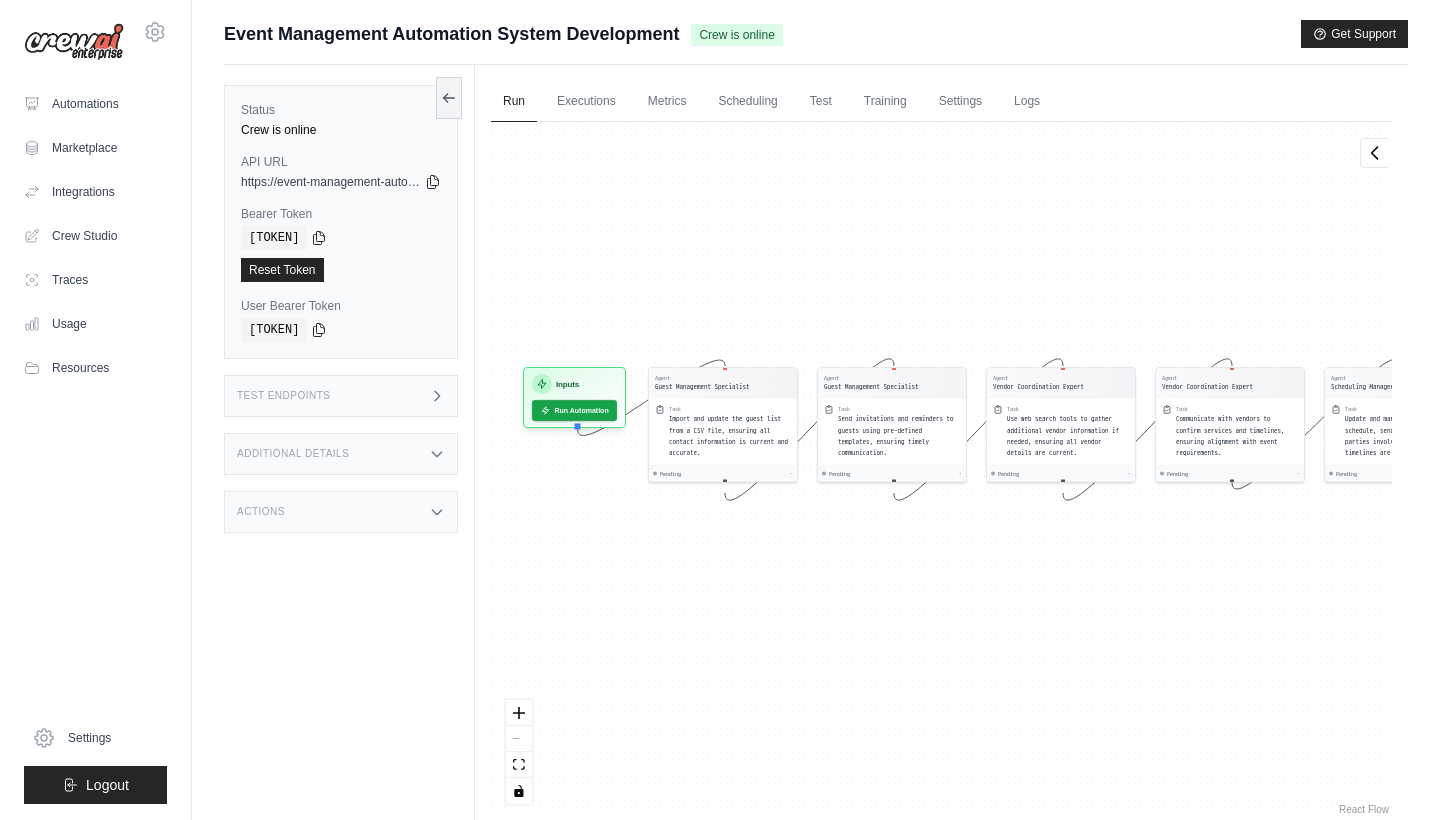 drag, startPoint x: 698, startPoint y: 594, endPoint x: 907, endPoint y: 556, distance: 212.42645 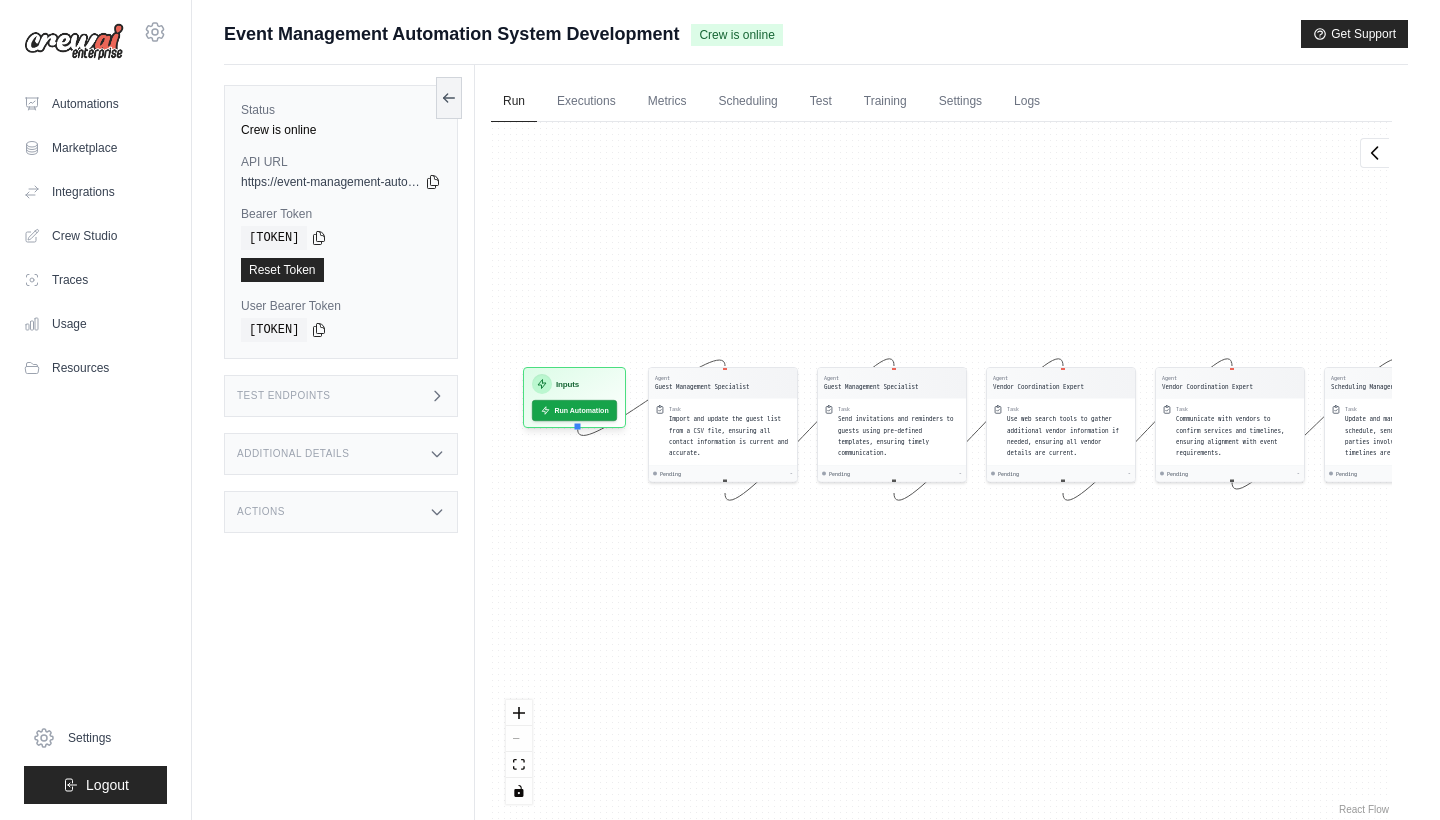 click on "Agent Guest Management Specialist Task Import and update the guest list from a CSV file, ensuring all contact information is current and accurate. Pending - Agent Guest Management Specialist Task Send invitations and reminders to guests using pre-defined templates, ensuring timely communication. Pending - Agent Vendor Coordination Expert Task Use web search tools to gather additional vendor information if needed, ensuring all vendor details are current. Pending - Agent Vendor Coordination Expert Task Communicate with vendors to confirm services and timelines, ensuring alignment with event requirements. Pending - Agent Scheduling Manager Task Update and manage the event schedule, sending updates to all parties involved to ensure timelines are met. Pending - Agent Scheduling Manager Task Scrape relevant websites for any additional event-related information that may impact scheduling or logistics. Pending - Inputs Run Automation Output Status:  Waiting No Result Yet" at bounding box center [941, 470] 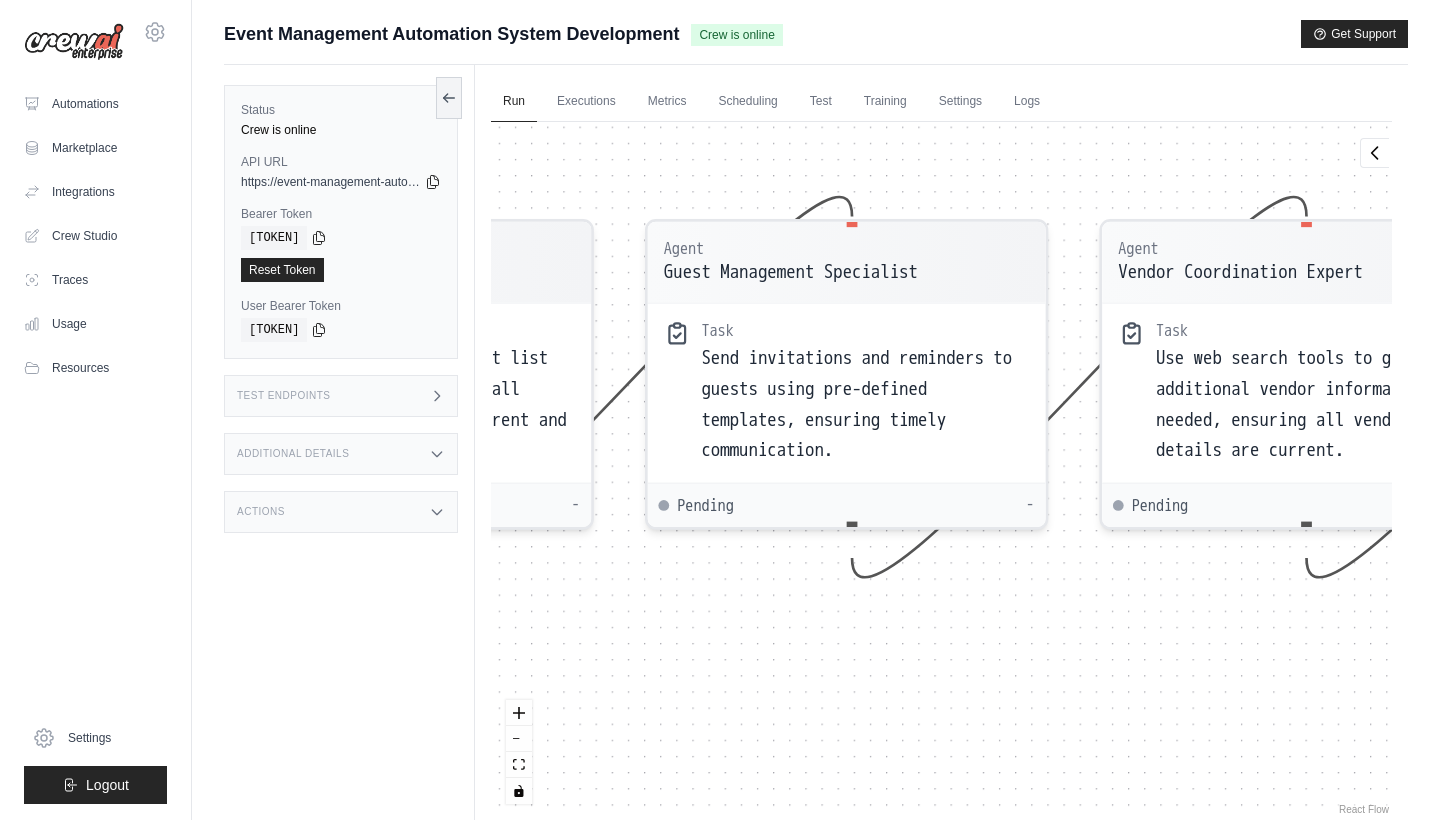 drag, startPoint x: 884, startPoint y: 525, endPoint x: 762, endPoint y: 688, distance: 203.6001 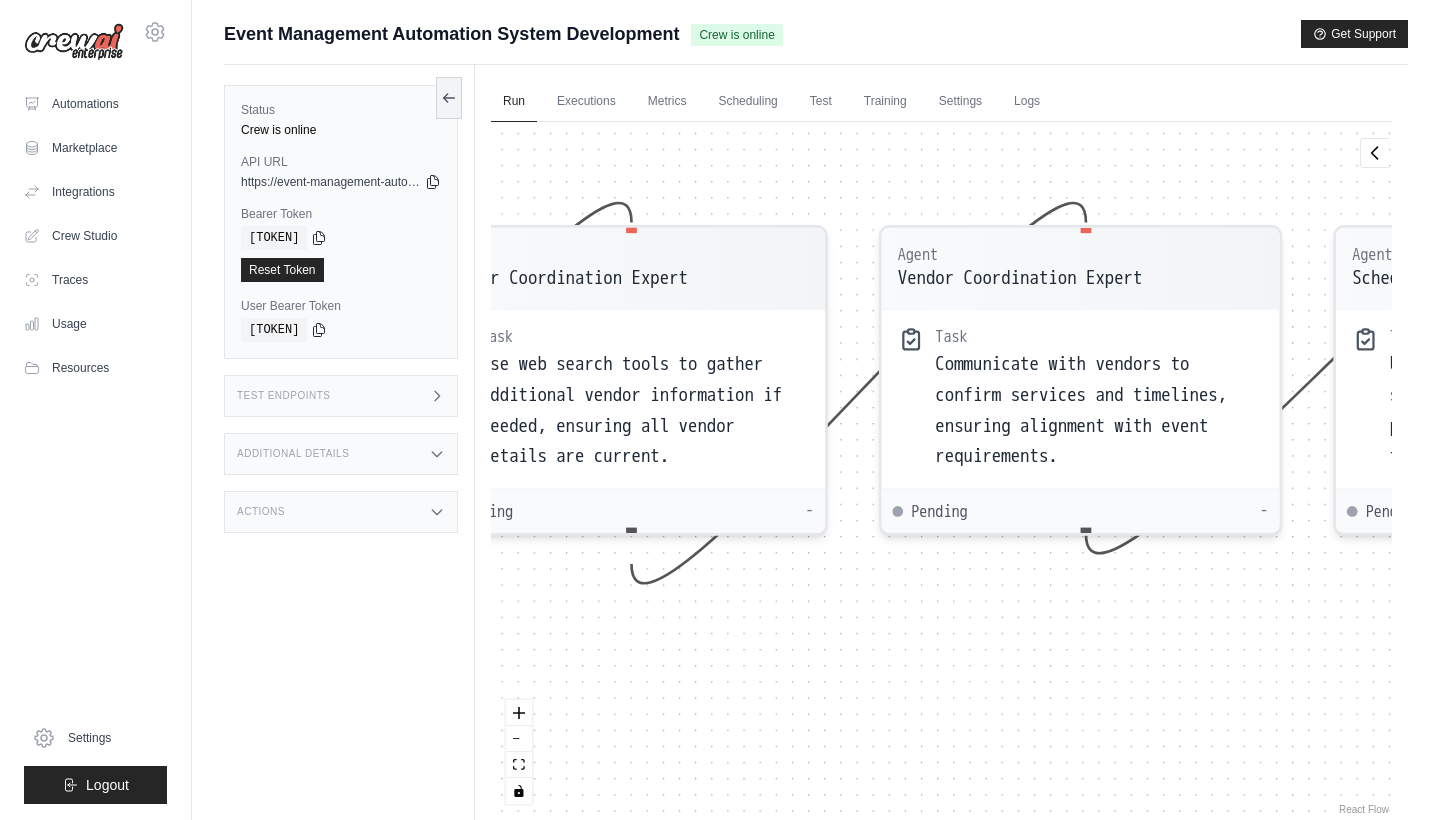 drag, startPoint x: 1064, startPoint y: 653, endPoint x: 460, endPoint y: 663, distance: 604.08276 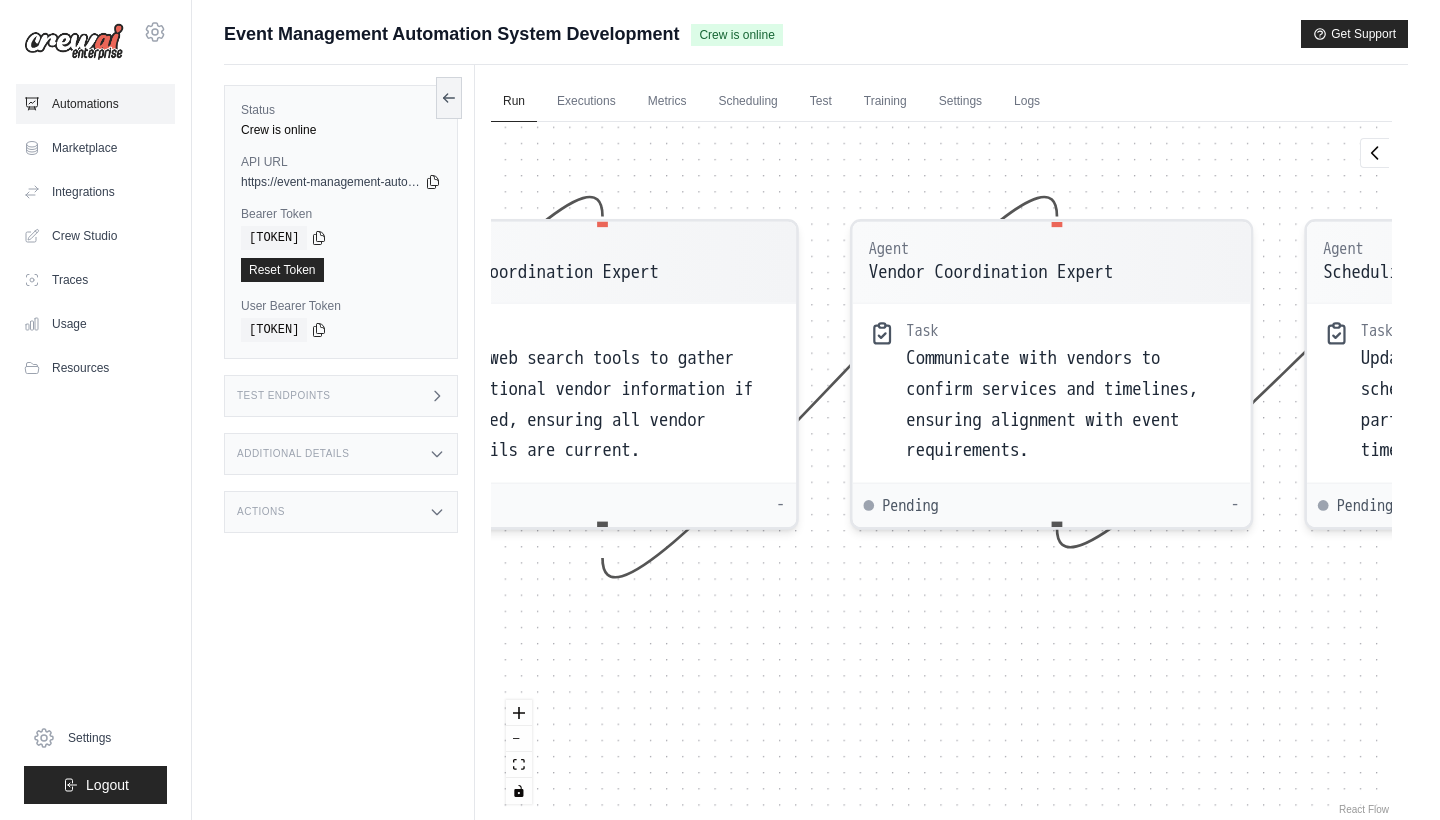 click on "Automations" at bounding box center (95, 104) 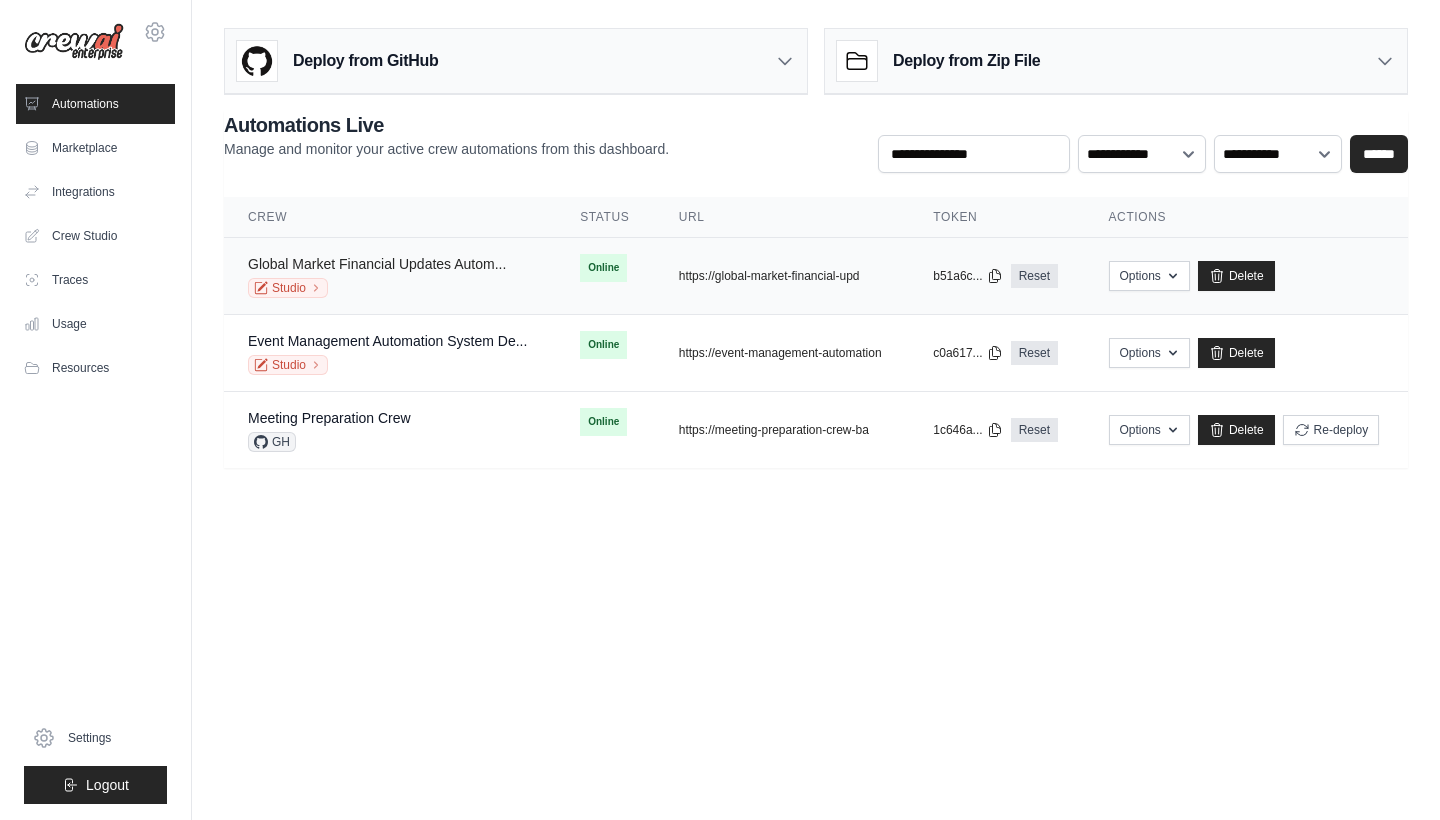 click on "Global Market Financial Updates Autom..." at bounding box center [377, 264] 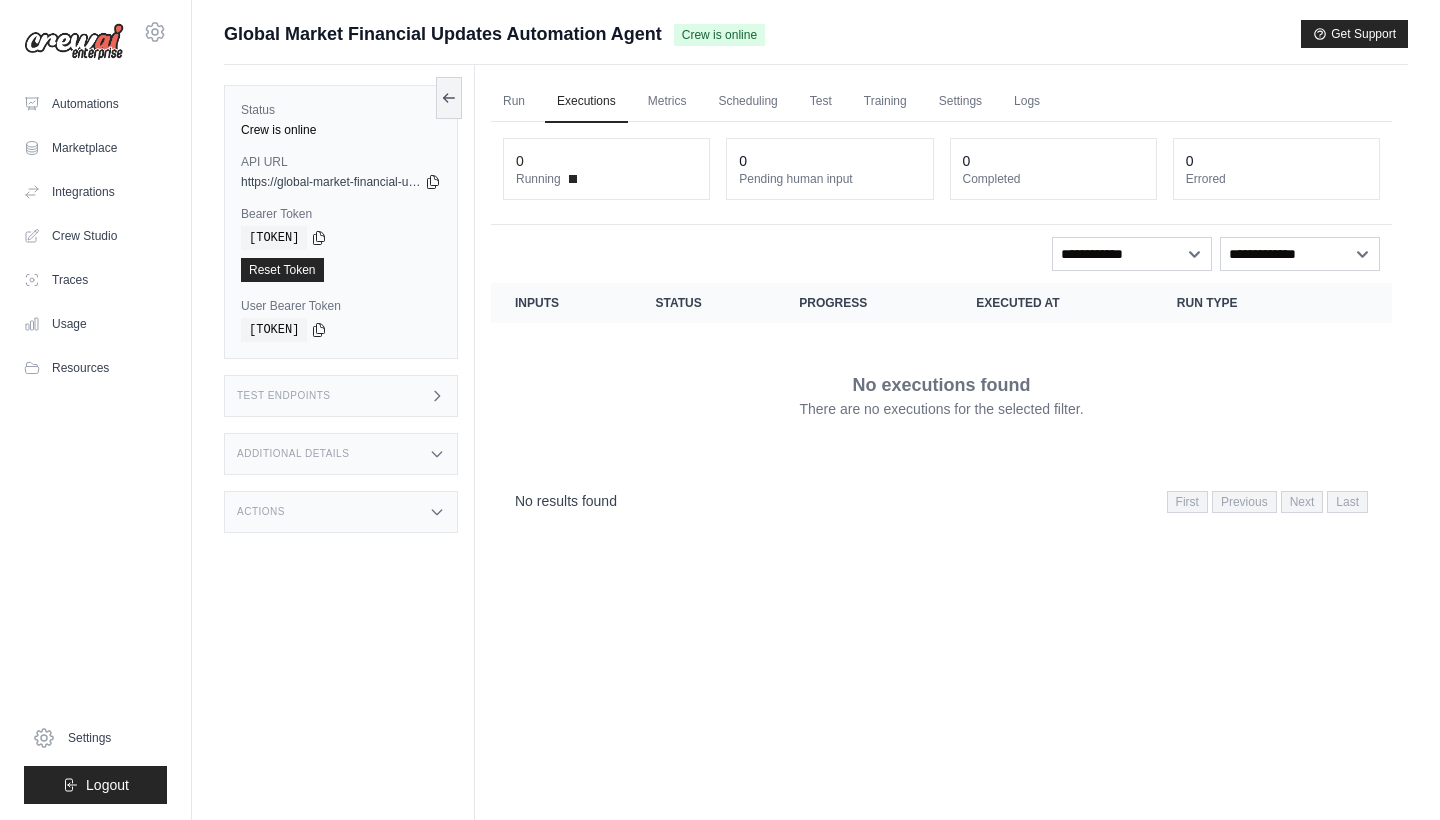 click on "Inputs" at bounding box center [561, 303] 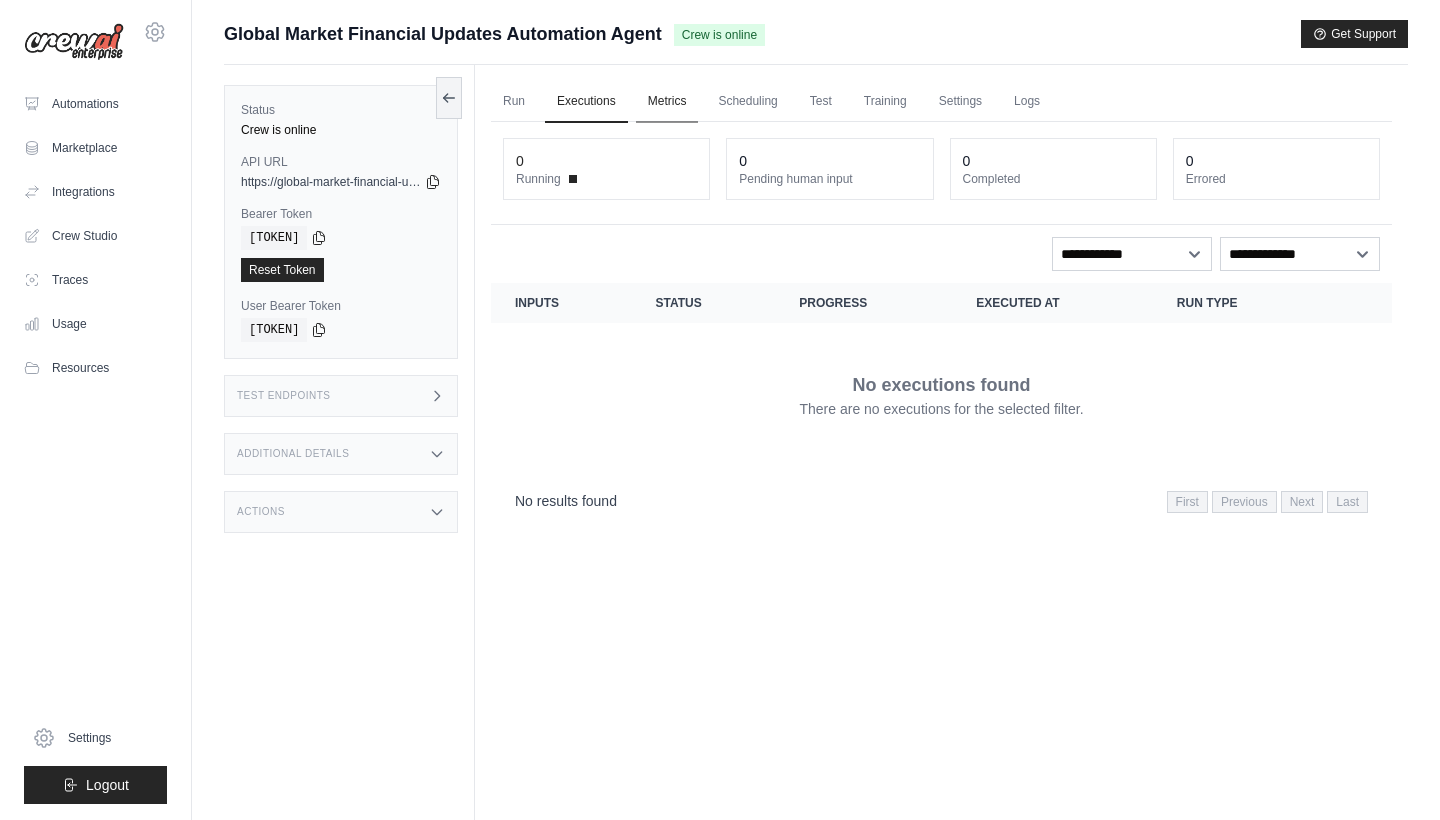 click on "Metrics" at bounding box center (667, 102) 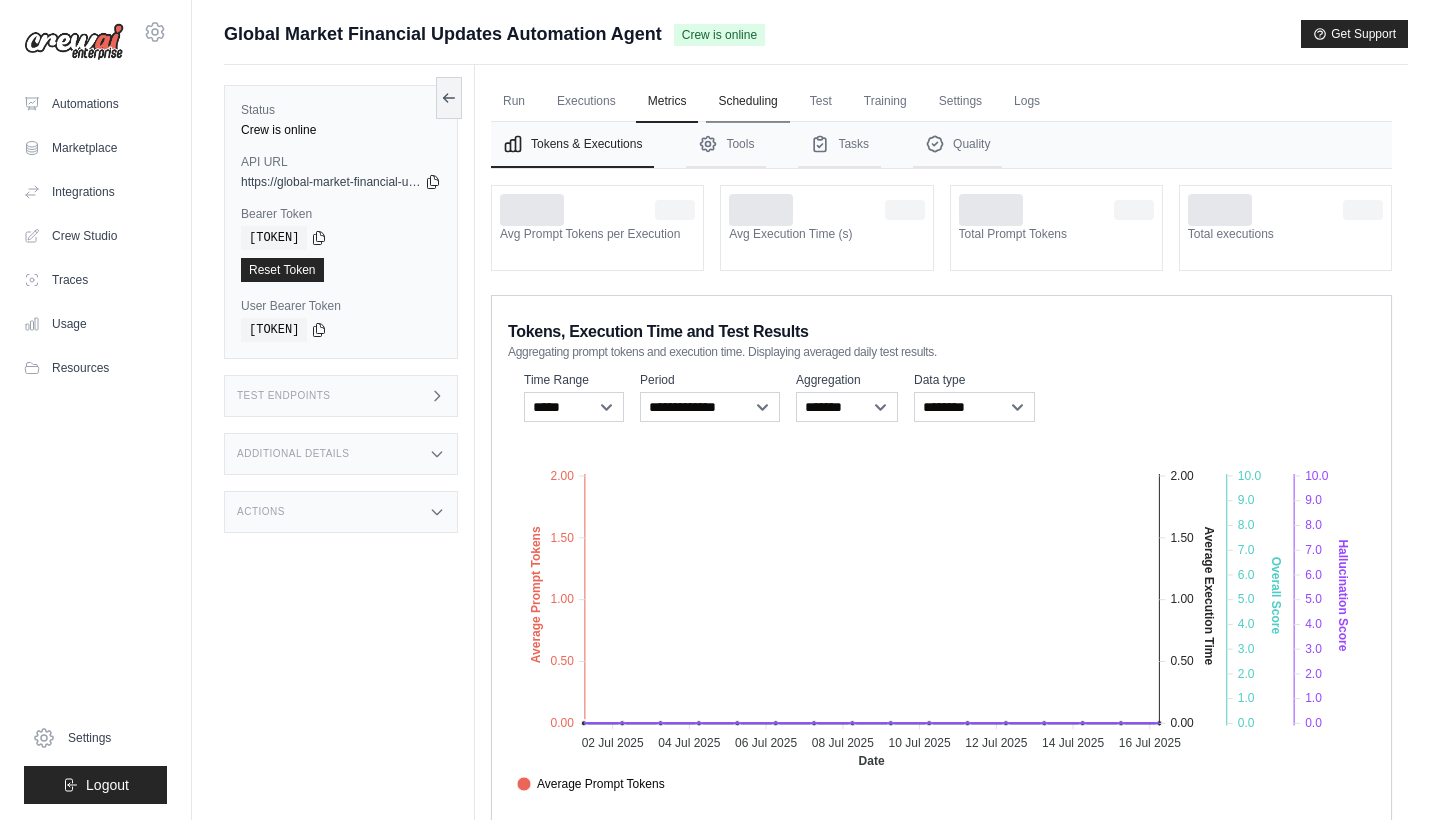 click on "Scheduling" at bounding box center [747, 102] 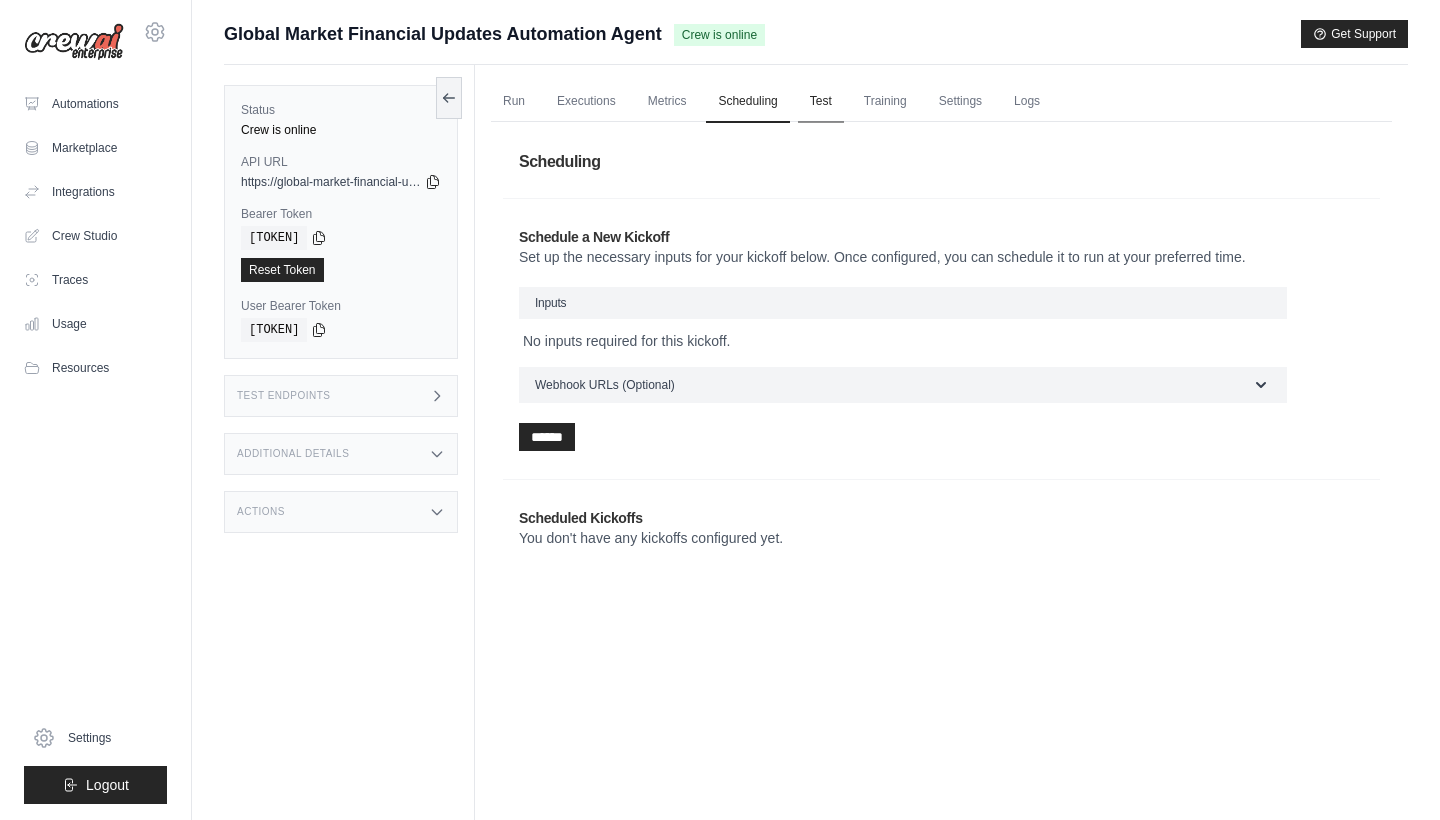 click on "Test" at bounding box center (821, 102) 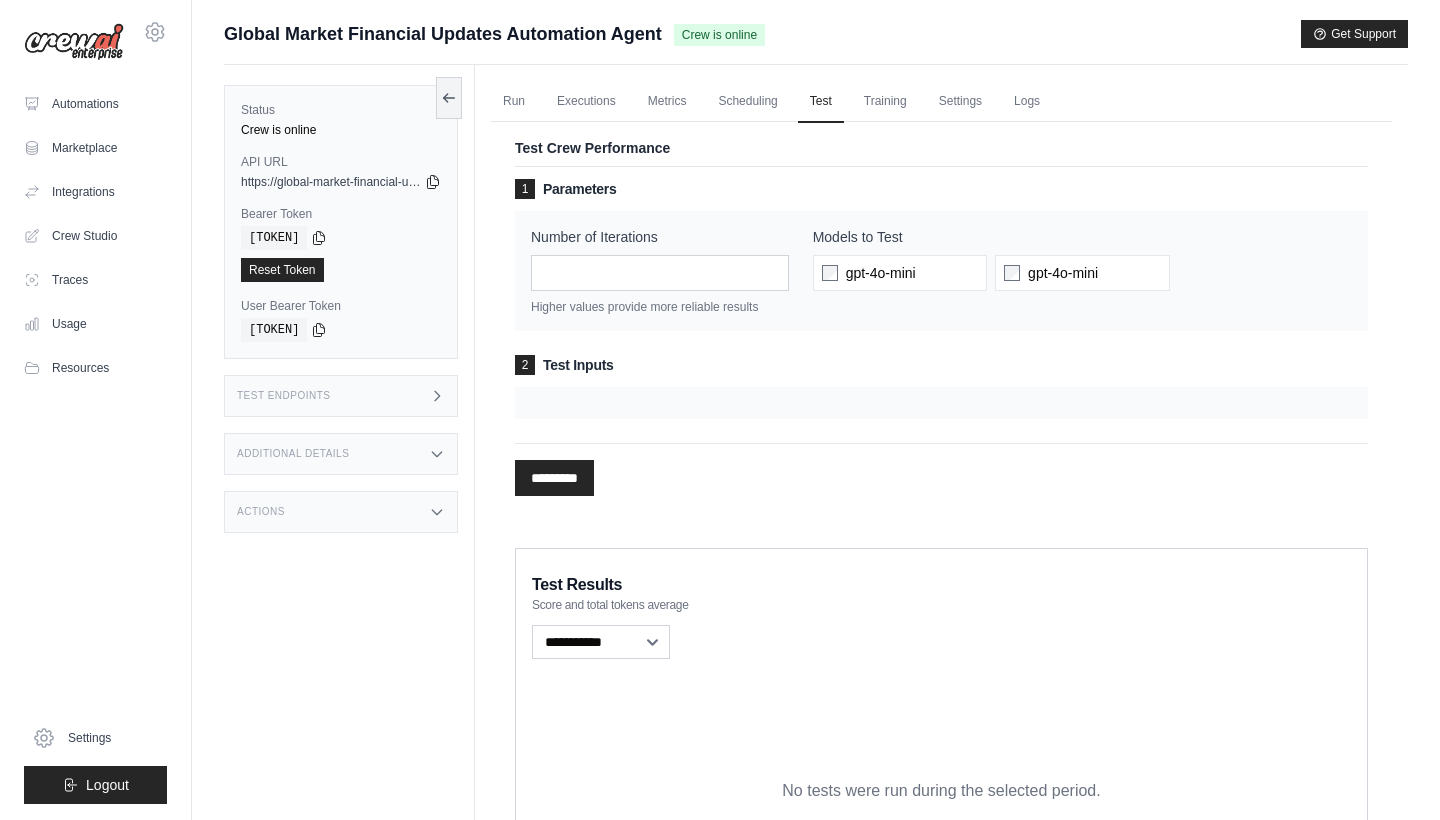 click at bounding box center (941, 403) 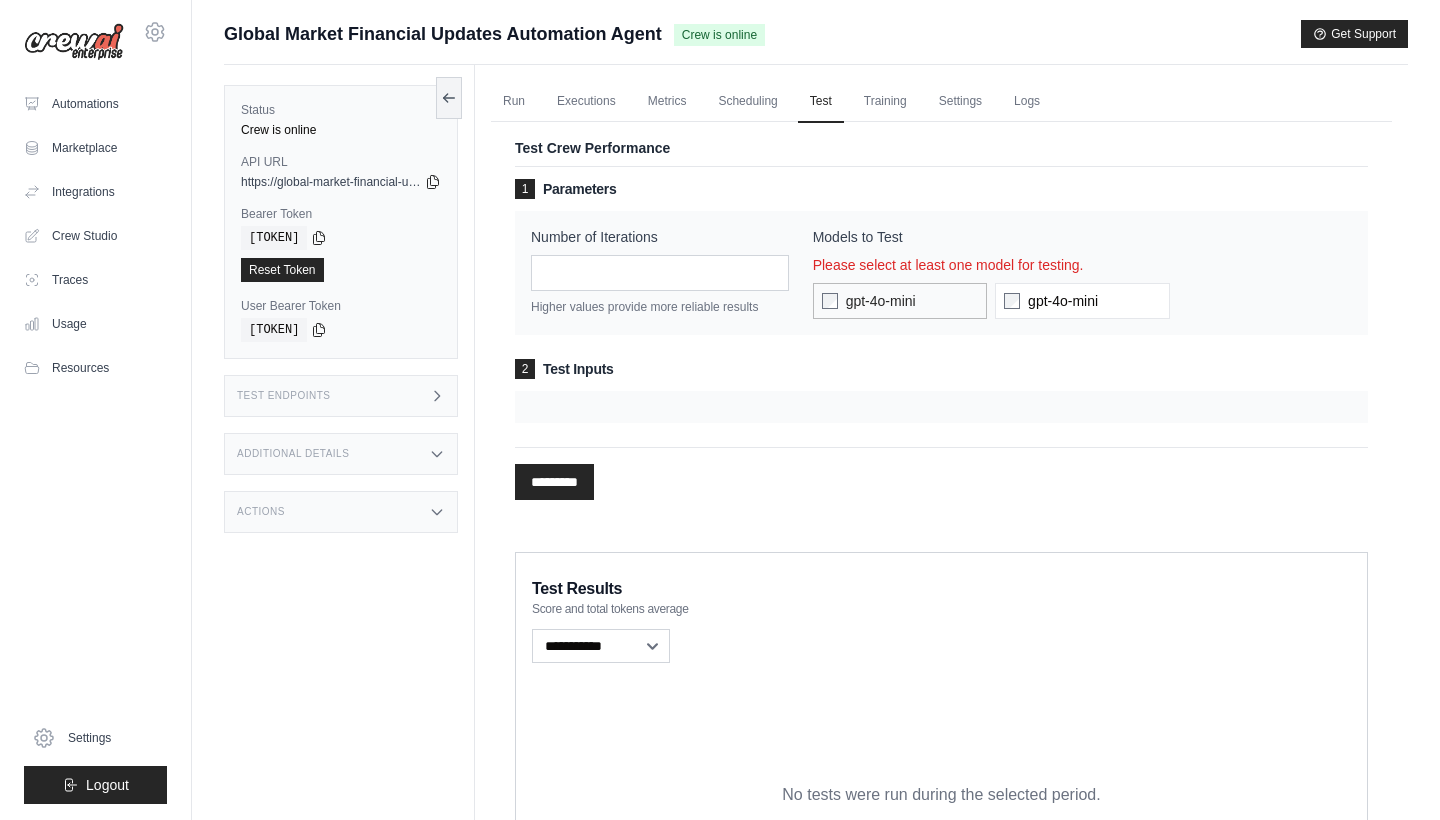 click on "gpt-4o-mini" at bounding box center [881, 301] 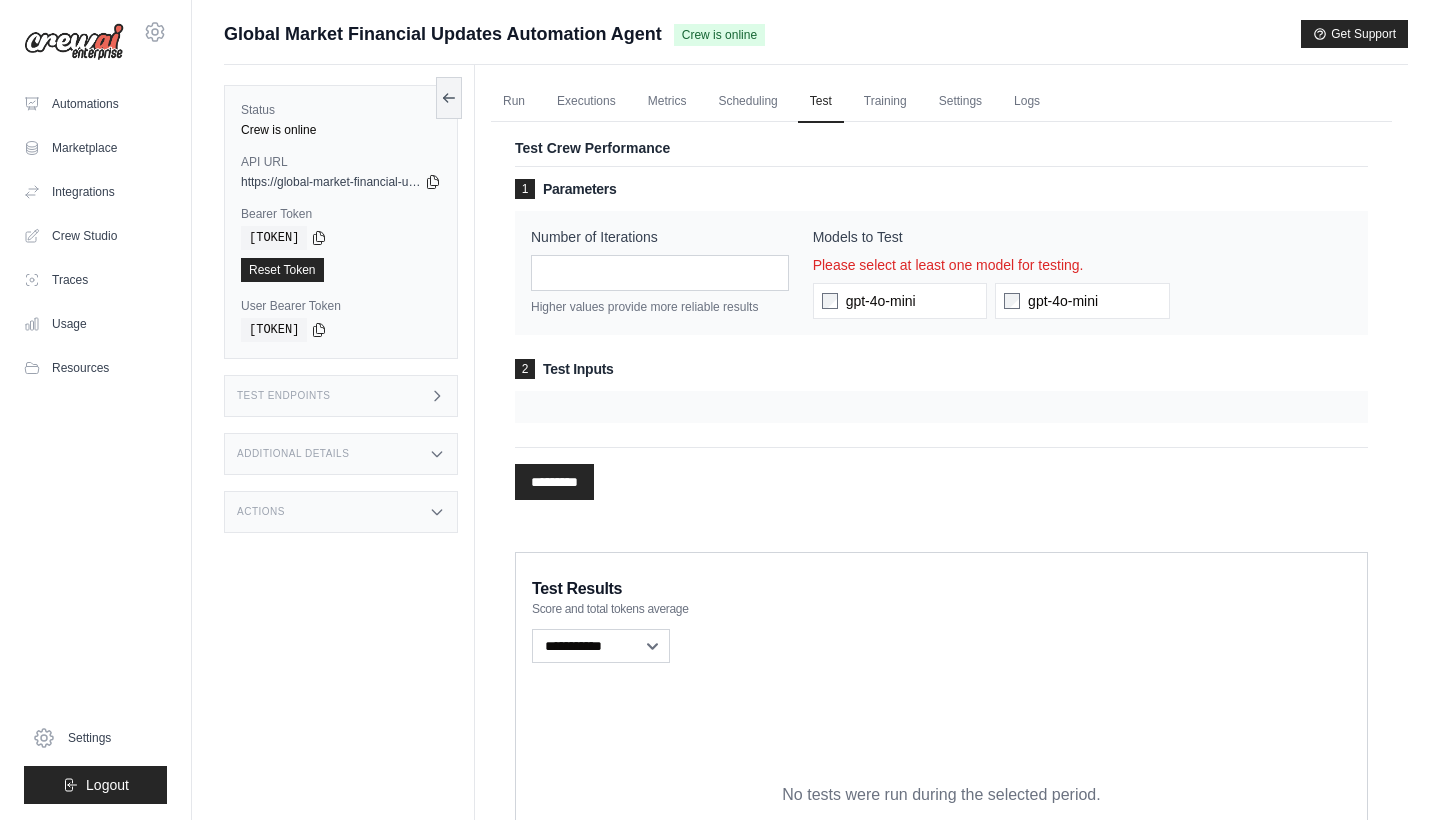 click on "*********" at bounding box center (554, 482) 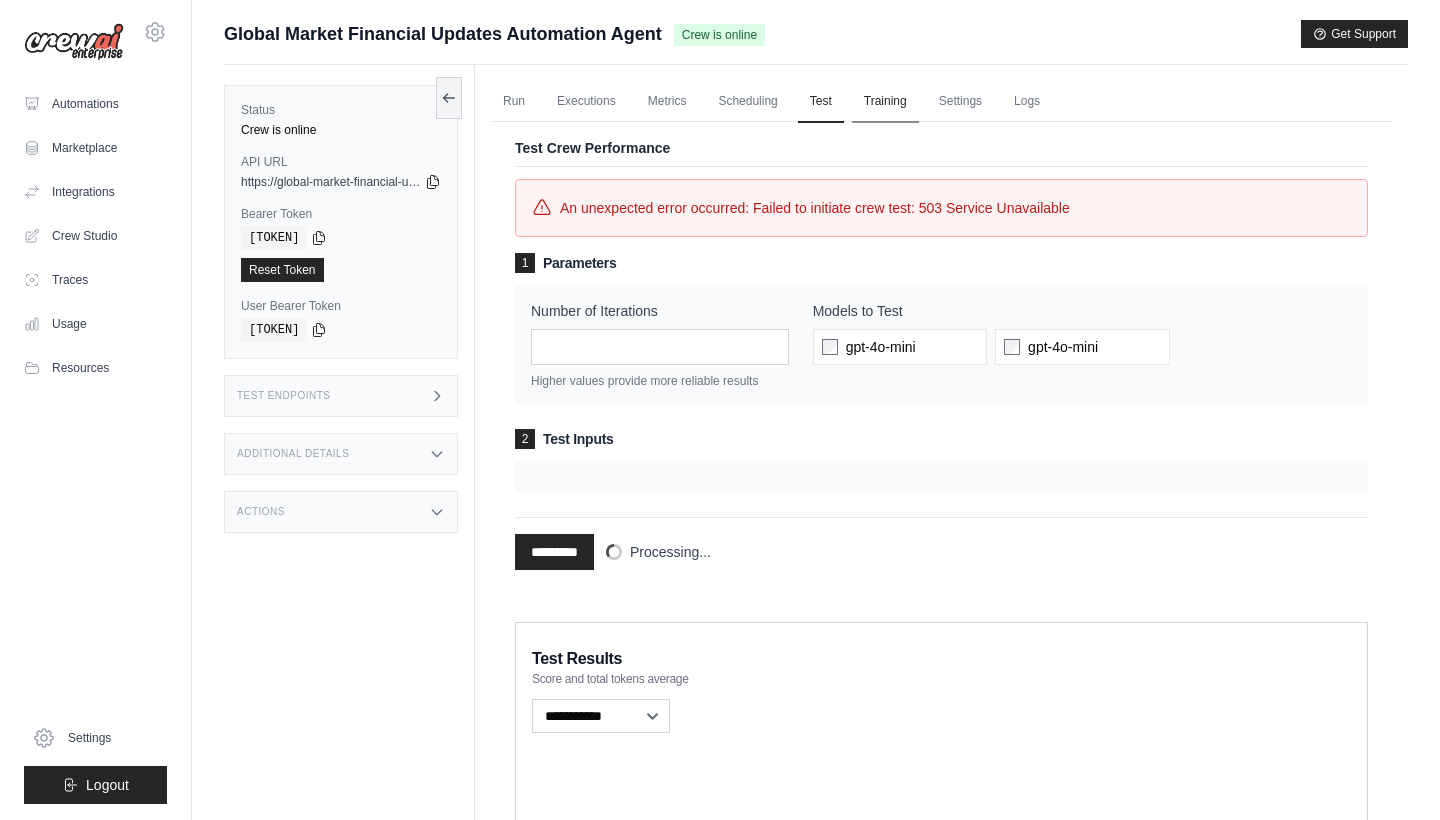 click on "Training" at bounding box center (885, 102) 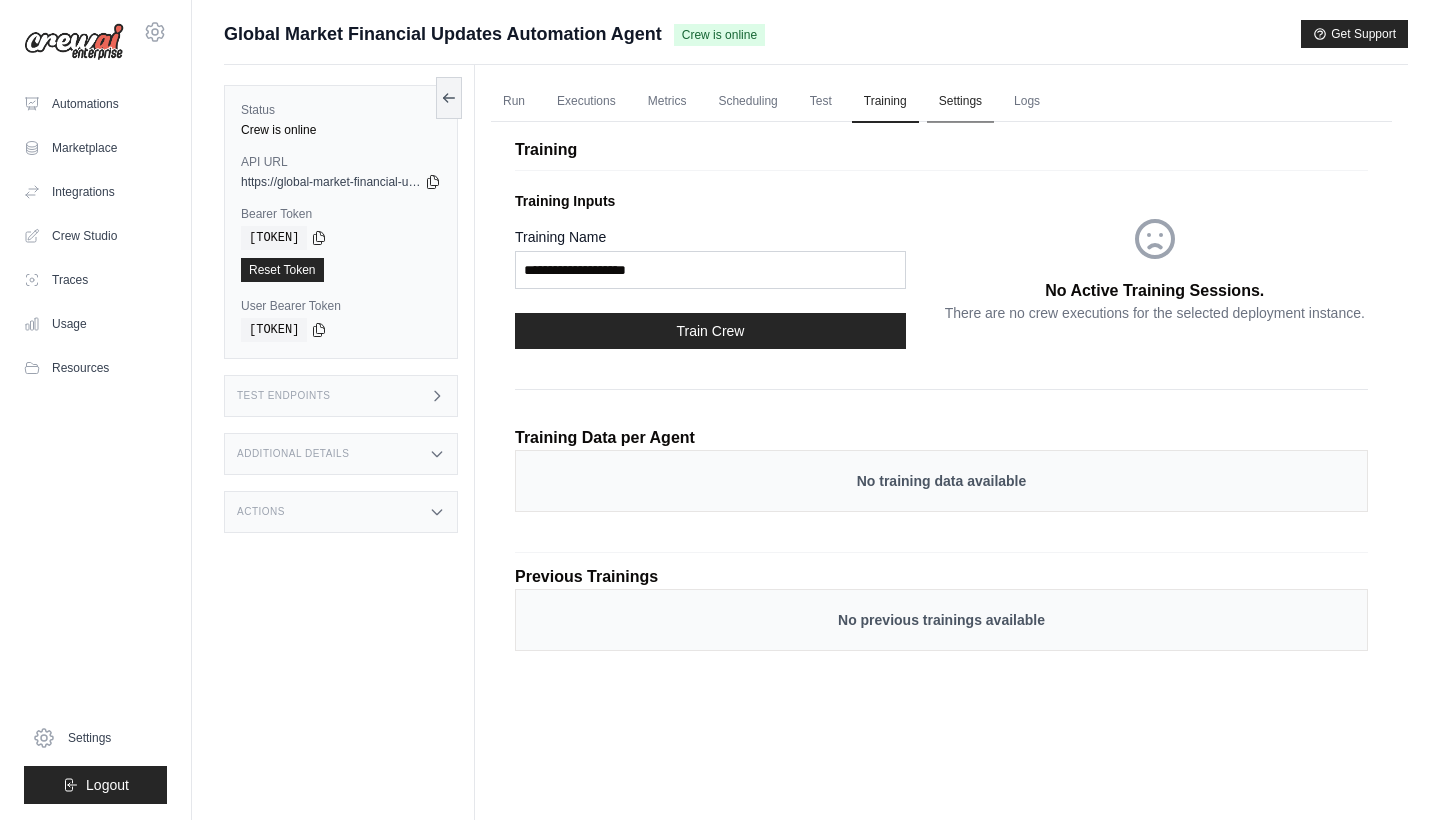 click on "Settings" at bounding box center (960, 102) 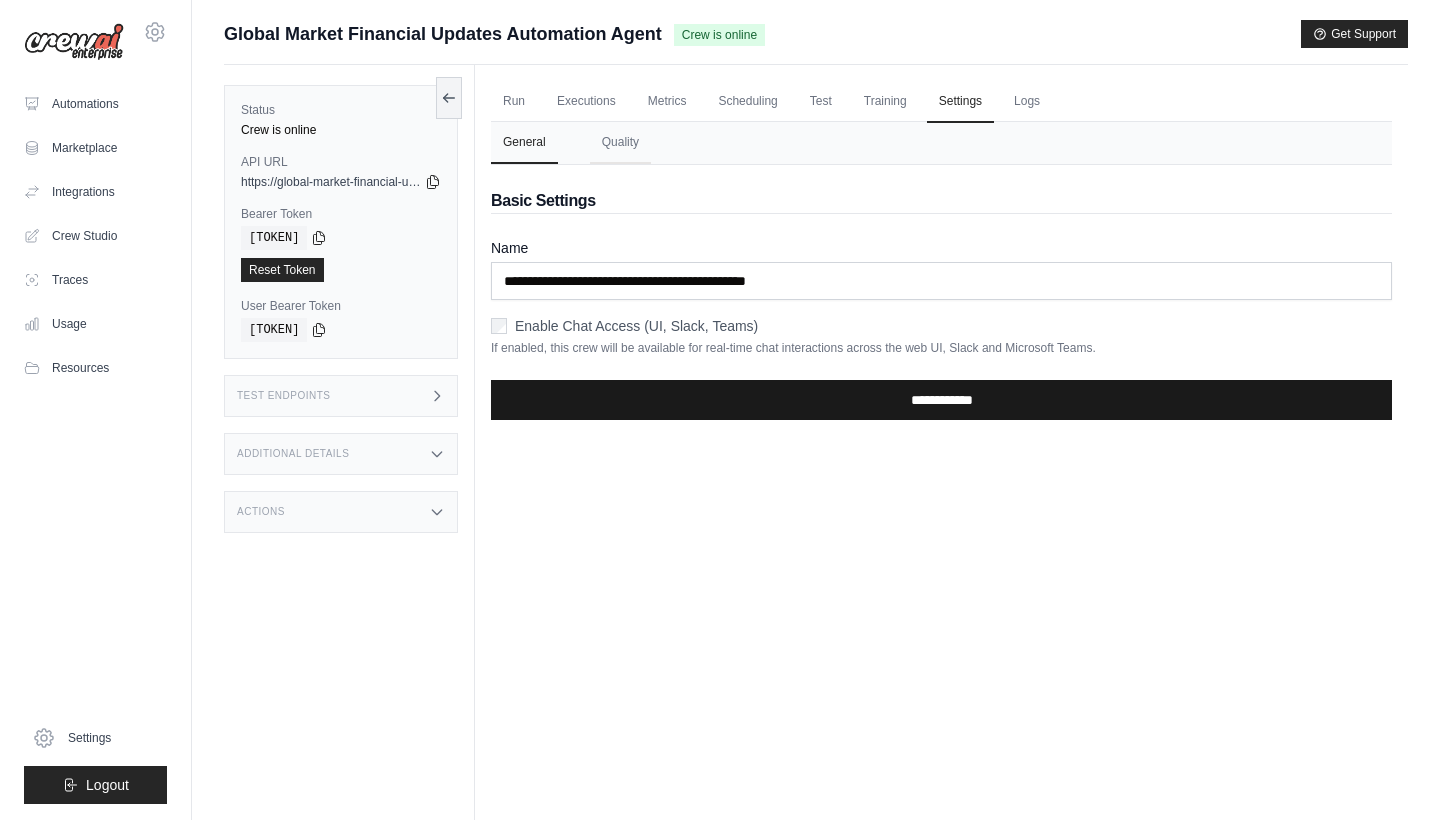 click on "**********" at bounding box center [941, 400] 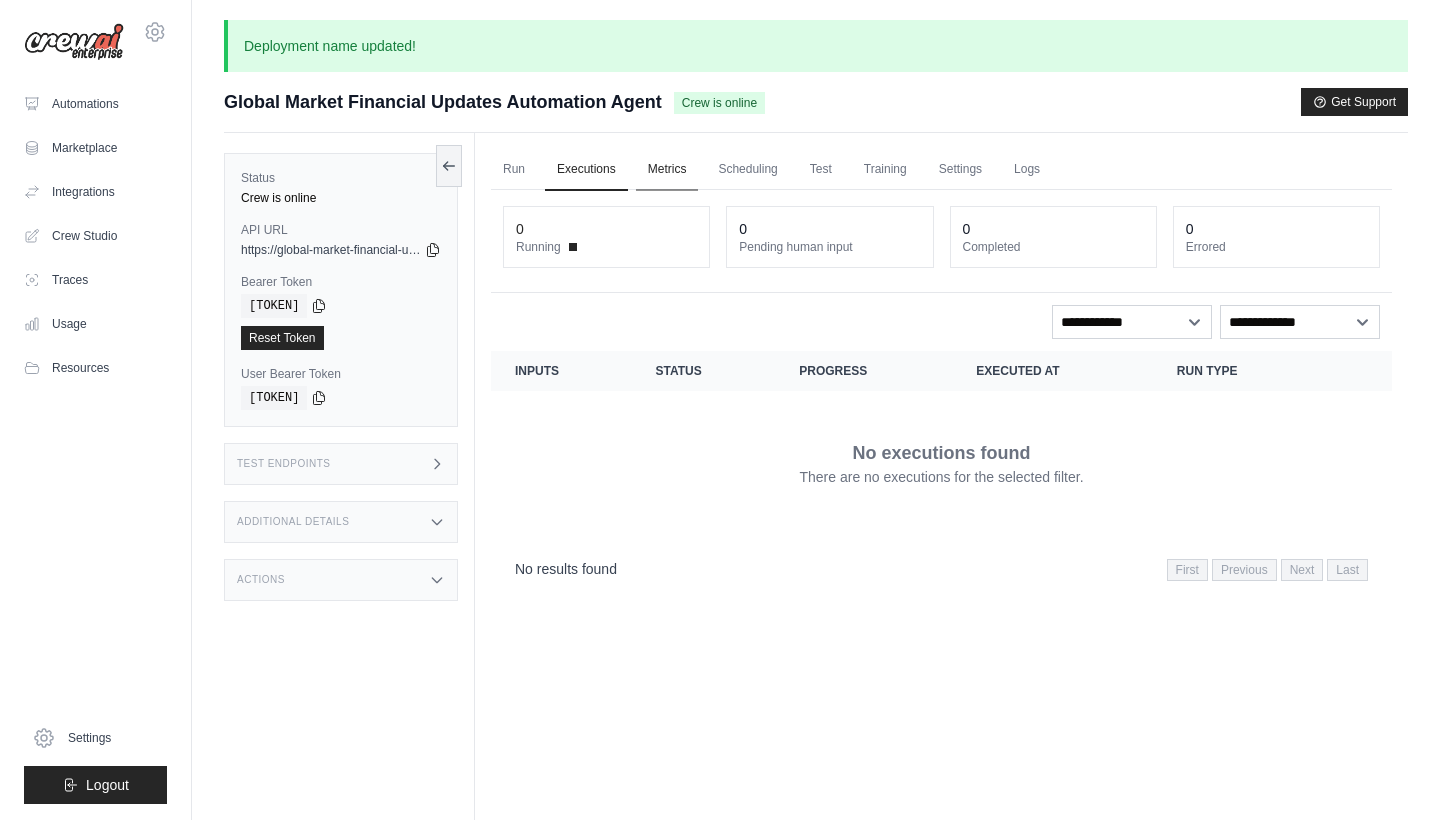 click on "Metrics" at bounding box center [667, 170] 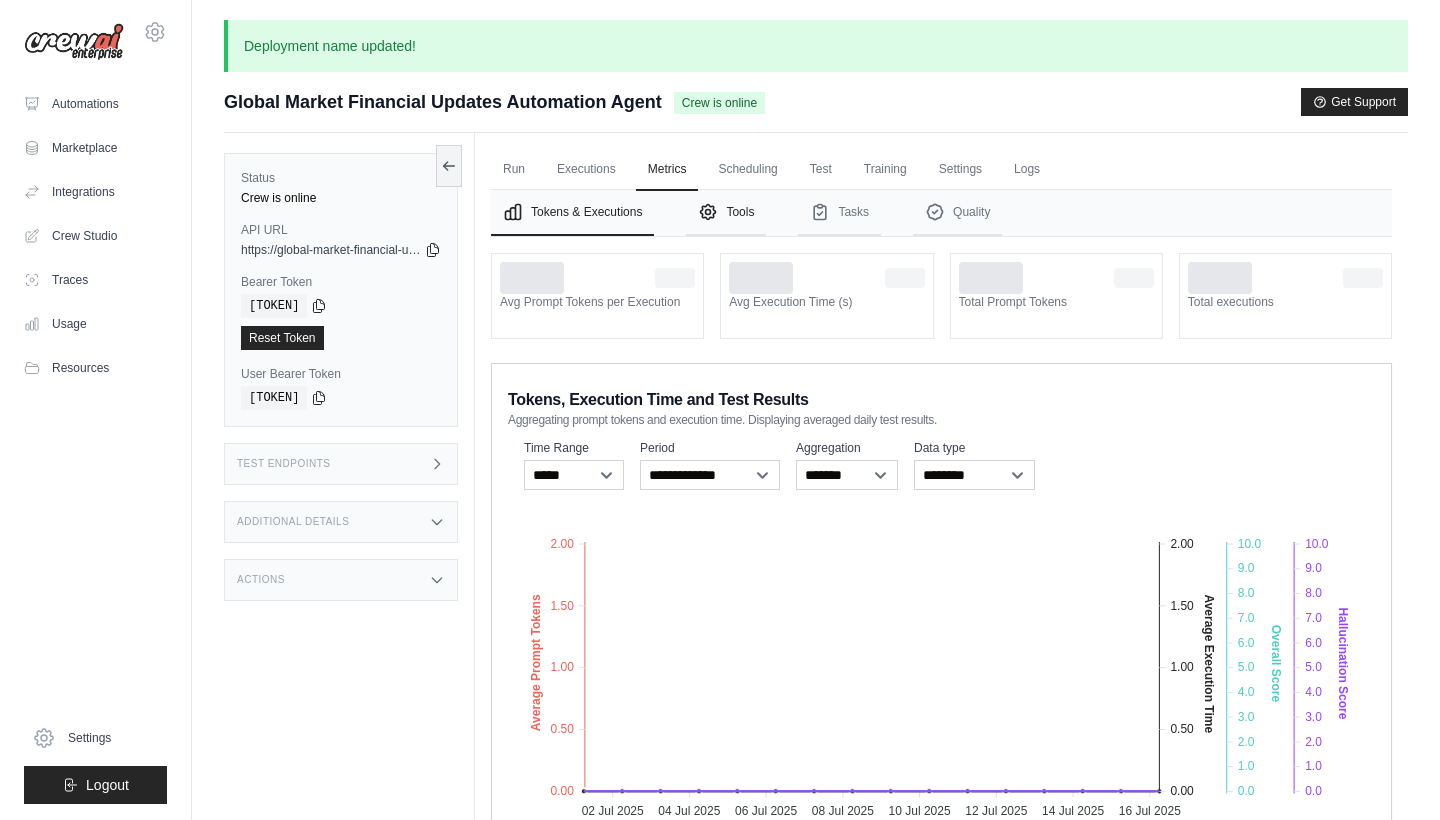 click on "Tools" at bounding box center (726, 213) 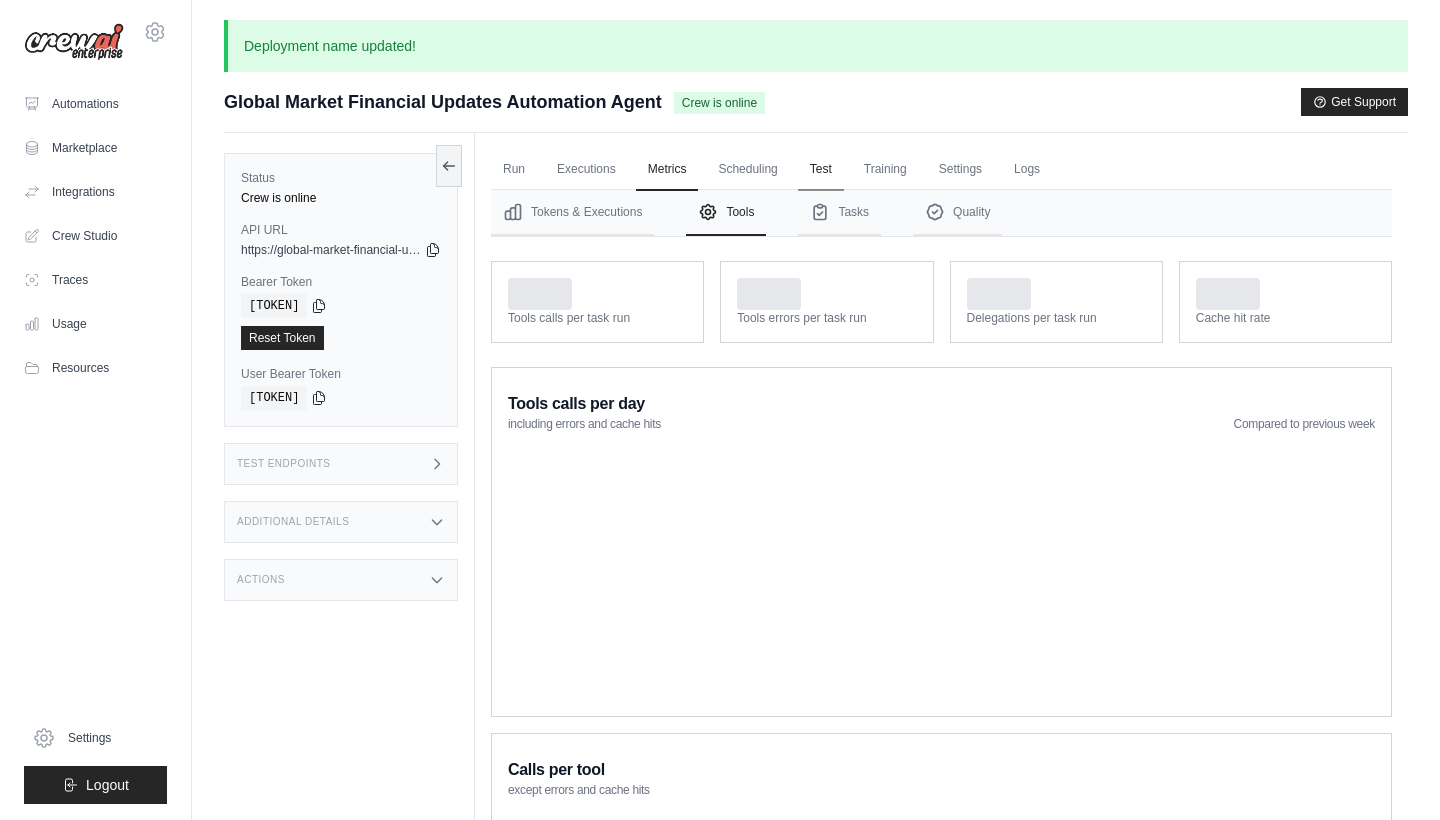 click on "Test" at bounding box center [821, 170] 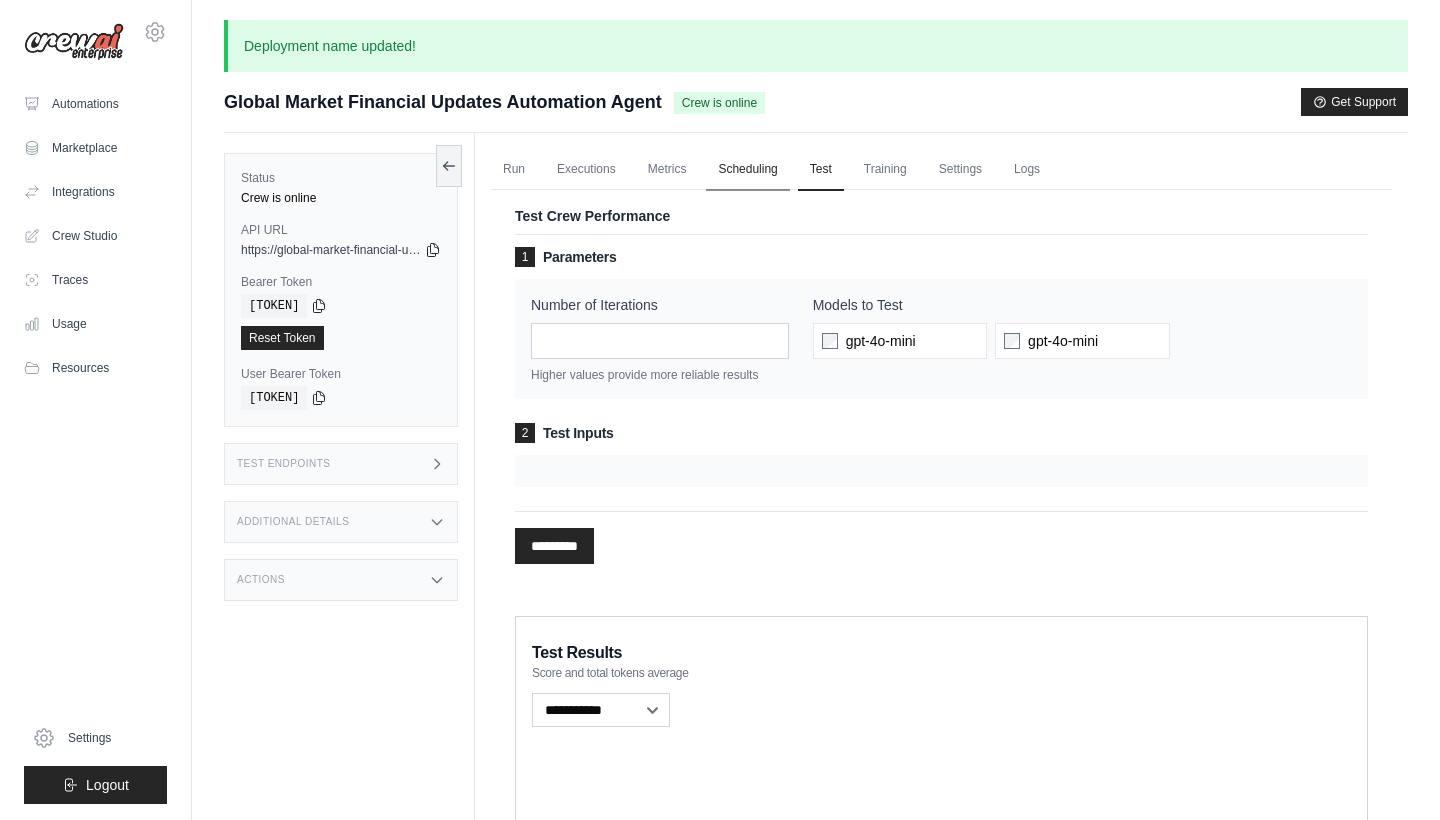 click on "Scheduling" at bounding box center [747, 170] 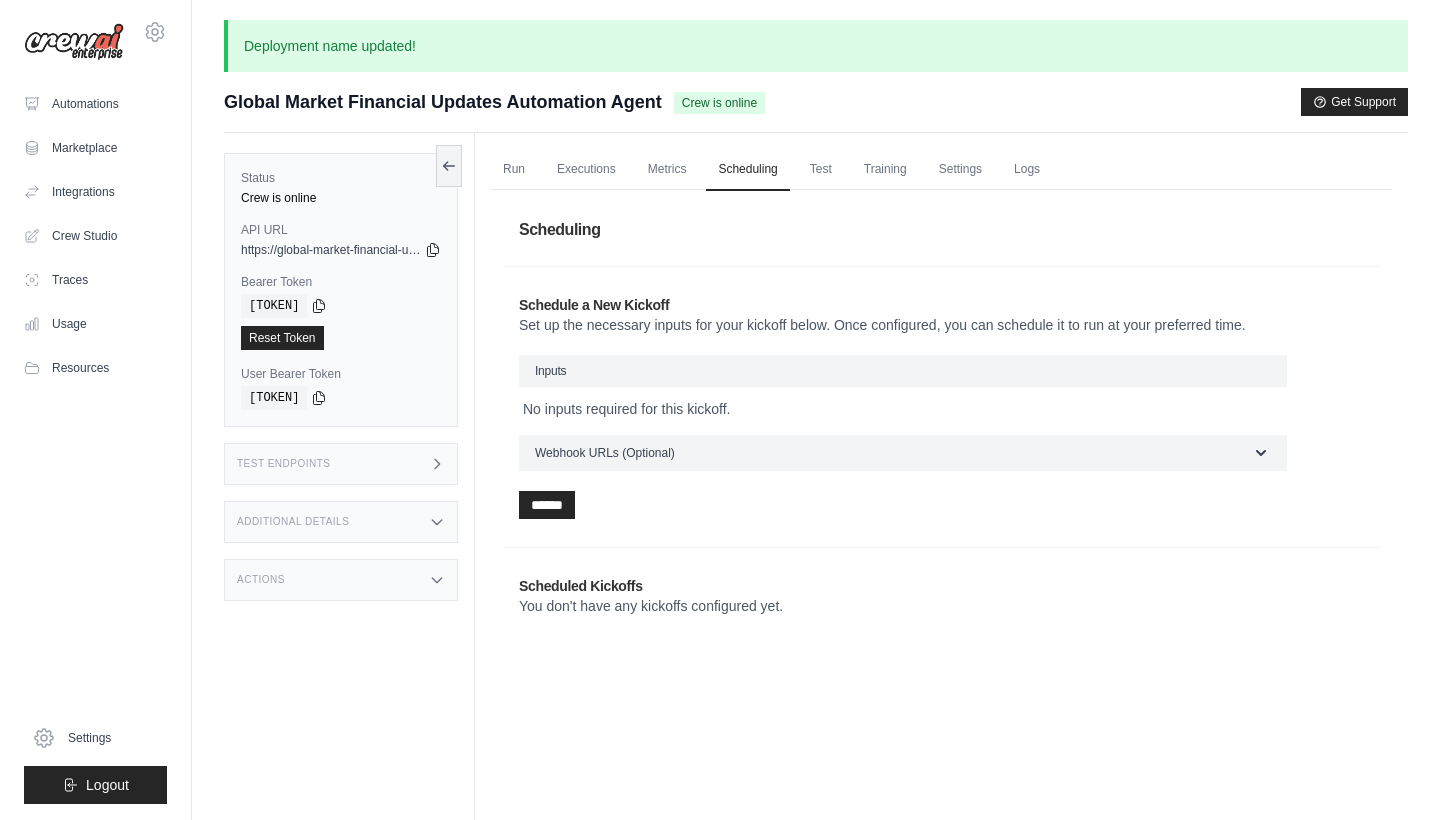 click on "Inputs" at bounding box center [903, 371] 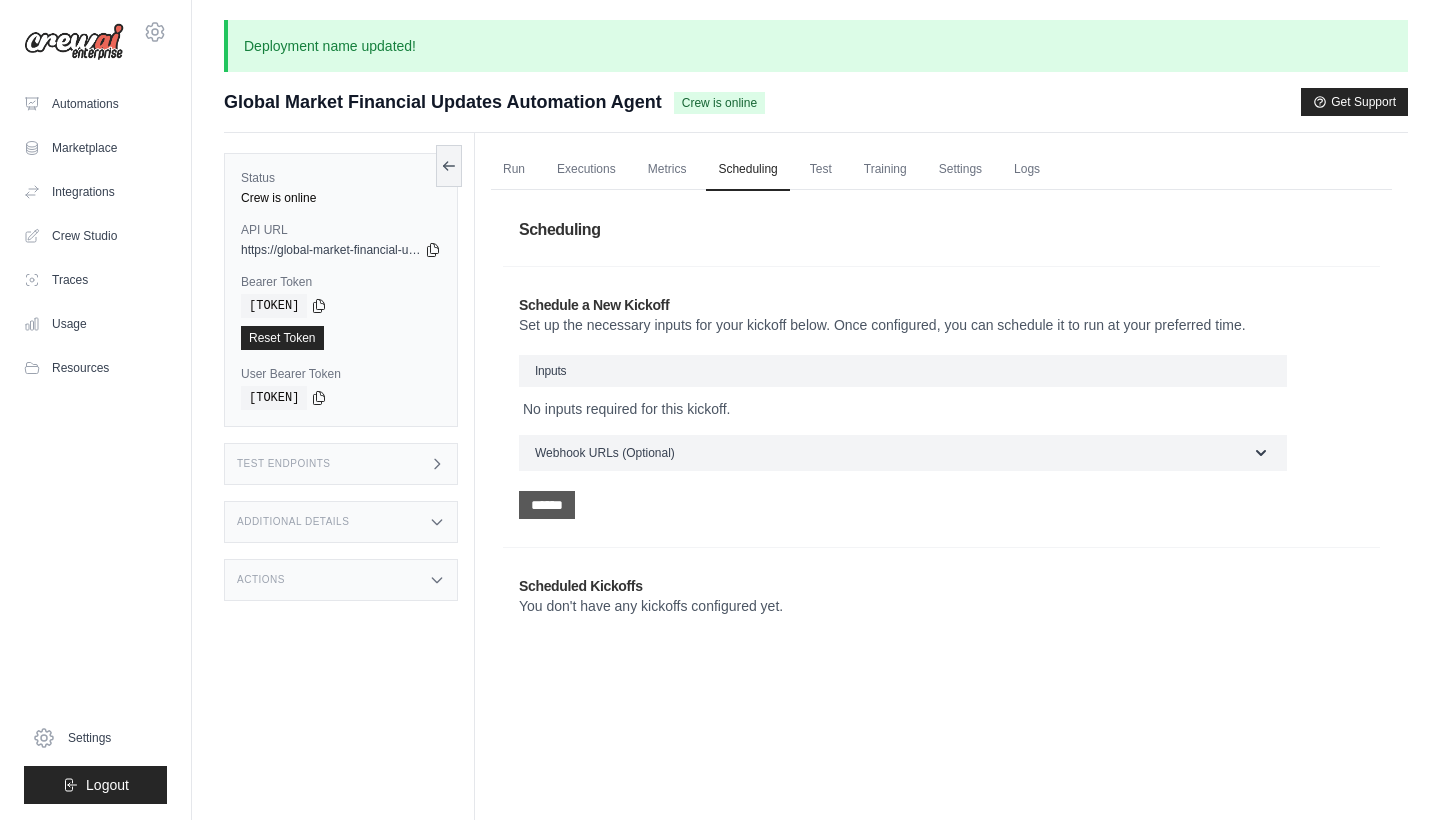 click on "******" at bounding box center [547, 505] 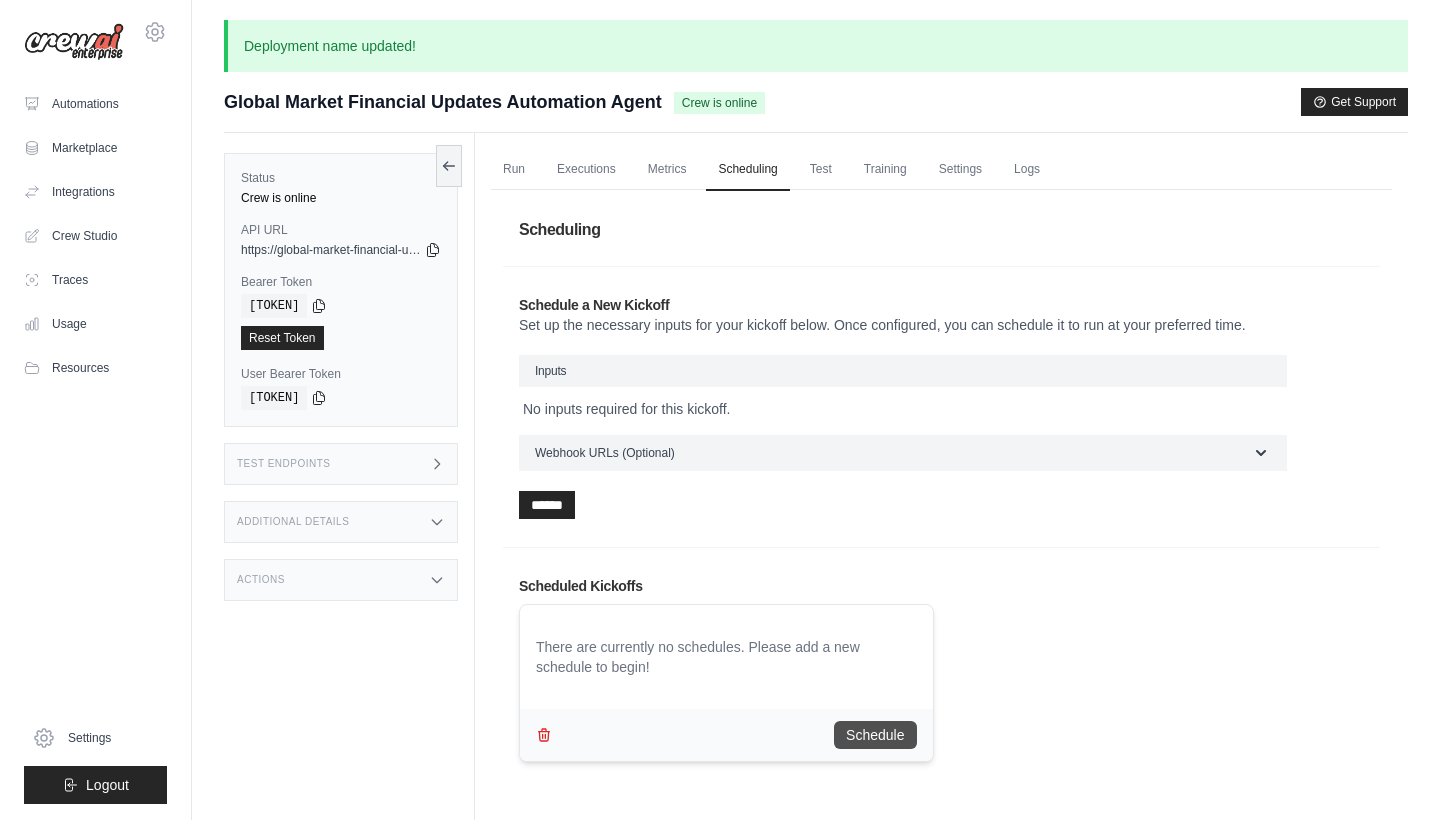 click on "Schedule" at bounding box center (875, 735) 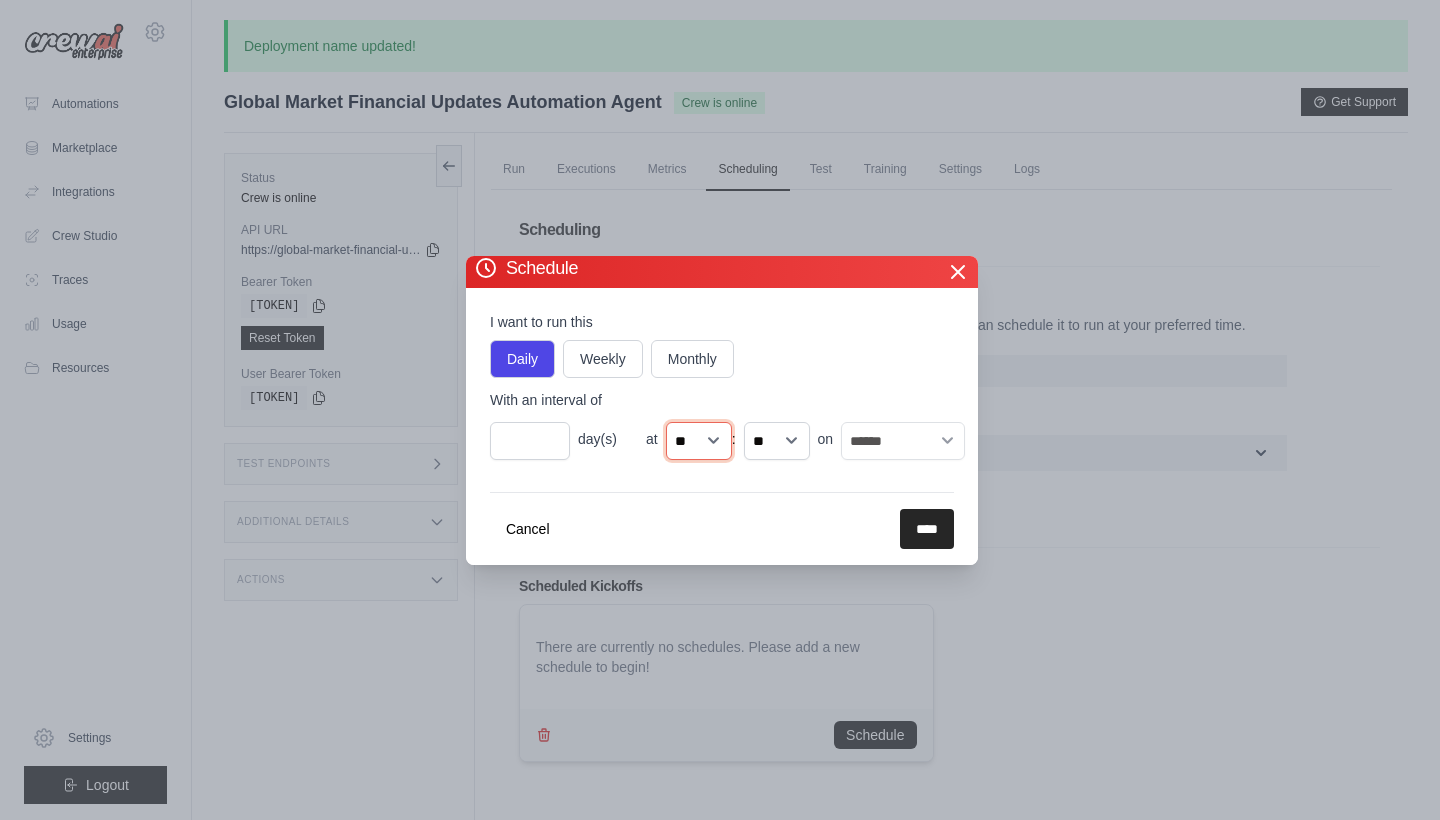 select on "**" 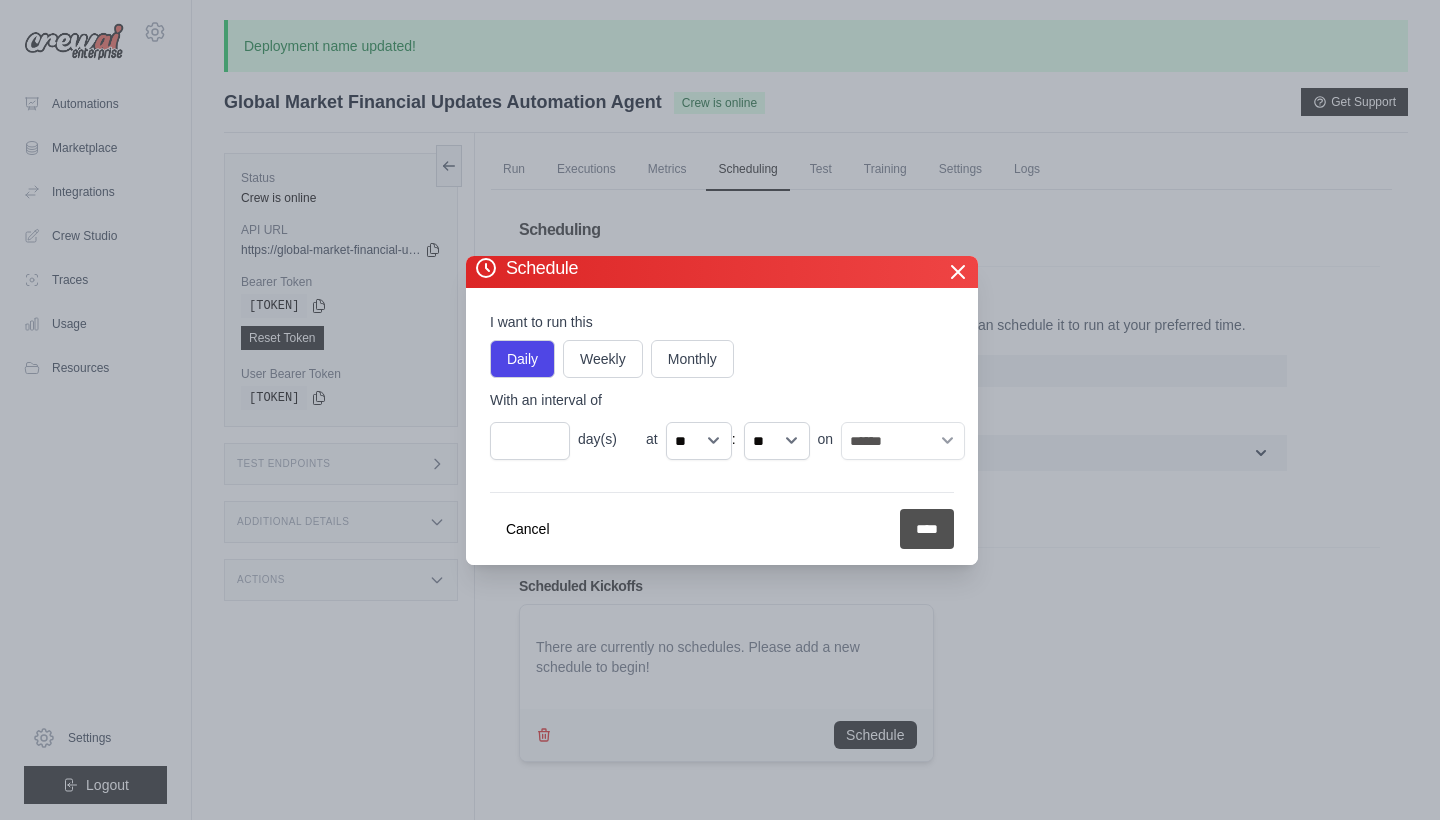click on "****" at bounding box center [927, 529] 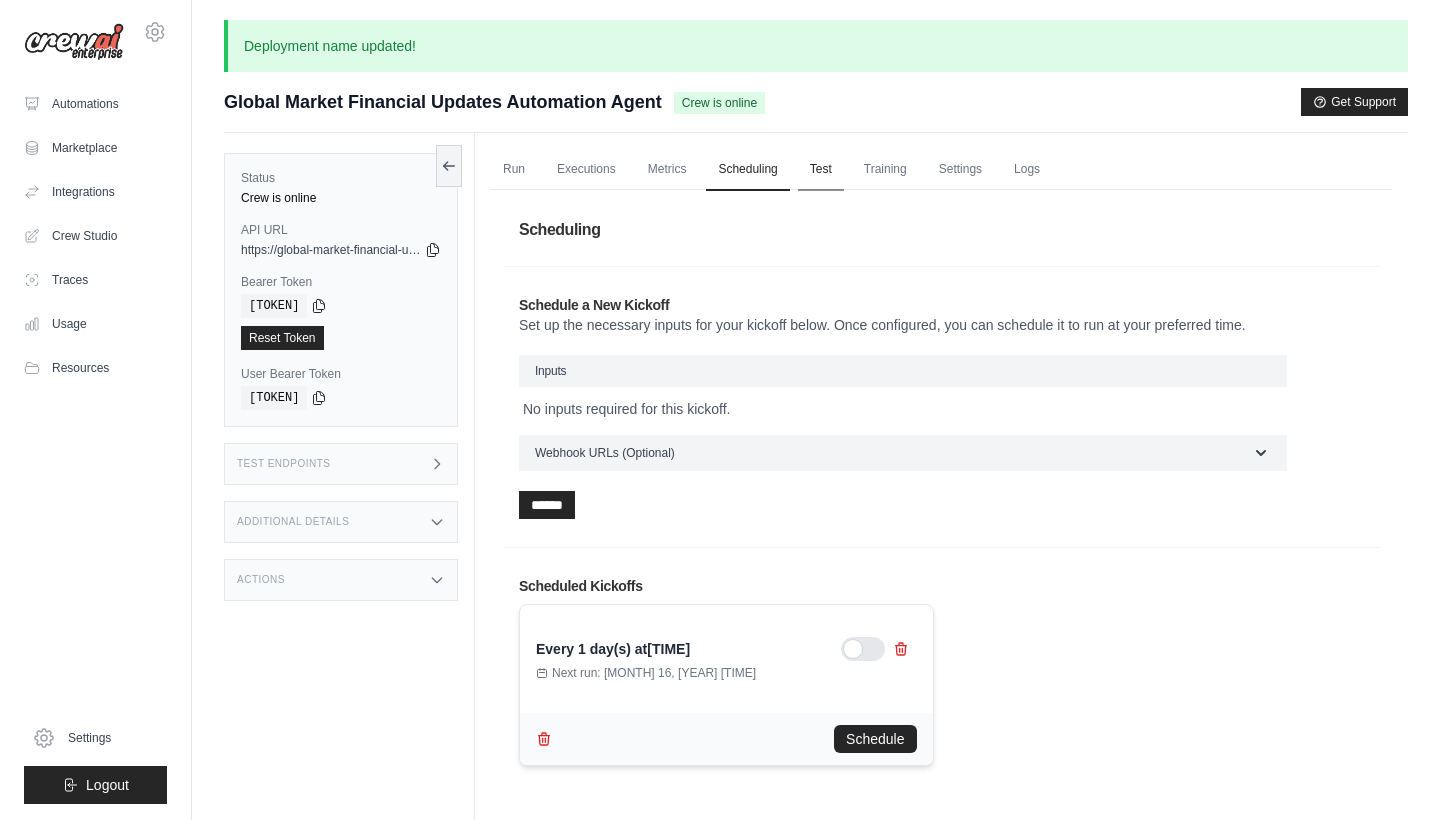 click on "Test" at bounding box center [821, 170] 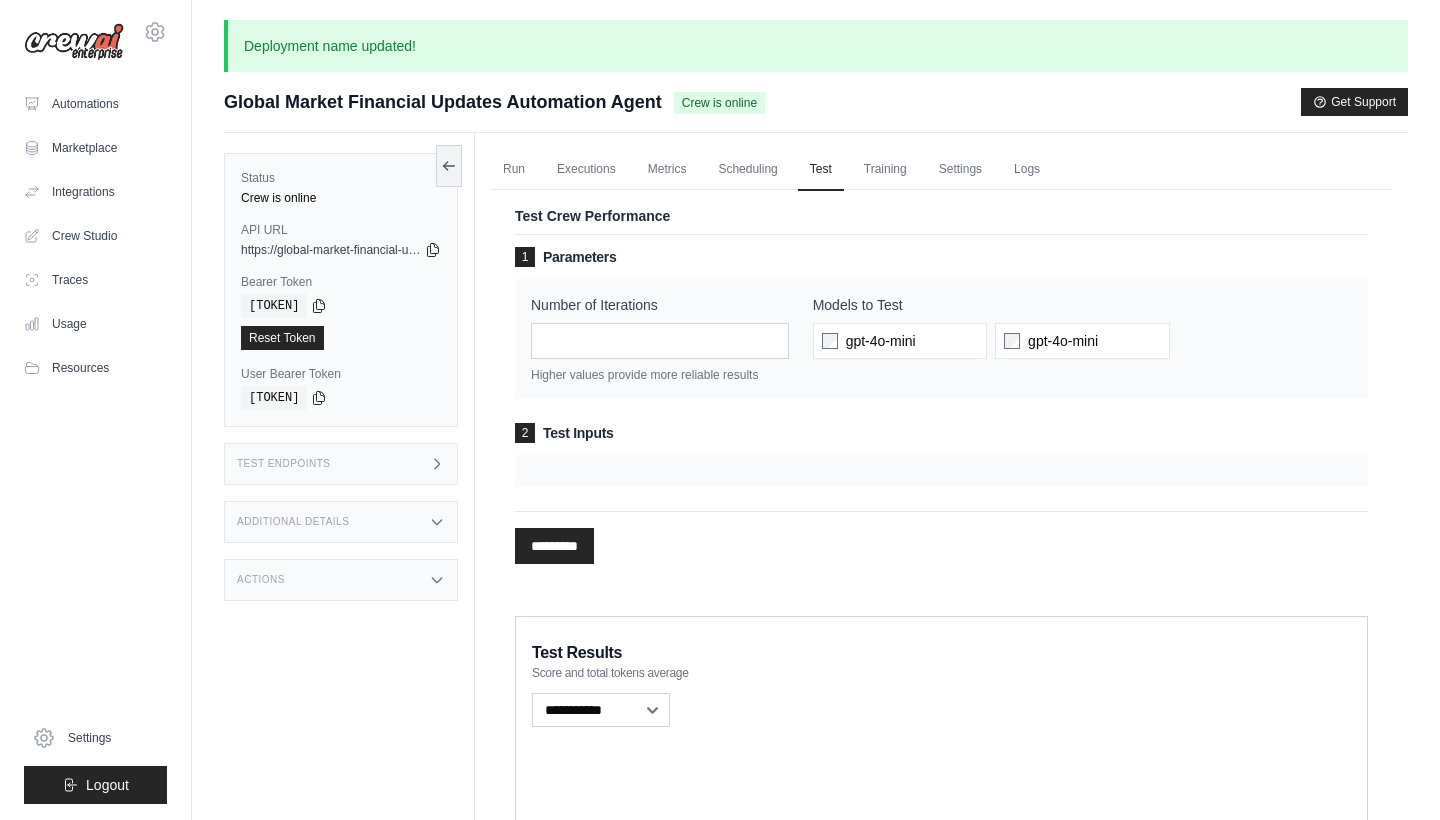 click on "*********" at bounding box center [554, 546] 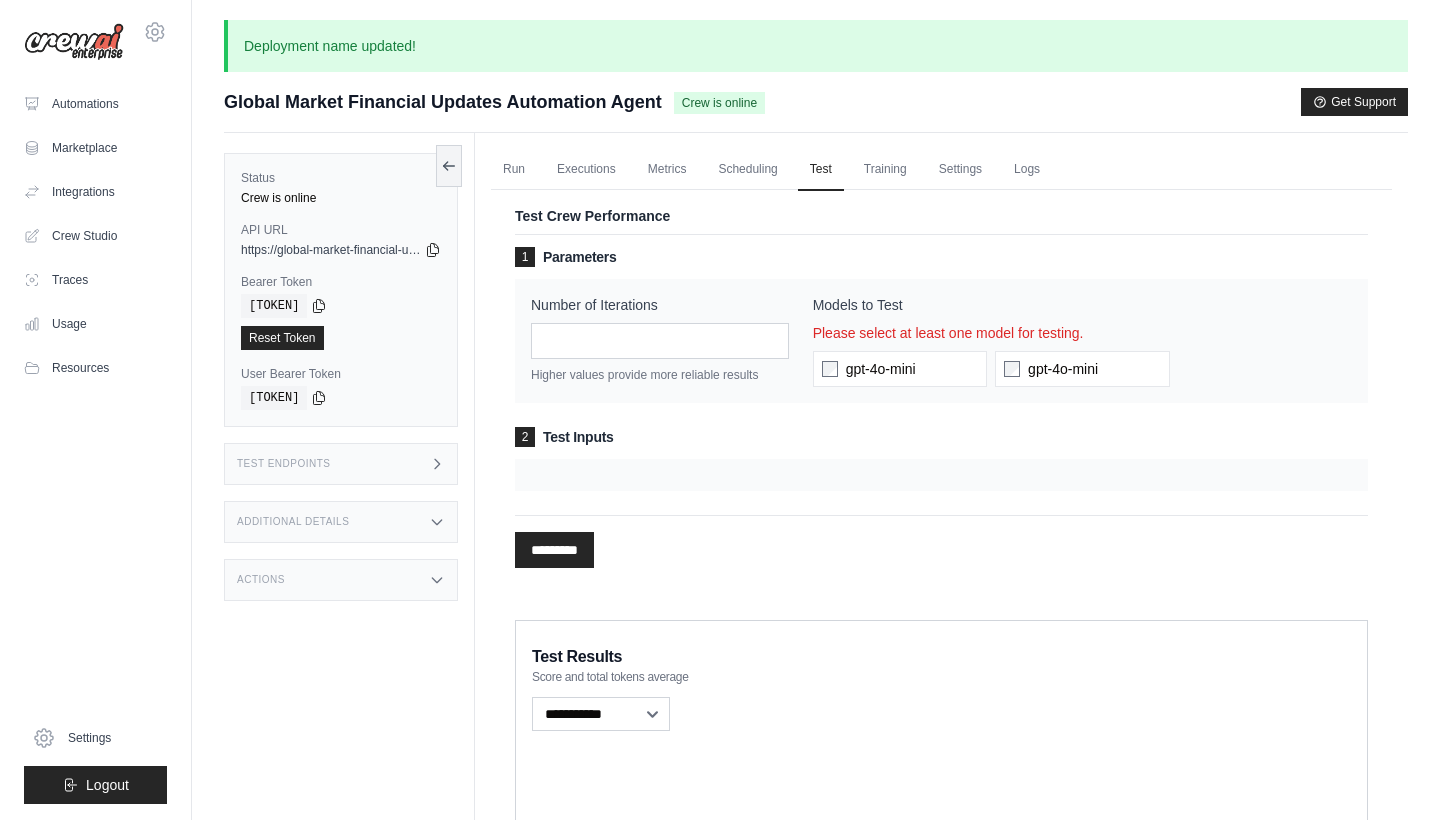 click on "*********" at bounding box center (554, 550) 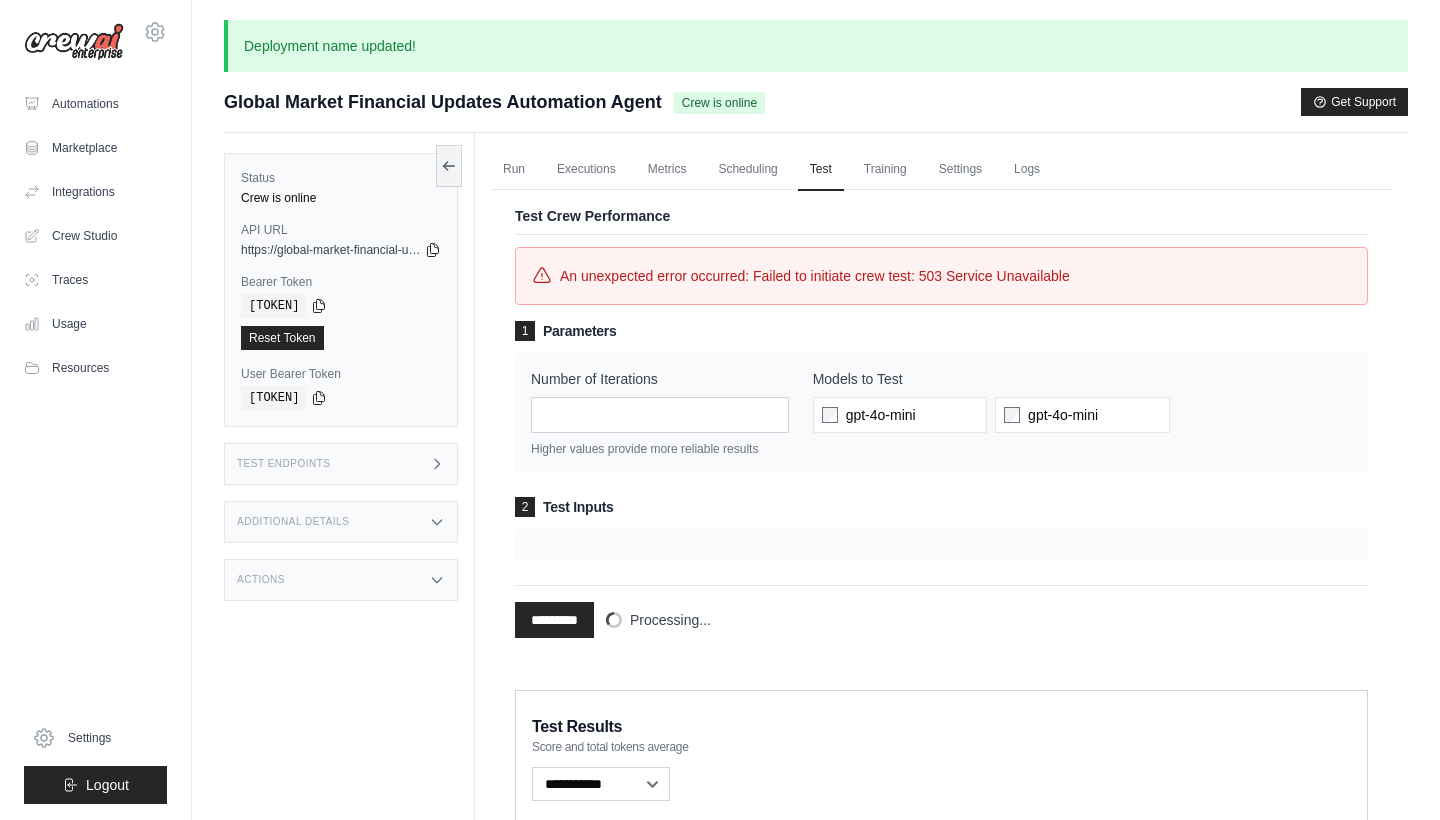 click 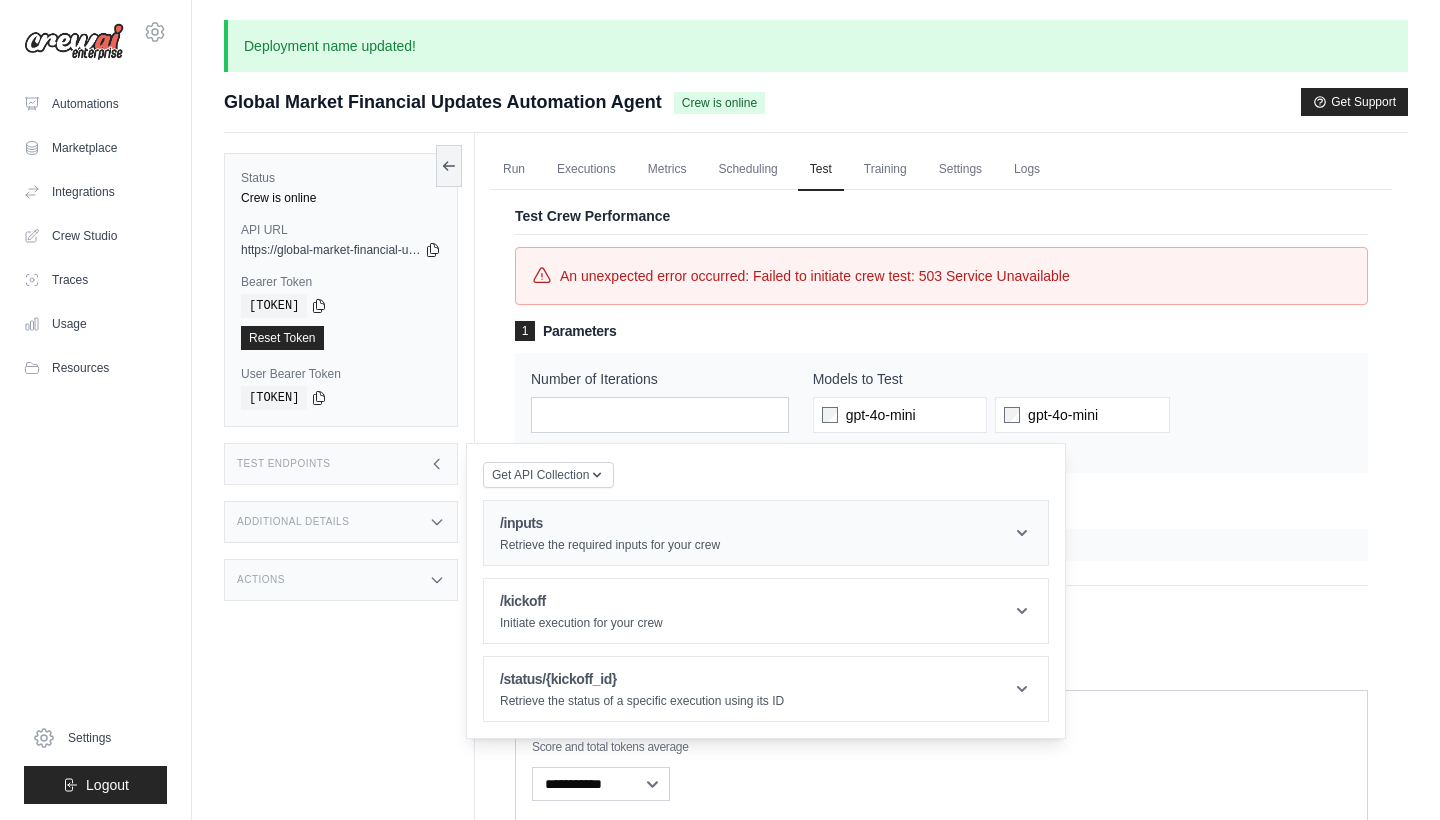 click on "/inputs
Retrieve the required inputs for your crew" at bounding box center (766, 533) 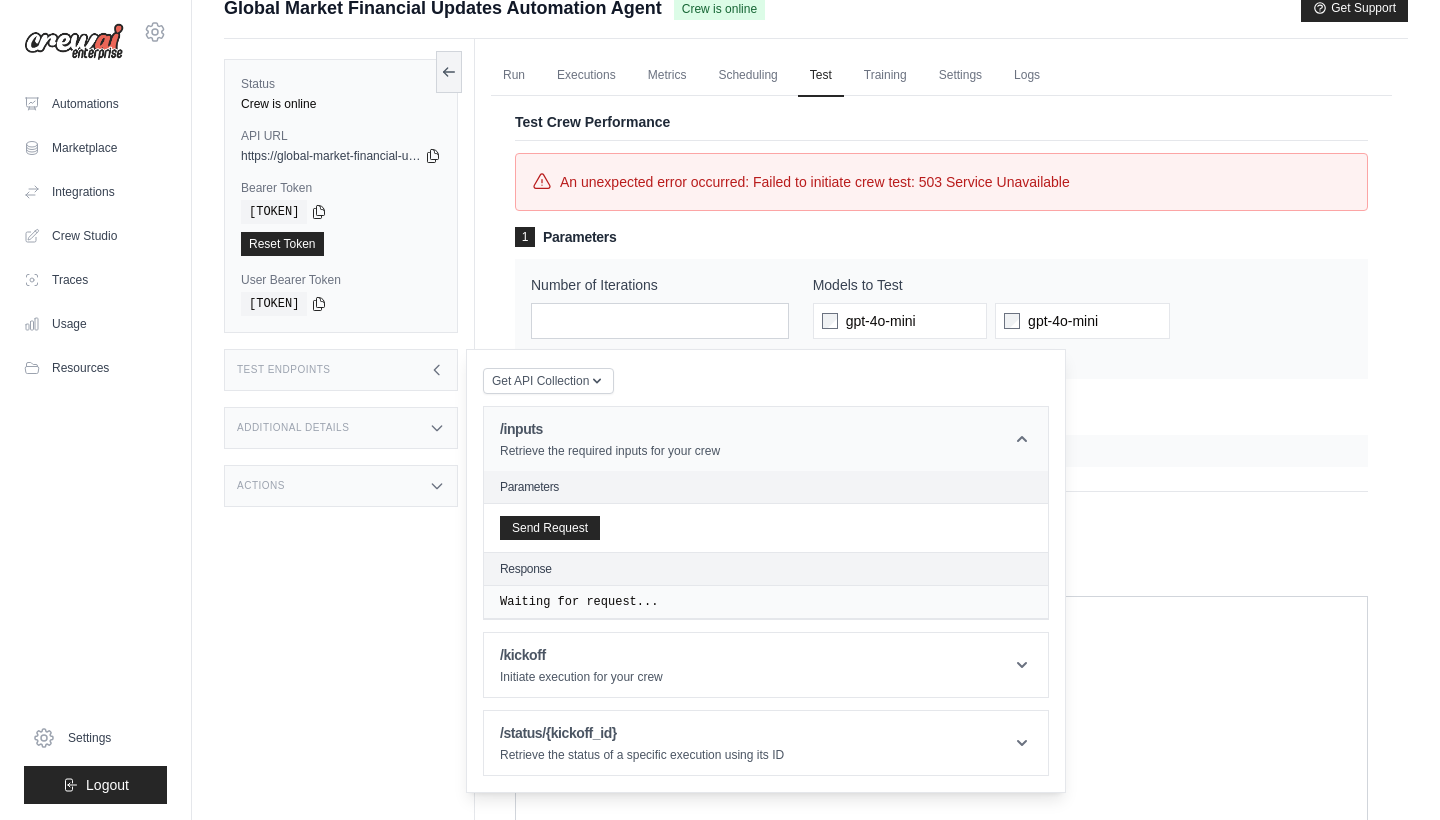 scroll, scrollTop: 107, scrollLeft: 0, axis: vertical 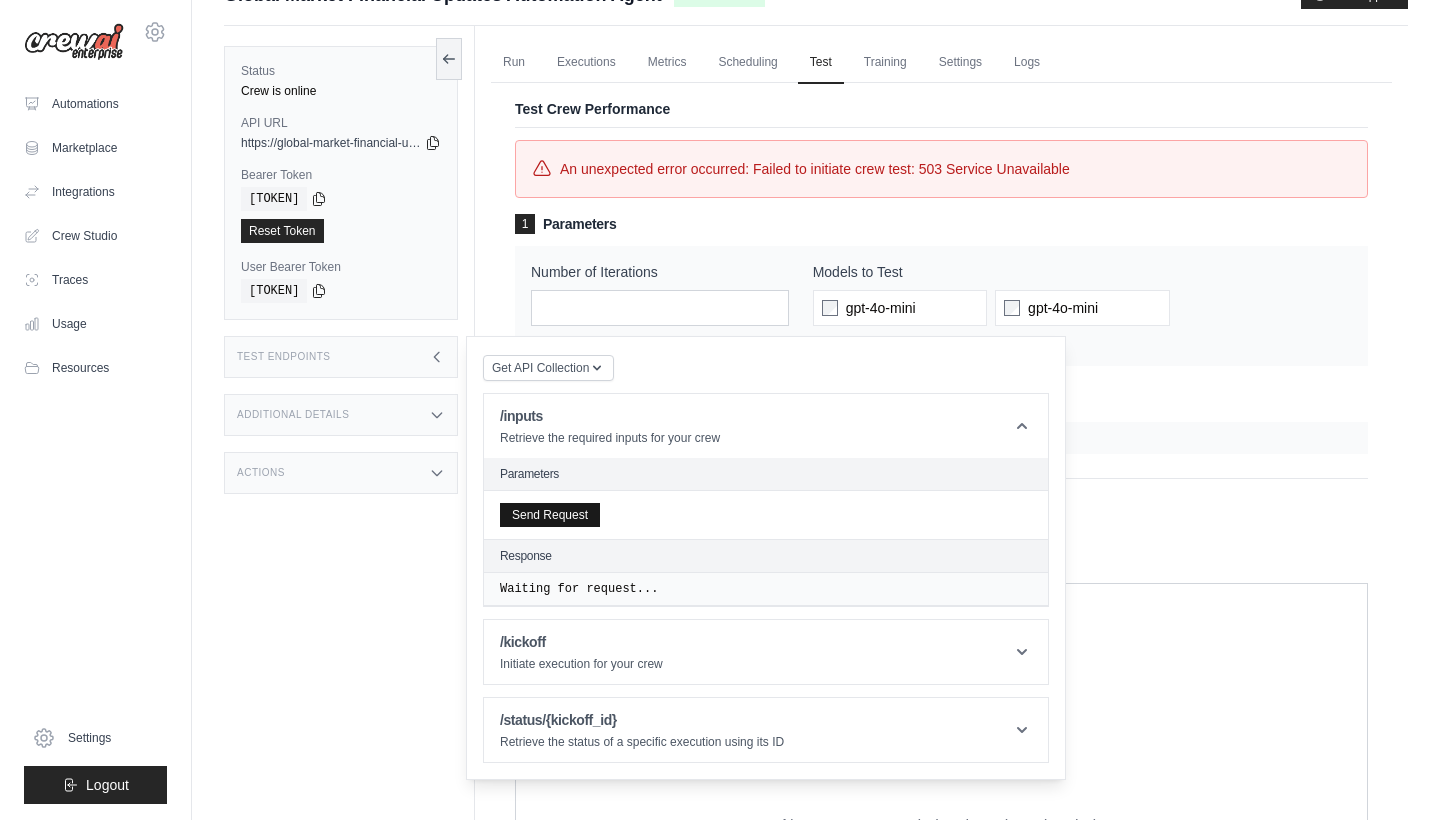 click on "Send Request" at bounding box center [550, 515] 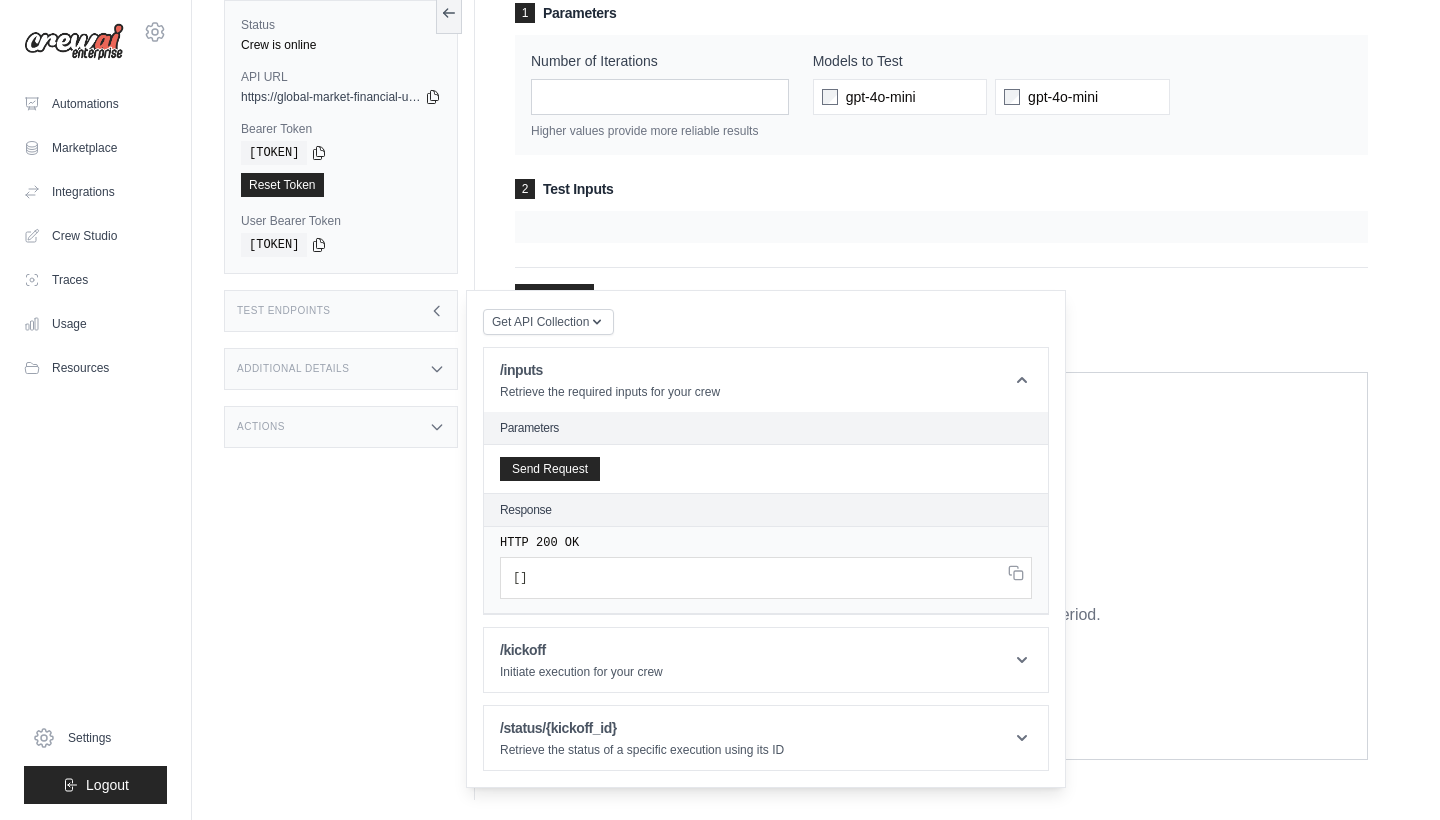 scroll, scrollTop: 318, scrollLeft: 0, axis: vertical 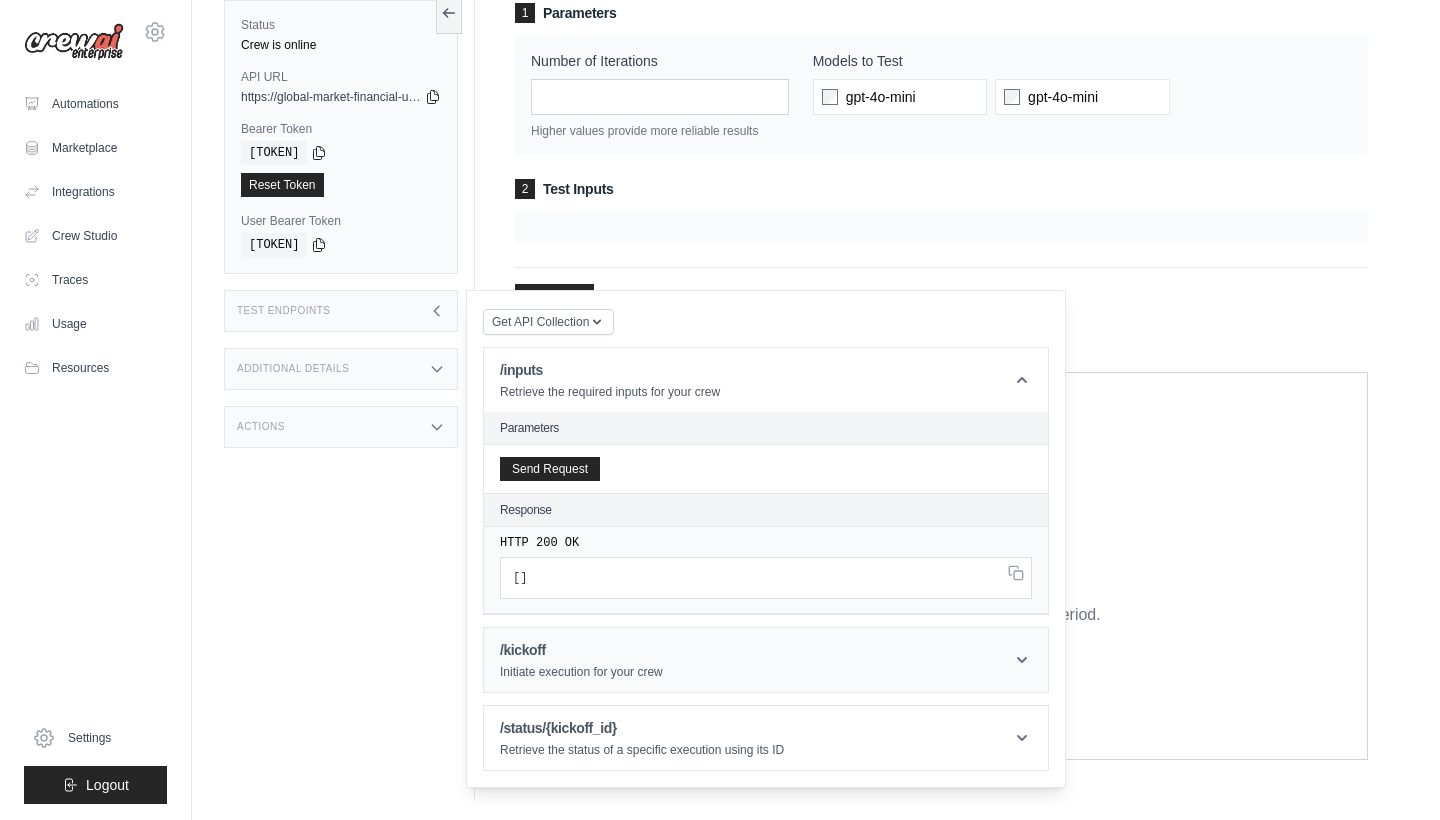 click on "Initiate execution for your crew" at bounding box center [581, 672] 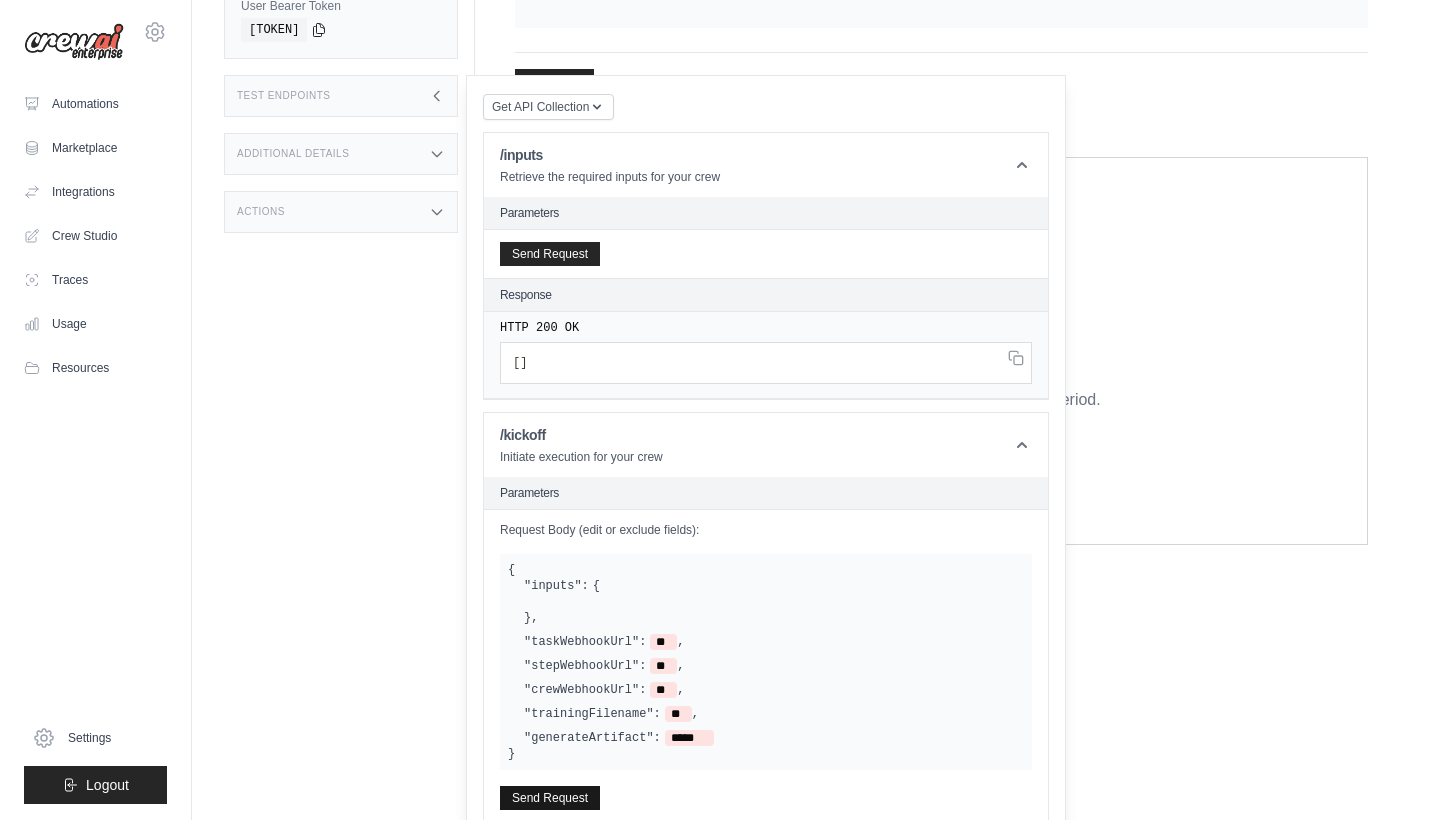 scroll, scrollTop: 534, scrollLeft: 0, axis: vertical 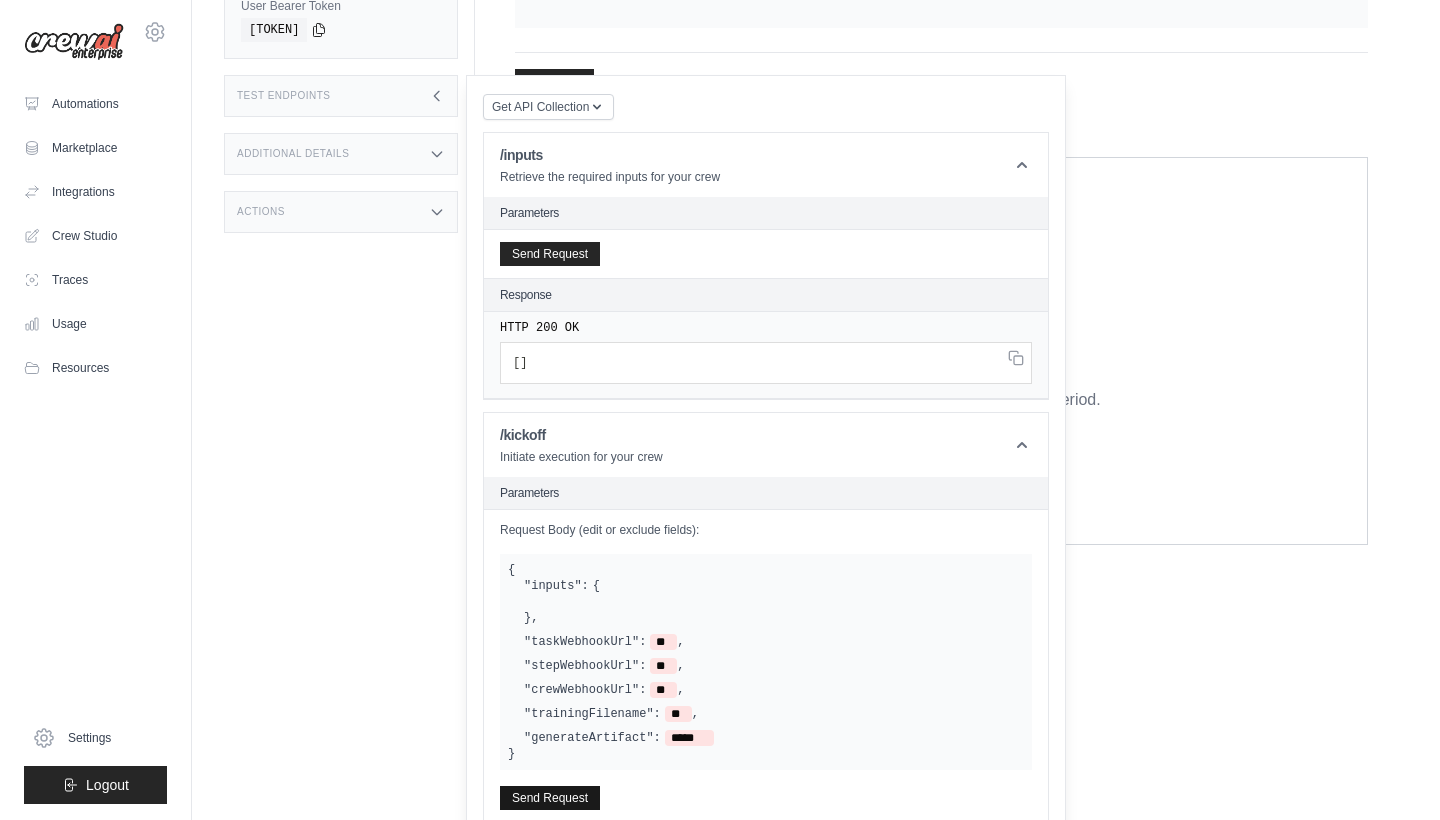 click on "Send Request" at bounding box center (550, 798) 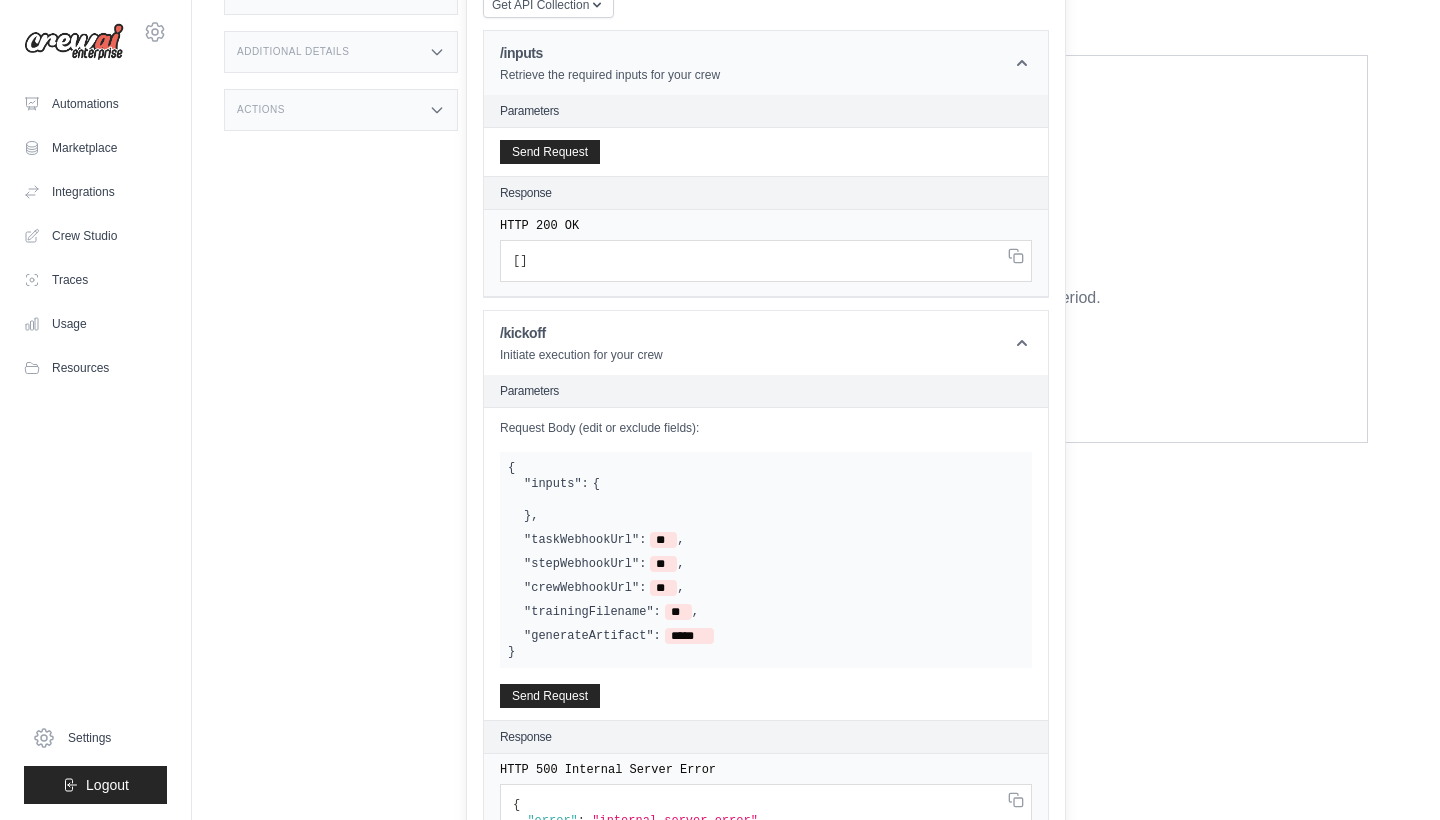 click 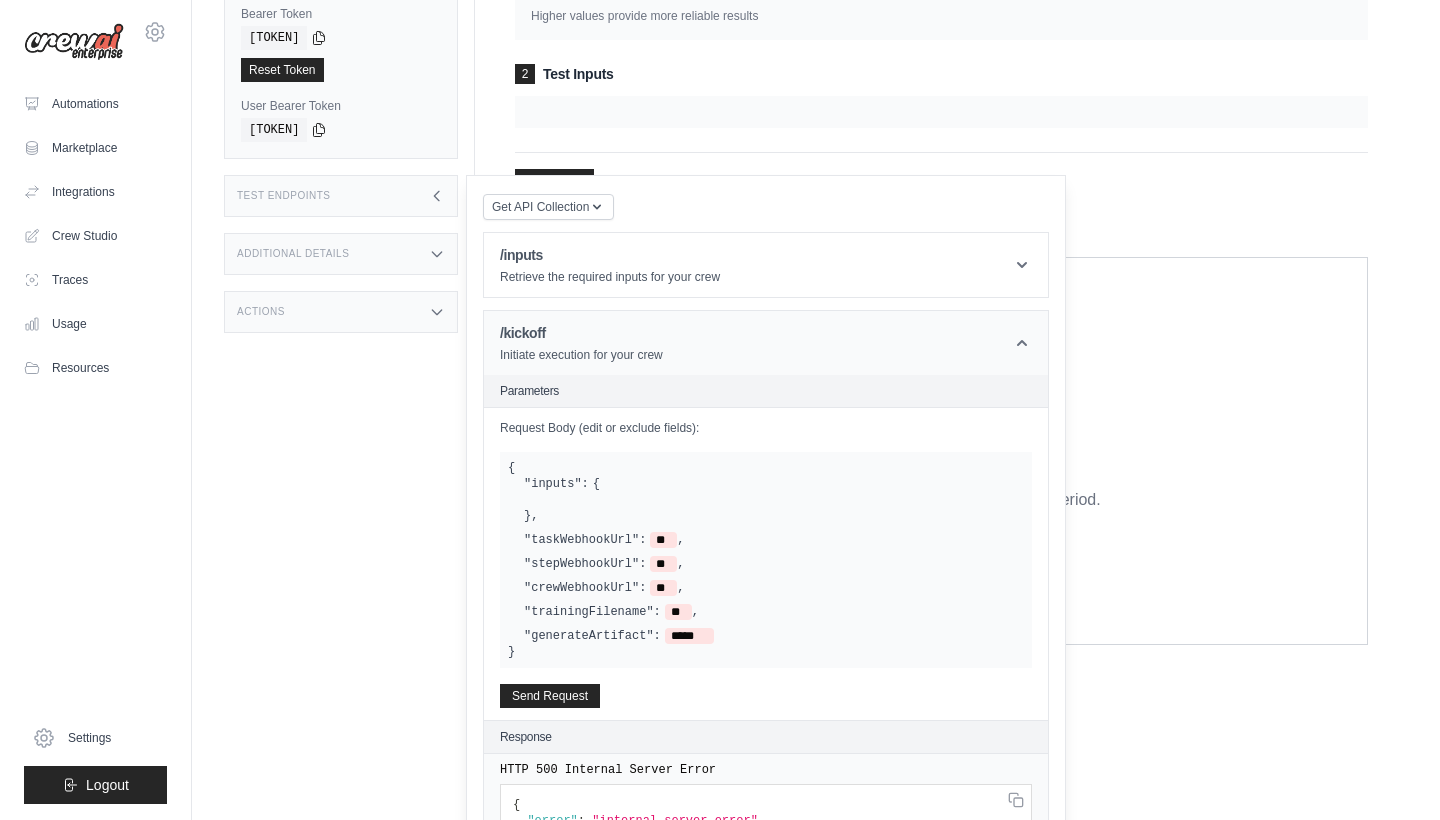 click 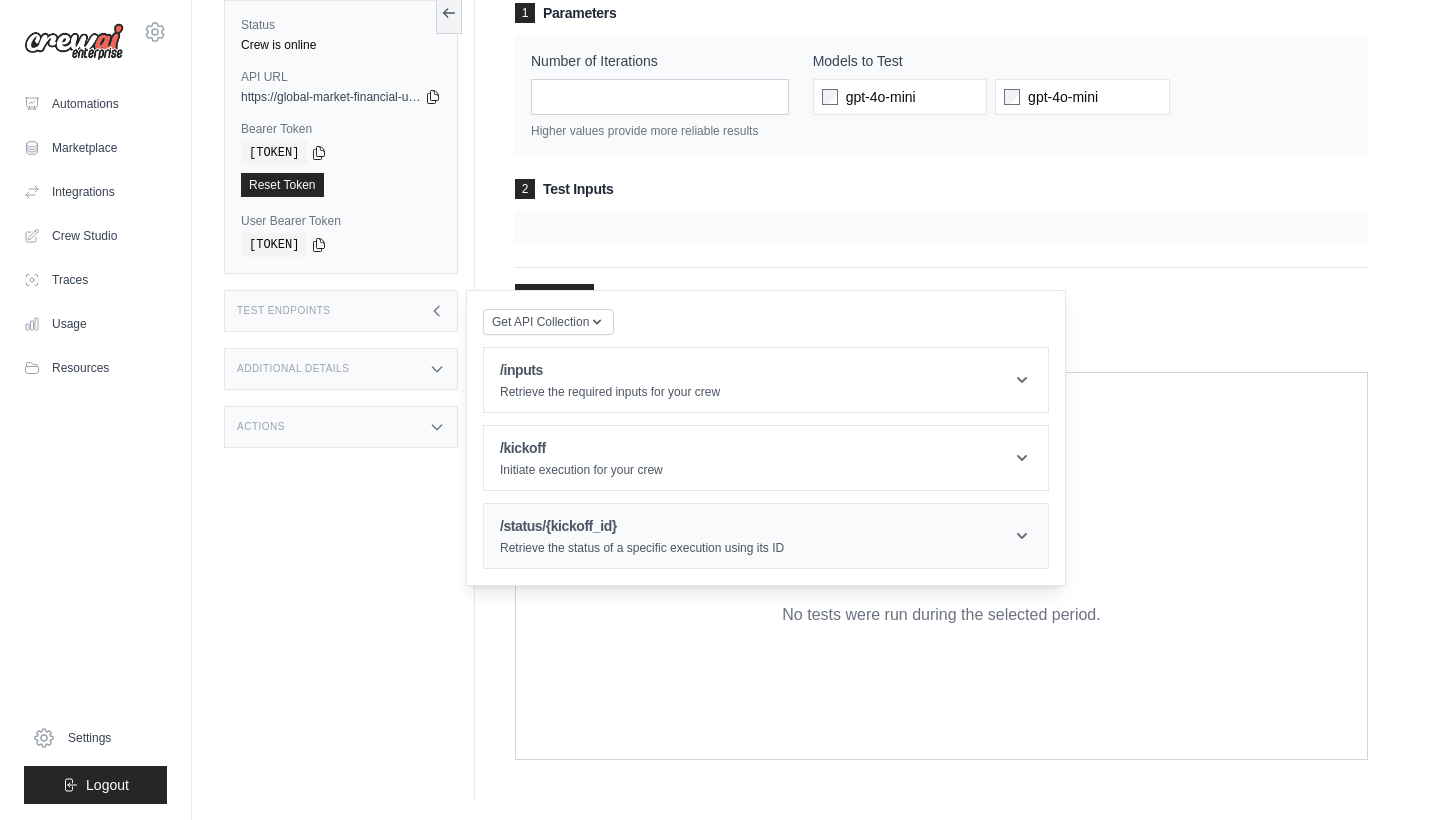click 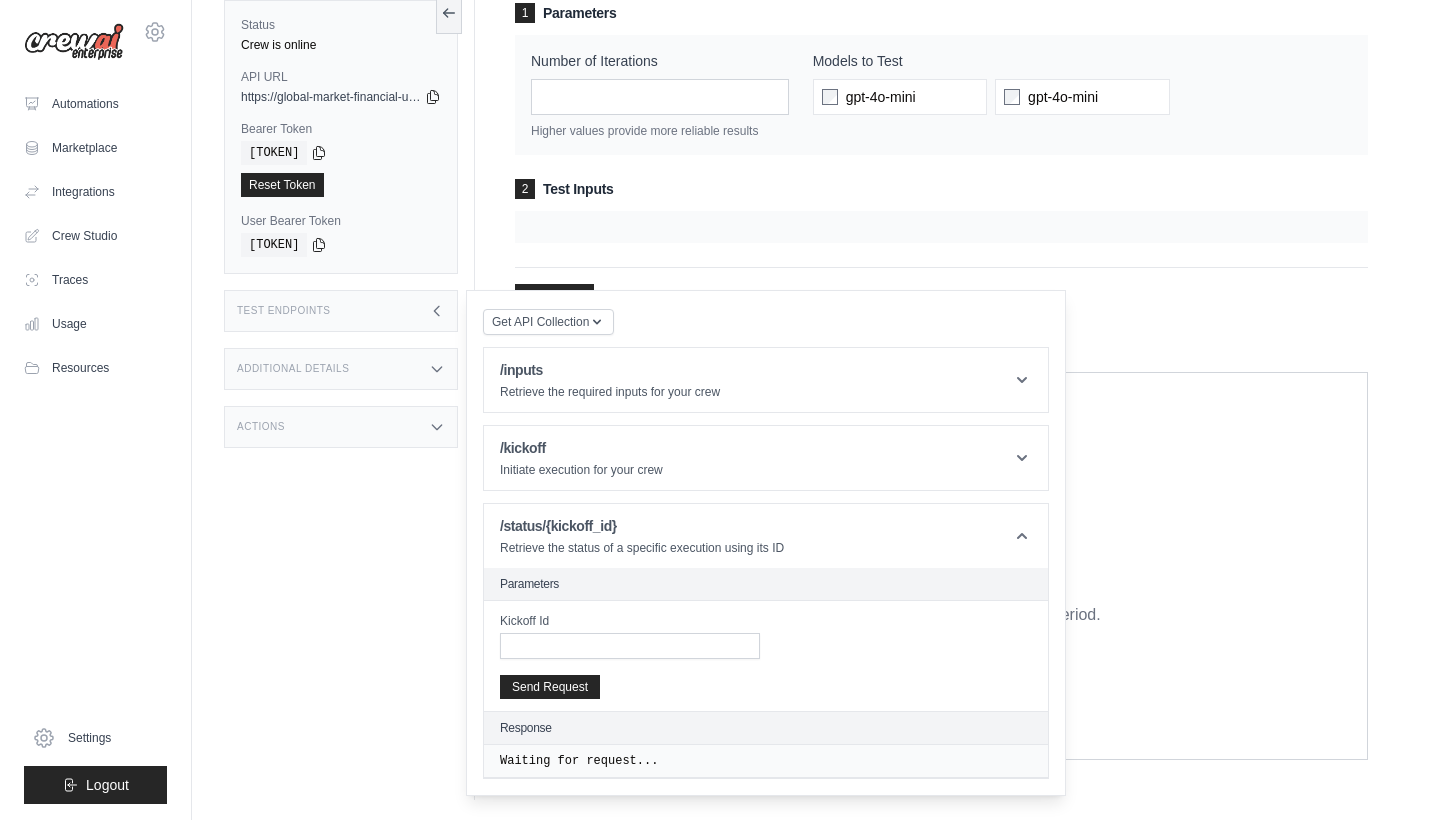 scroll, scrollTop: 318, scrollLeft: 0, axis: vertical 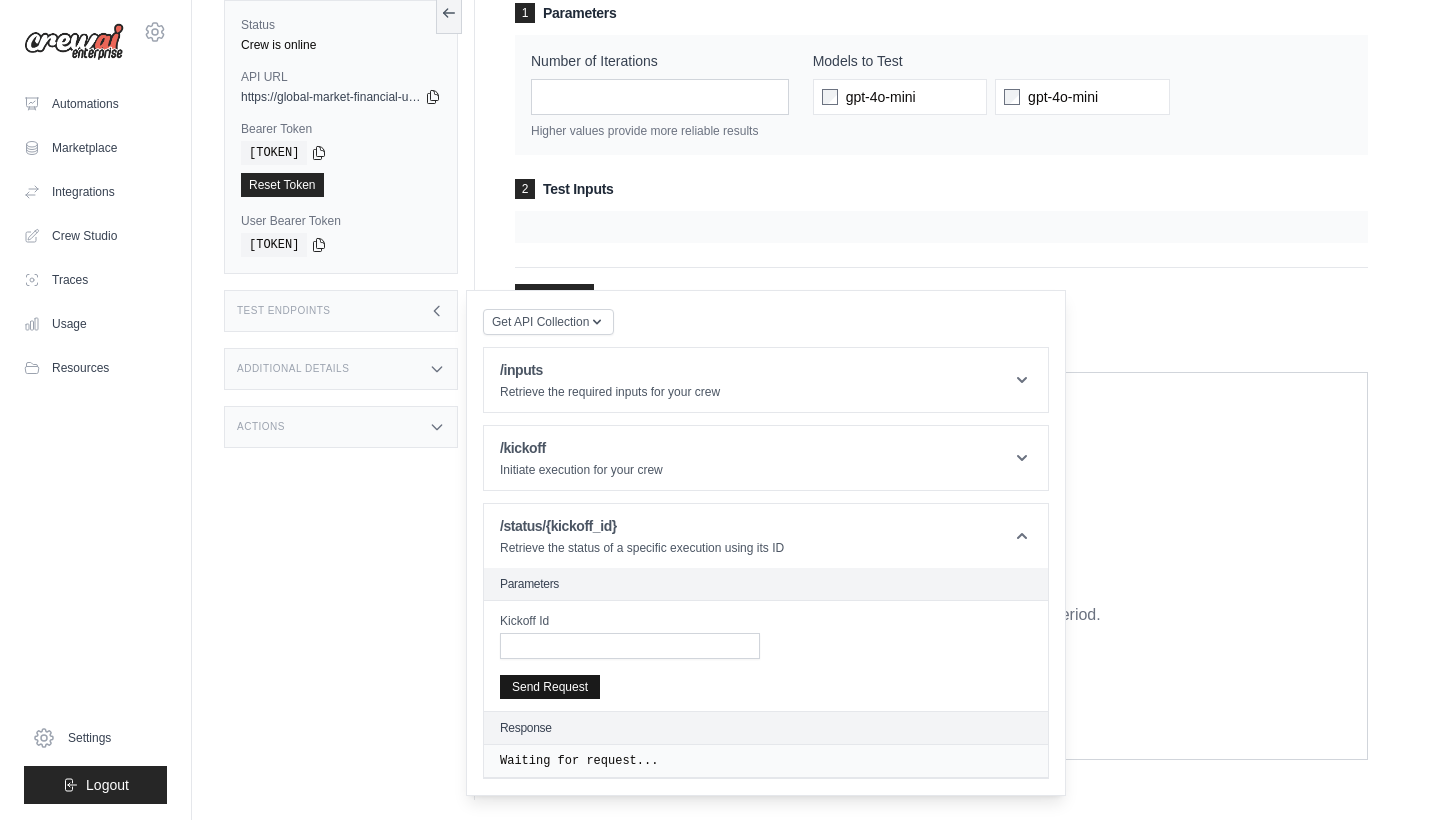 click on "Send Request" at bounding box center (550, 687) 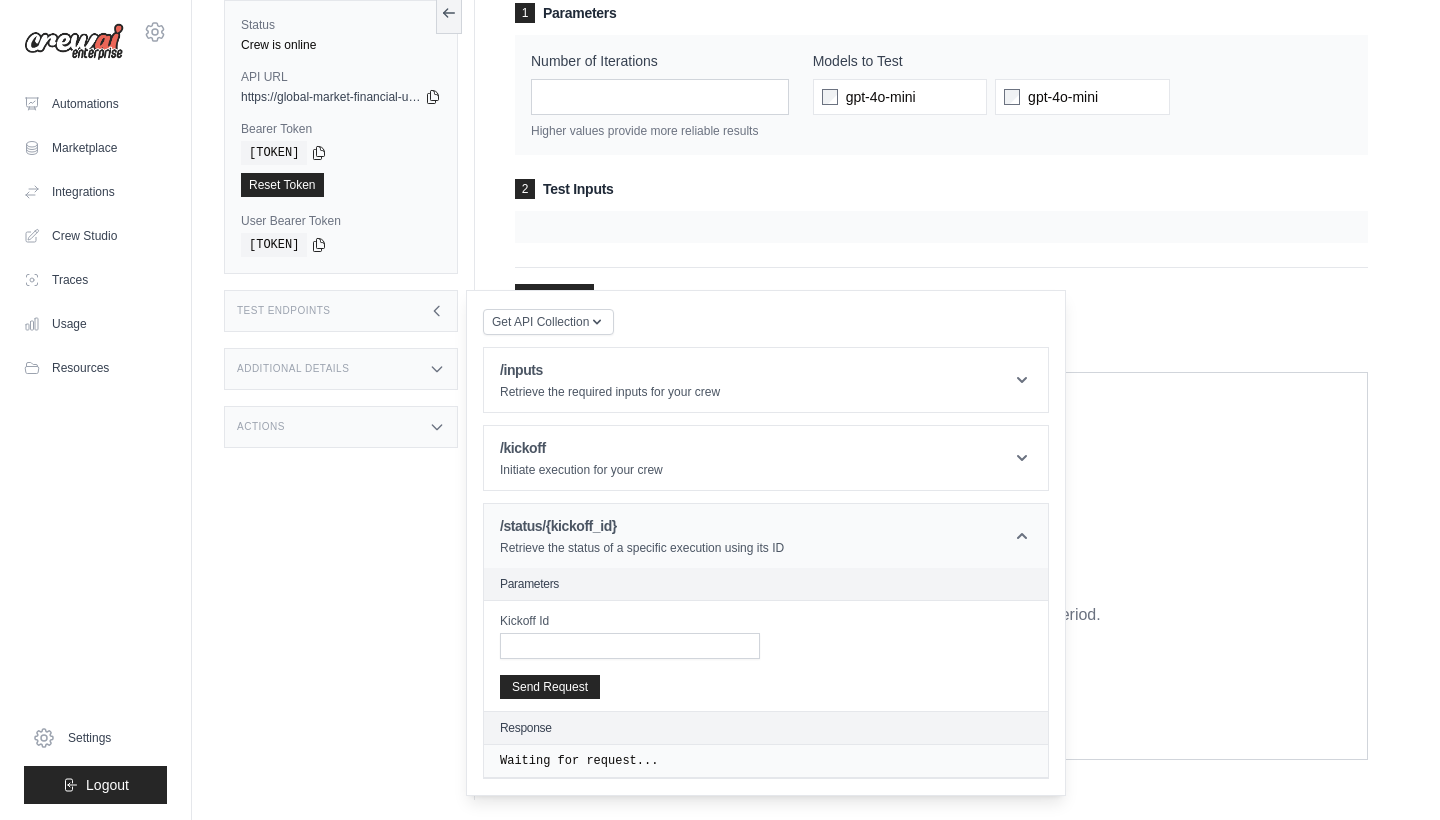 click 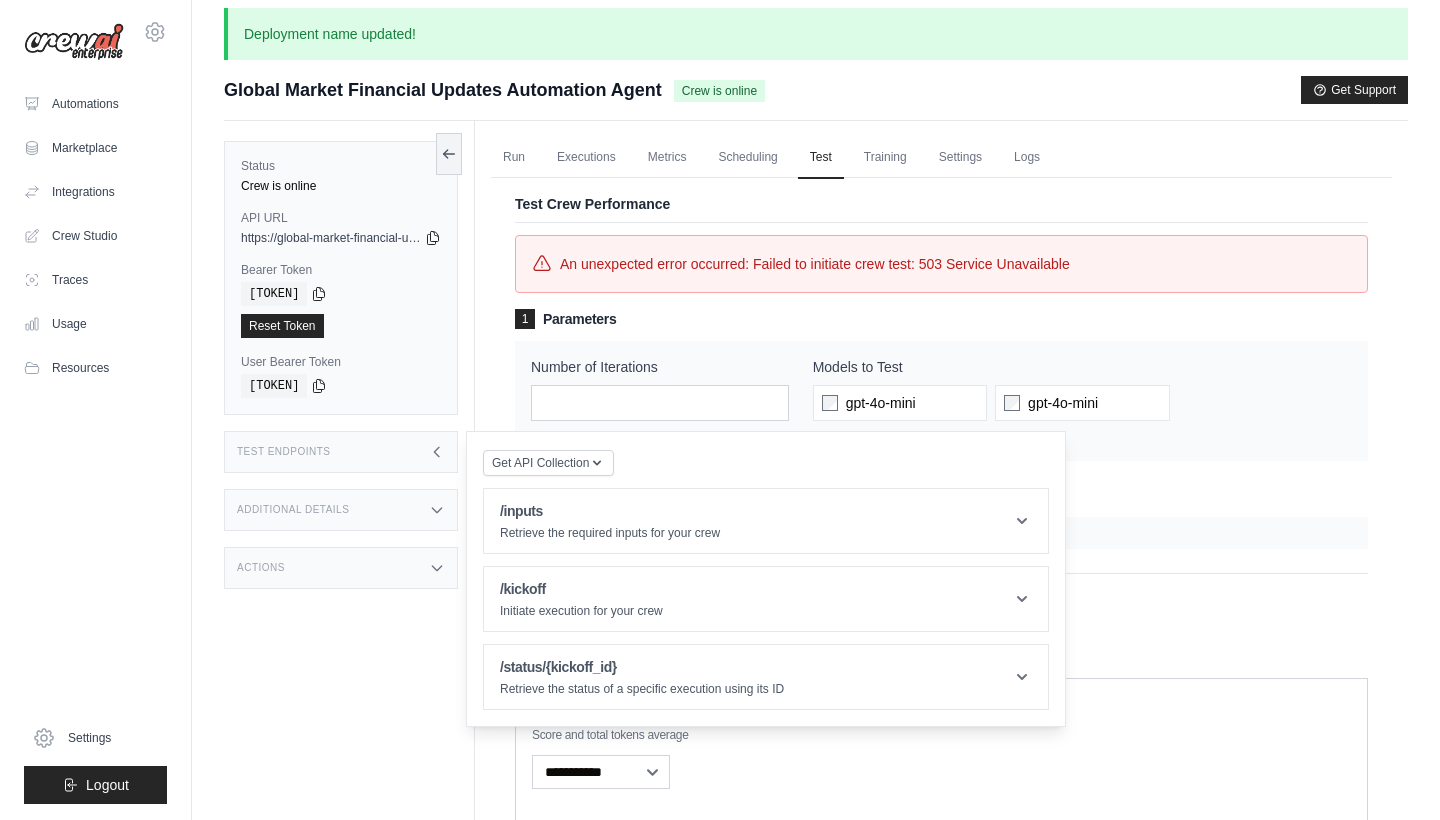 scroll, scrollTop: 14, scrollLeft: 0, axis: vertical 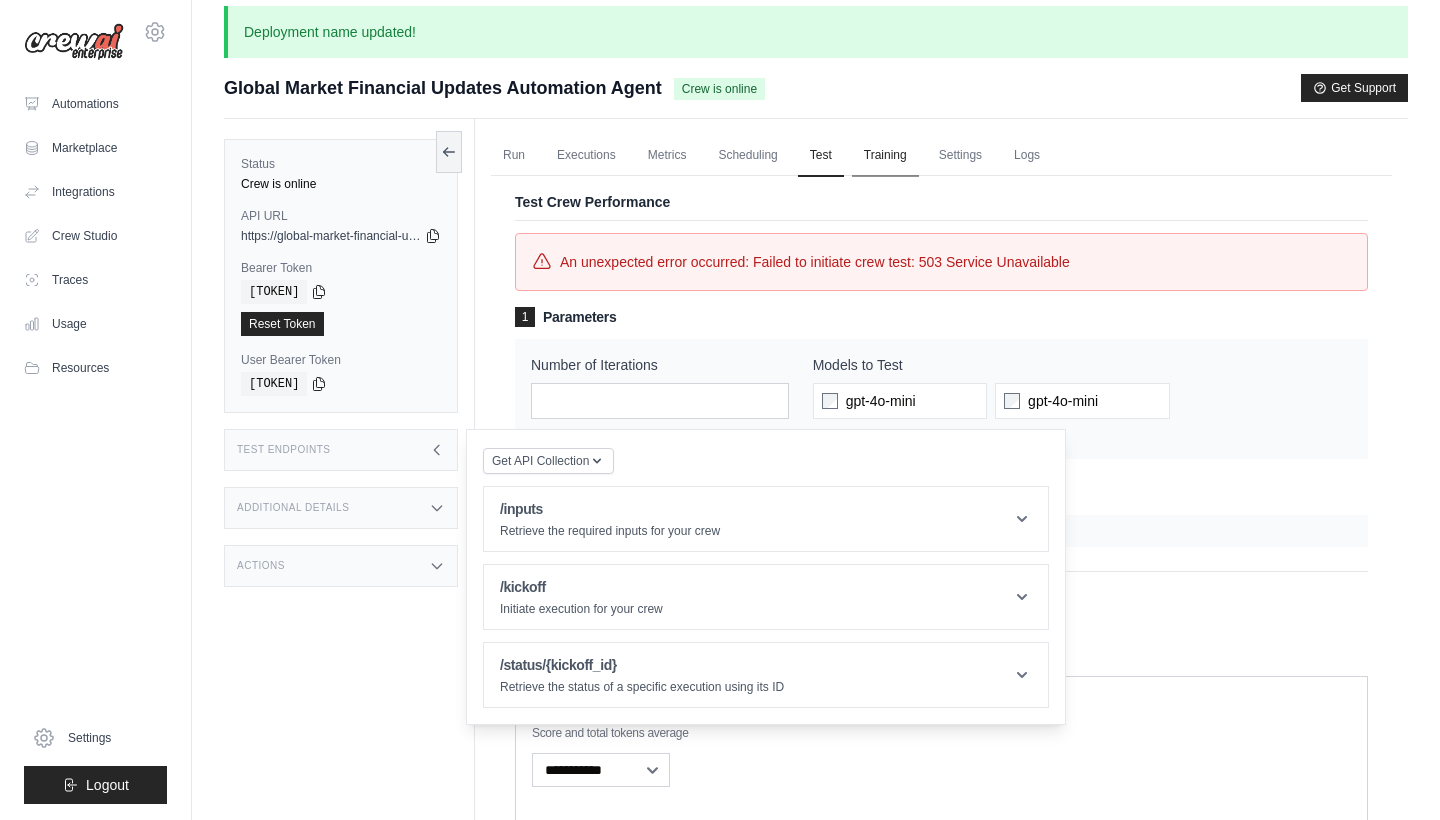 click on "Training" at bounding box center (885, 156) 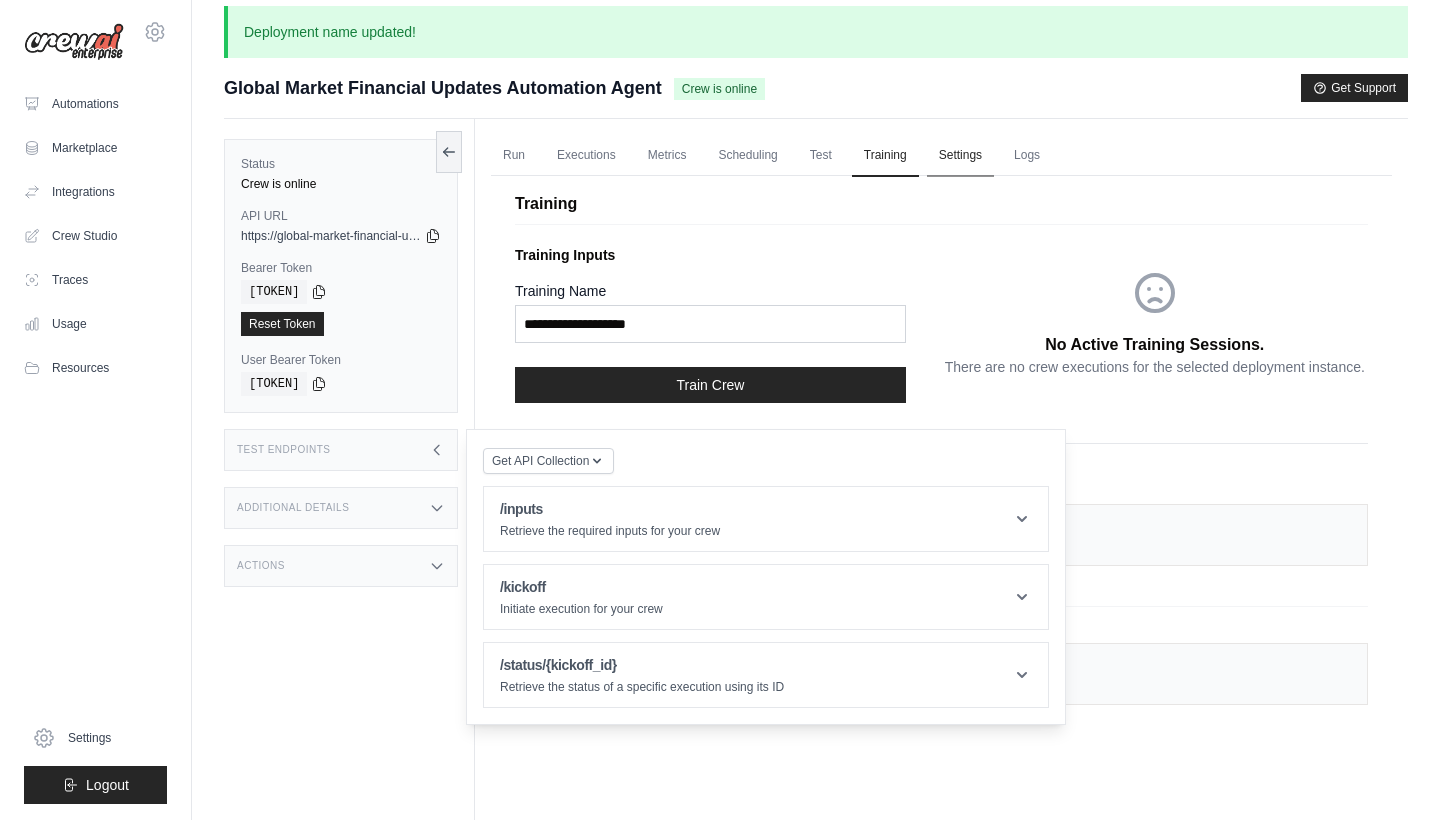 click on "Settings" at bounding box center [960, 156] 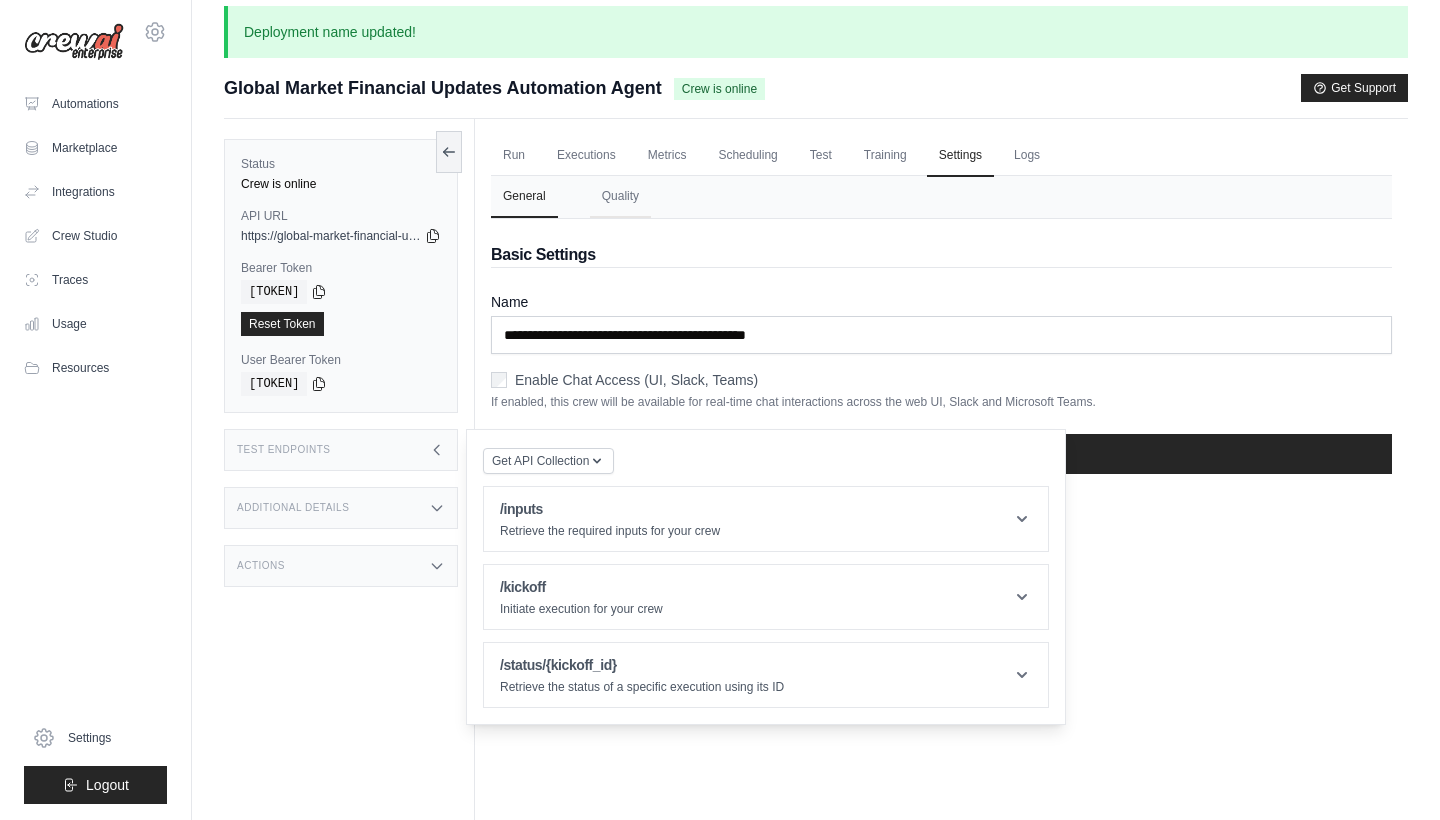 click on "Test Endpoints" at bounding box center (341, 450) 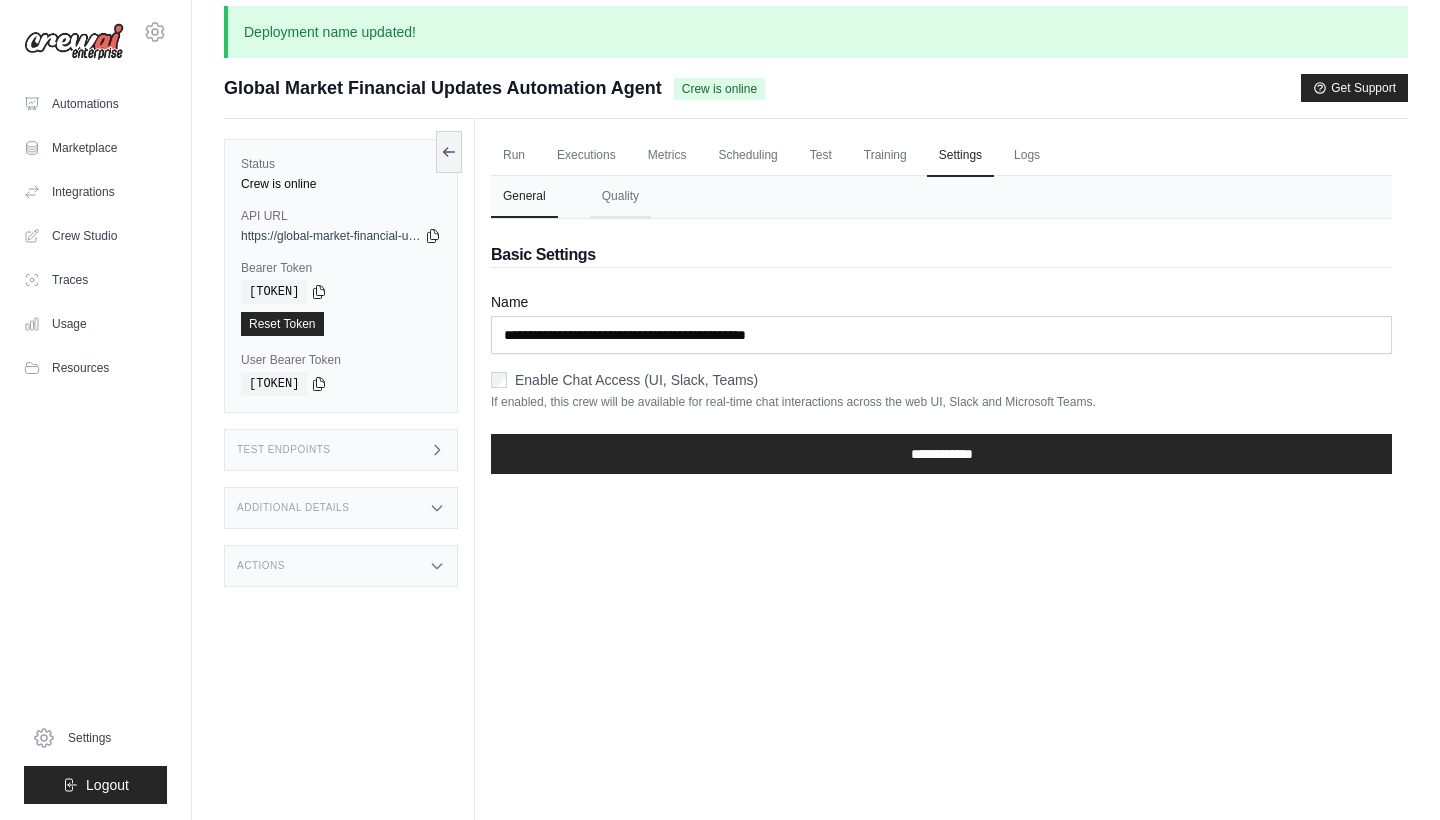 click on "Actions" at bounding box center (341, 566) 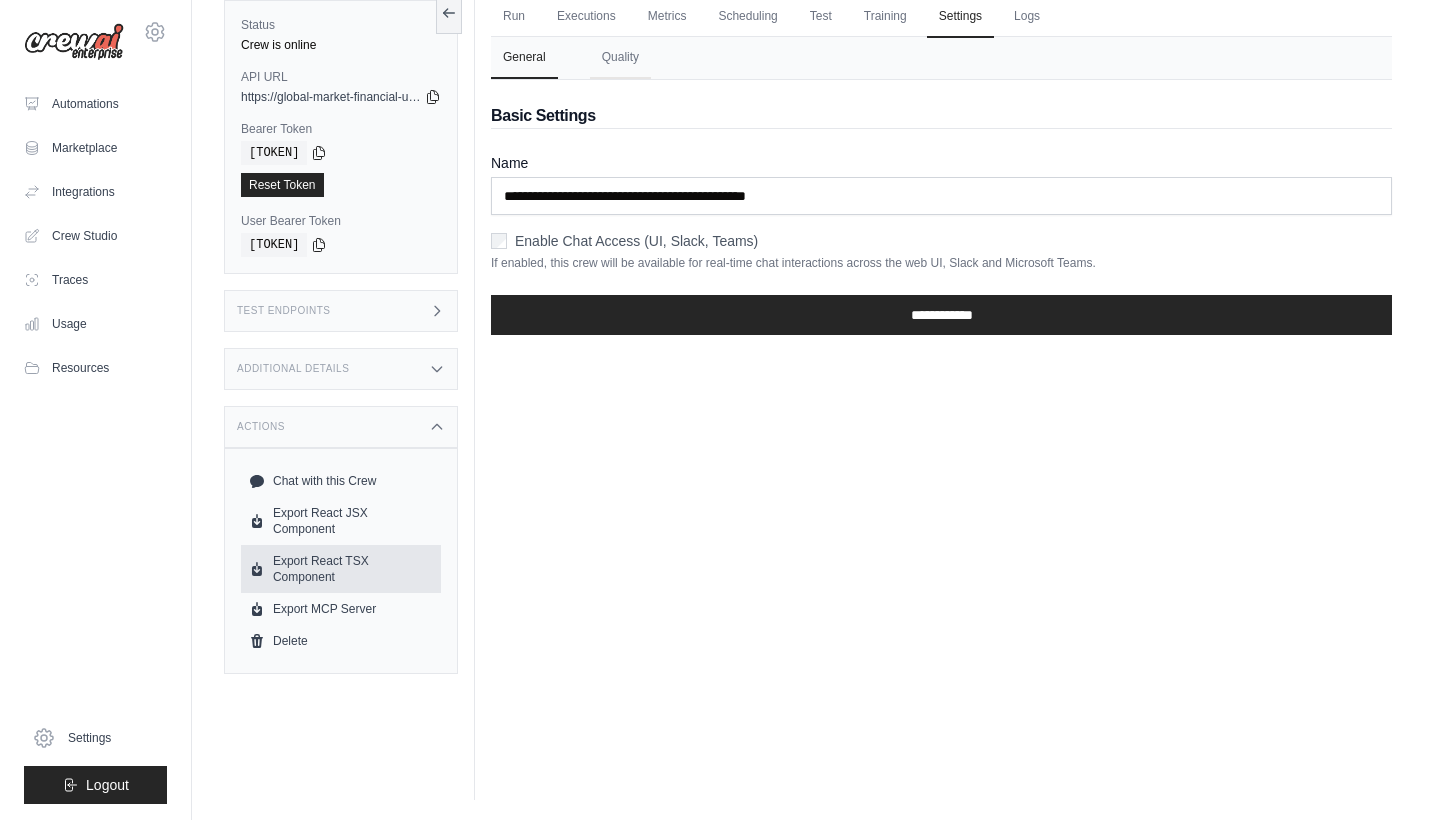 scroll, scrollTop: 153, scrollLeft: 0, axis: vertical 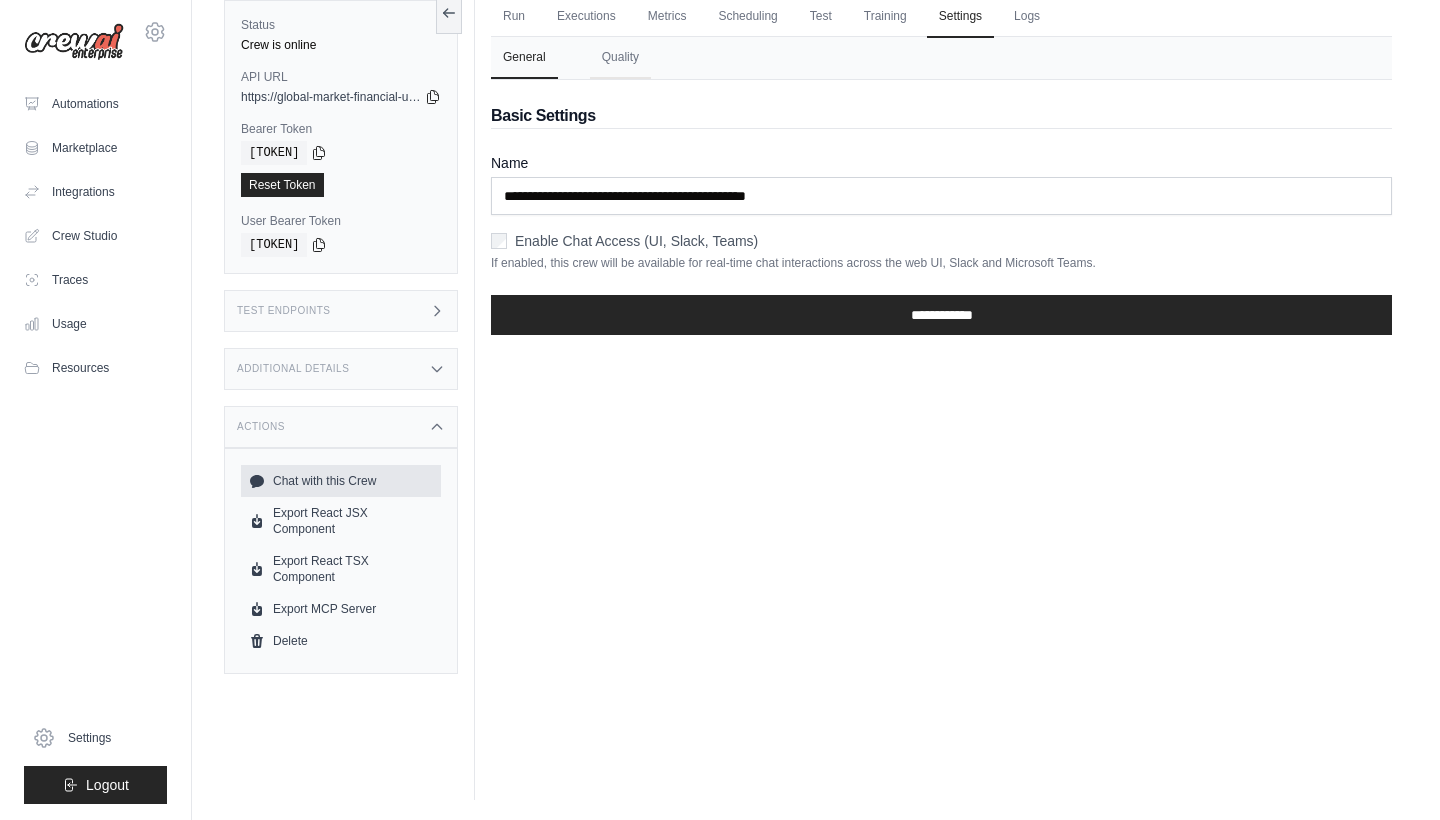 click on "Chat with this
Crew" at bounding box center (341, 481) 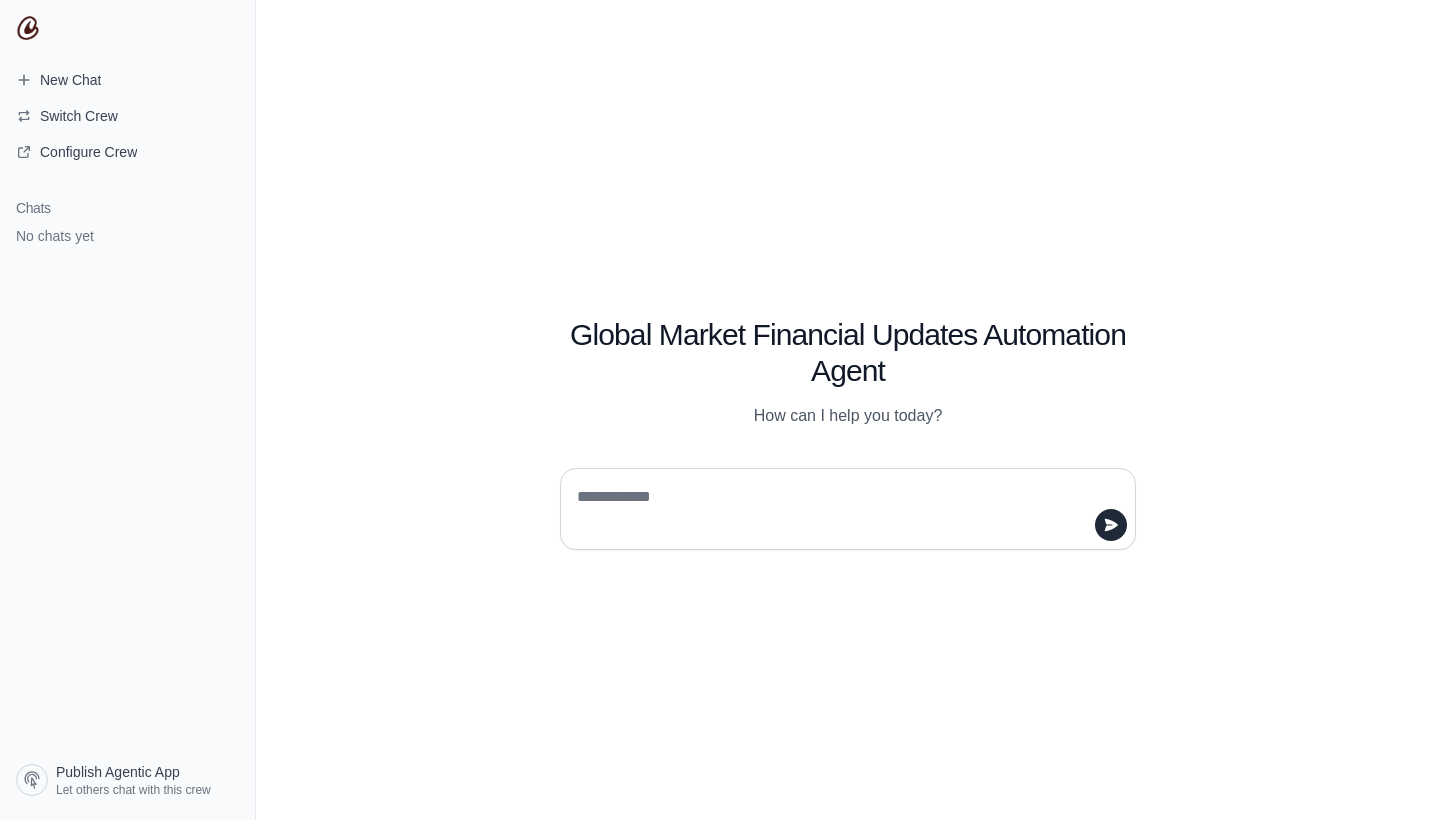 scroll, scrollTop: 0, scrollLeft: 0, axis: both 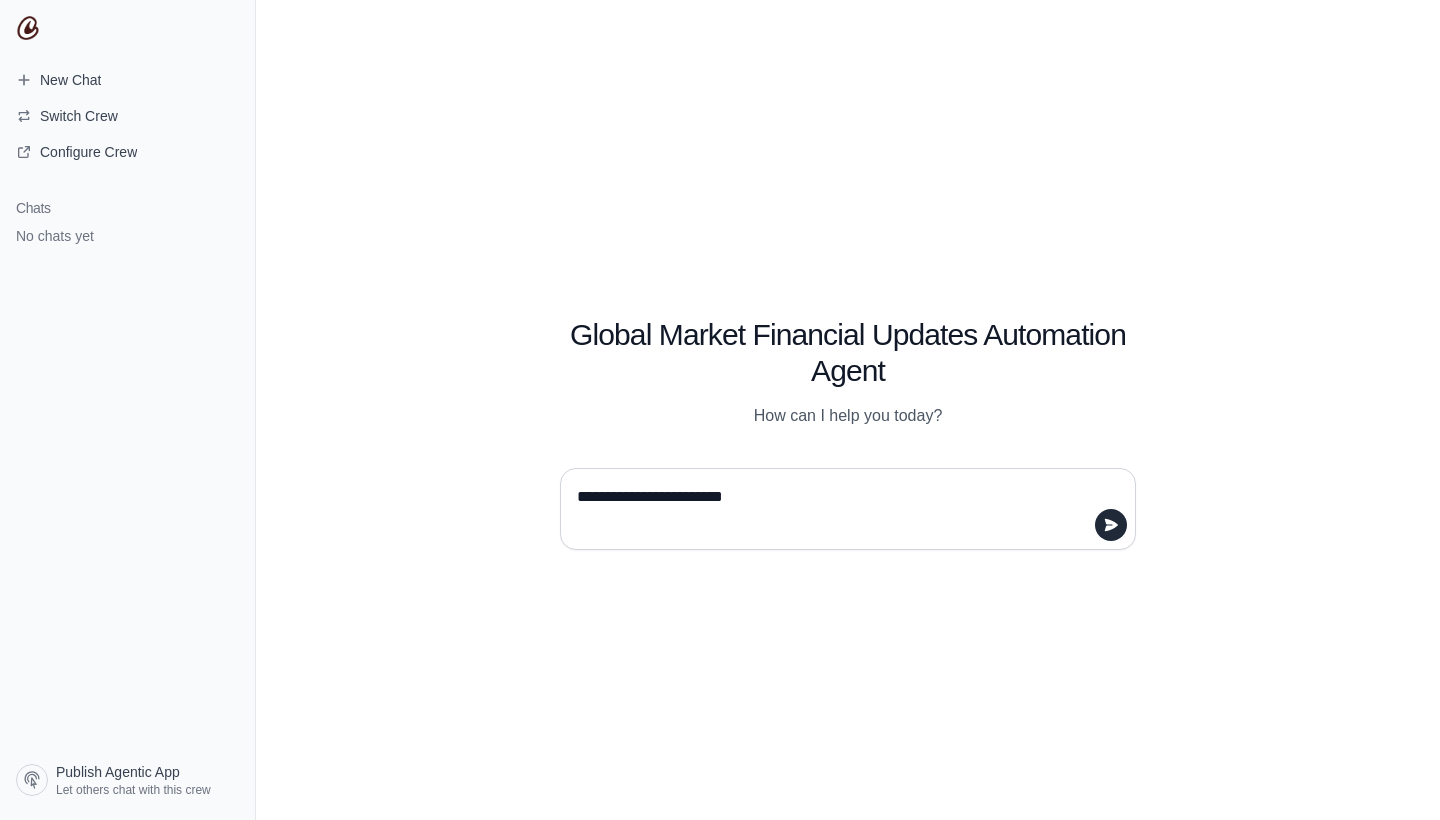 type on "**********" 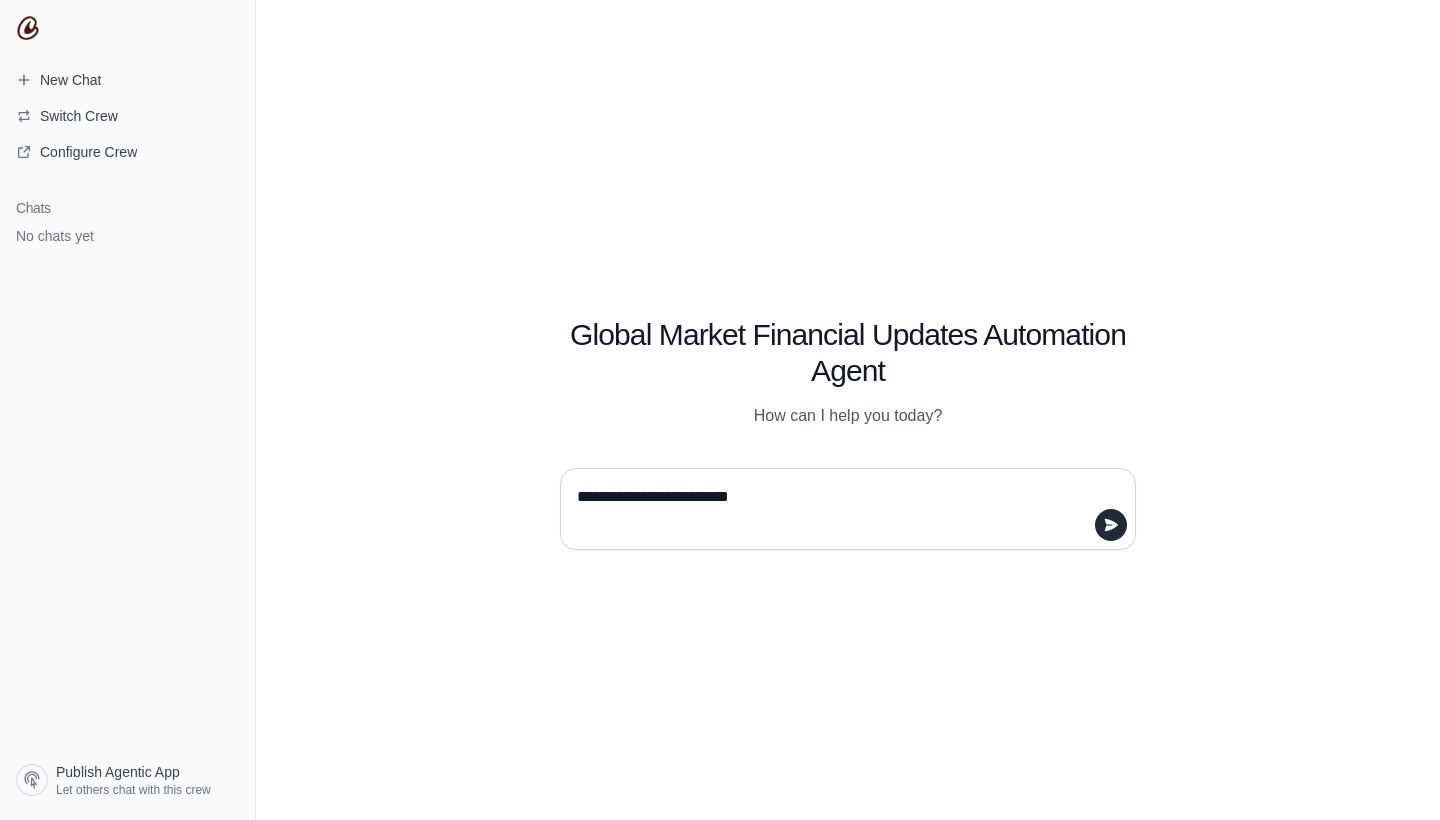 type 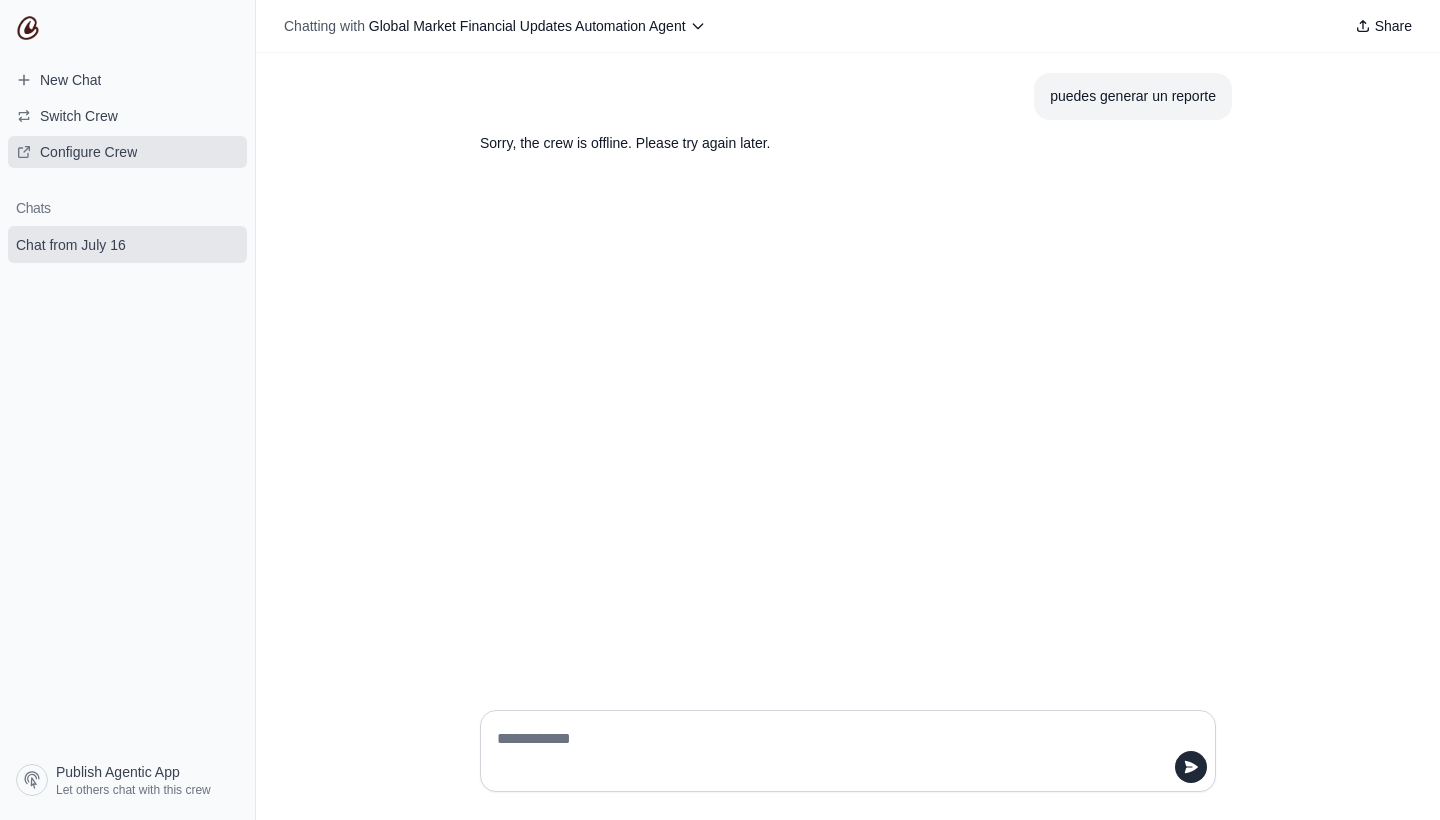 click on "Configure
Crew" at bounding box center [127, 152] 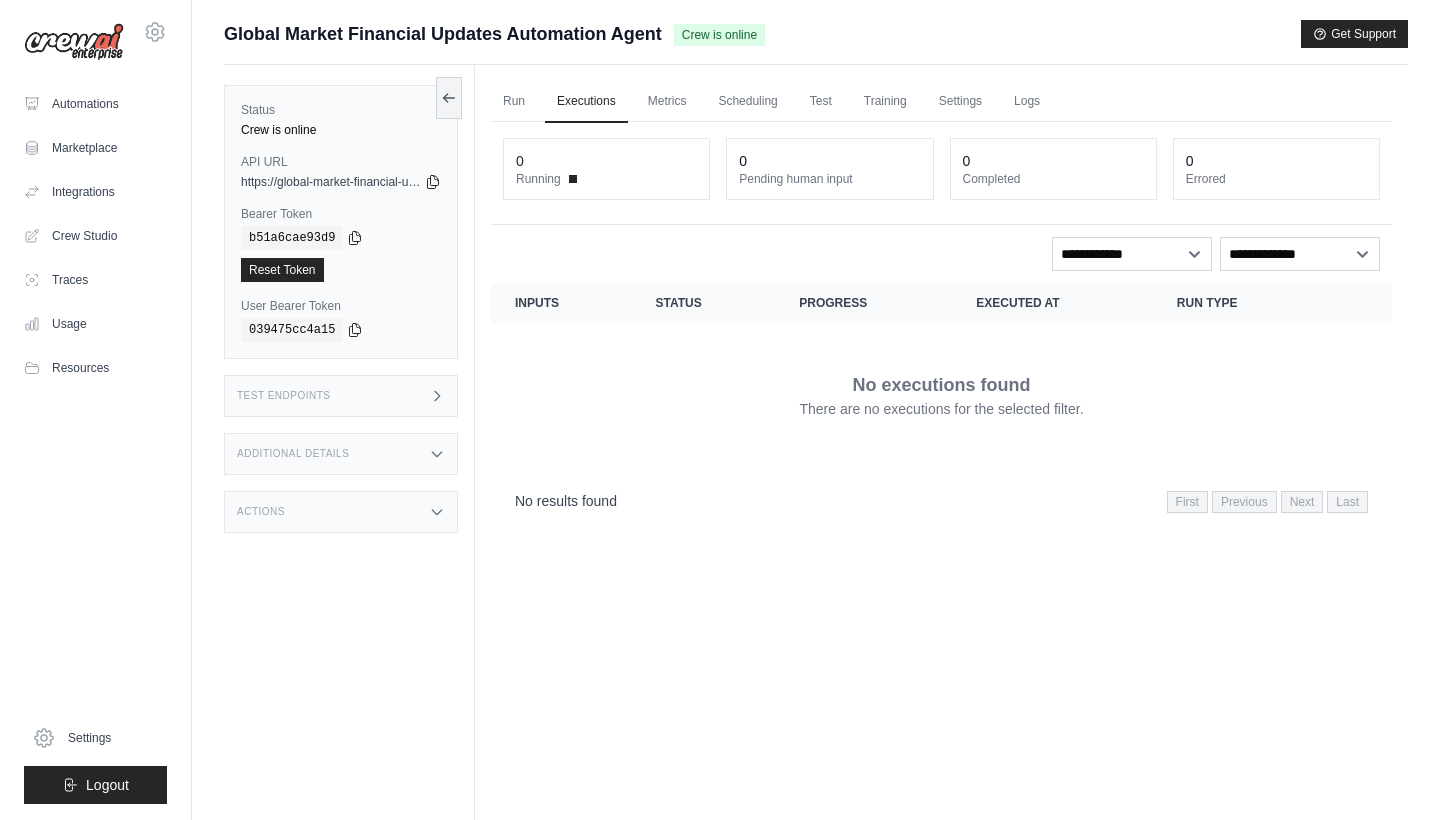 scroll, scrollTop: 0, scrollLeft: 0, axis: both 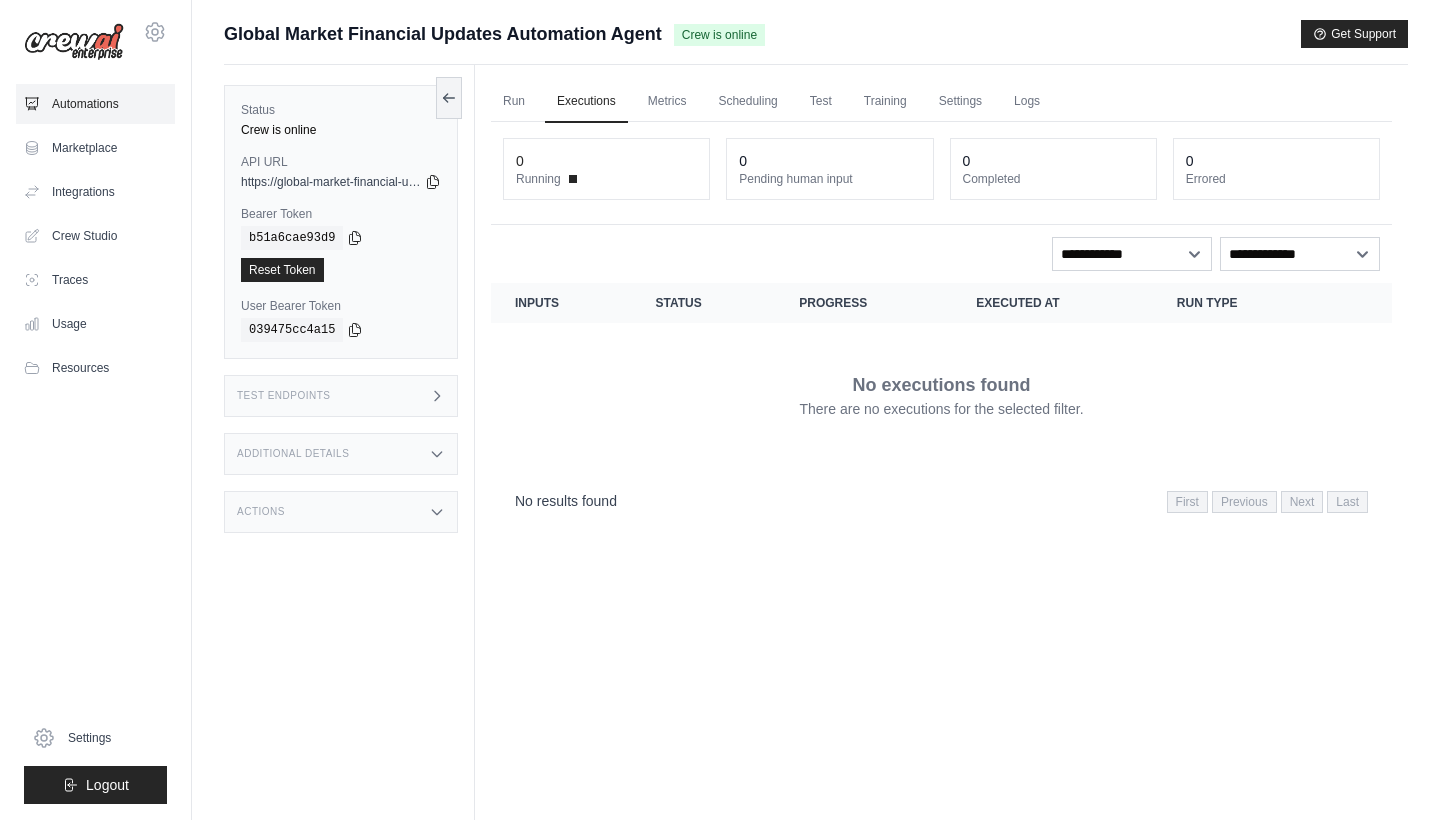click on "Automations" at bounding box center [95, 104] 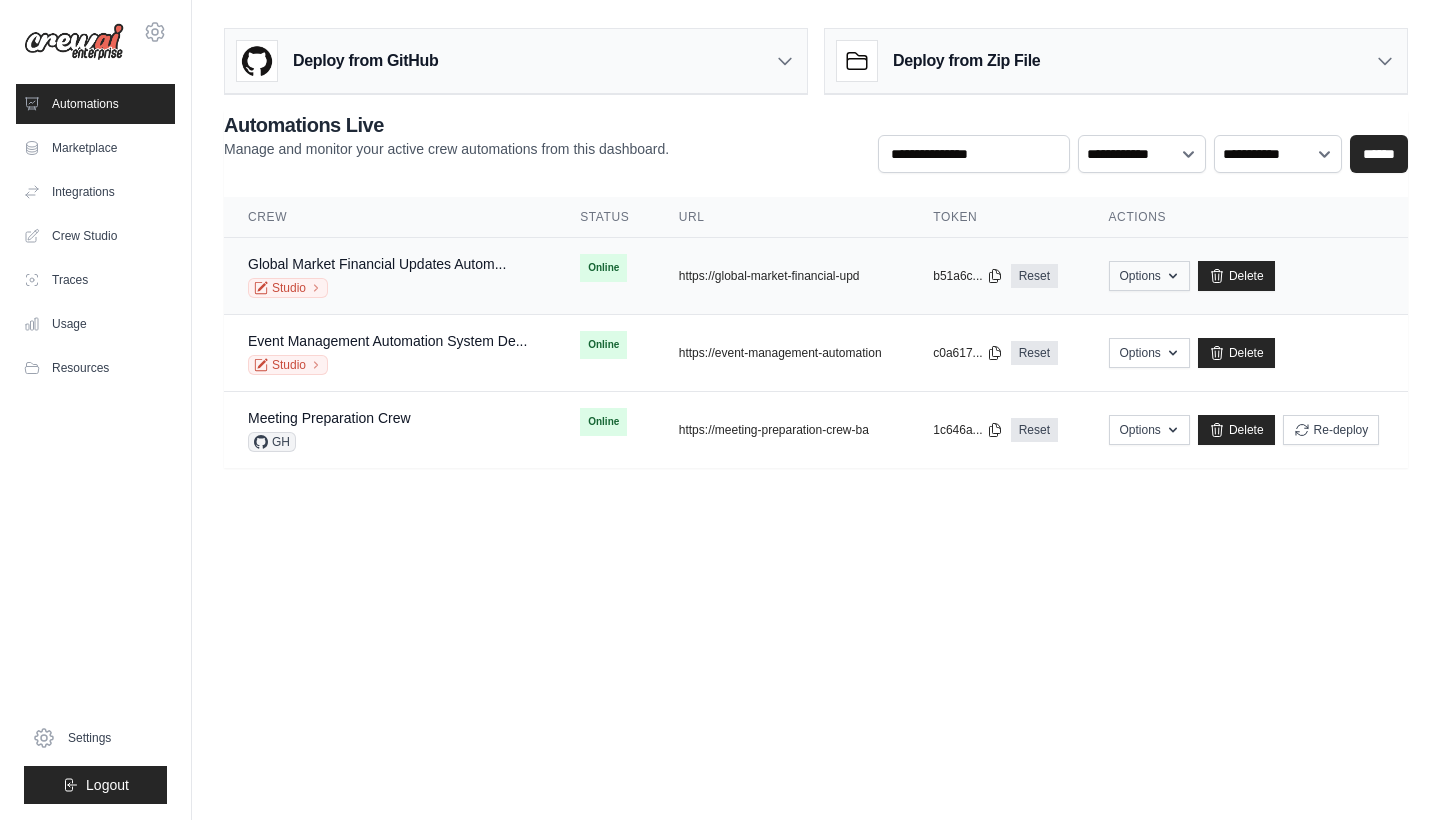 click on "Options" at bounding box center [1149, 276] 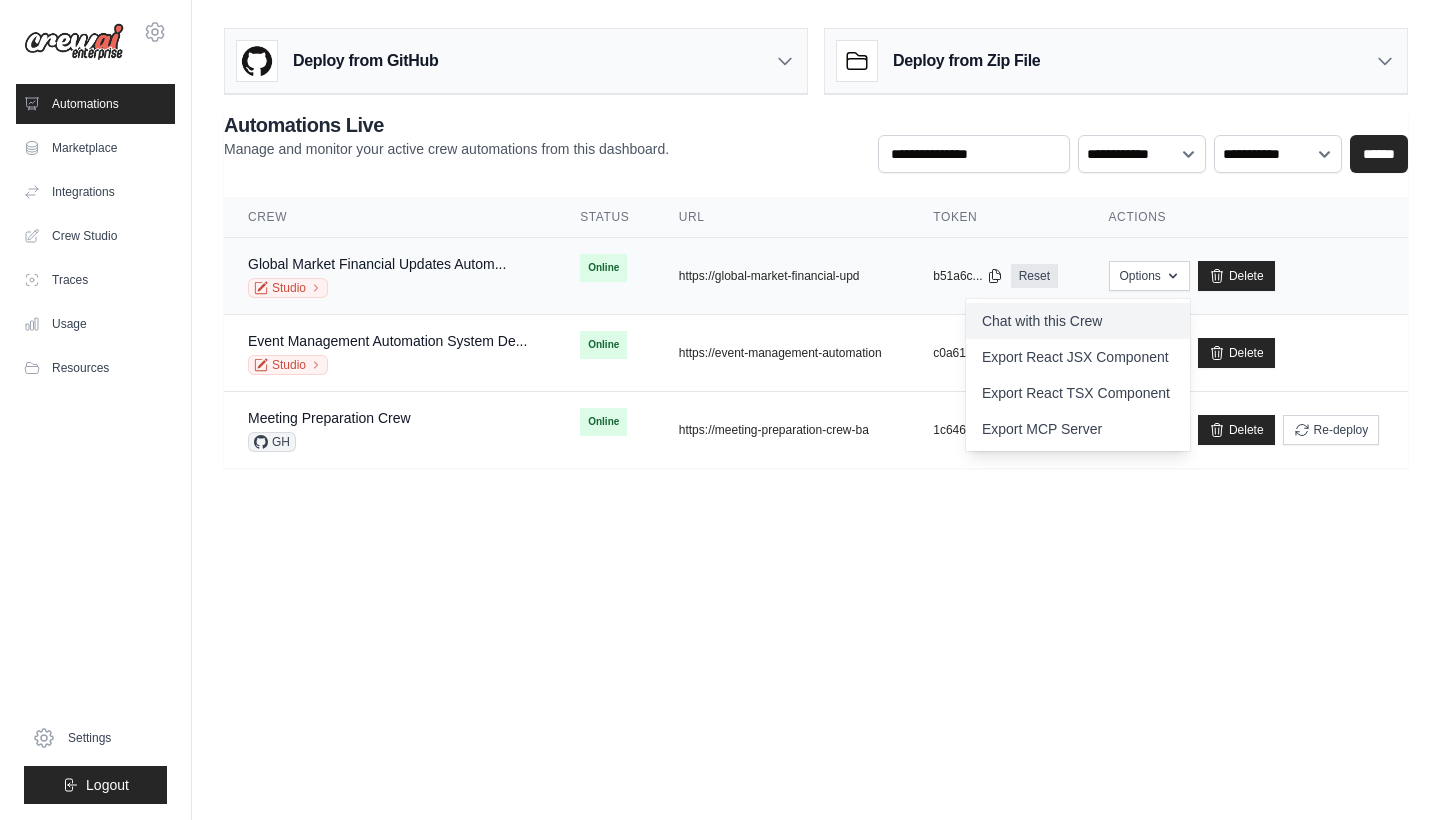 click on "Chat with this
Crew" at bounding box center [1078, 321] 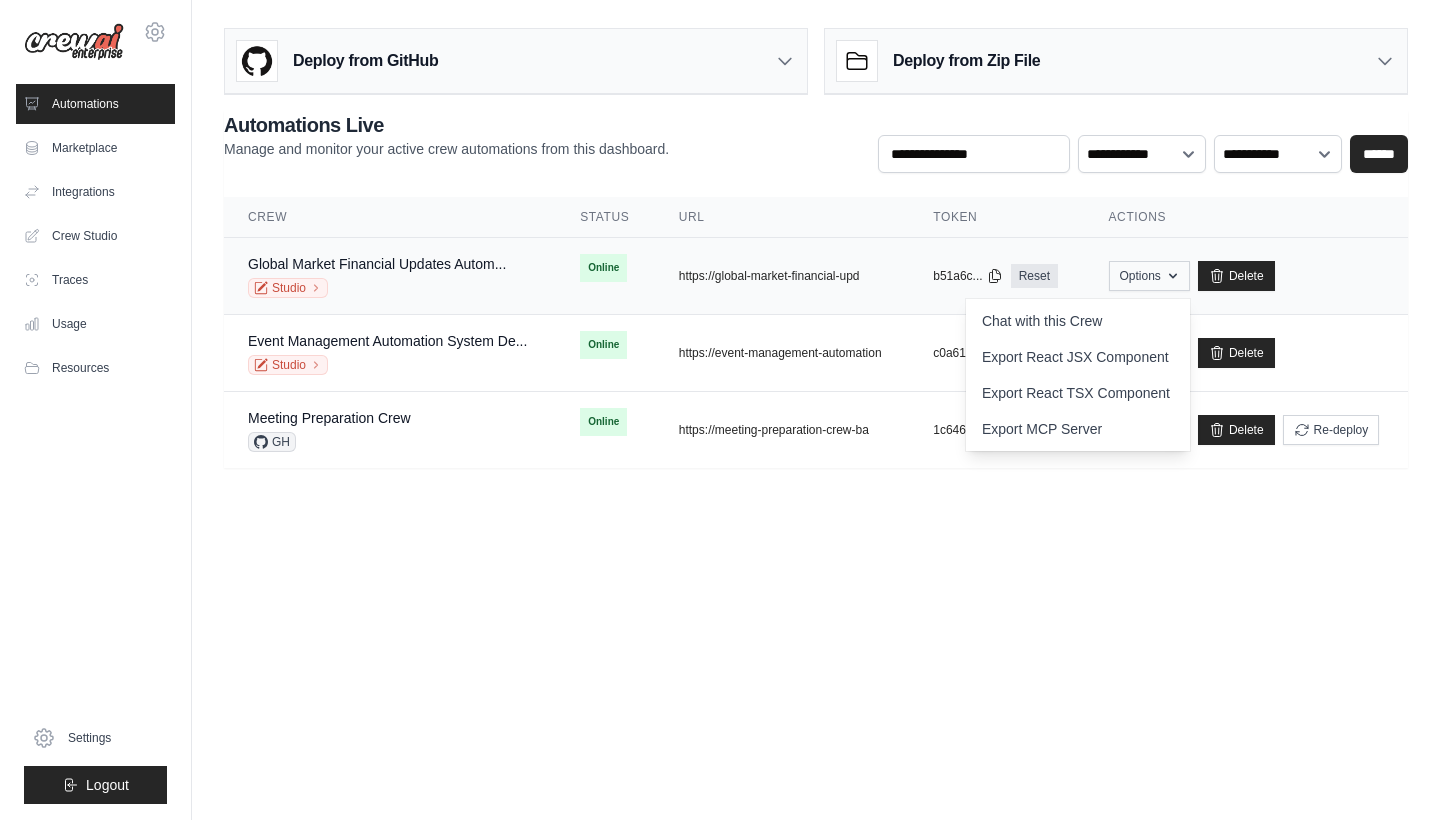 click 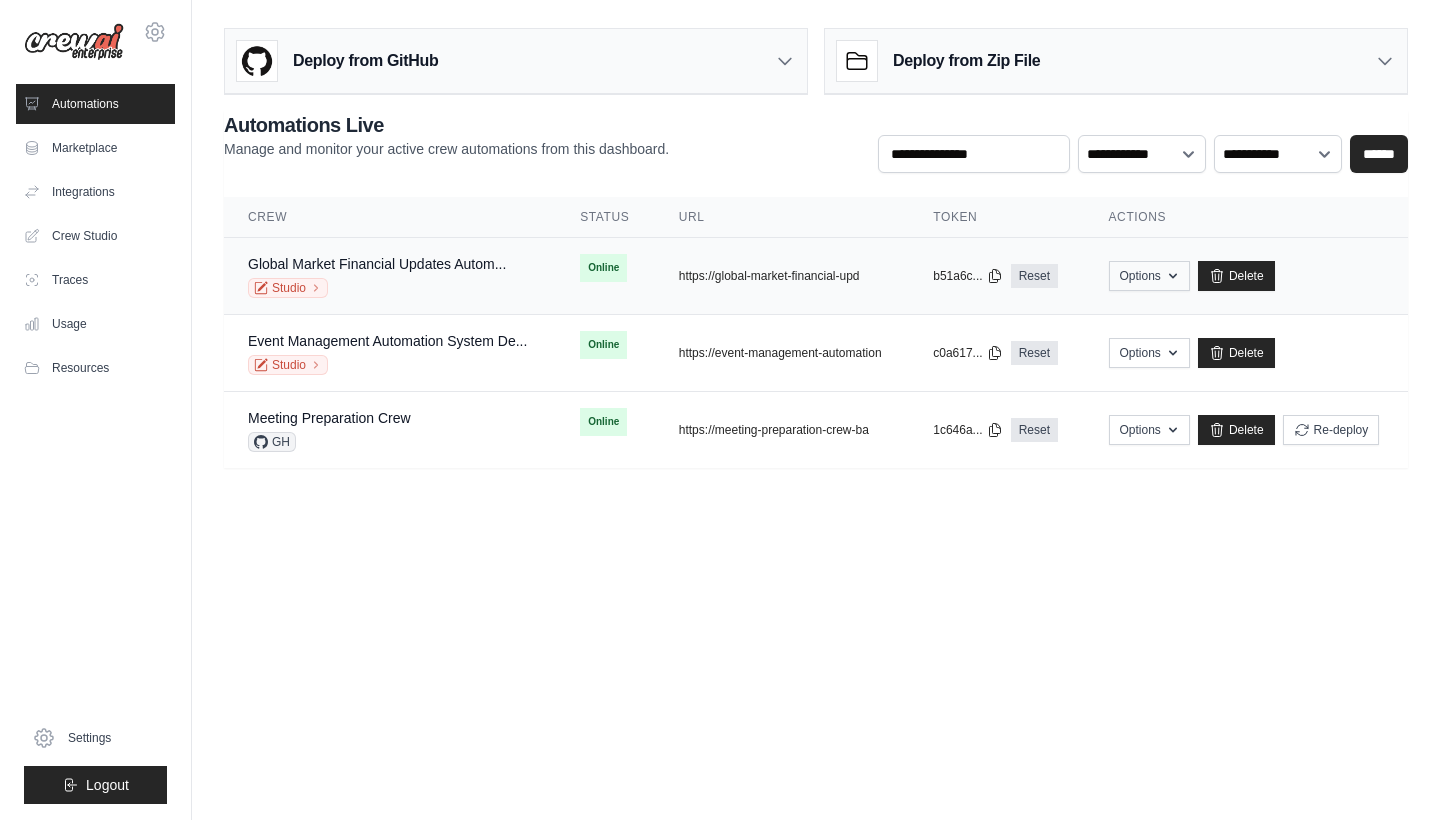 click 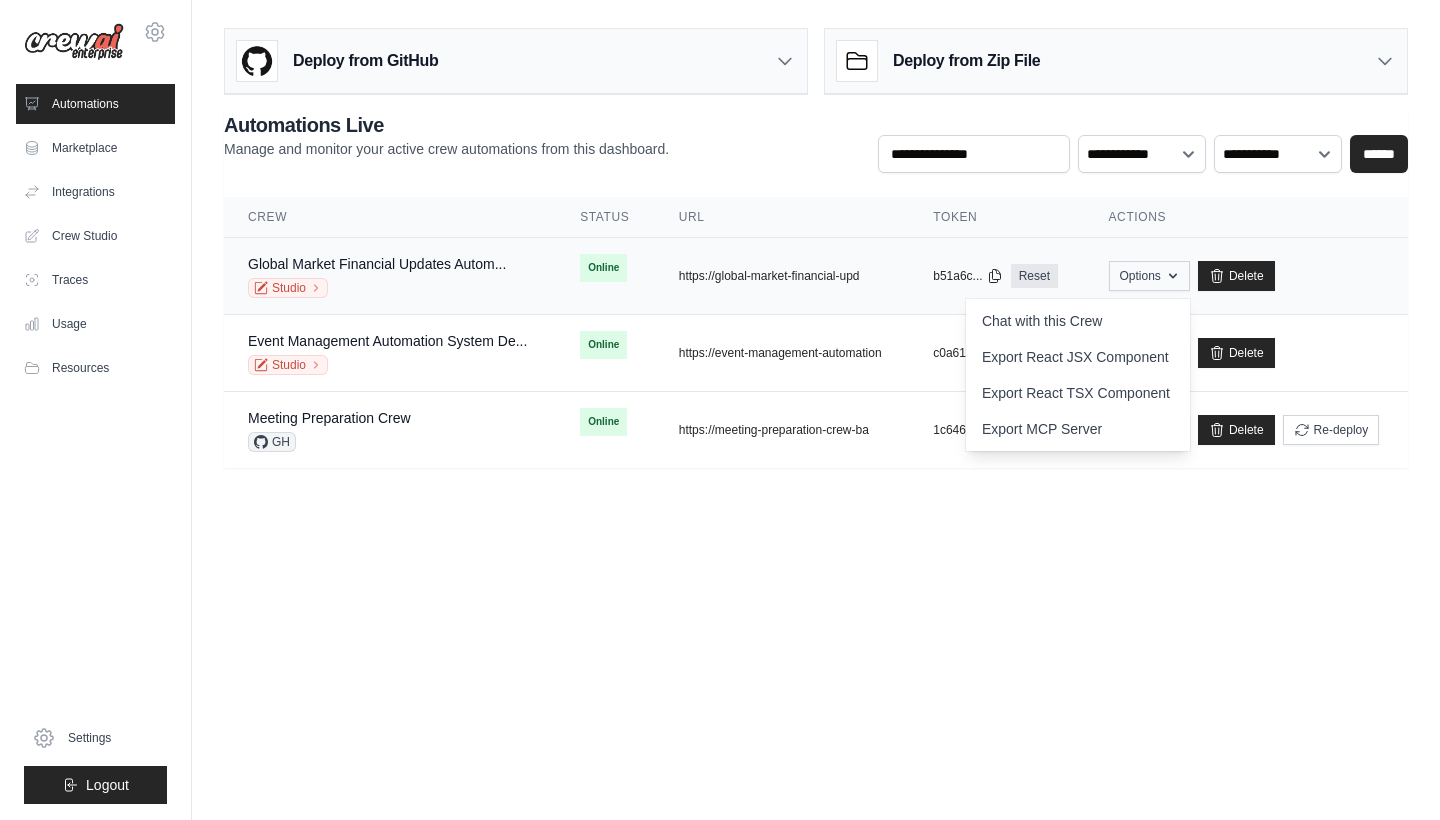 click 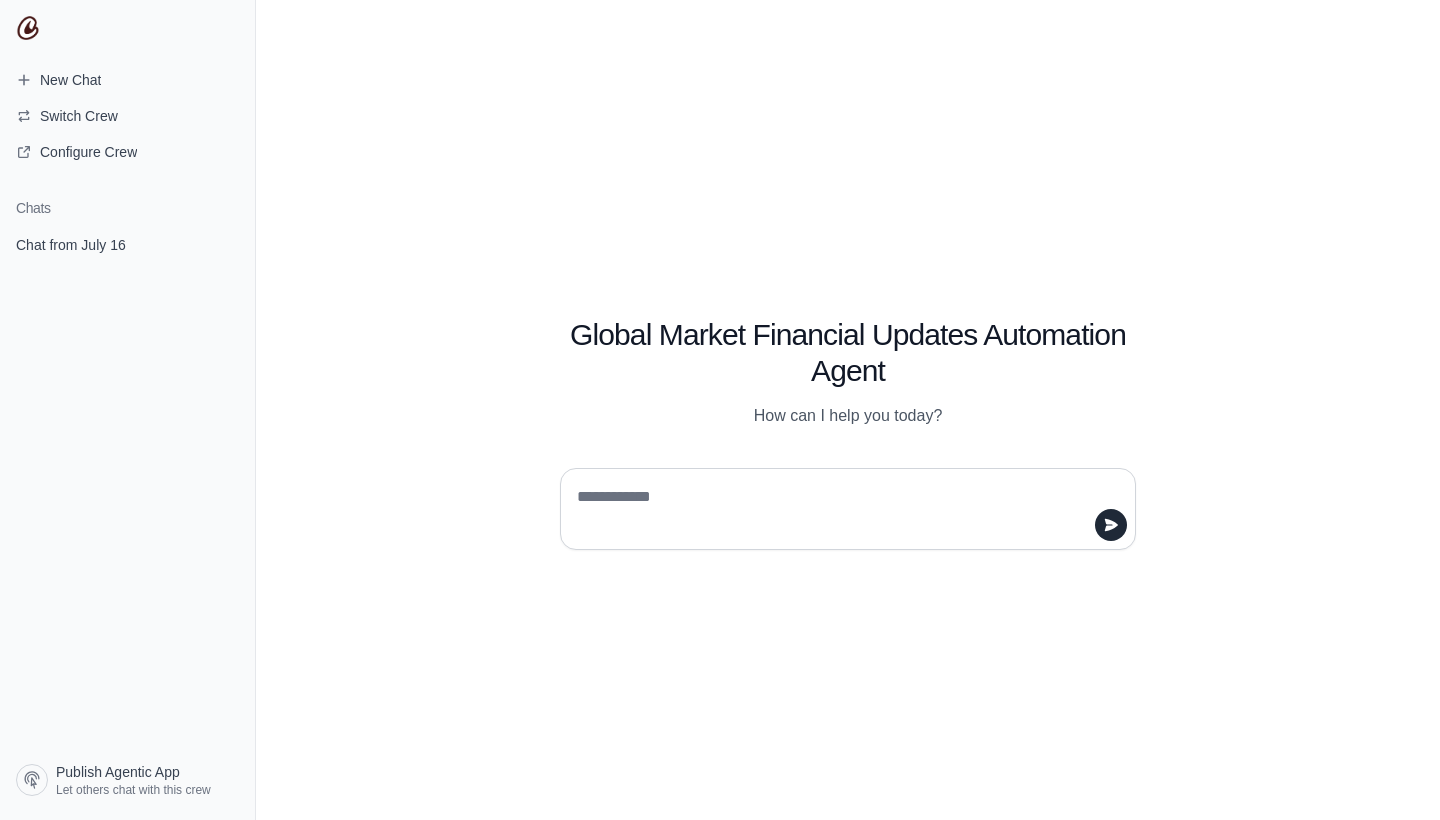 scroll, scrollTop: 0, scrollLeft: 0, axis: both 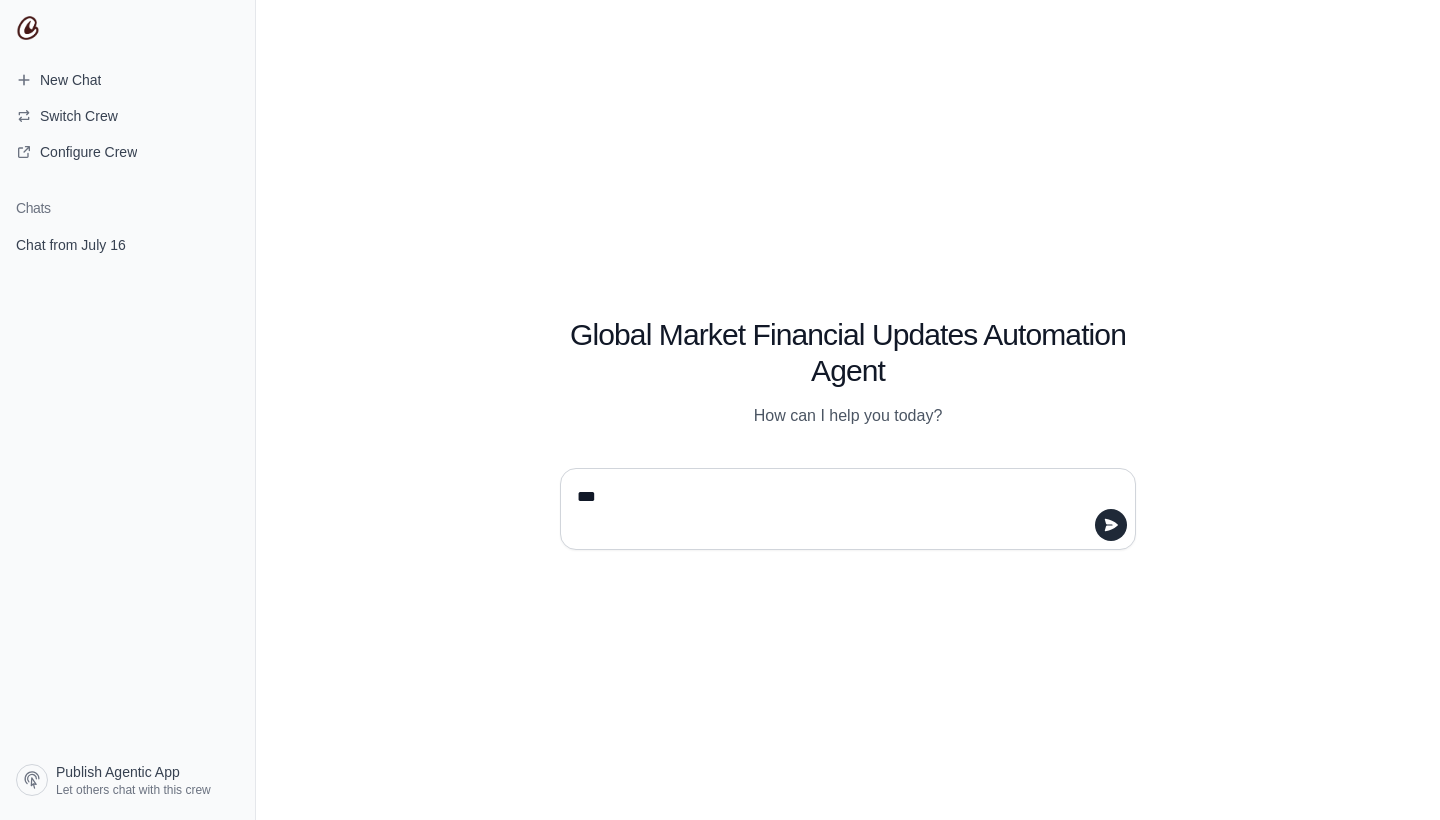 type on "****" 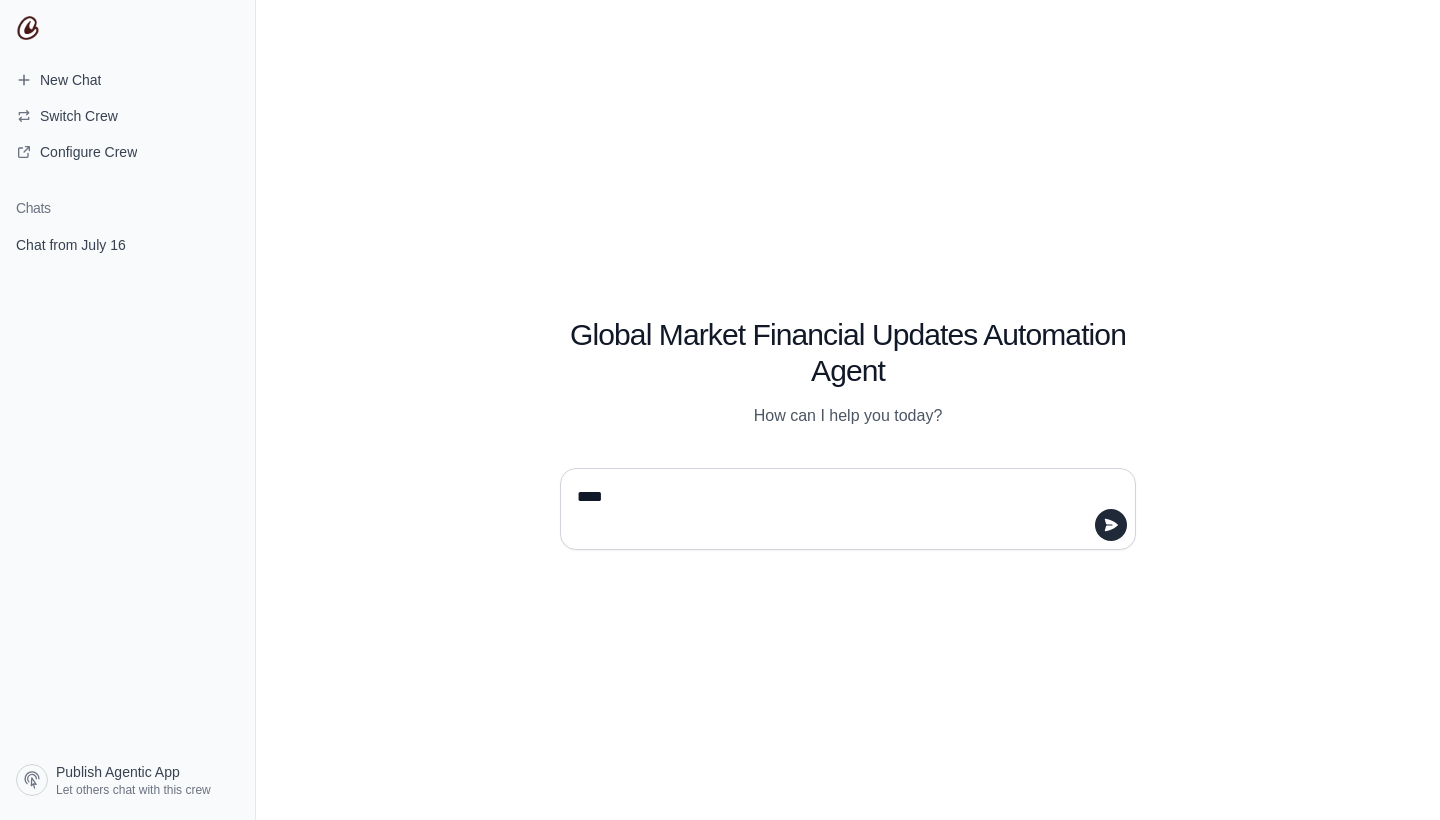 type 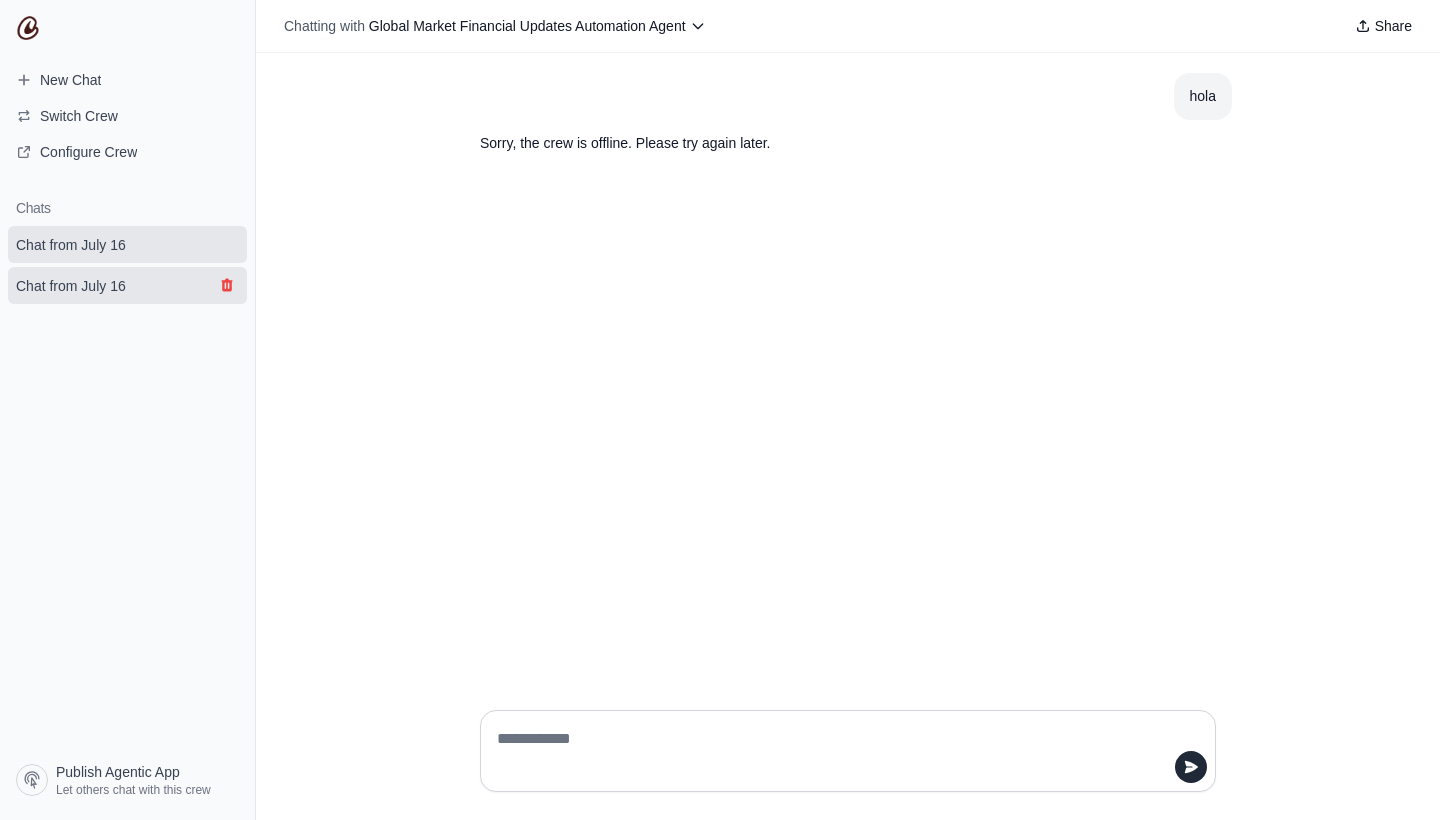 click 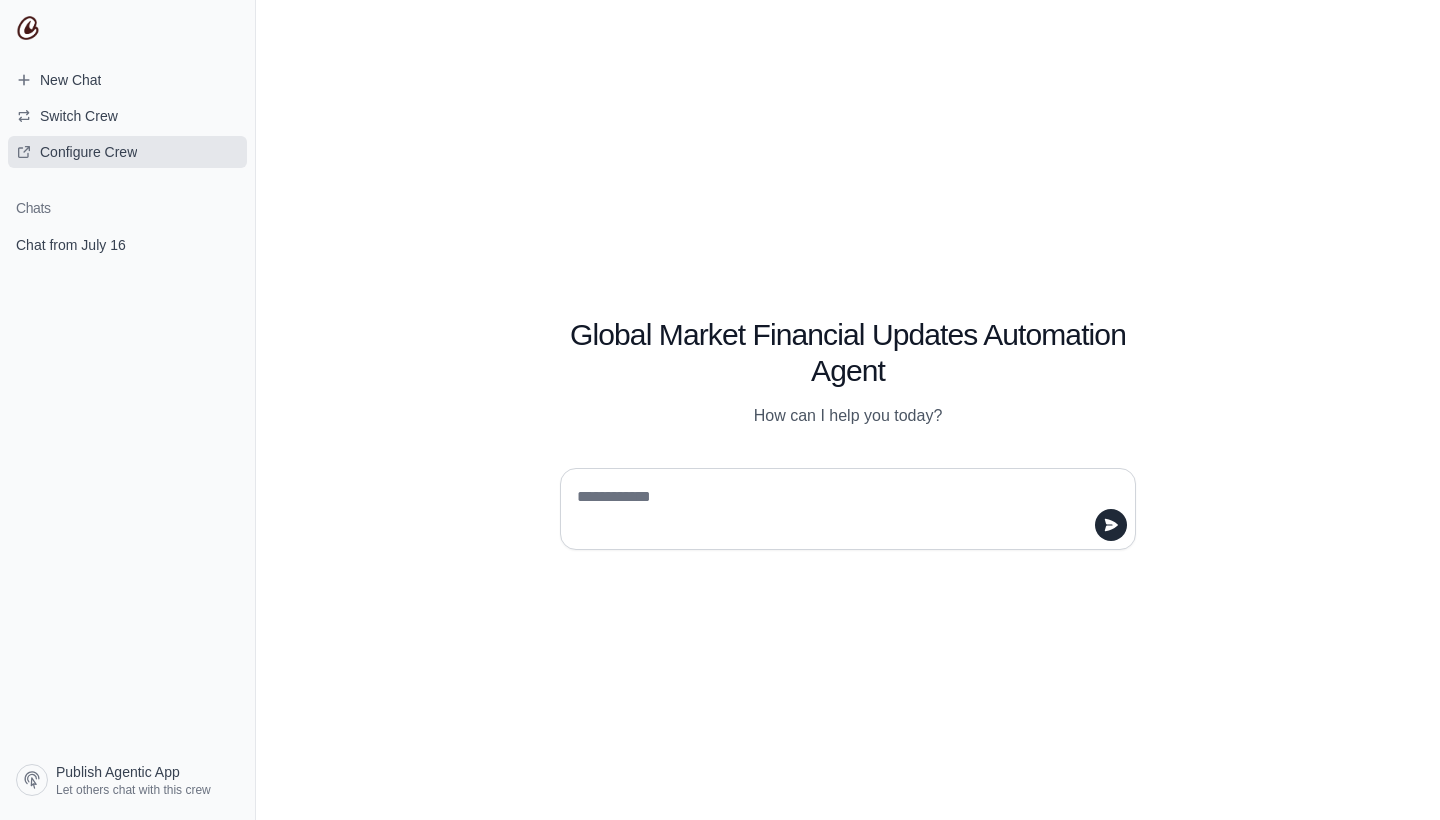 click on "Configure
Crew" at bounding box center [88, 152] 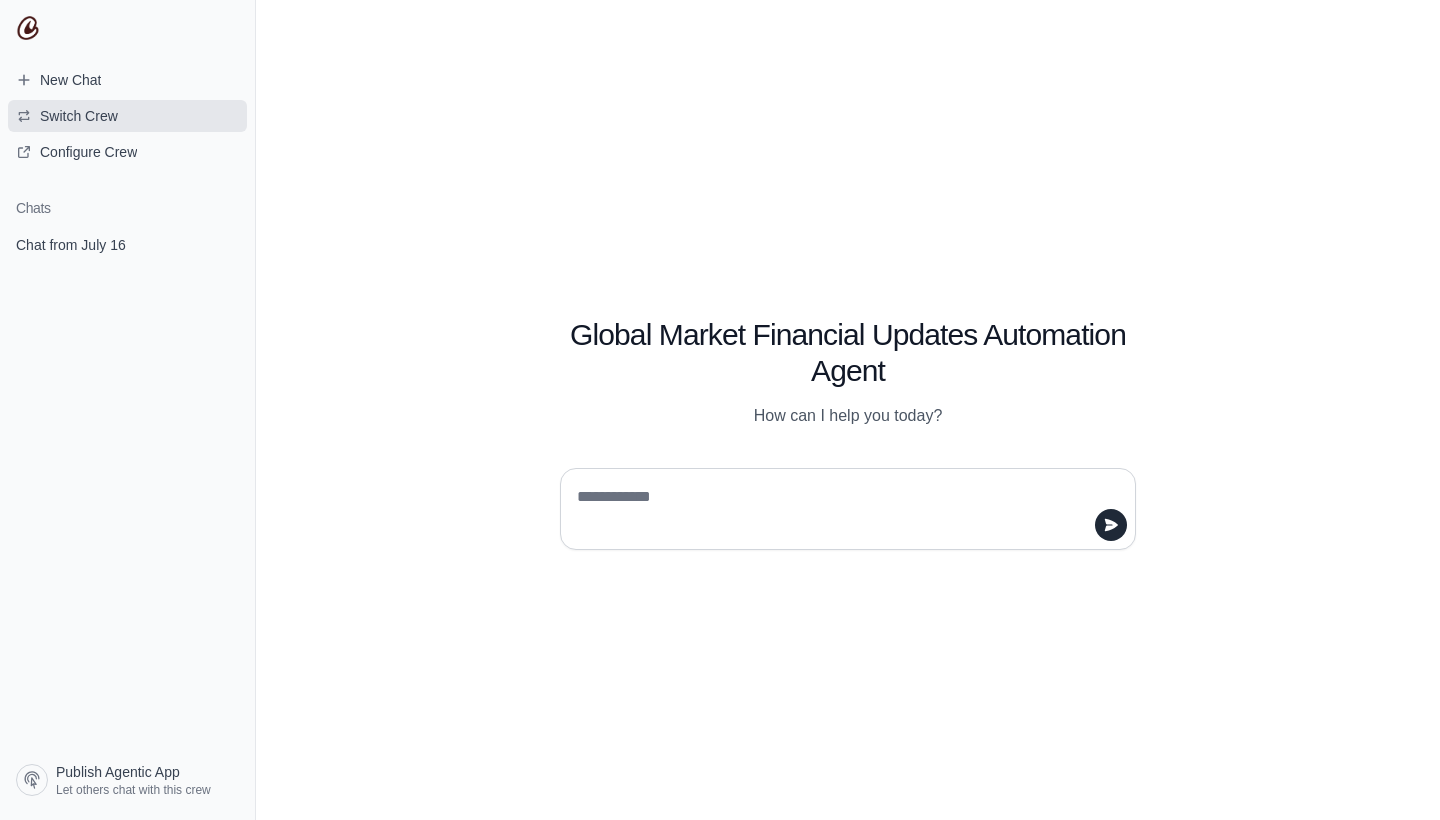 click on "Switch Crew" at bounding box center (79, 116) 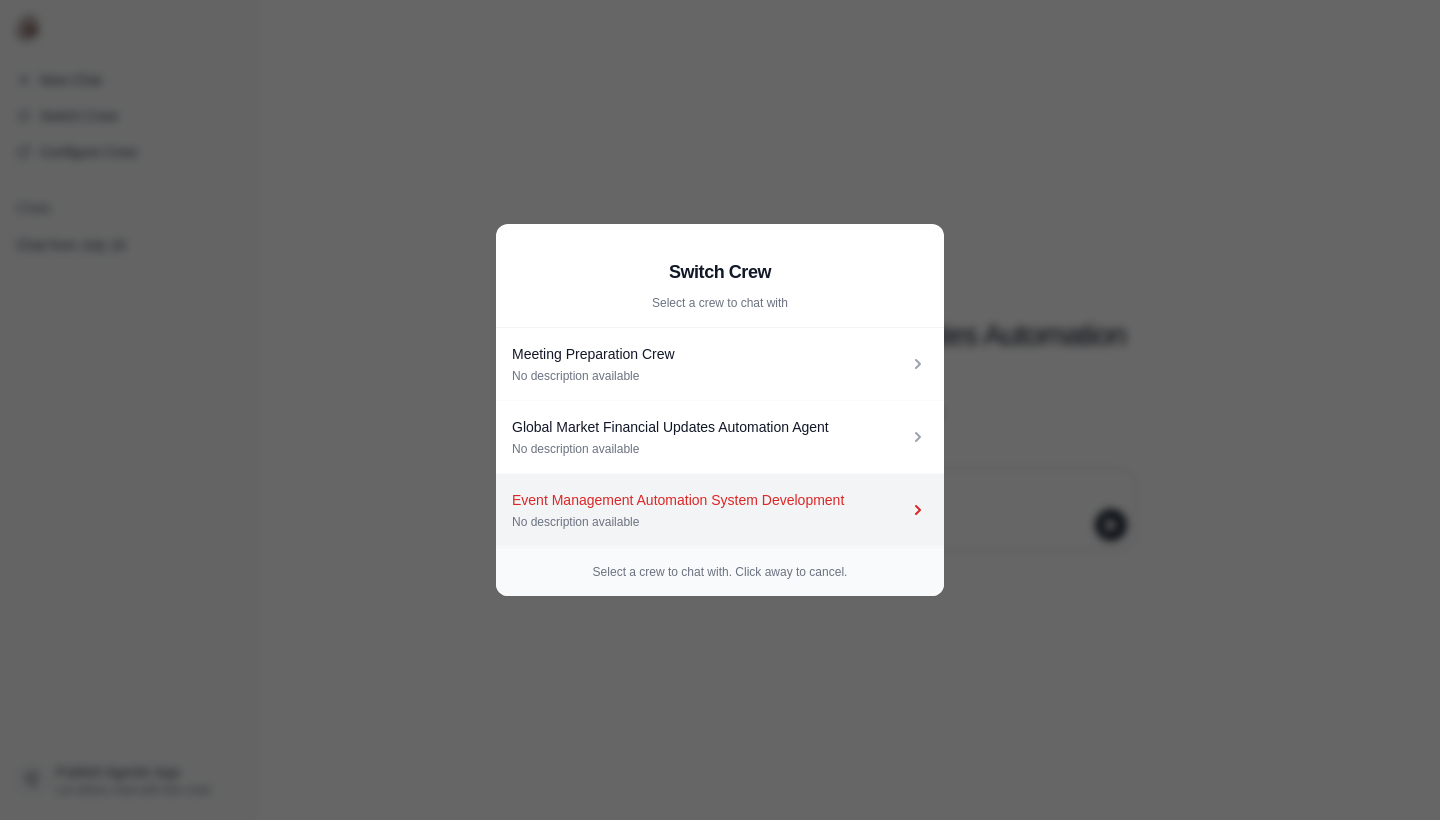 scroll, scrollTop: 0, scrollLeft: 0, axis: both 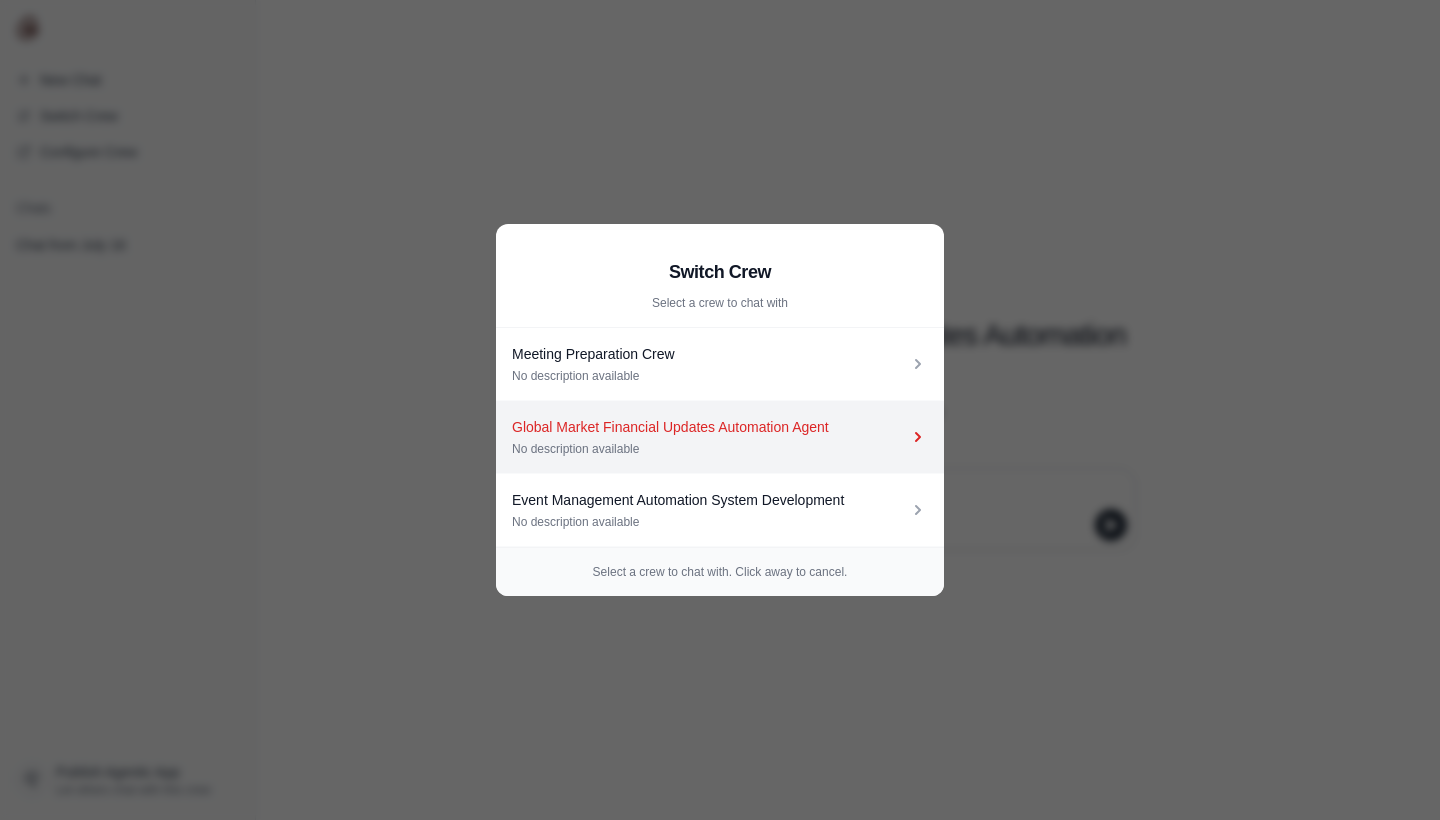 click on "Global Market Financial Updates Automation Agent" at bounding box center [710, 427] 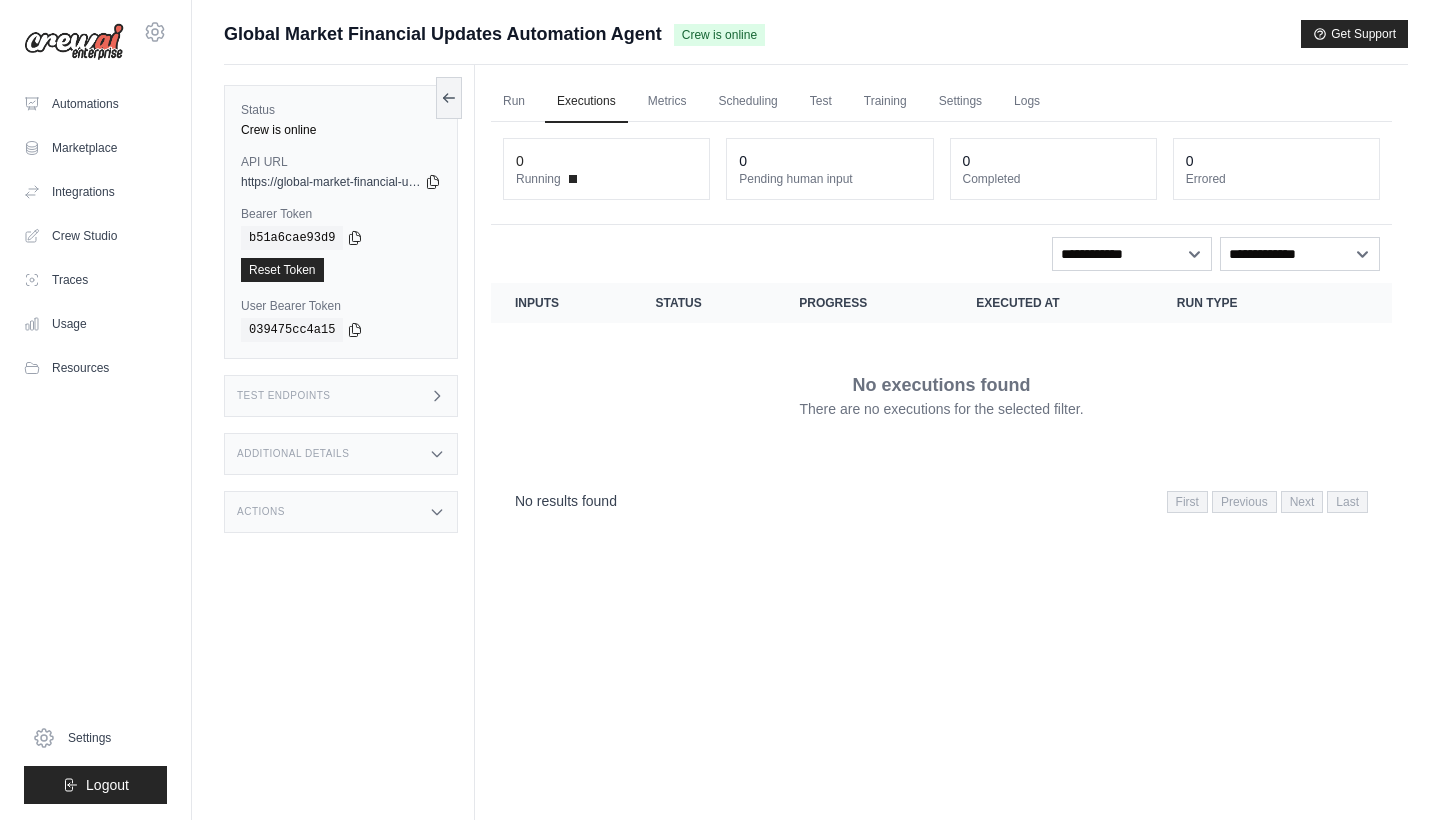 scroll, scrollTop: 0, scrollLeft: 0, axis: both 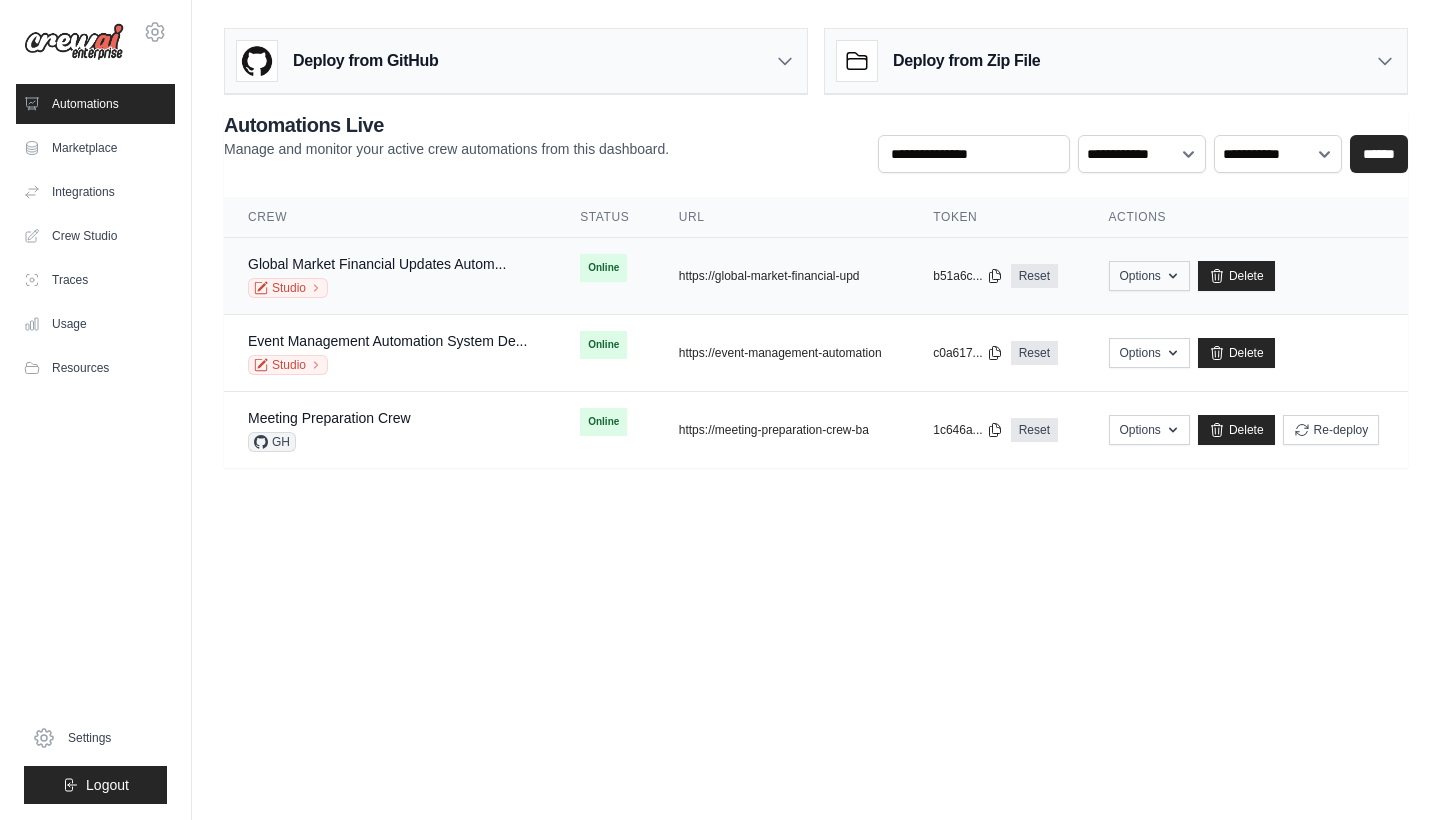 click on "Options" at bounding box center [1149, 276] 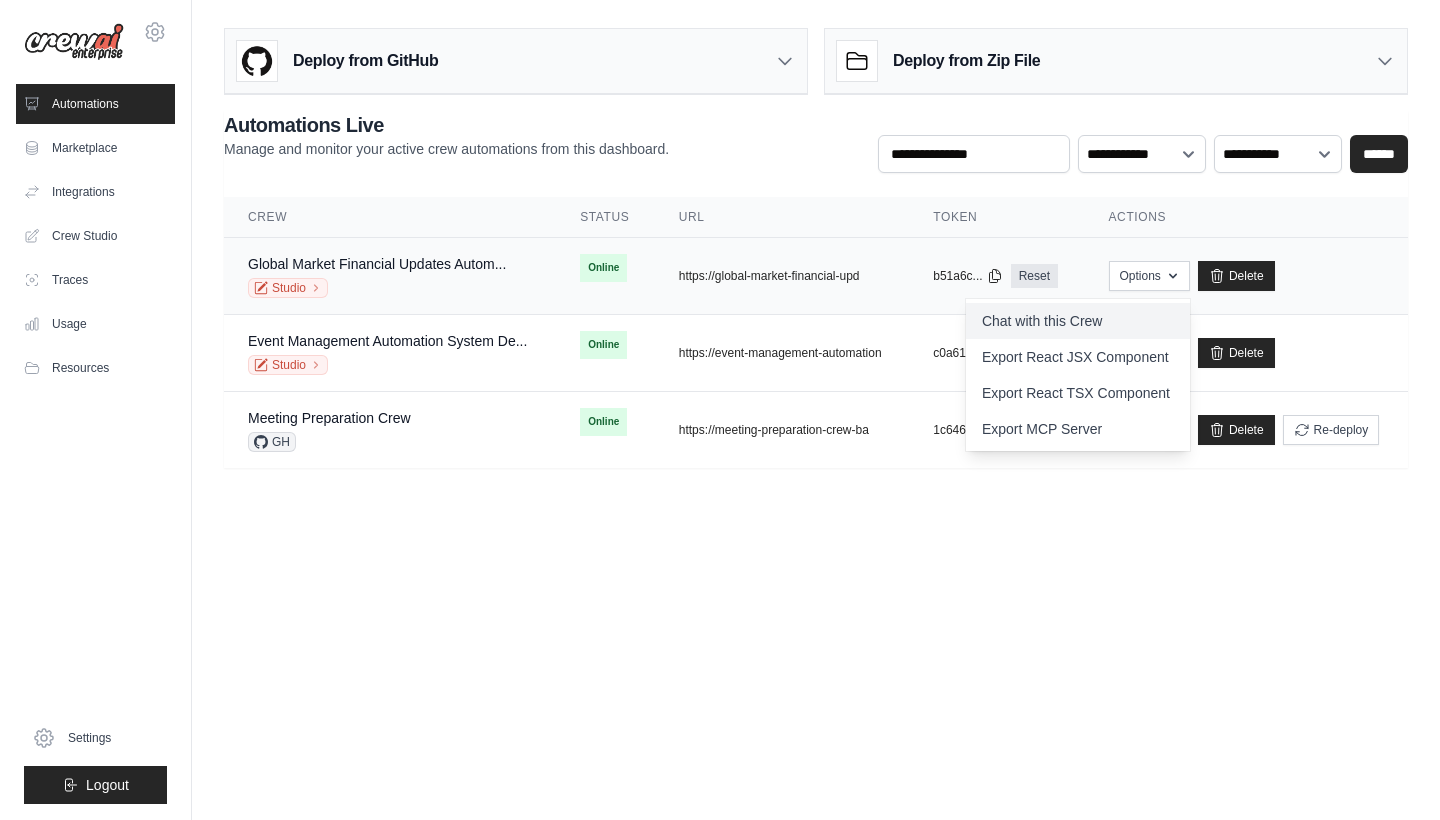 click on "Chat with this
Crew" at bounding box center (1078, 321) 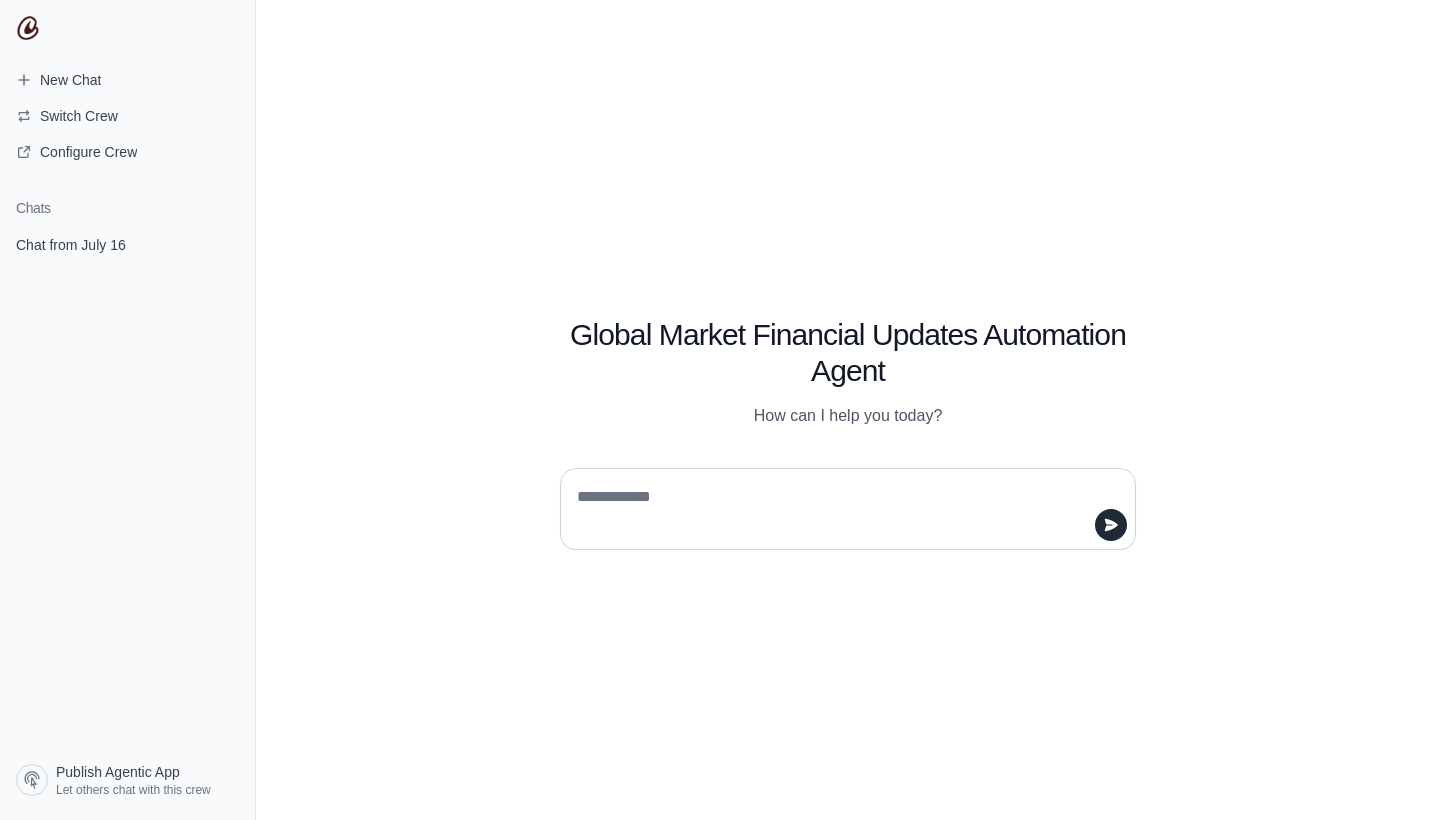 scroll, scrollTop: 0, scrollLeft: 0, axis: both 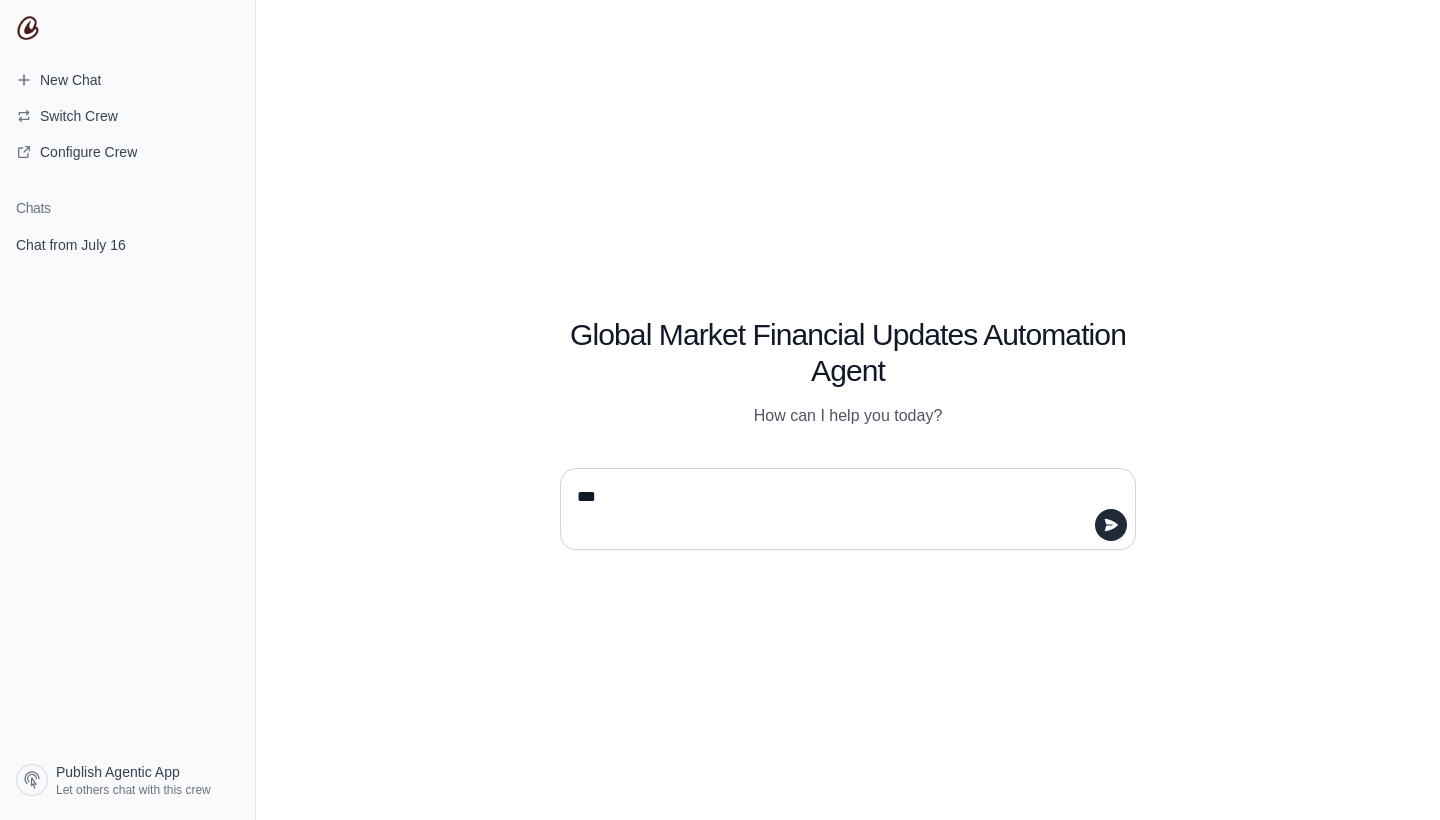 type on "****" 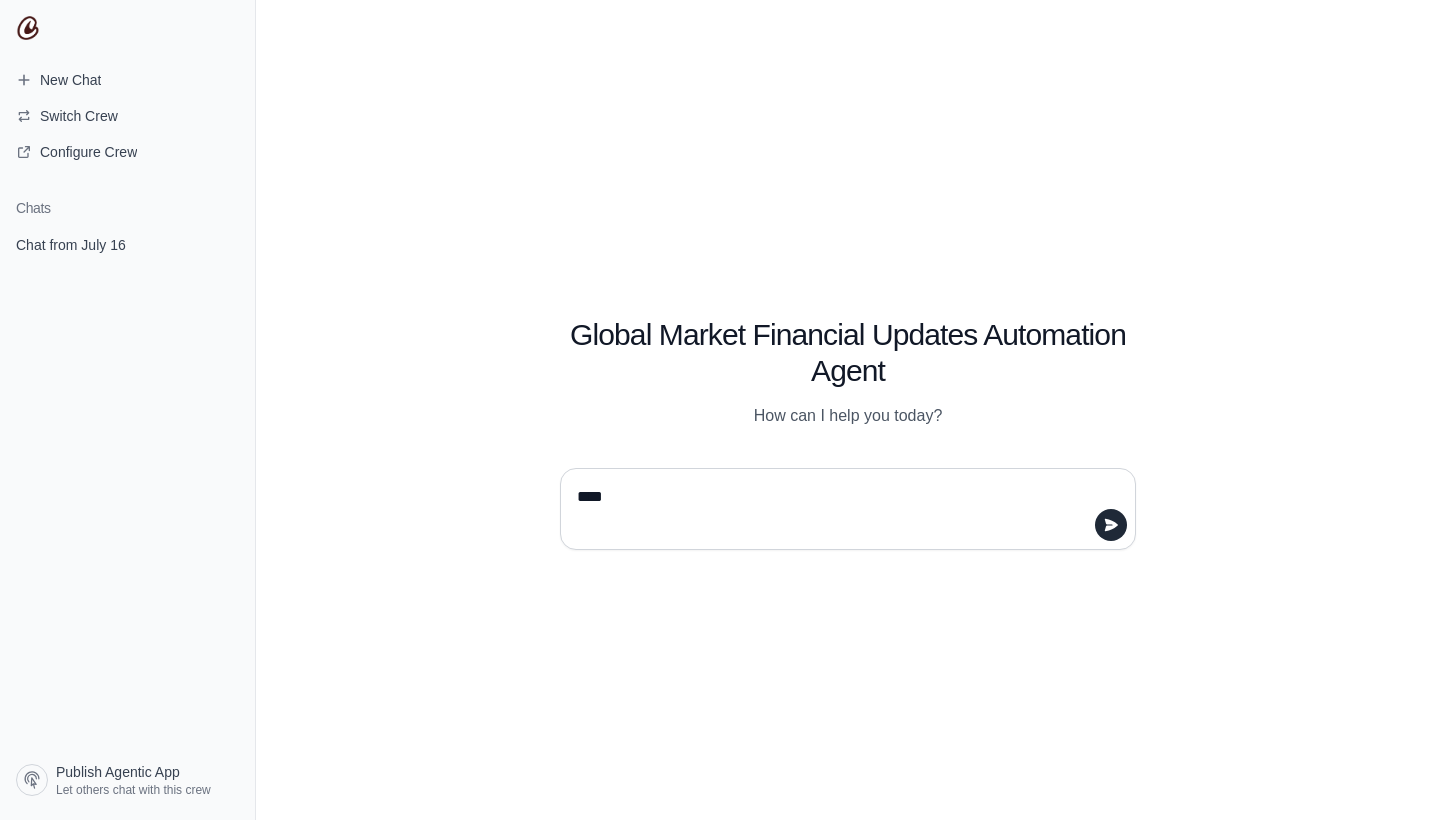 type 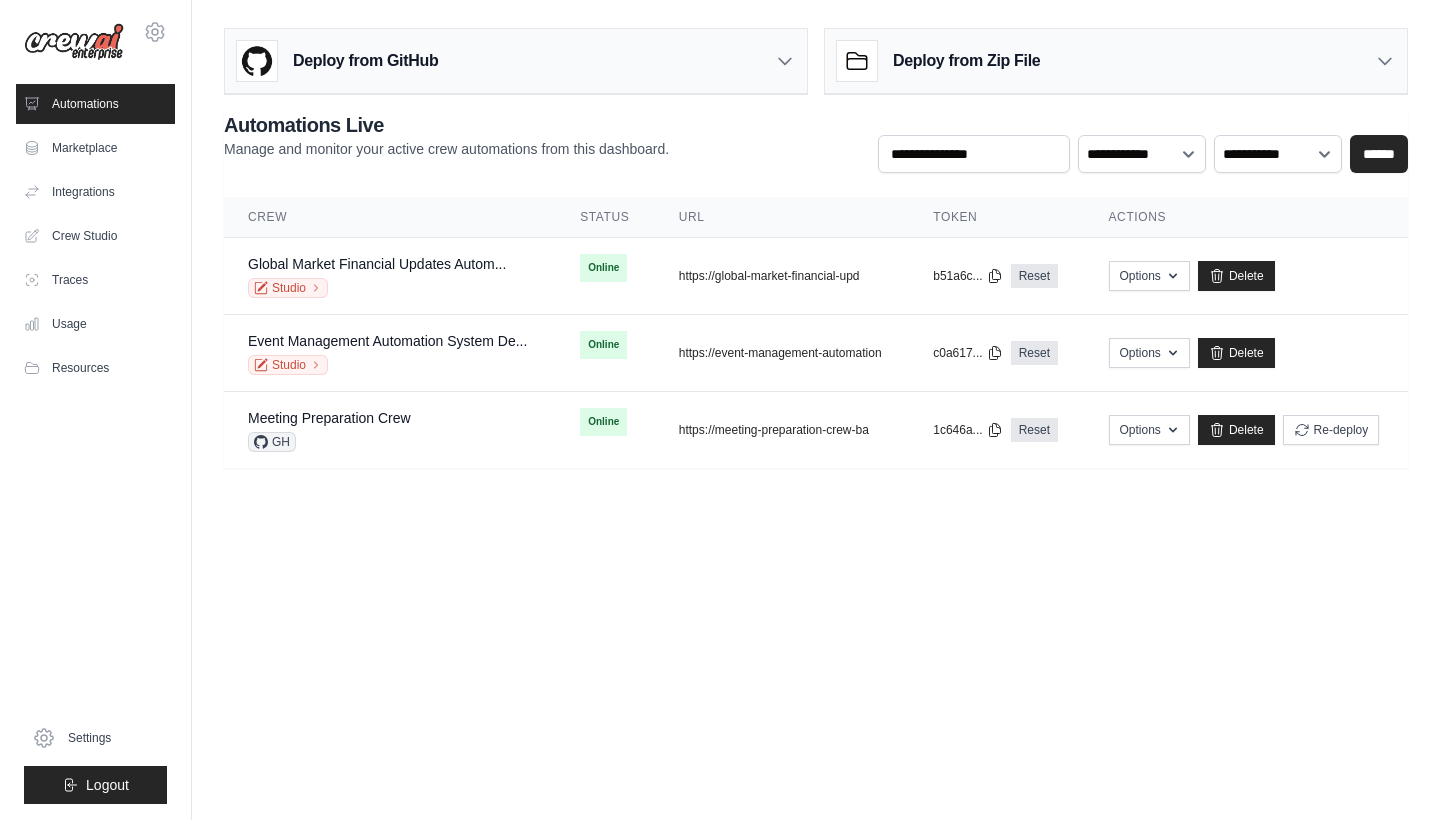 scroll, scrollTop: 0, scrollLeft: 0, axis: both 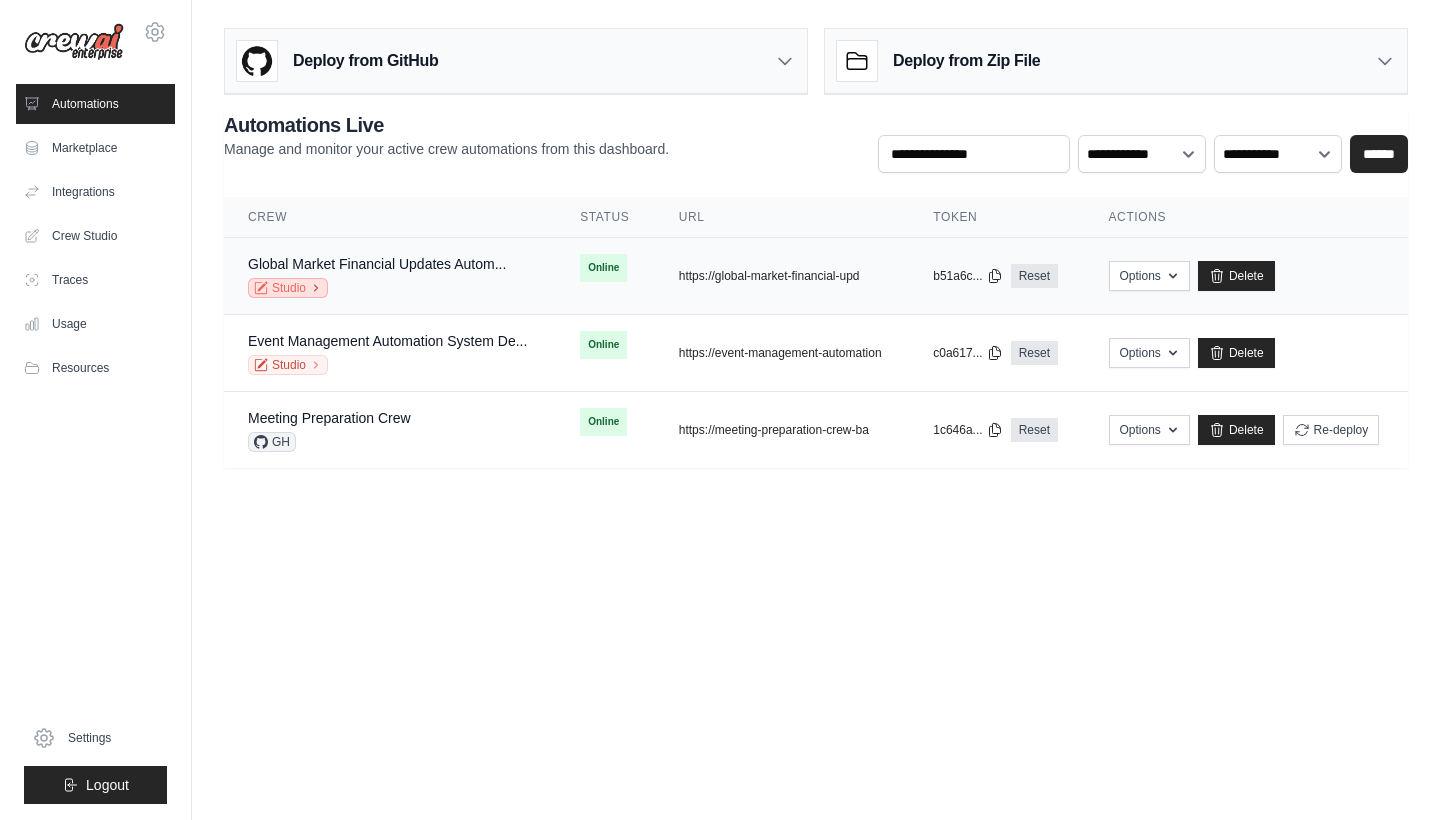 click on "Studio" at bounding box center [288, 288] 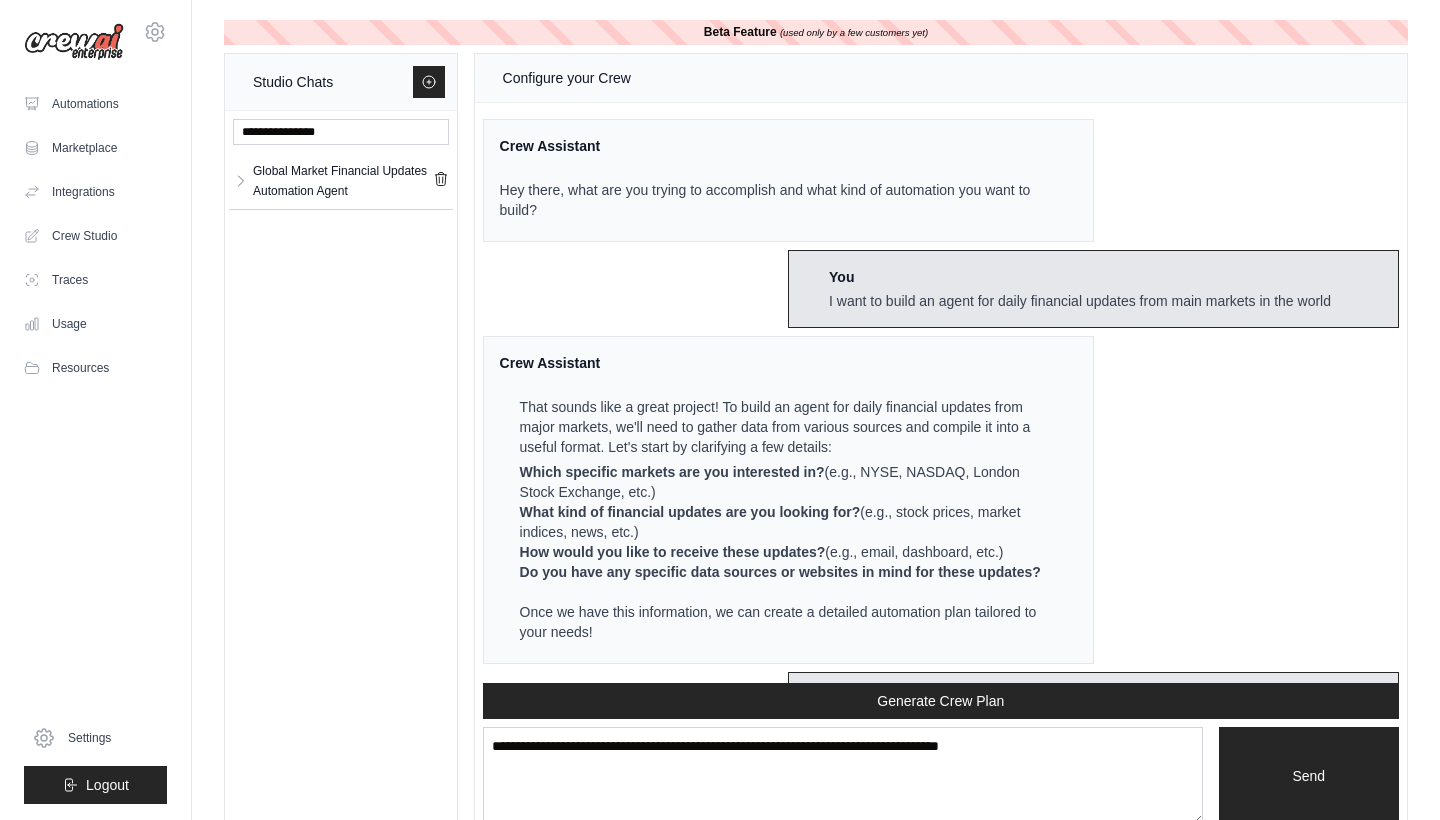 scroll, scrollTop: 2242, scrollLeft: 0, axis: vertical 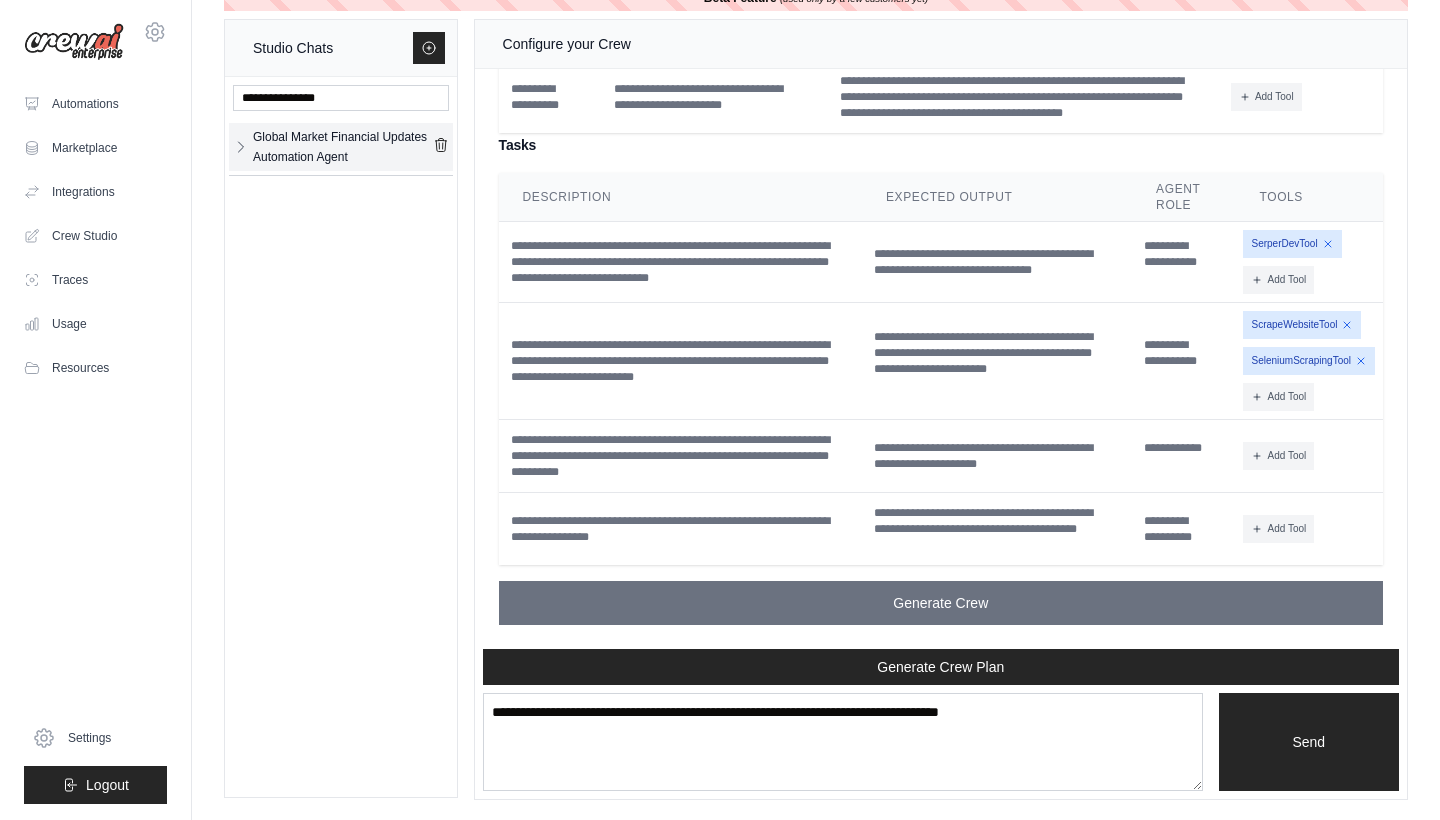 click 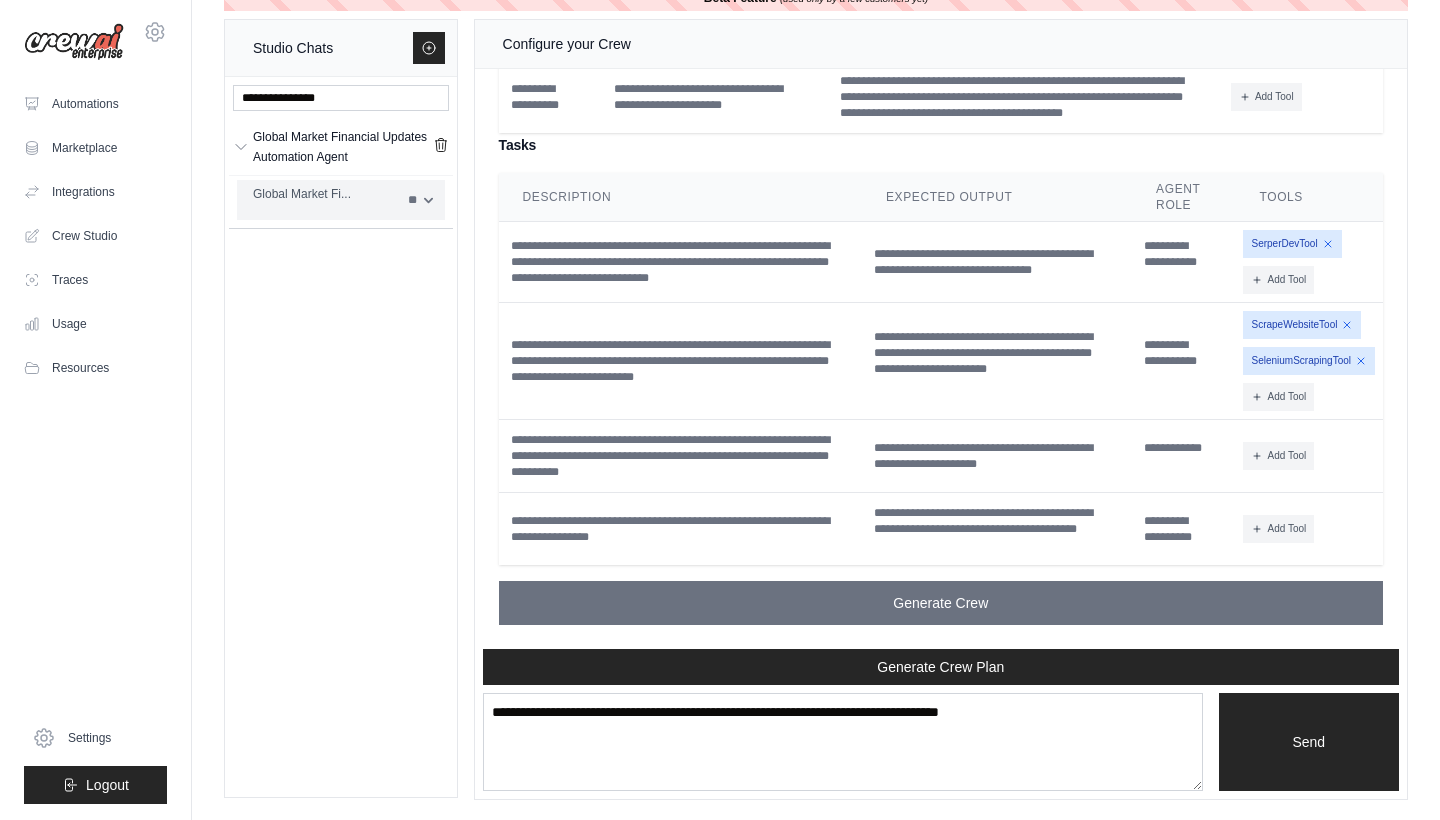 click on "Global Market Fi..." at bounding box center (324, 194) 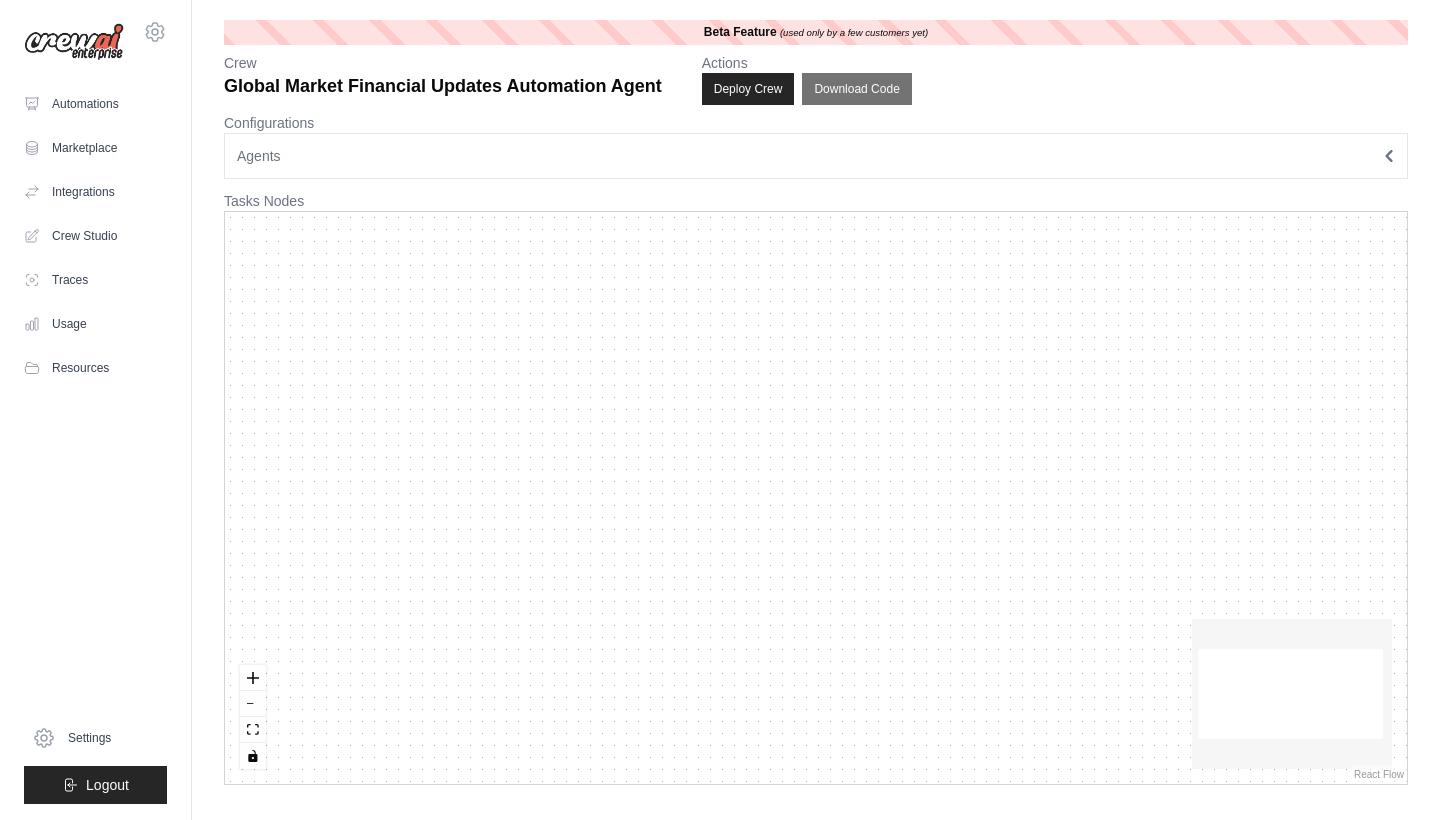 scroll, scrollTop: 0, scrollLeft: 0, axis: both 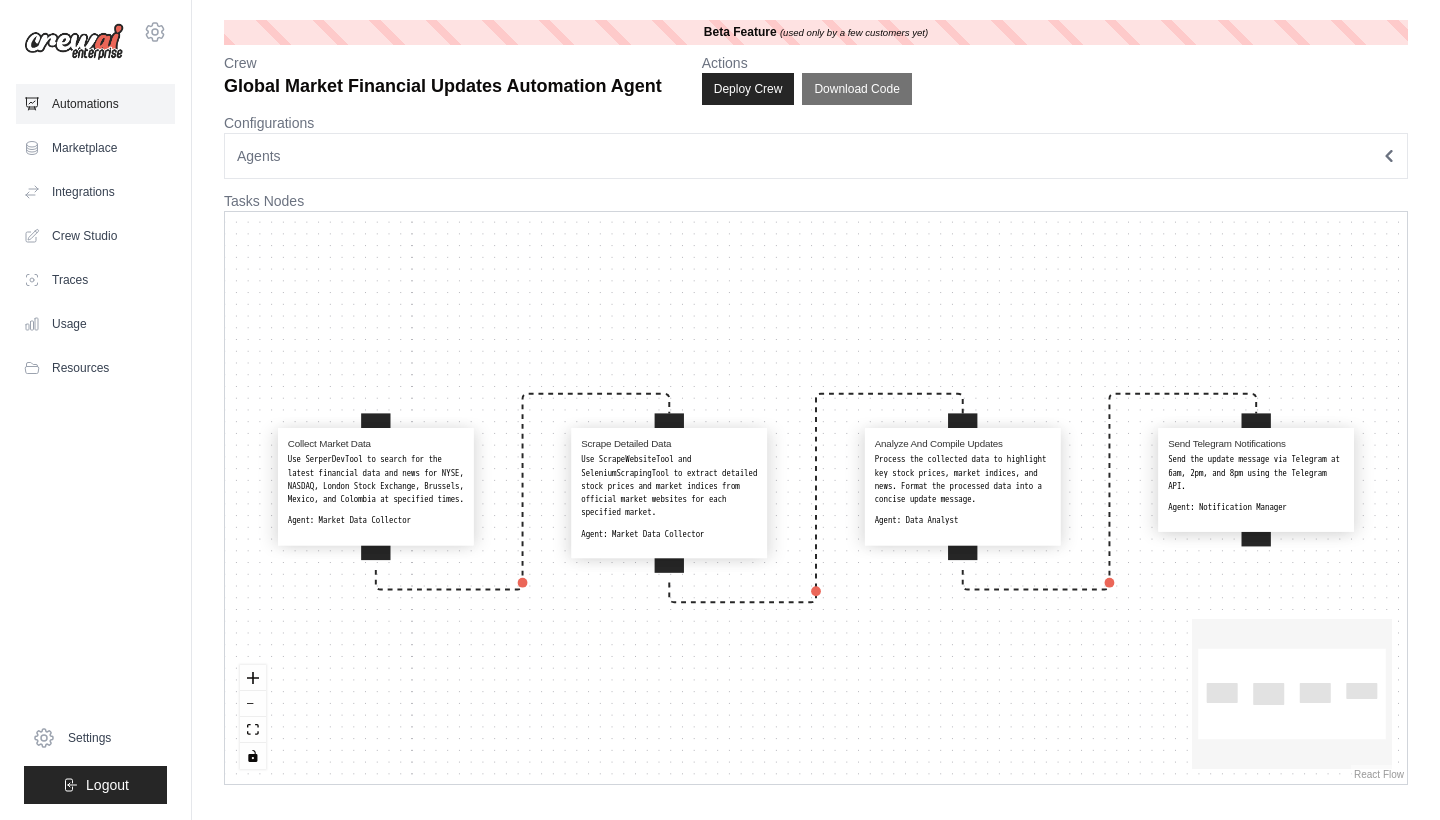 click on "Automations" at bounding box center [95, 104] 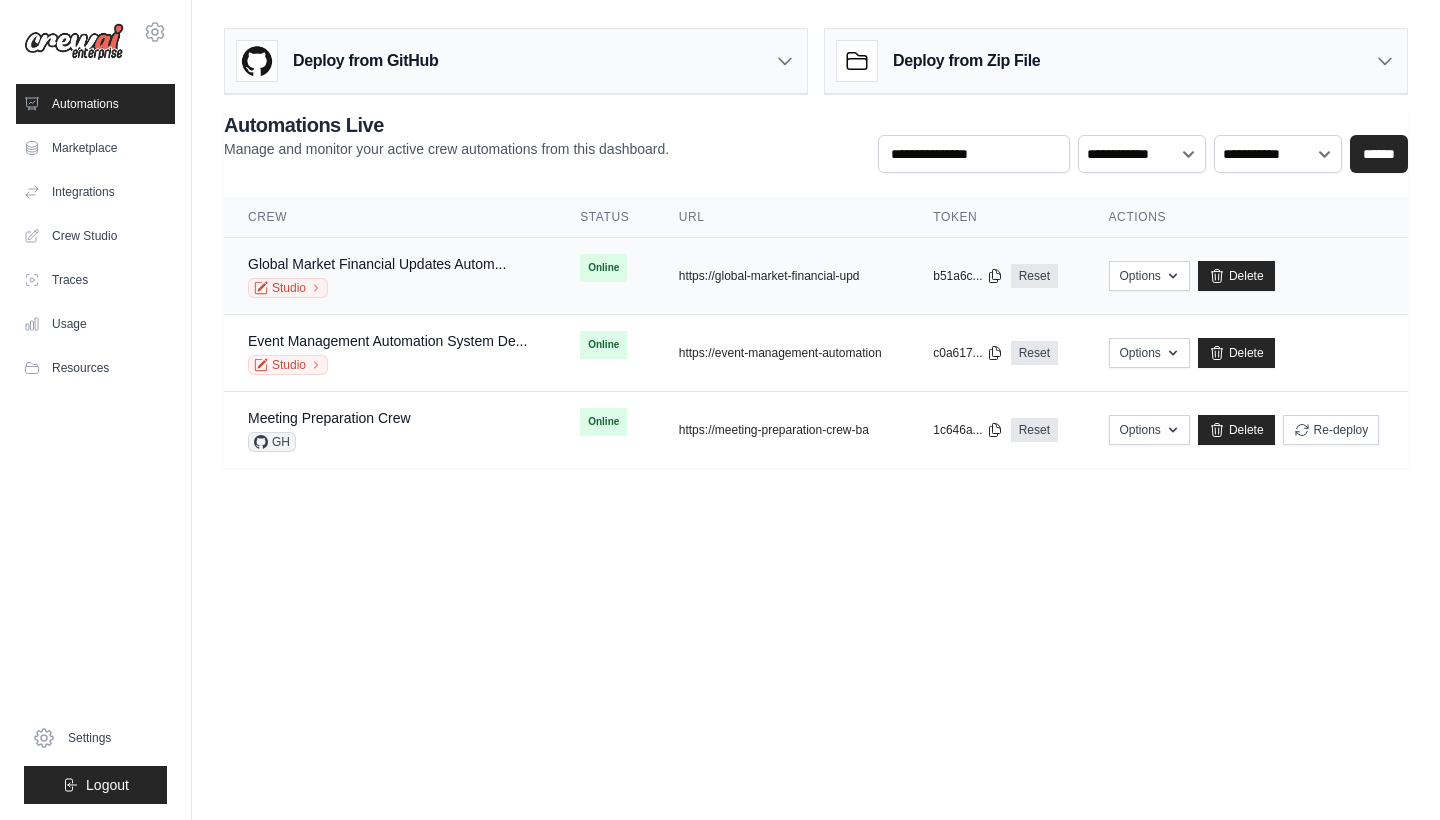 click on "Online" at bounding box center (603, 268) 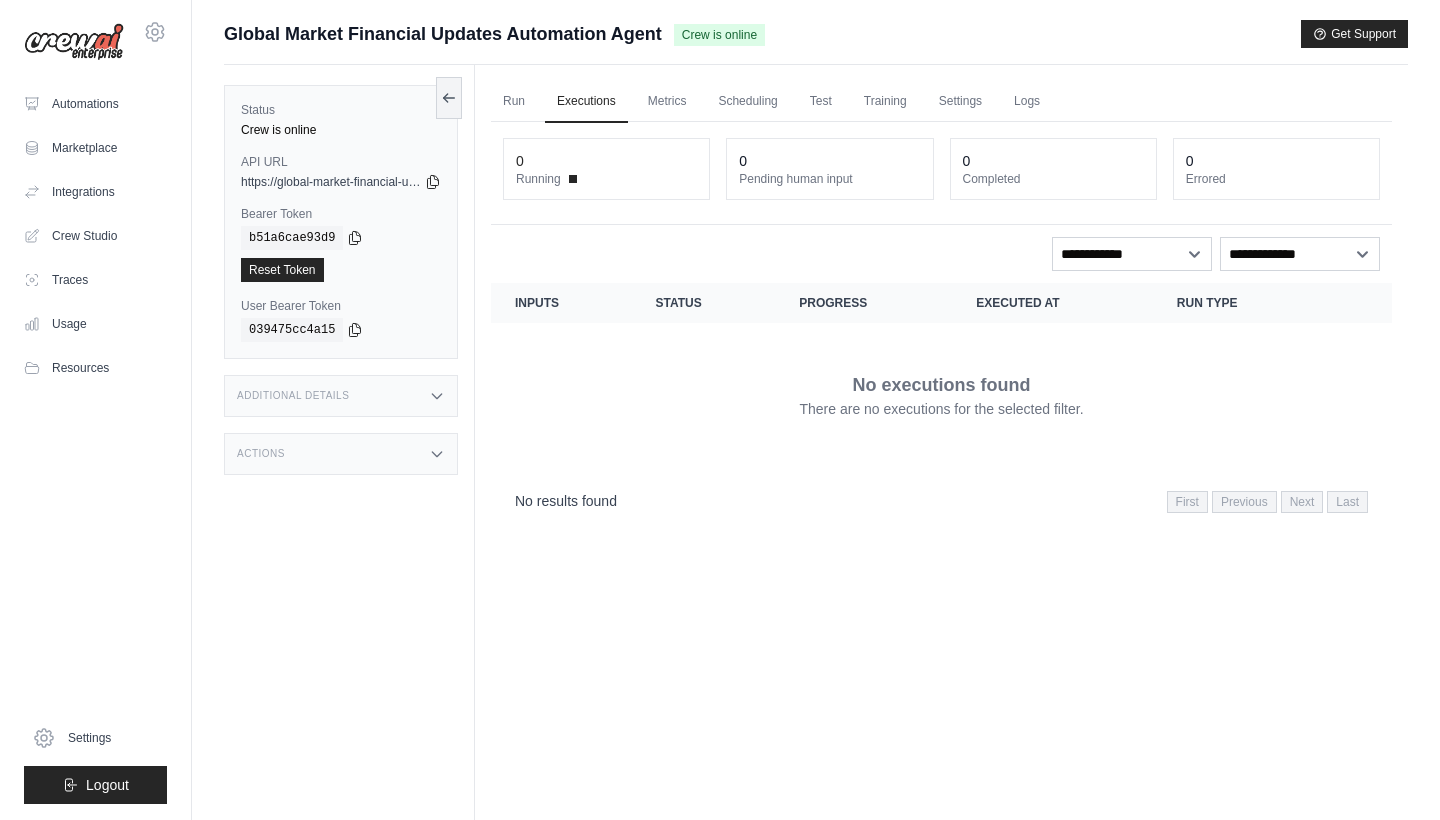 scroll, scrollTop: 0, scrollLeft: 0, axis: both 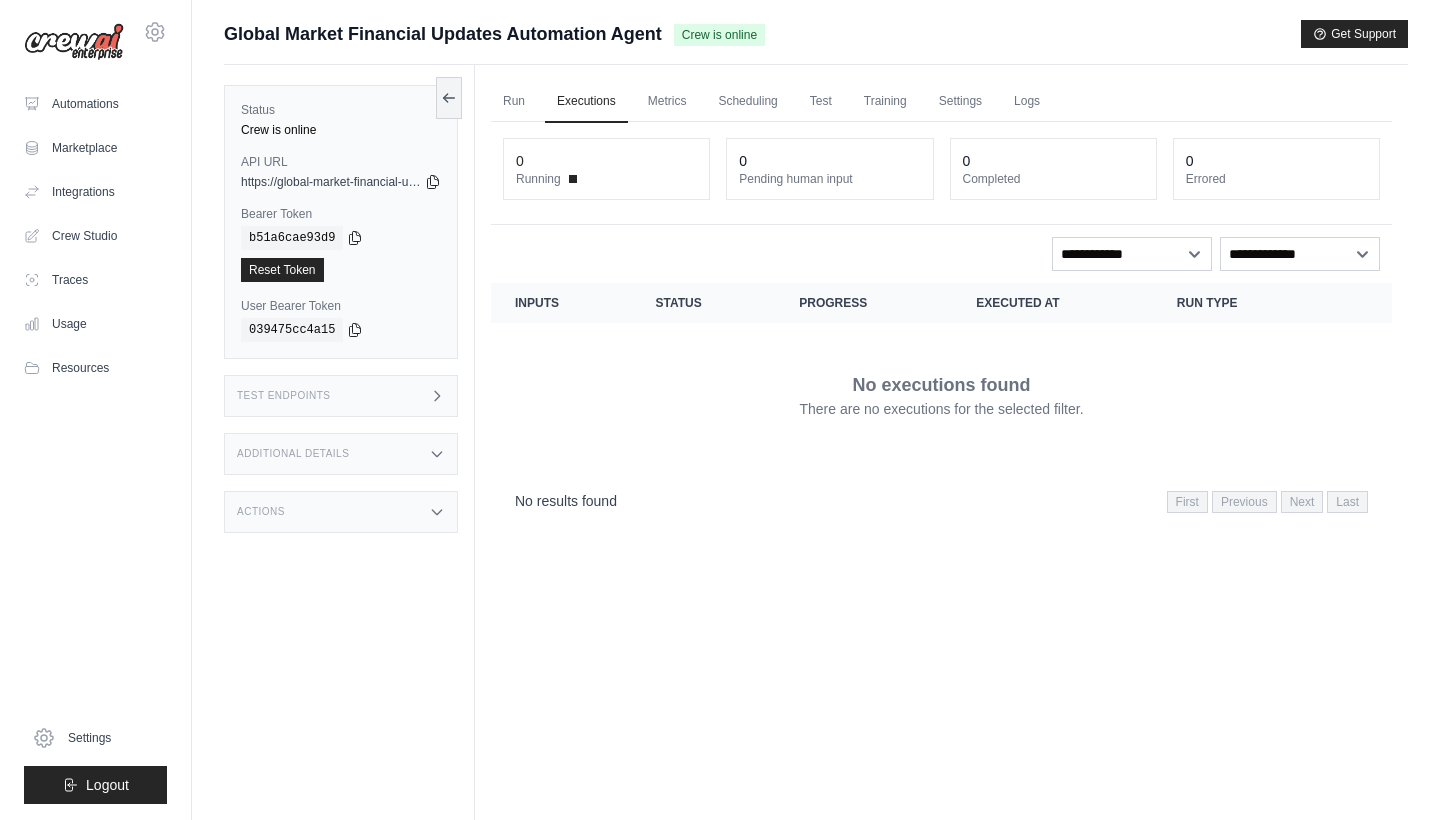 click on "There are no executions for the selected filter." at bounding box center (941, 409) 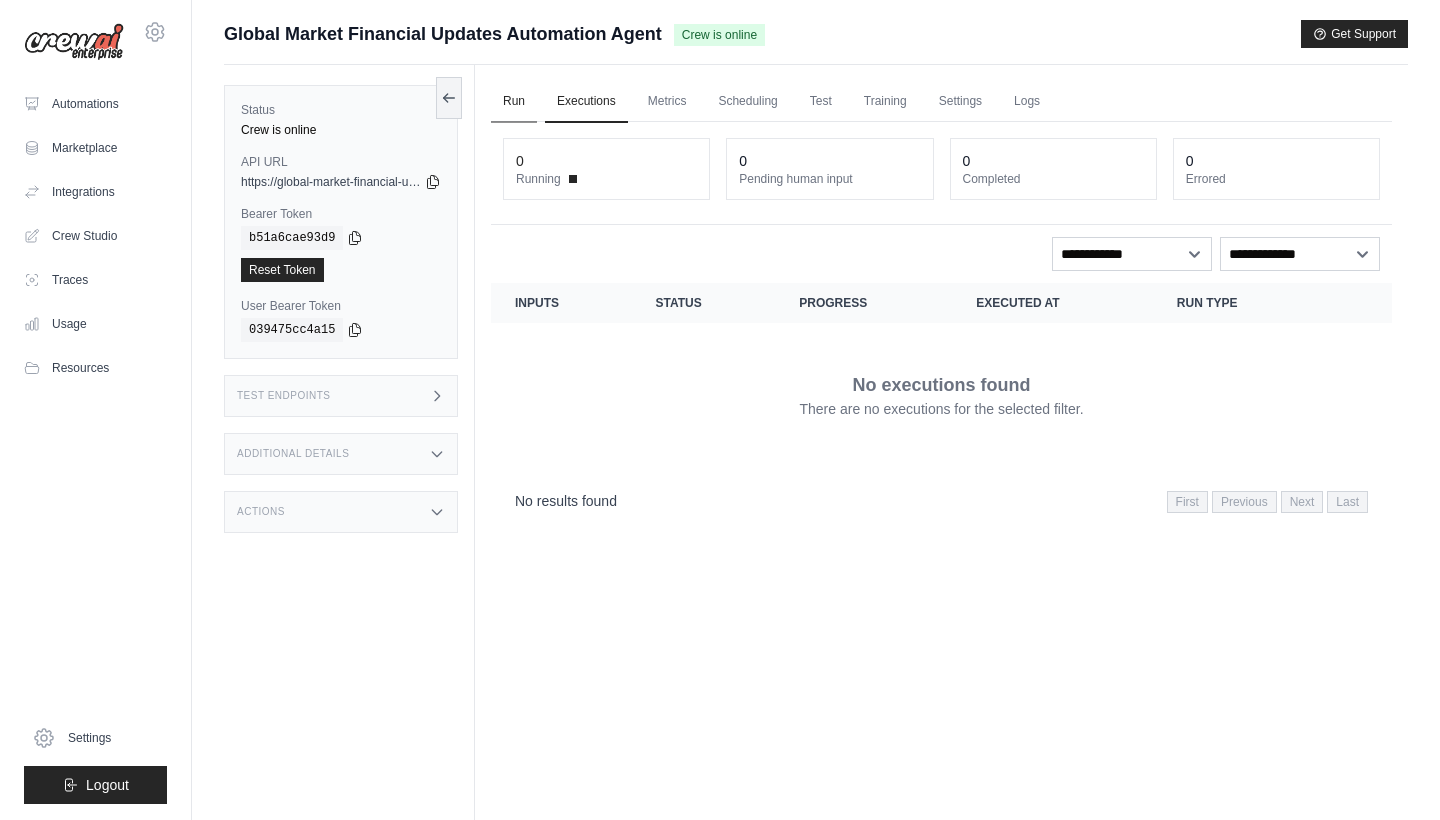 click on "Run" at bounding box center [514, 102] 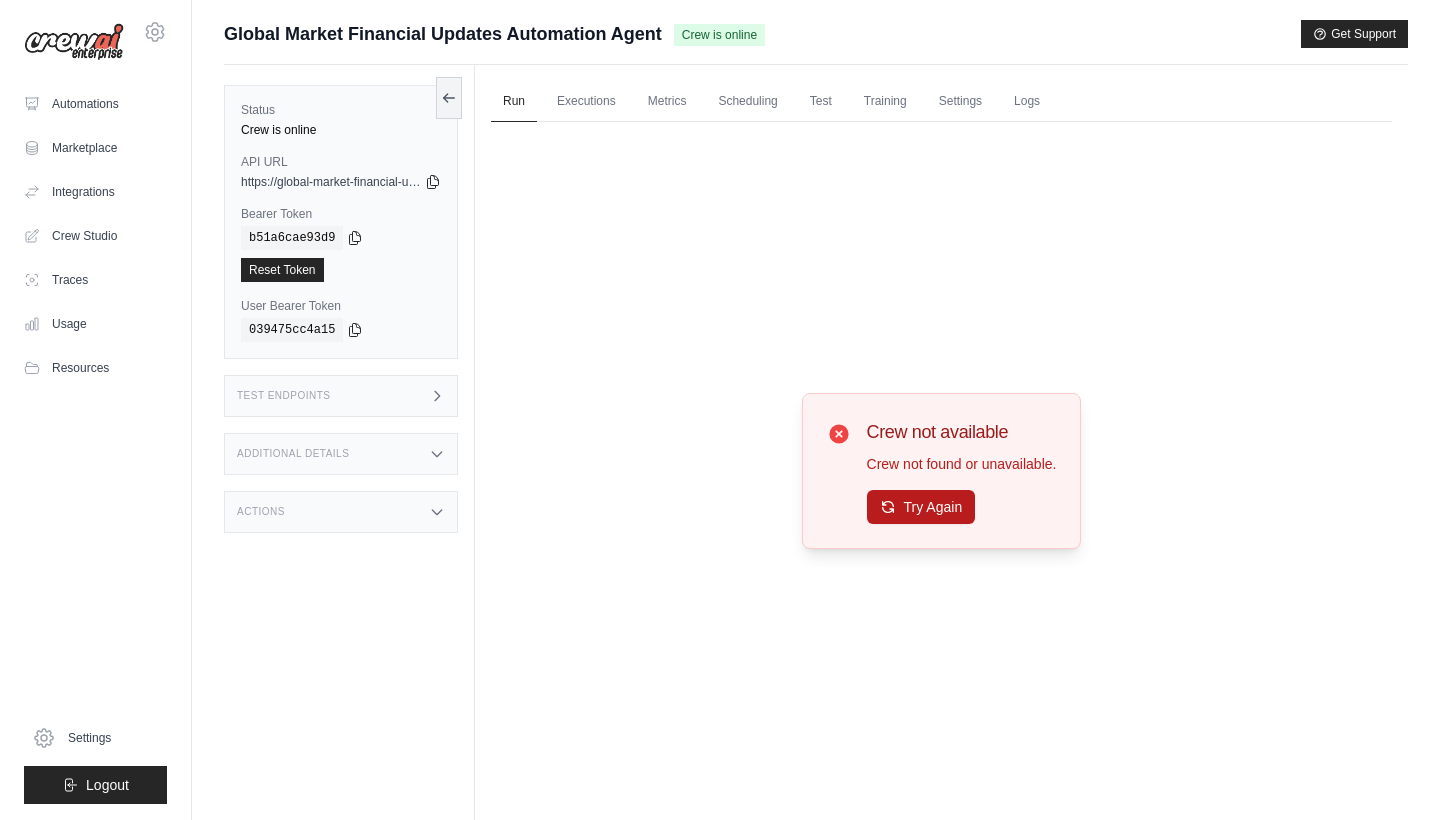 click on "Try Again" at bounding box center (921, 507) 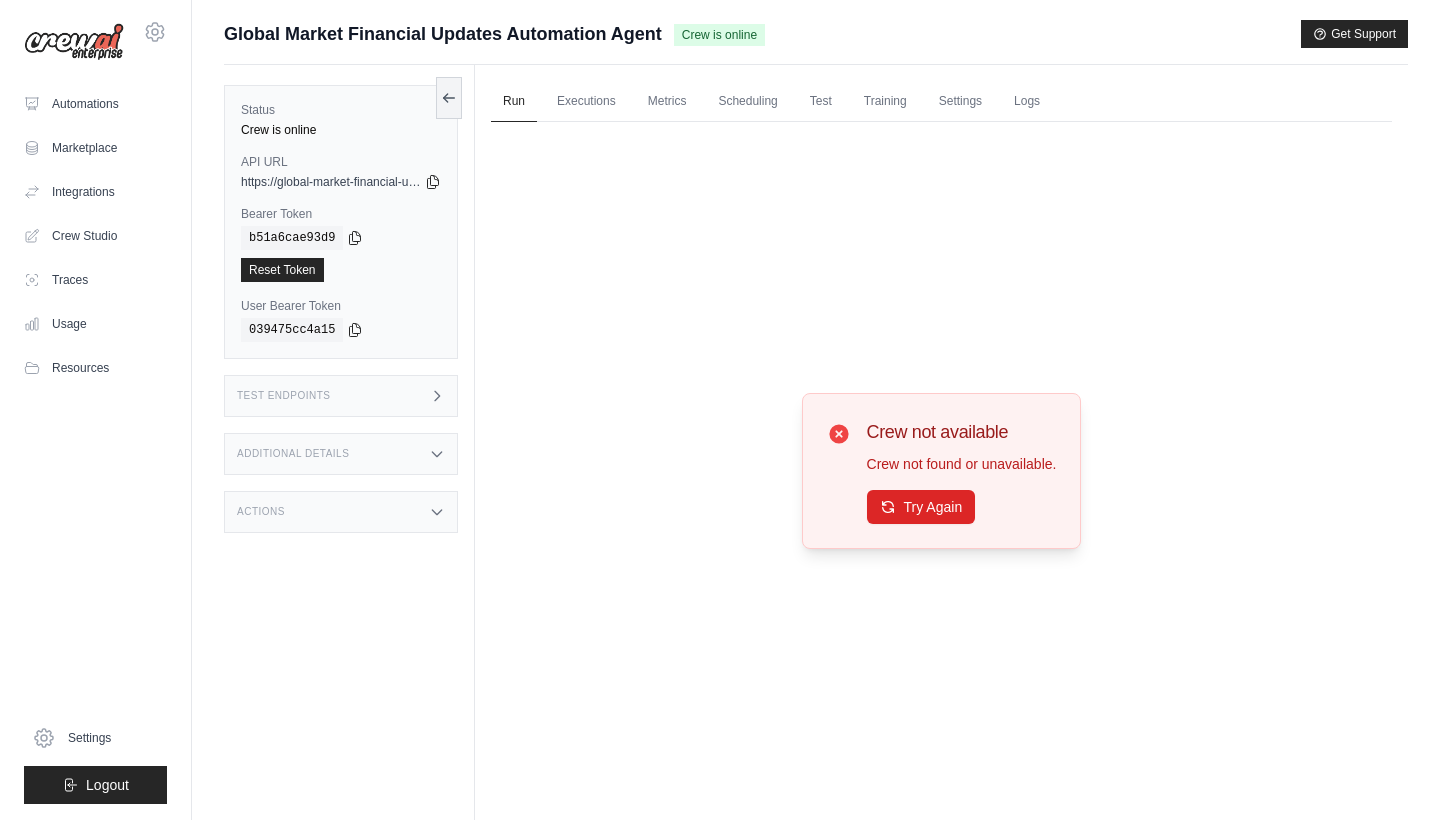 click on "Try Again" at bounding box center [921, 507] 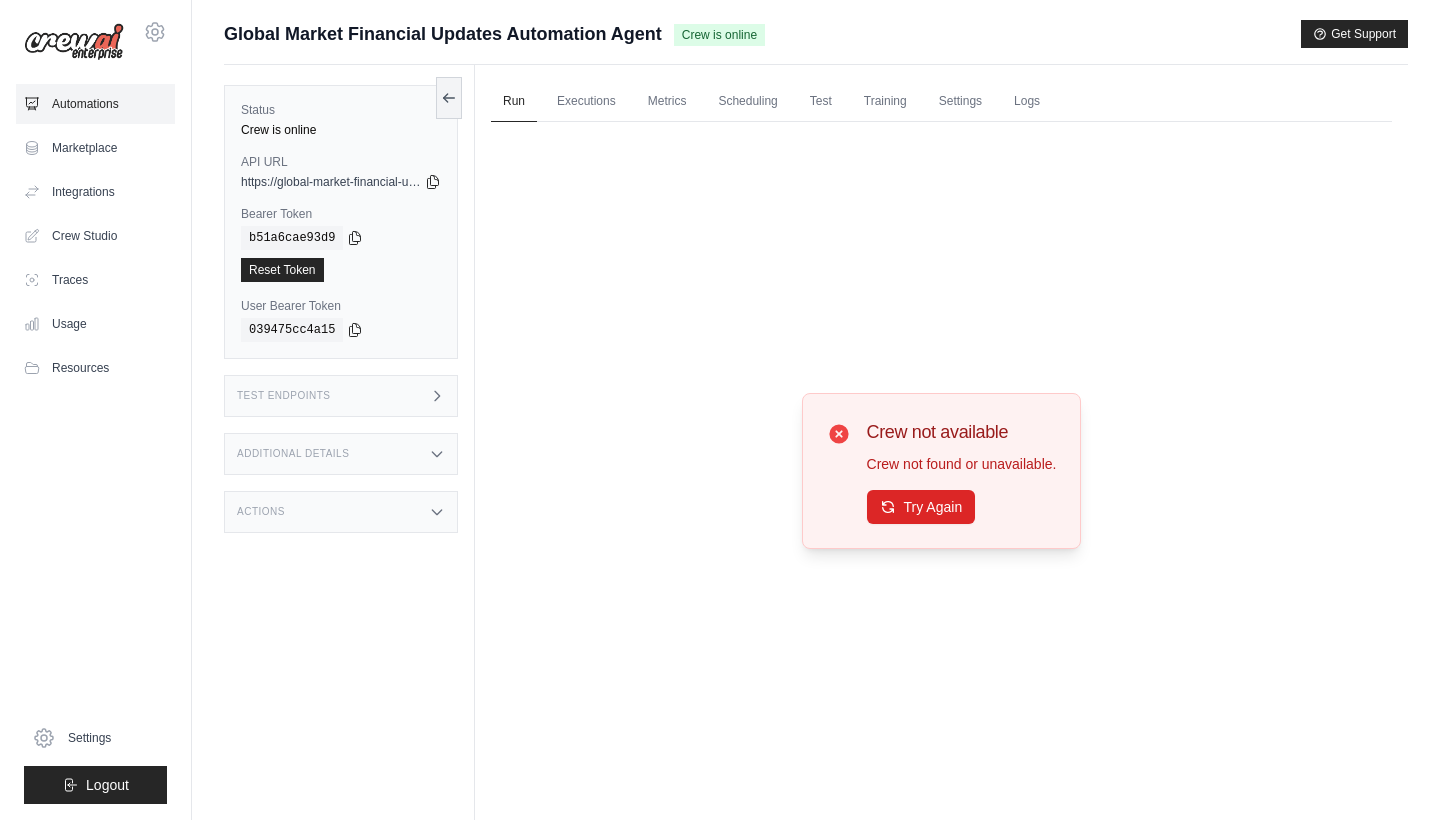 click on "Automations" at bounding box center [95, 104] 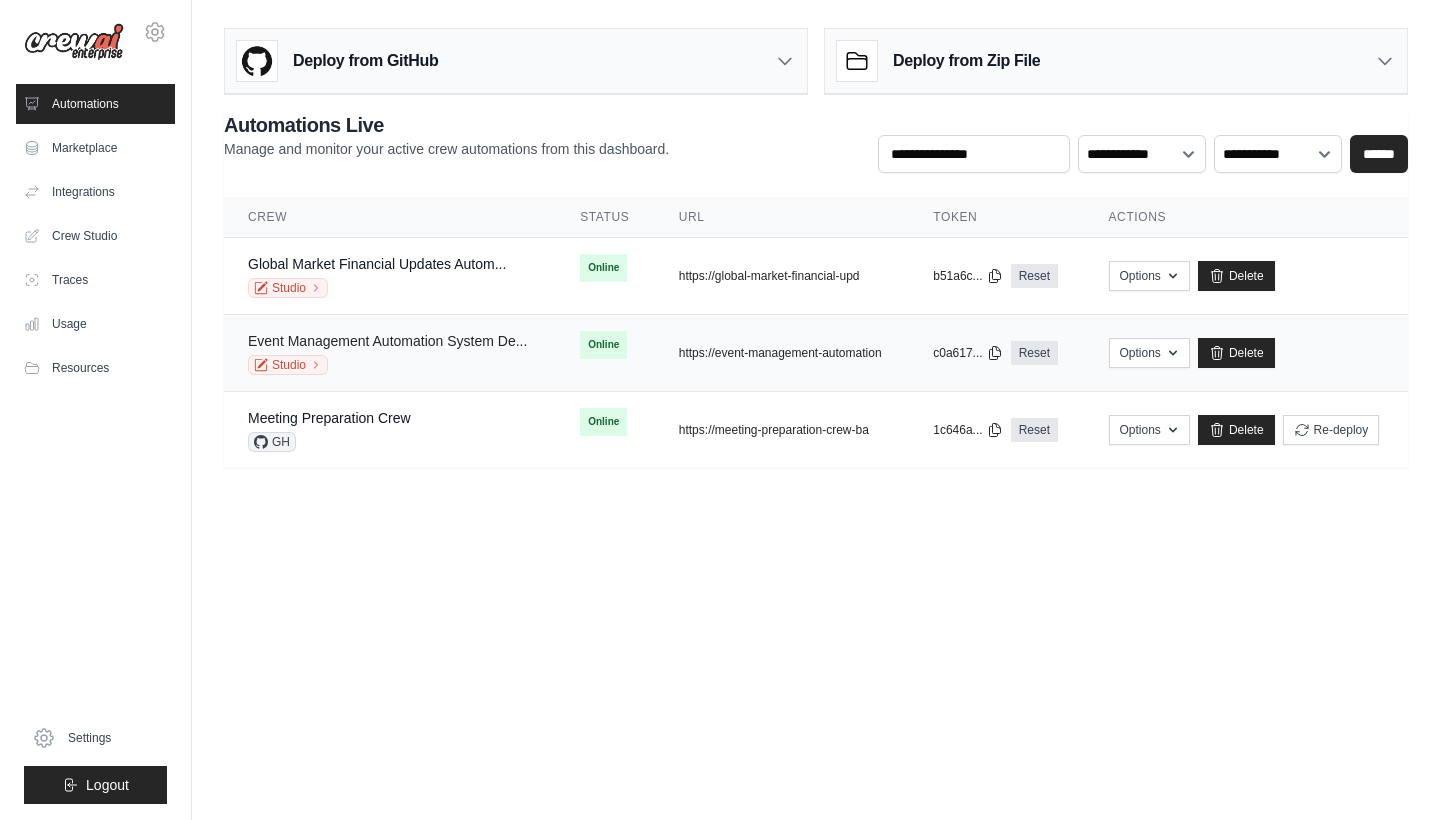 click on "Event Management Automation System De..." at bounding box center [387, 341] 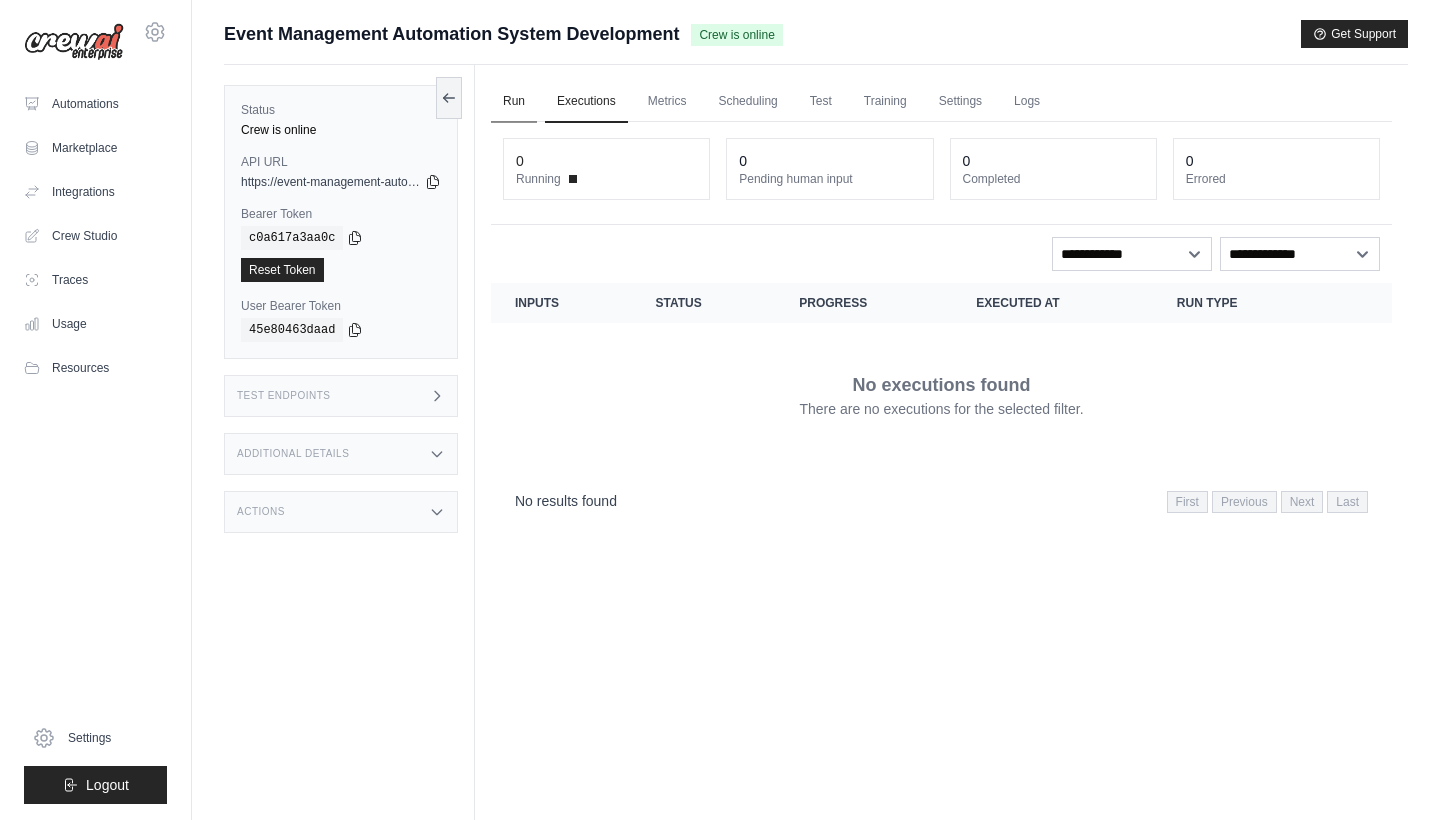 click on "Run" at bounding box center (514, 102) 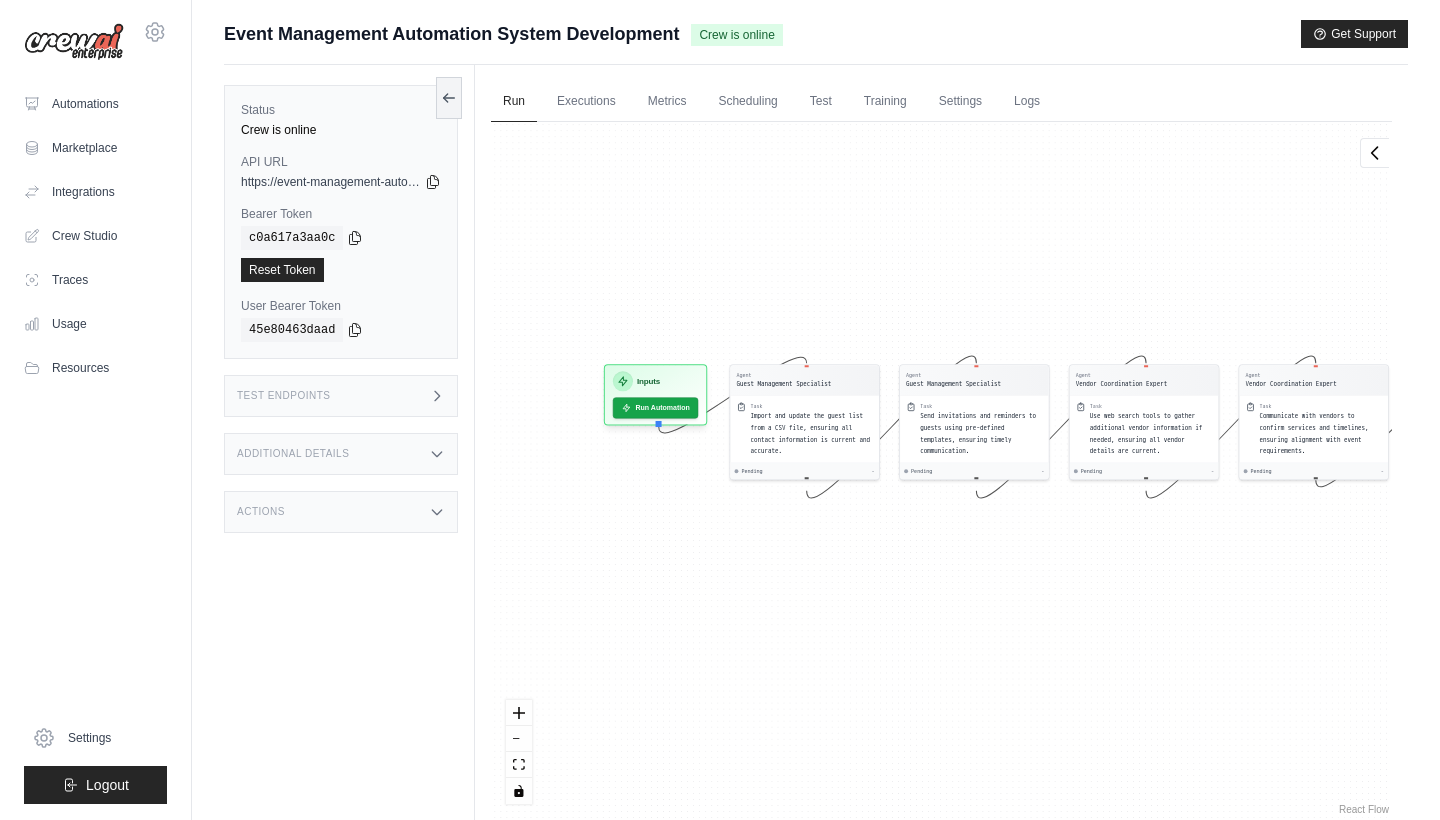 drag, startPoint x: 607, startPoint y: 586, endPoint x: 898, endPoint y: 546, distance: 293.73627 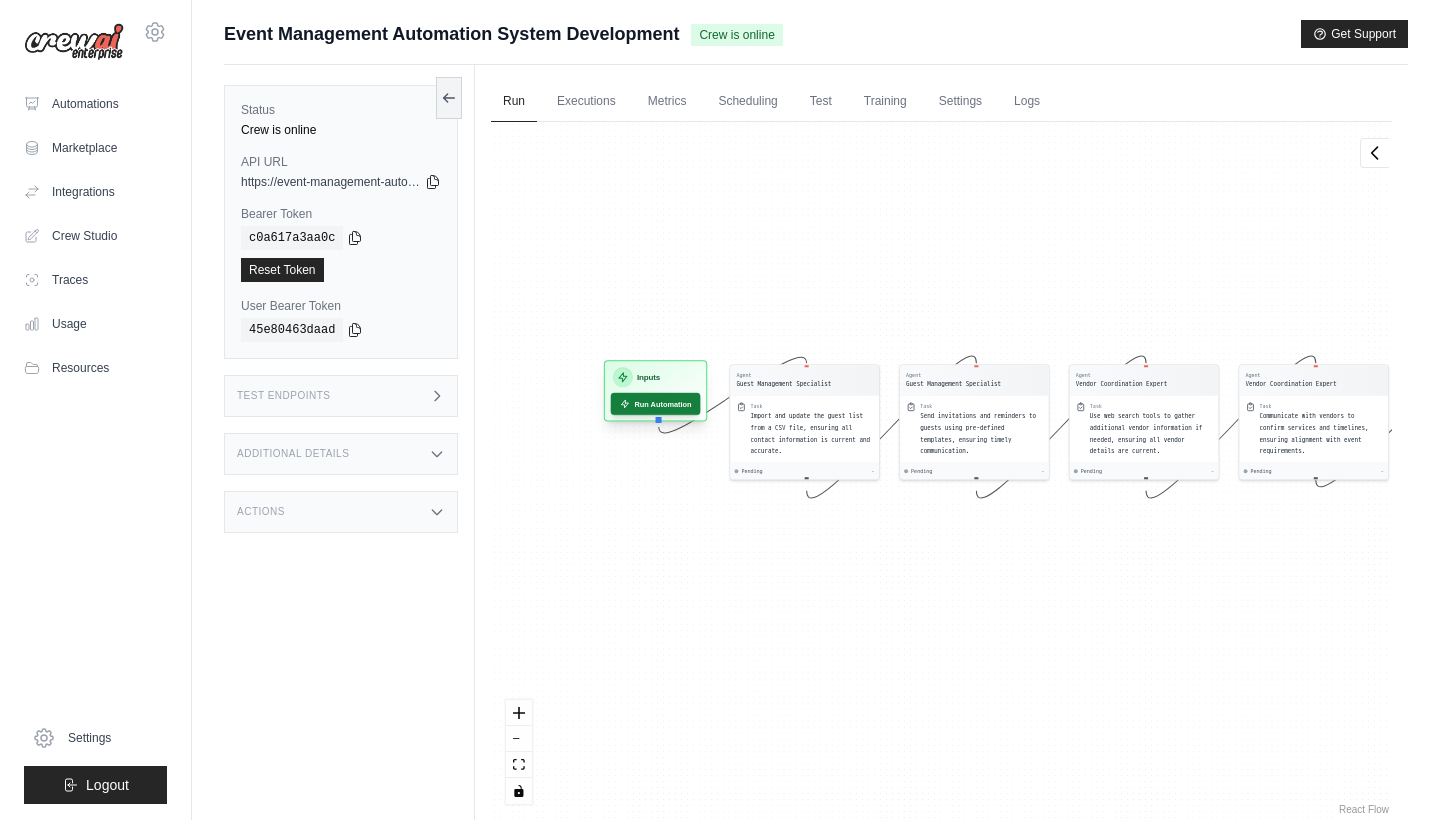click on "Run Automation" at bounding box center [656, 404] 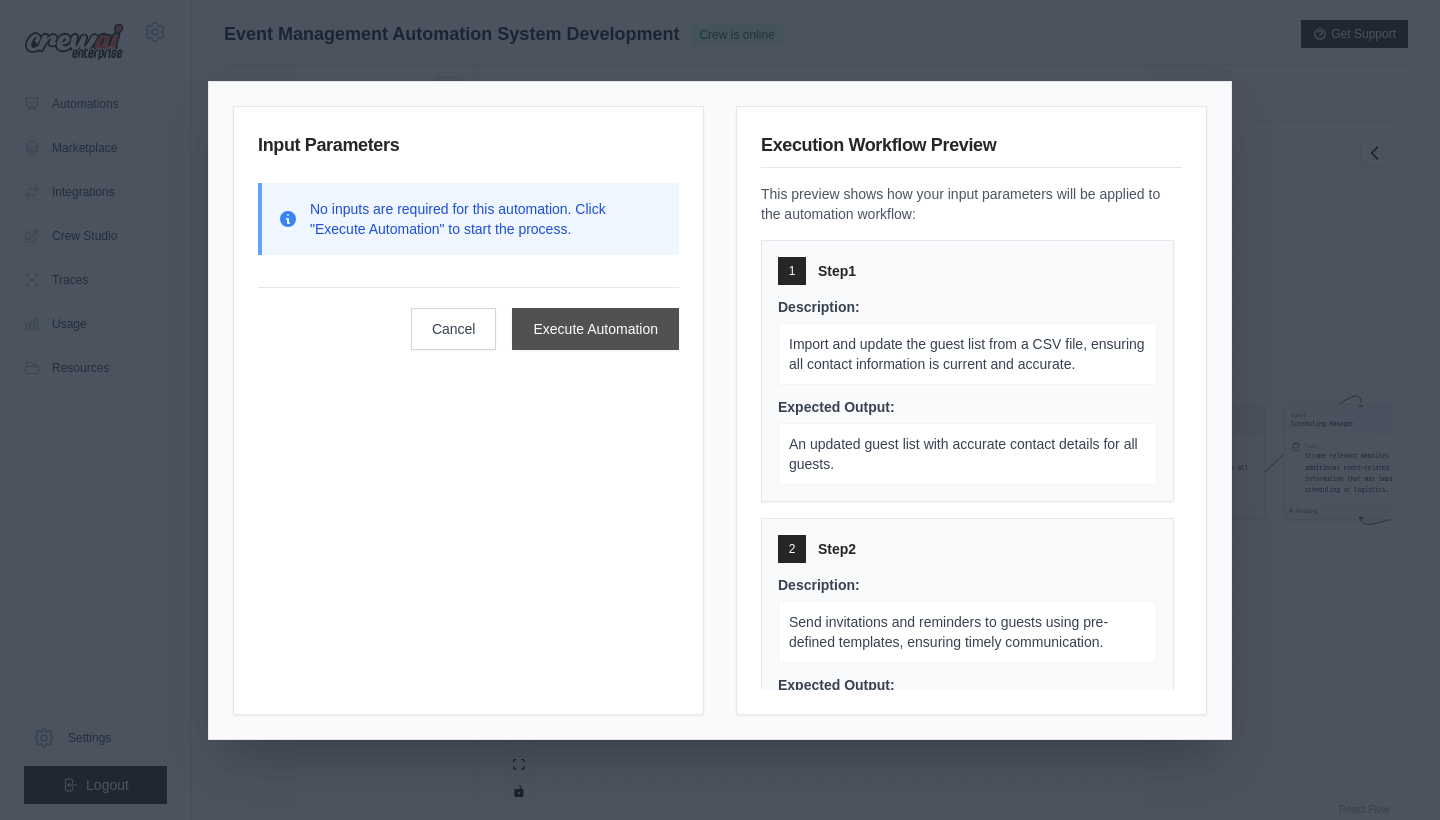 click on "Execute Automation" at bounding box center [595, 329] 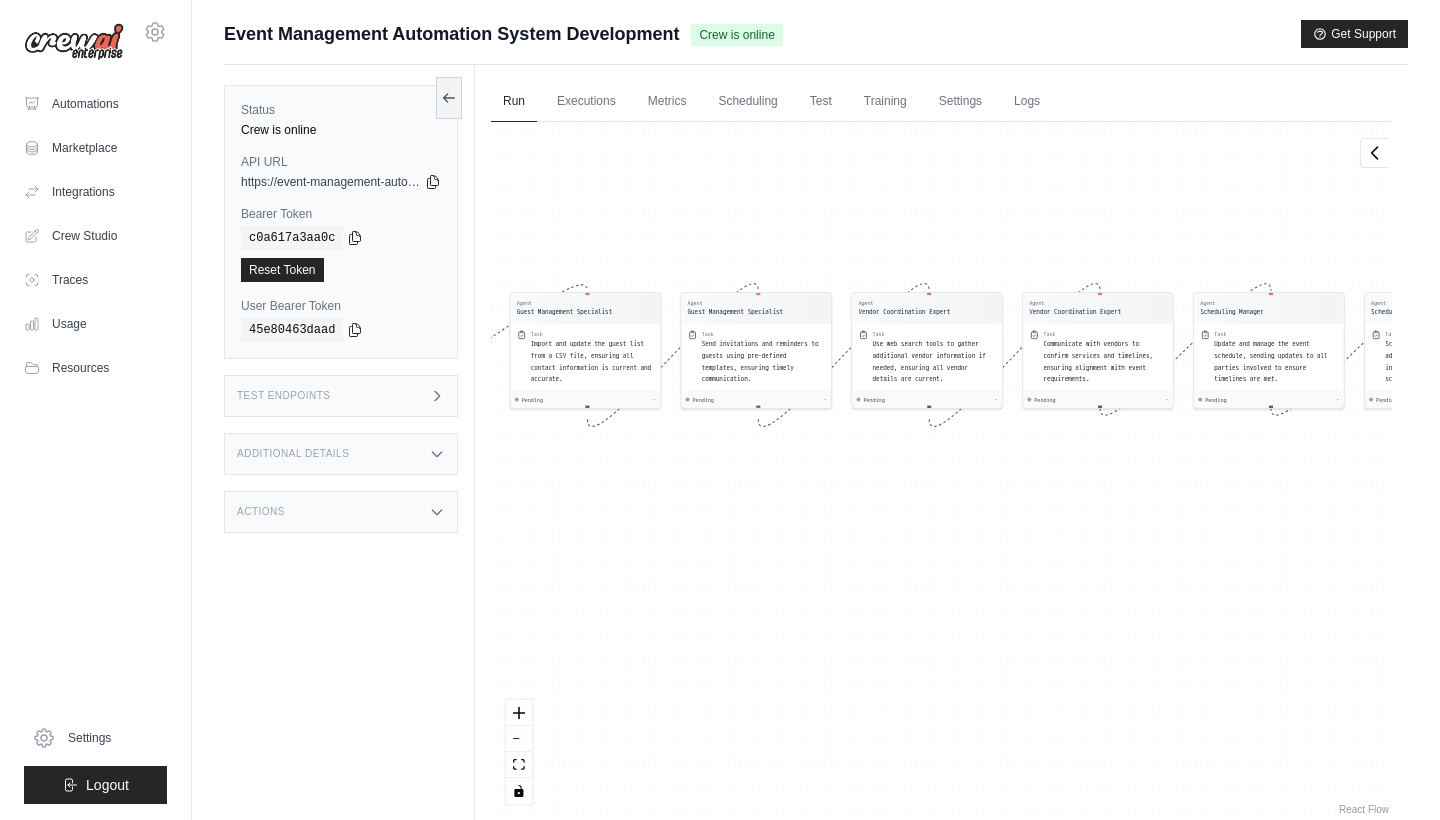 drag, startPoint x: 562, startPoint y: 355, endPoint x: 634, endPoint y: 242, distance: 133.9888 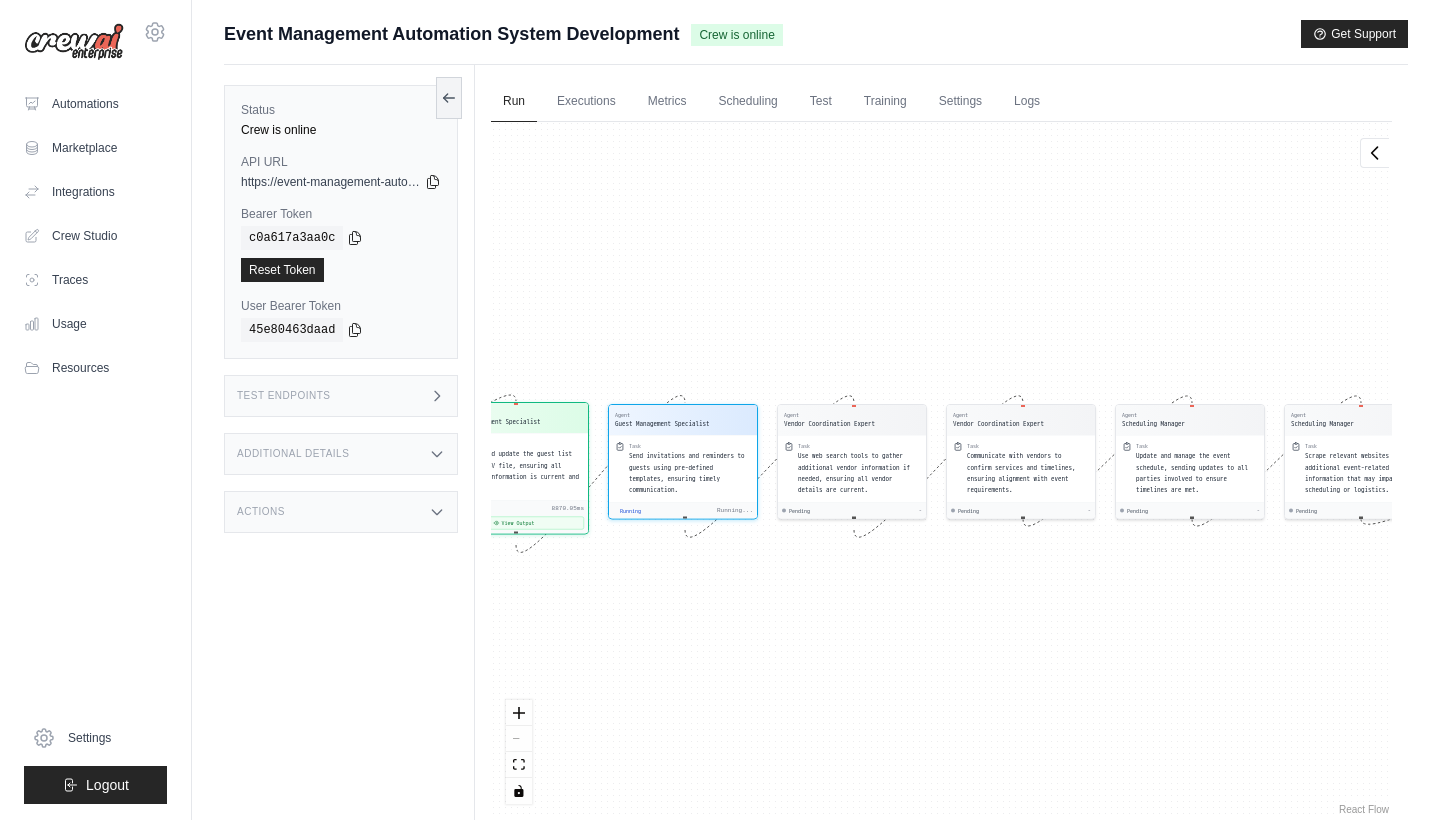 scroll, scrollTop: 268, scrollLeft: 0, axis: vertical 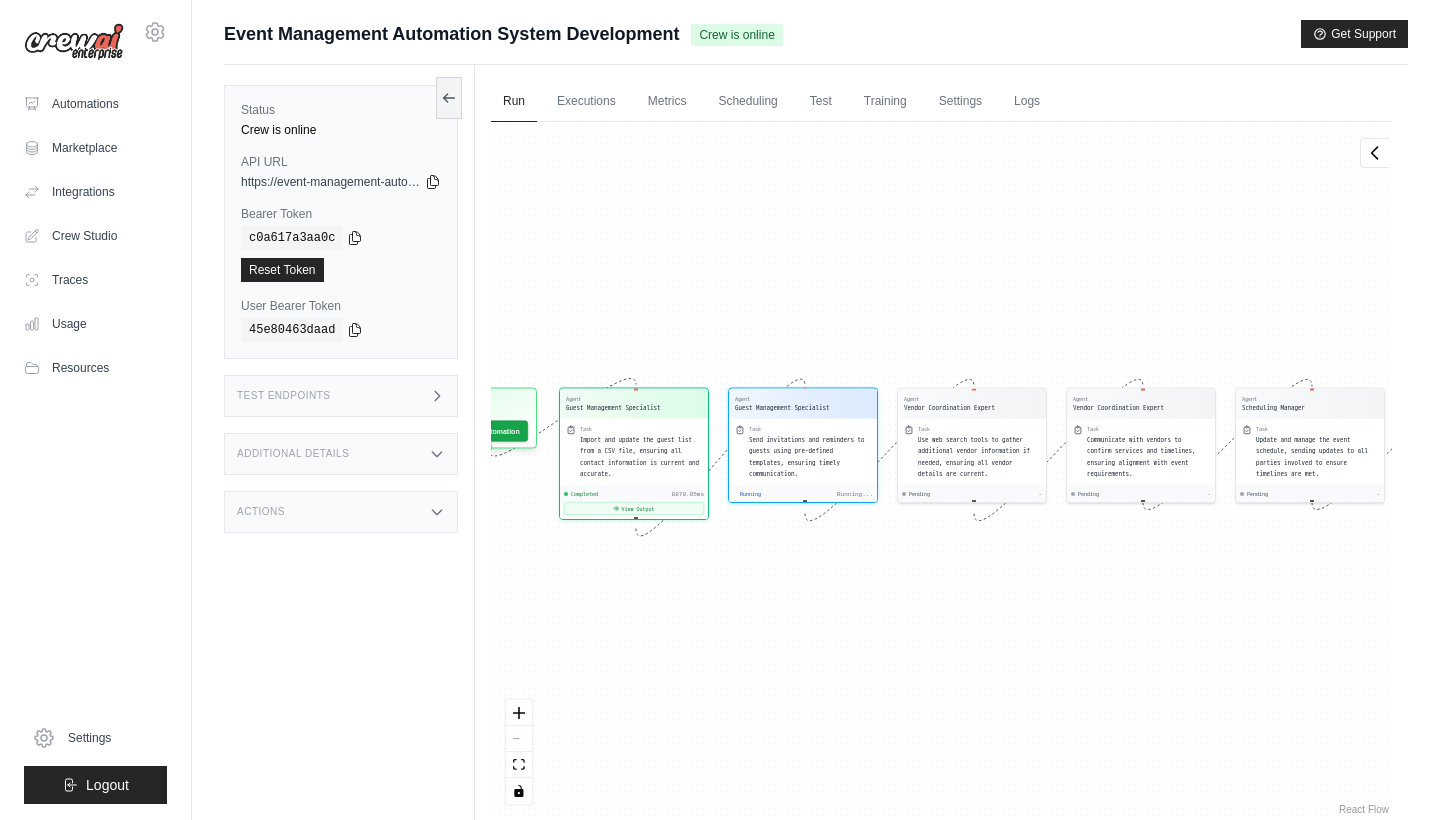 drag, startPoint x: 567, startPoint y: 560, endPoint x: 687, endPoint y: 548, distance: 120.59851 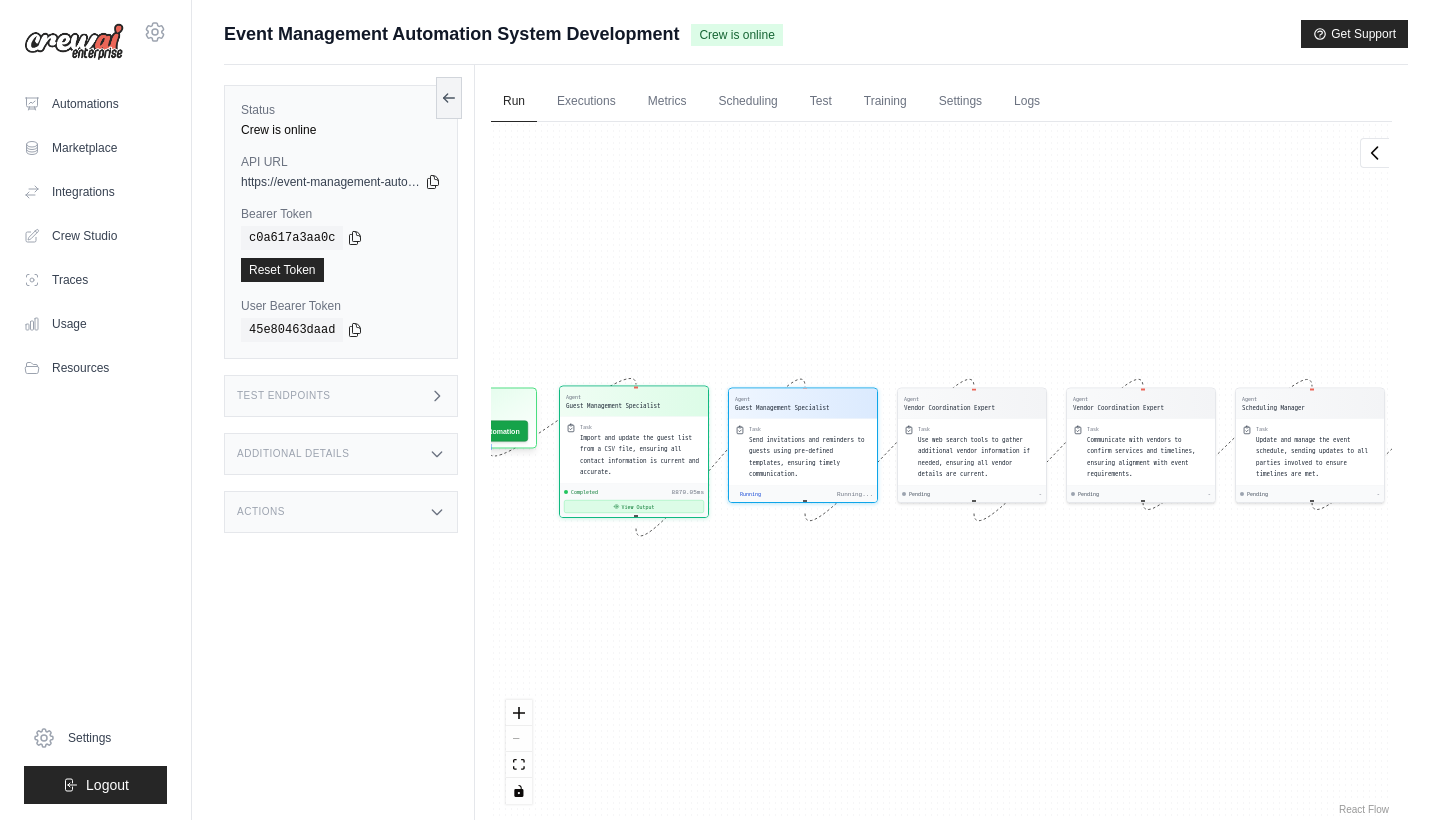 click on "View Output" at bounding box center (634, 506) 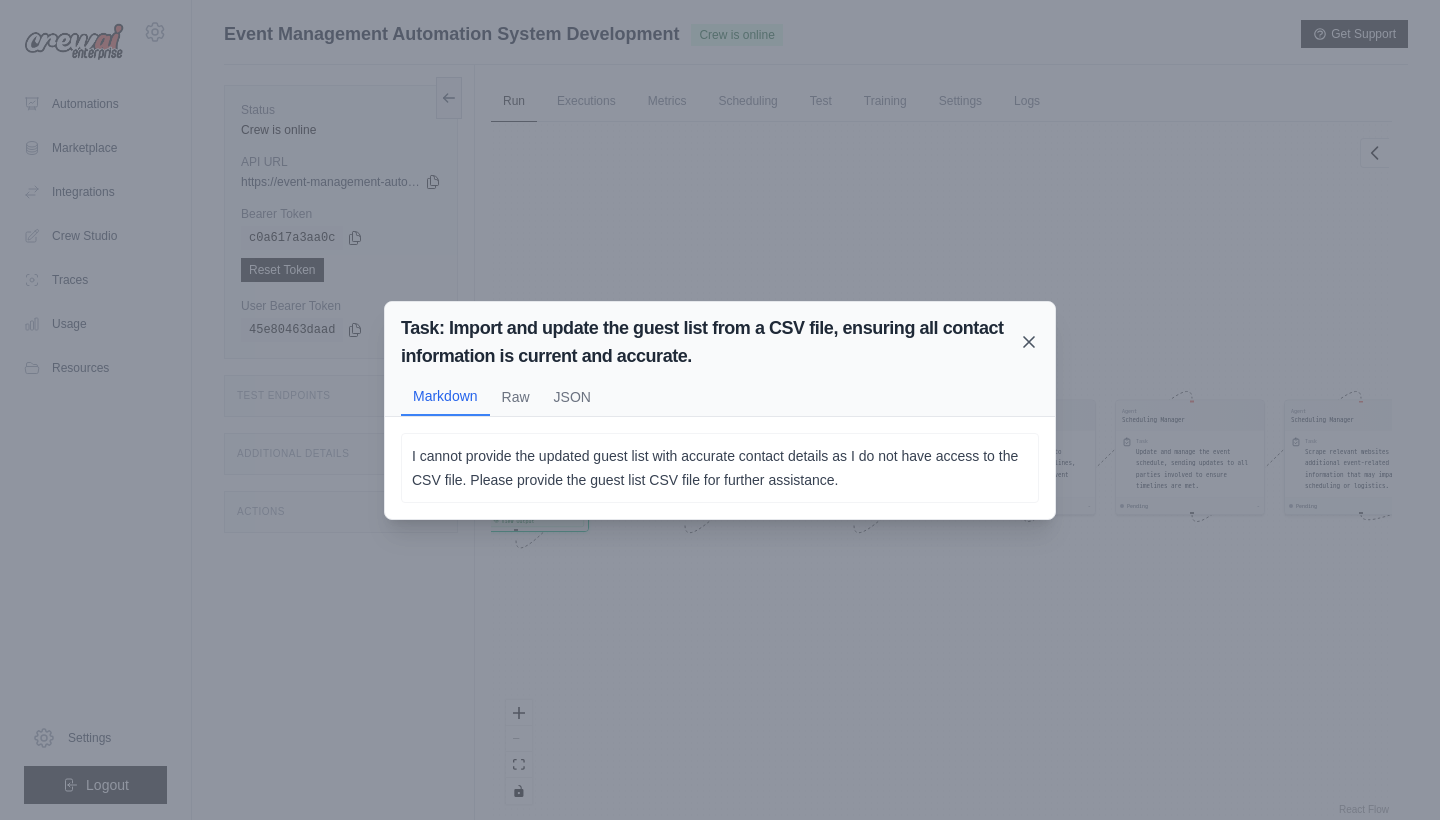 click 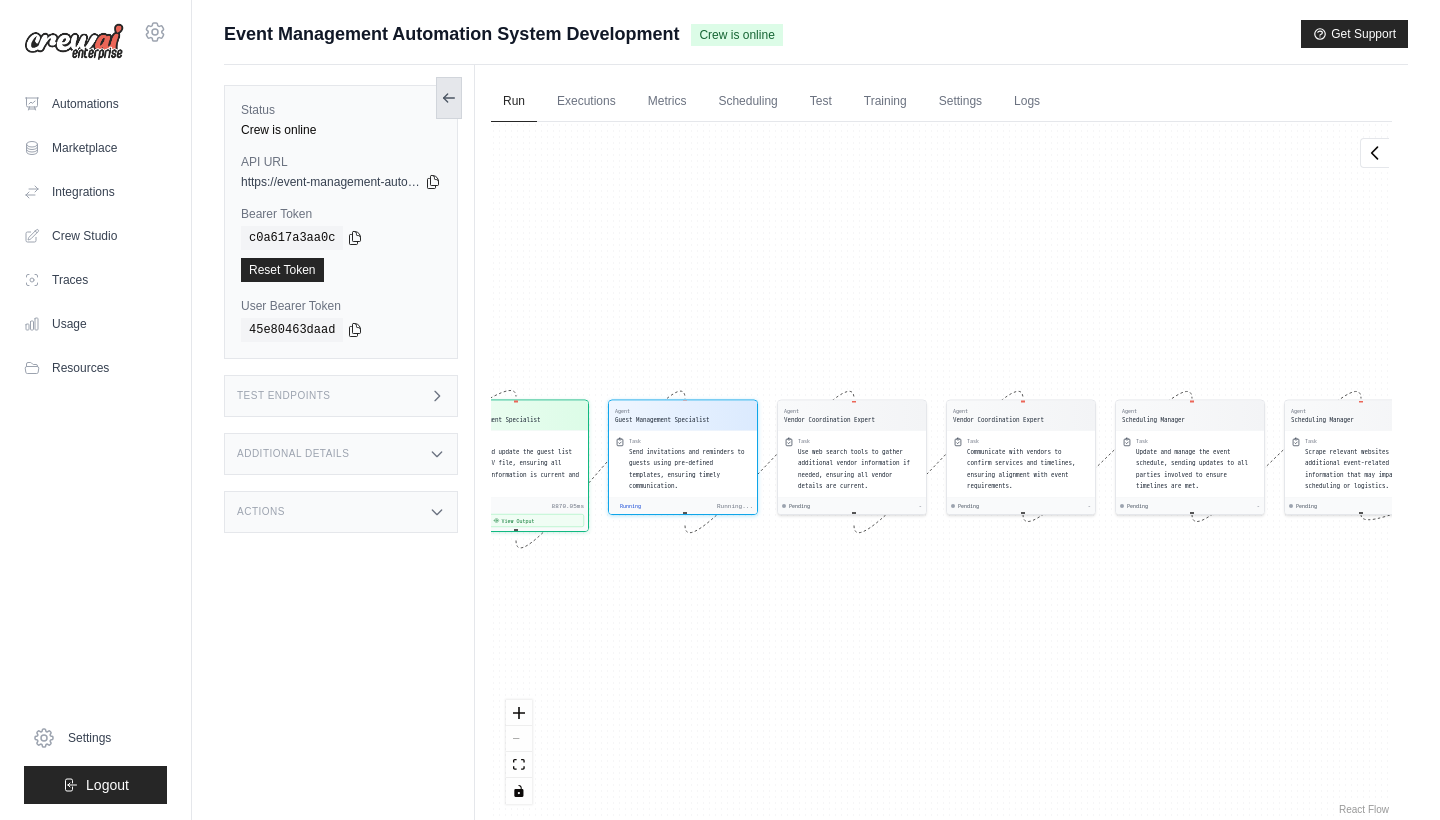 click 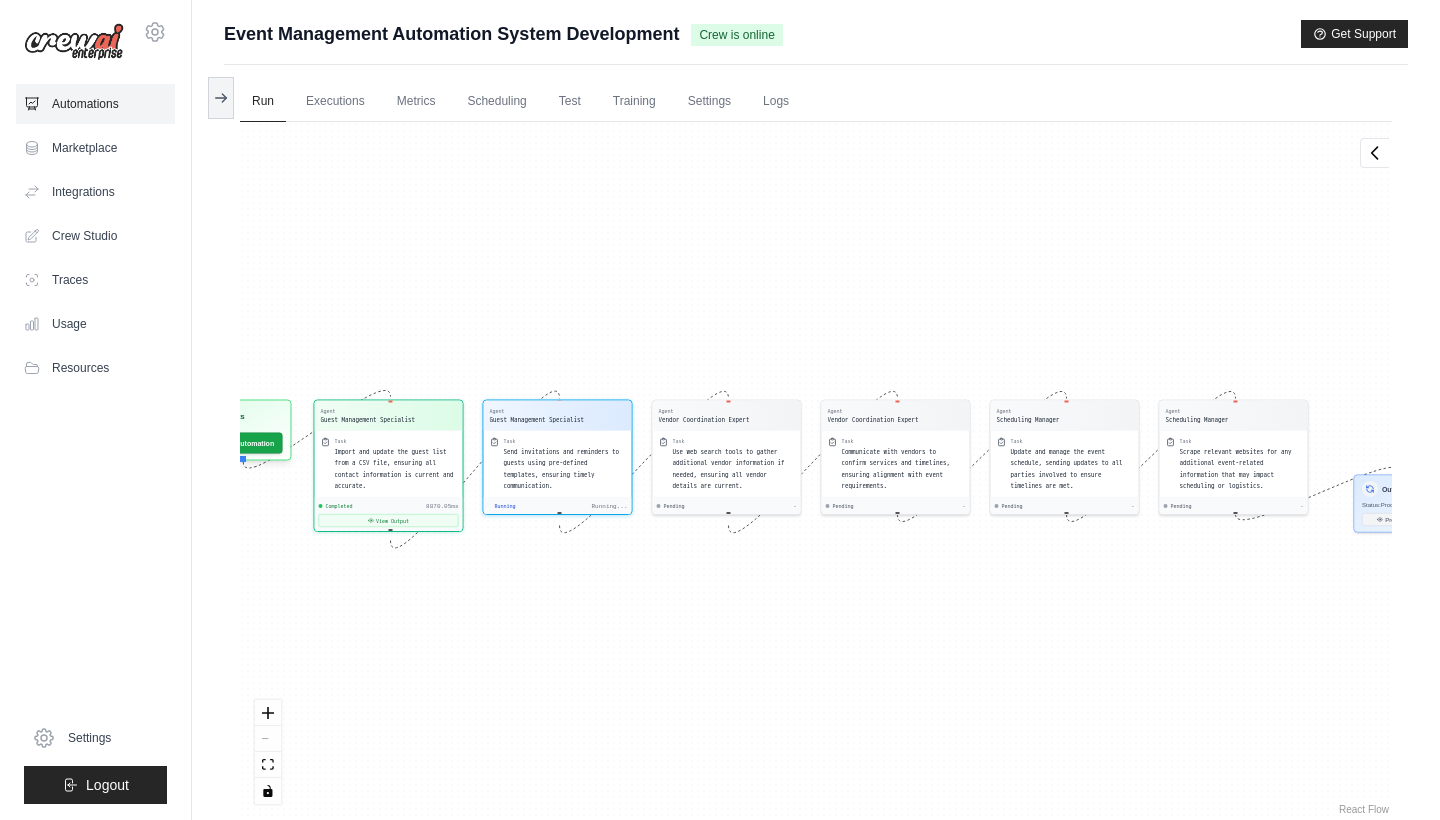 click on "Automations" at bounding box center (95, 104) 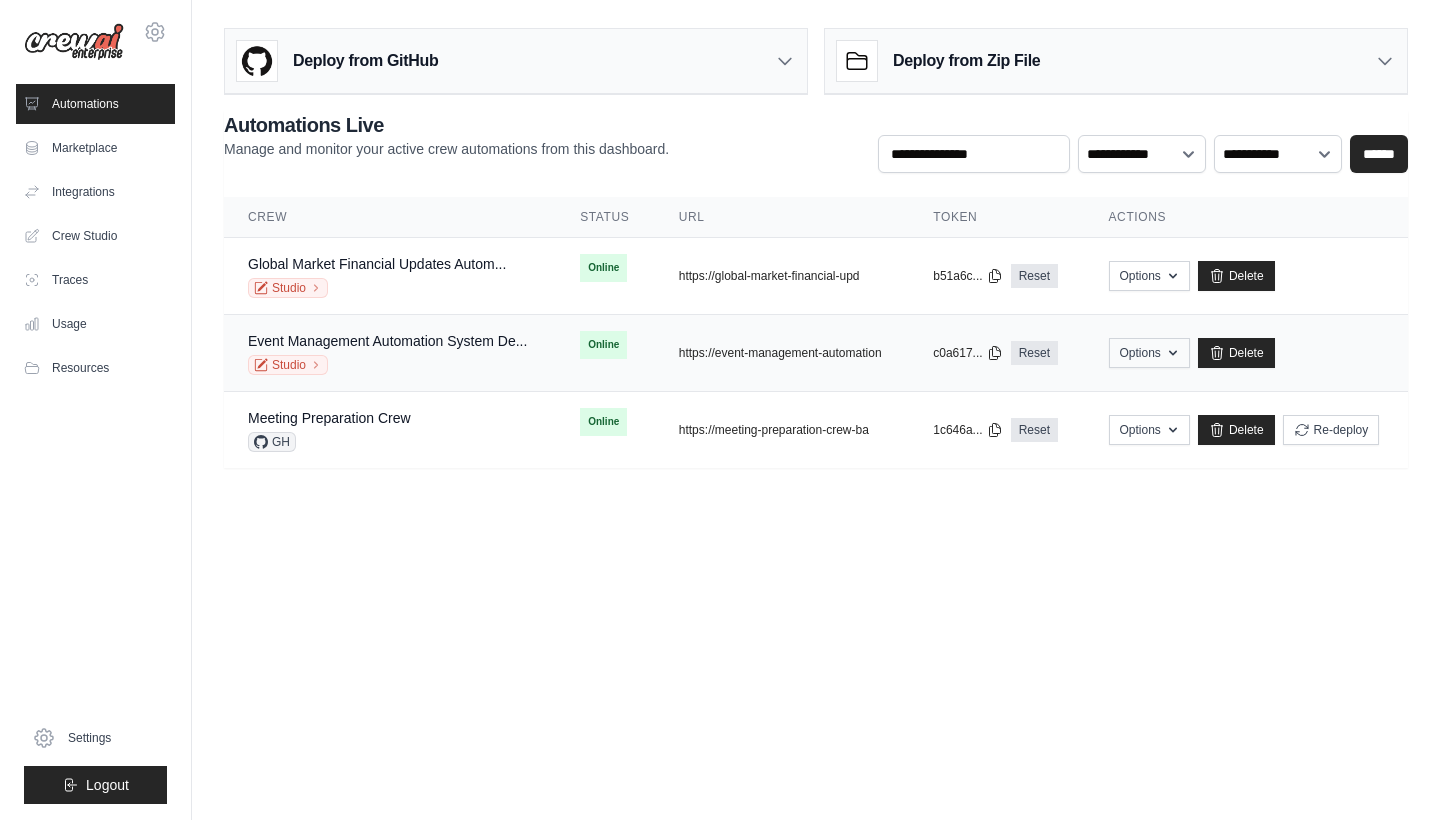 click on "Options" at bounding box center [1149, 353] 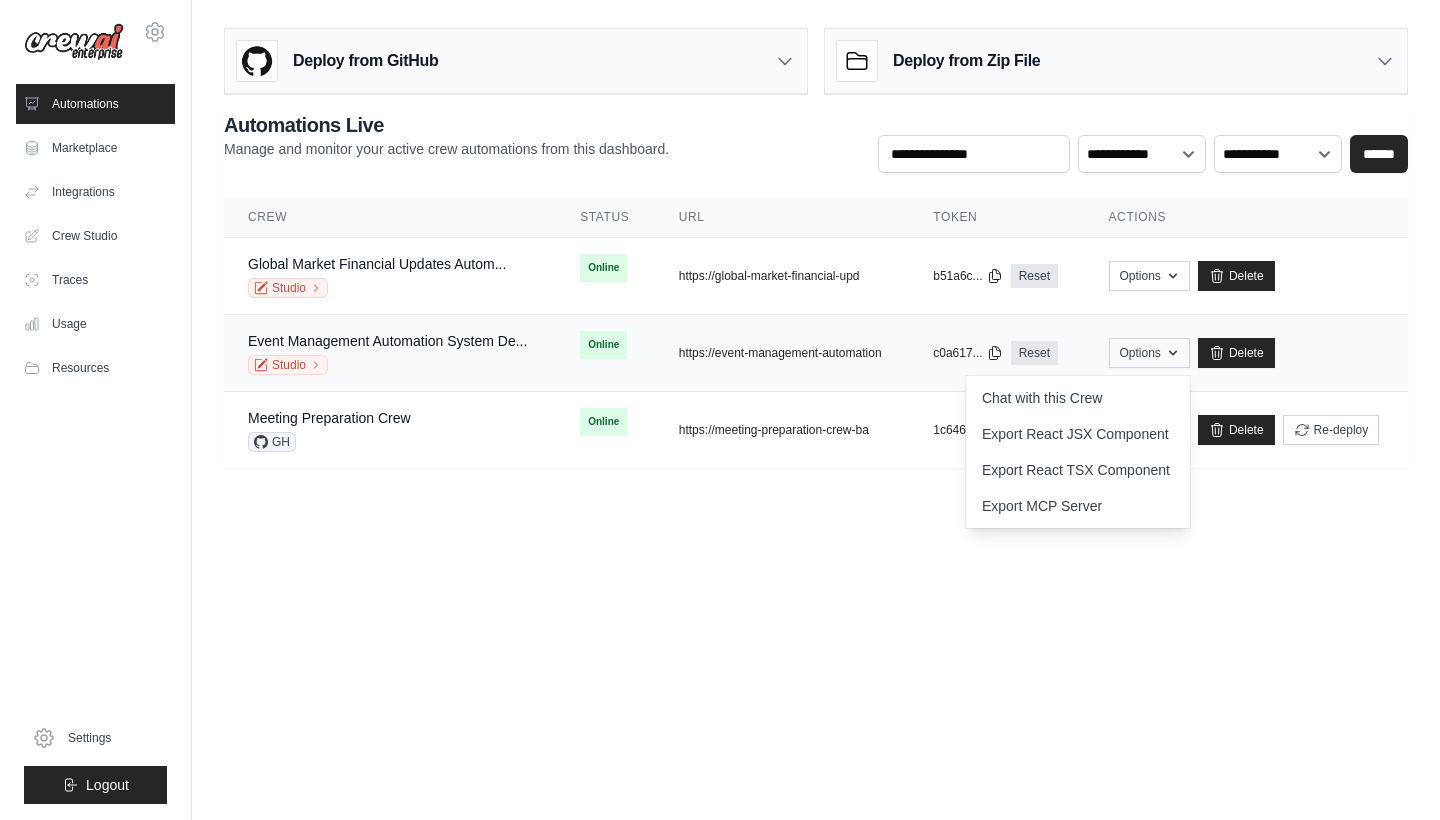 click on "Options" at bounding box center (1149, 353) 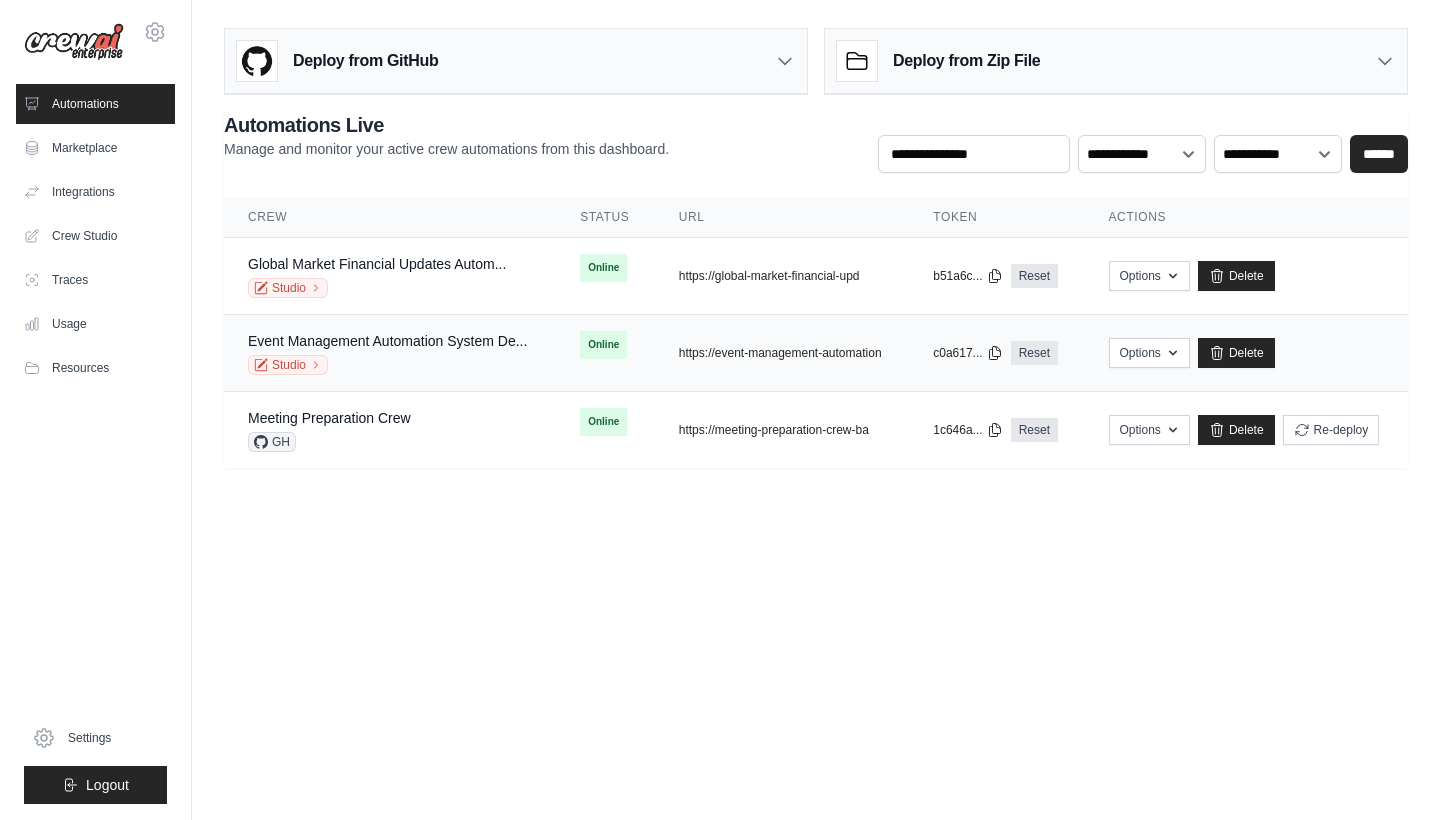 click on "Online" at bounding box center [603, 345] 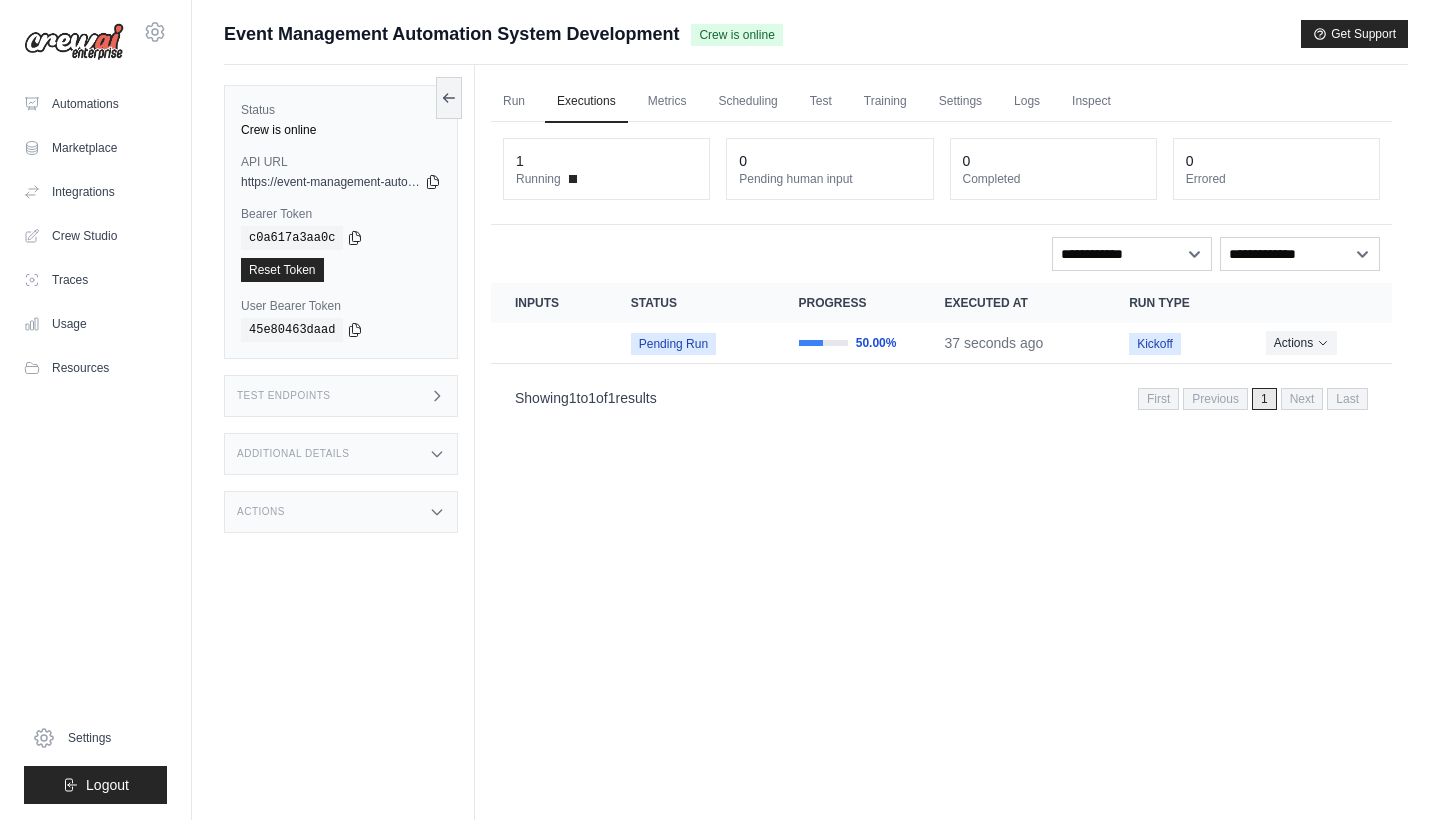 scroll, scrollTop: 0, scrollLeft: 0, axis: both 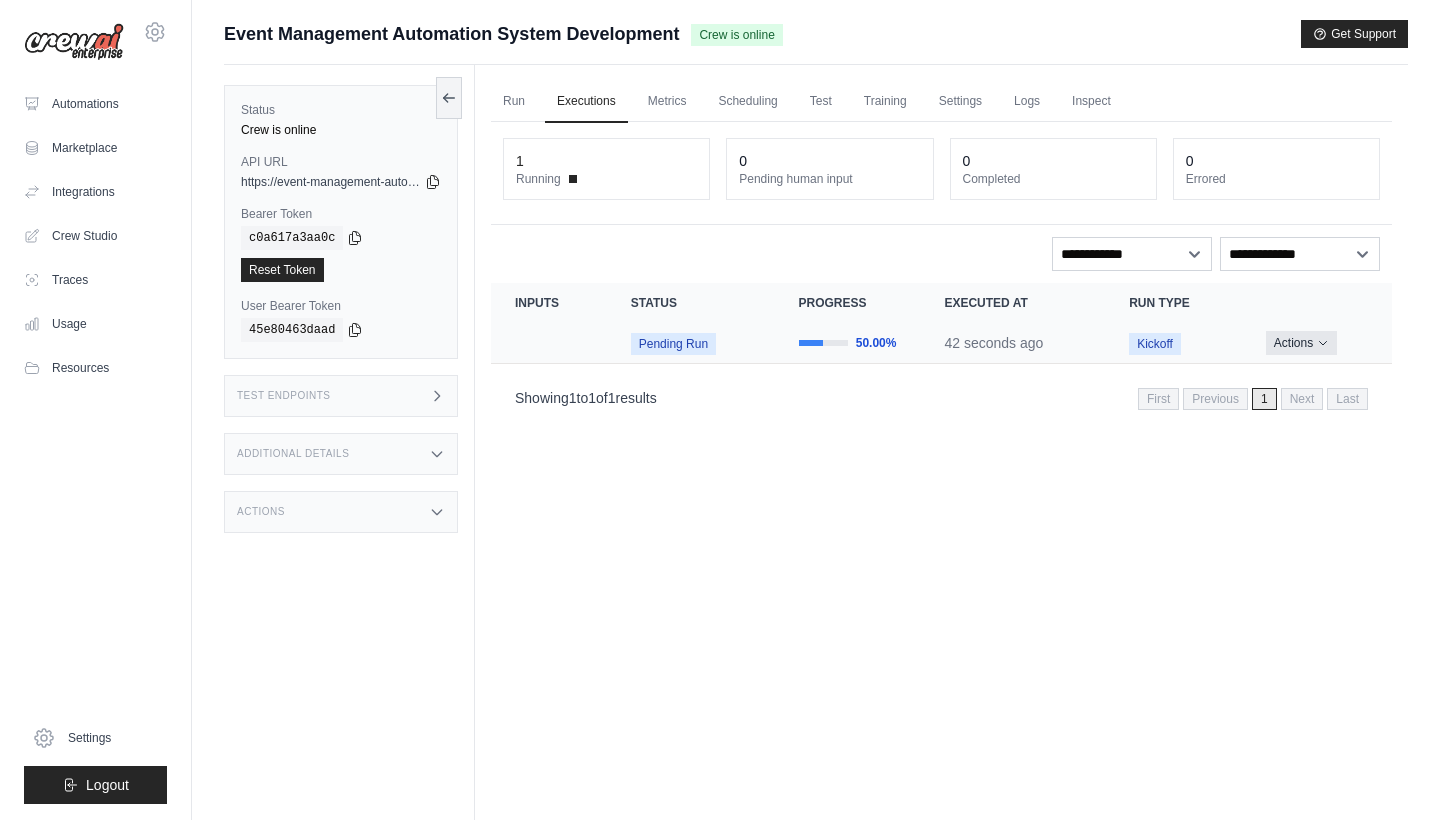 click on "Actions" at bounding box center [1301, 343] 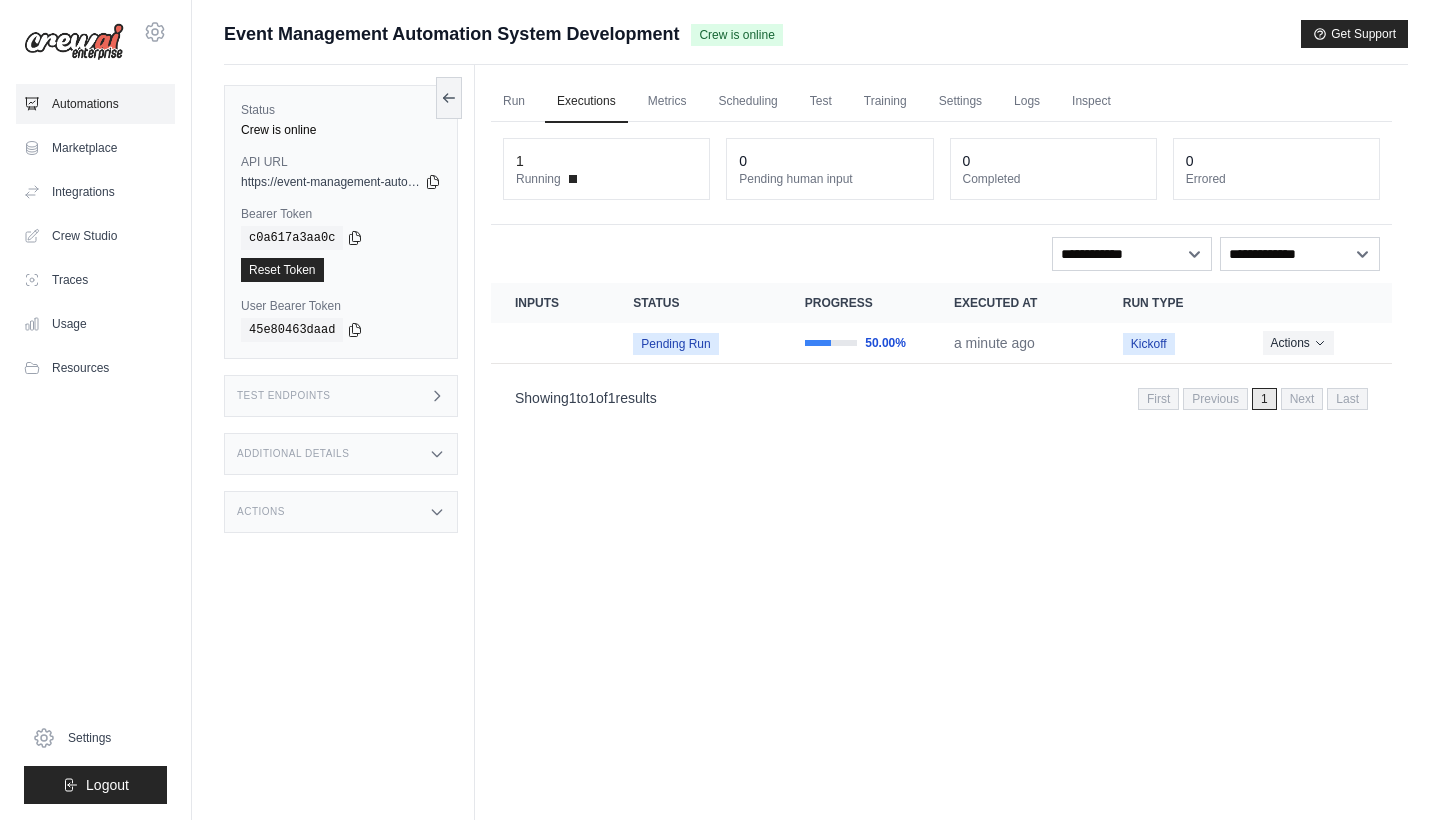 click on "Automations" at bounding box center [95, 104] 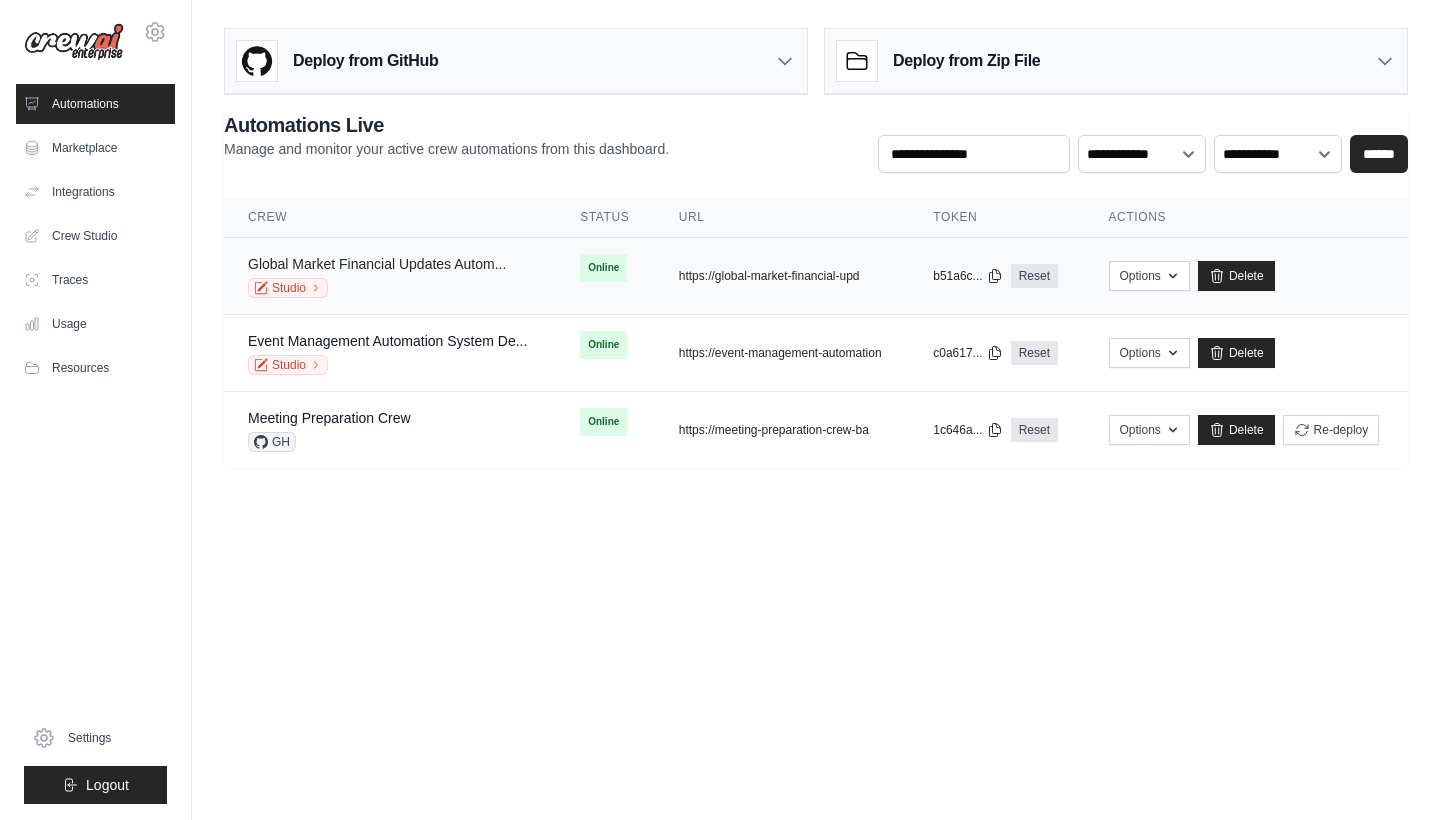 click on "Global Market Financial Updates Autom..." at bounding box center [377, 264] 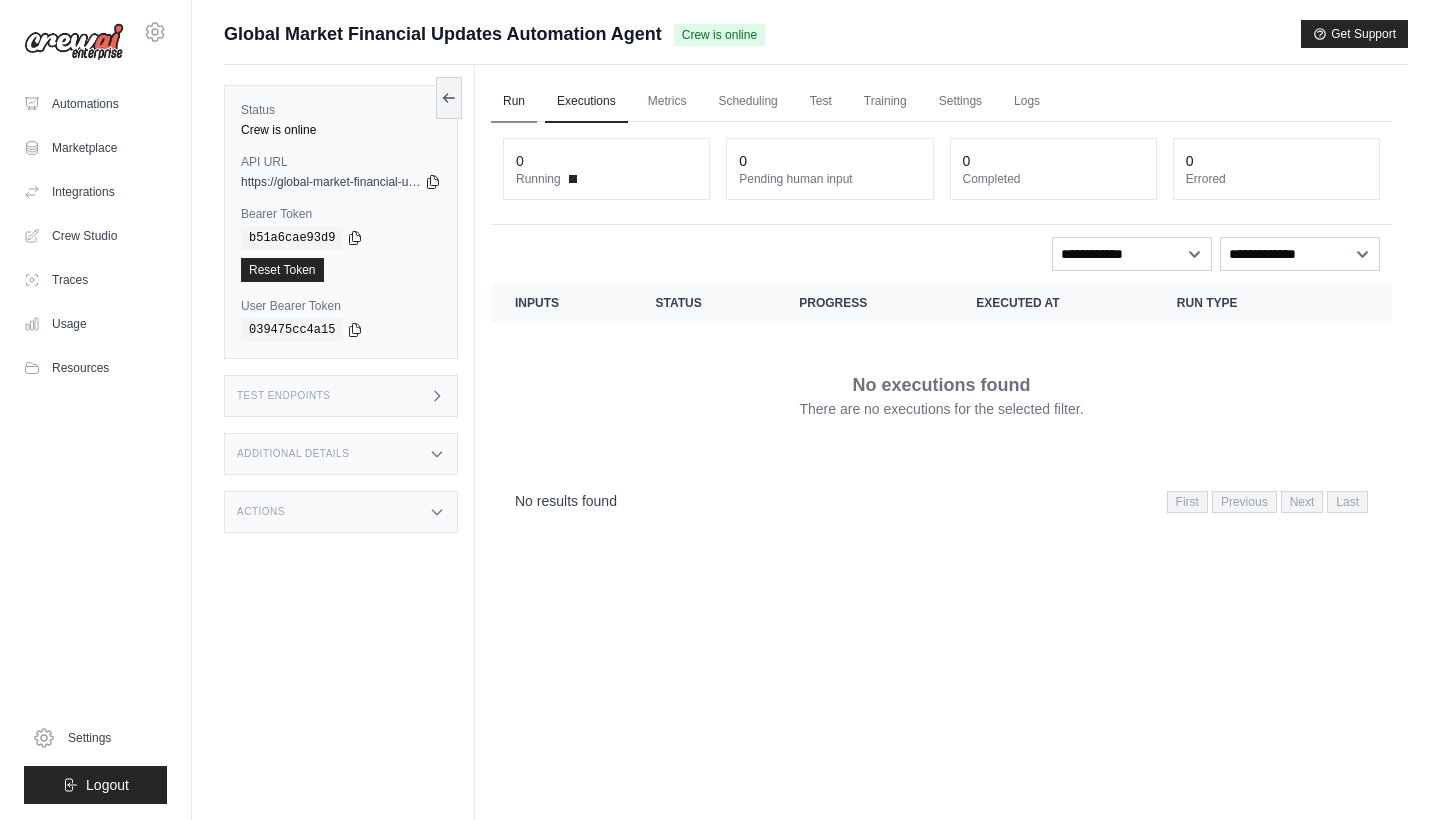 click on "Run" at bounding box center (514, 102) 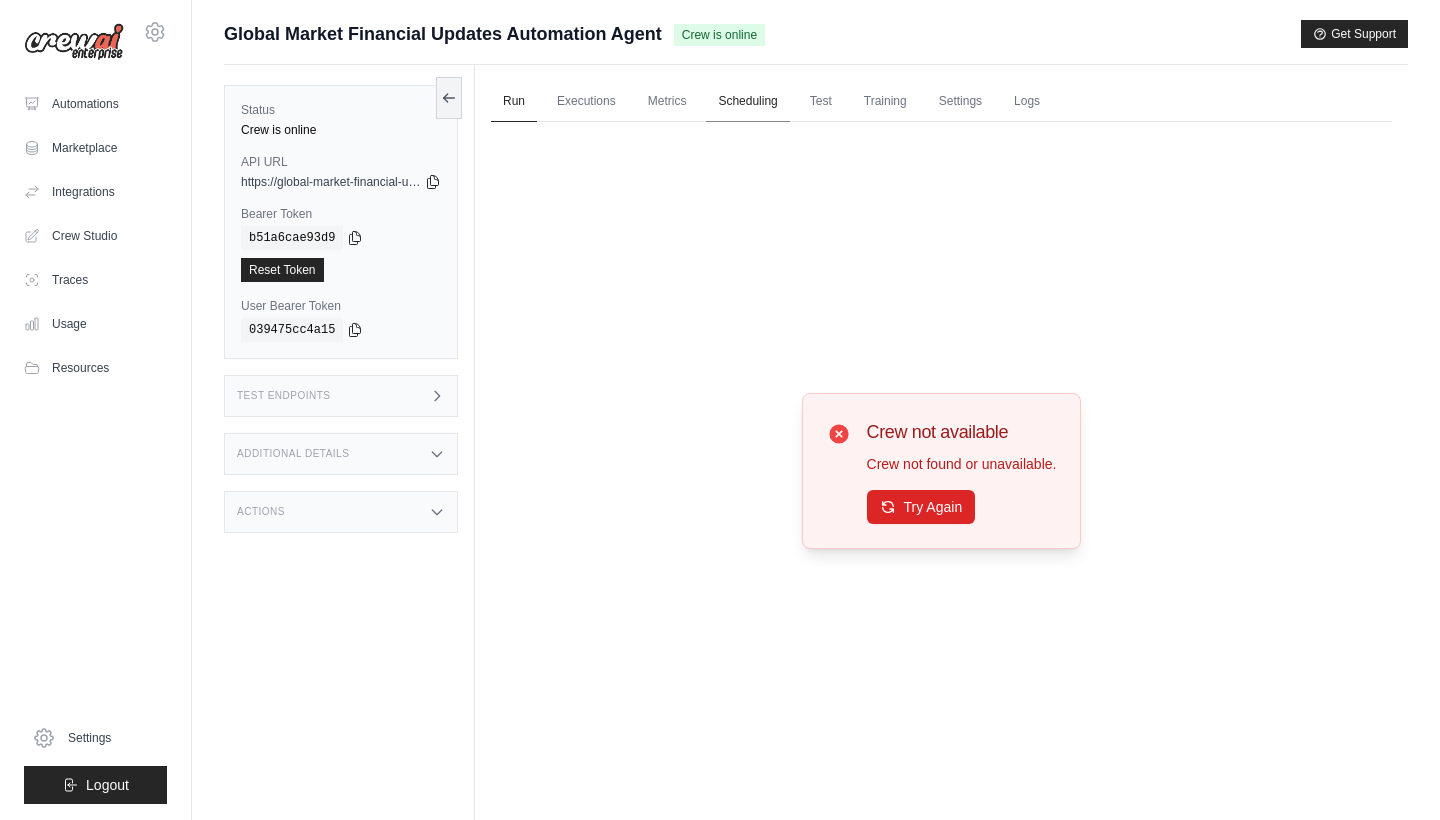click on "Scheduling" at bounding box center [747, 102] 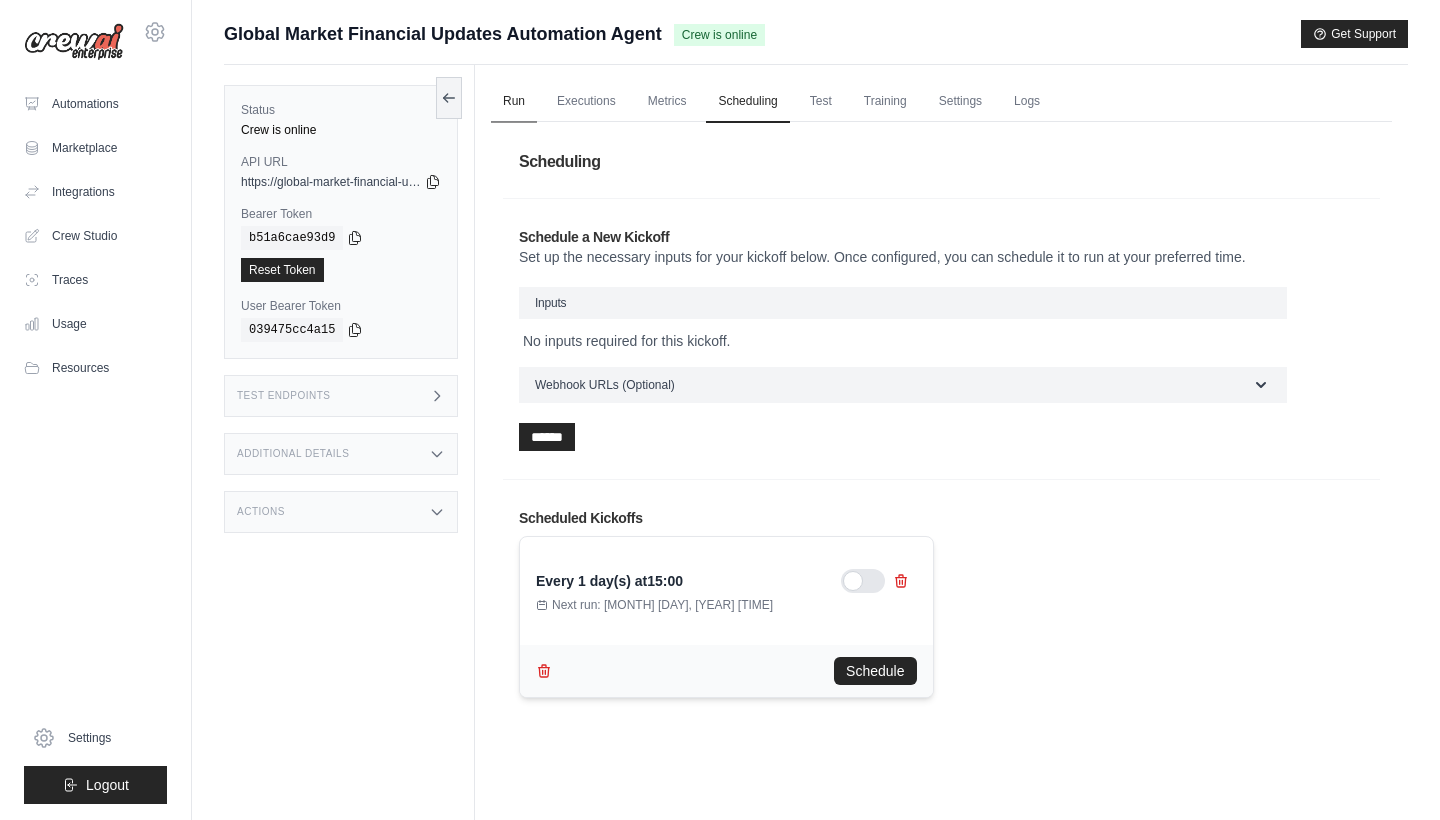 click on "Run" at bounding box center [514, 102] 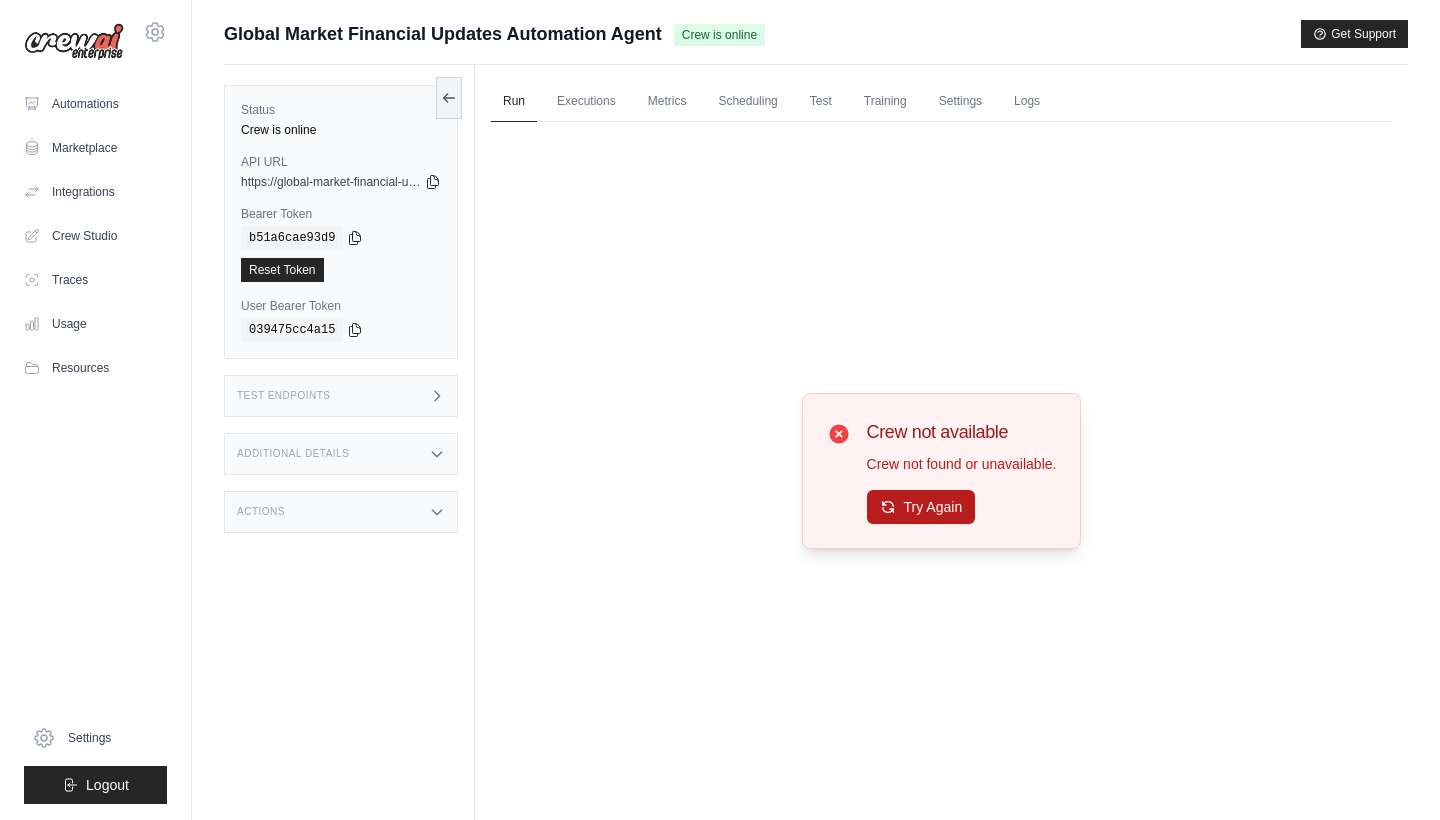 click on "Try Again" at bounding box center (921, 507) 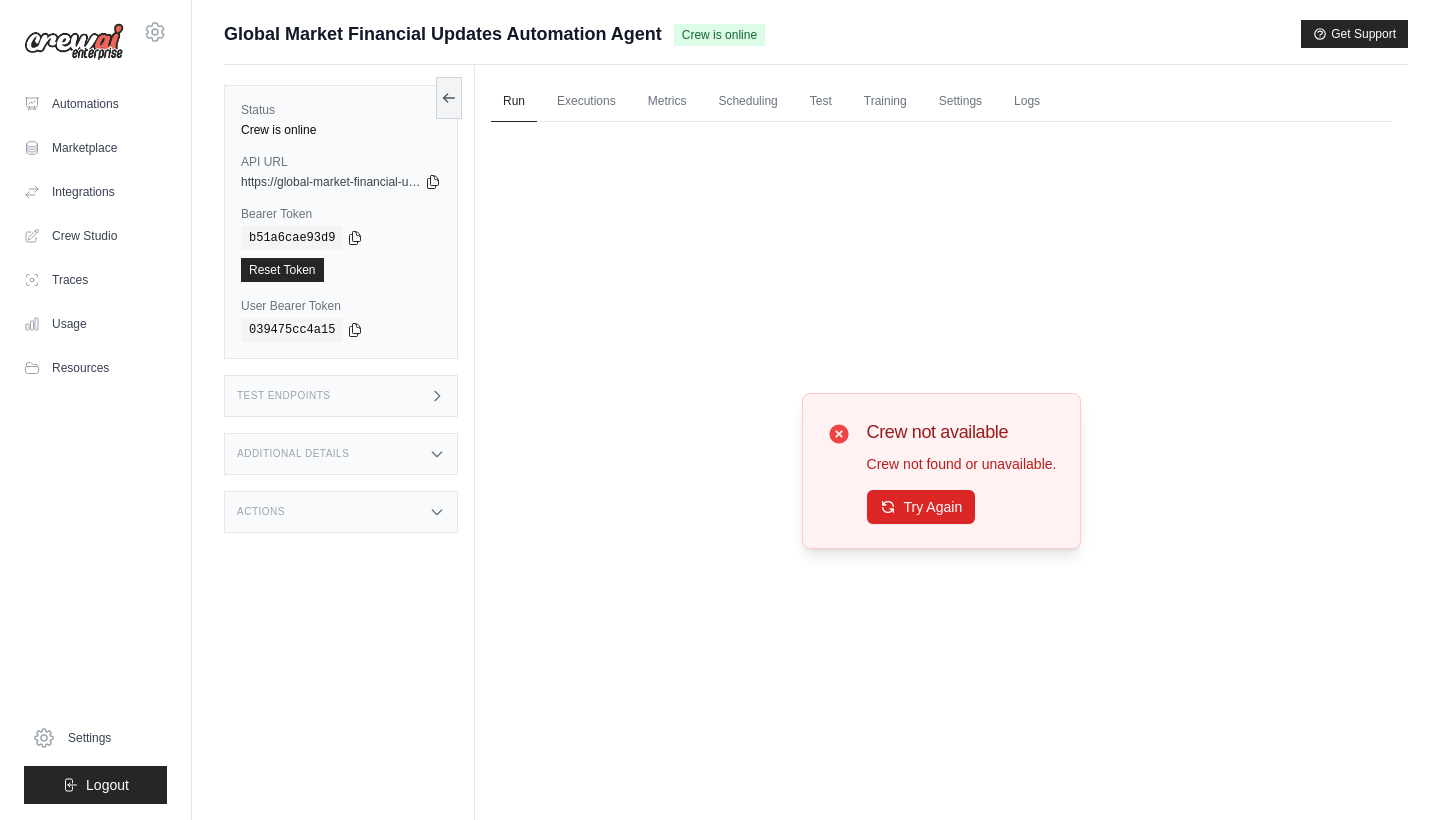 click on "Try Again" at bounding box center [921, 507] 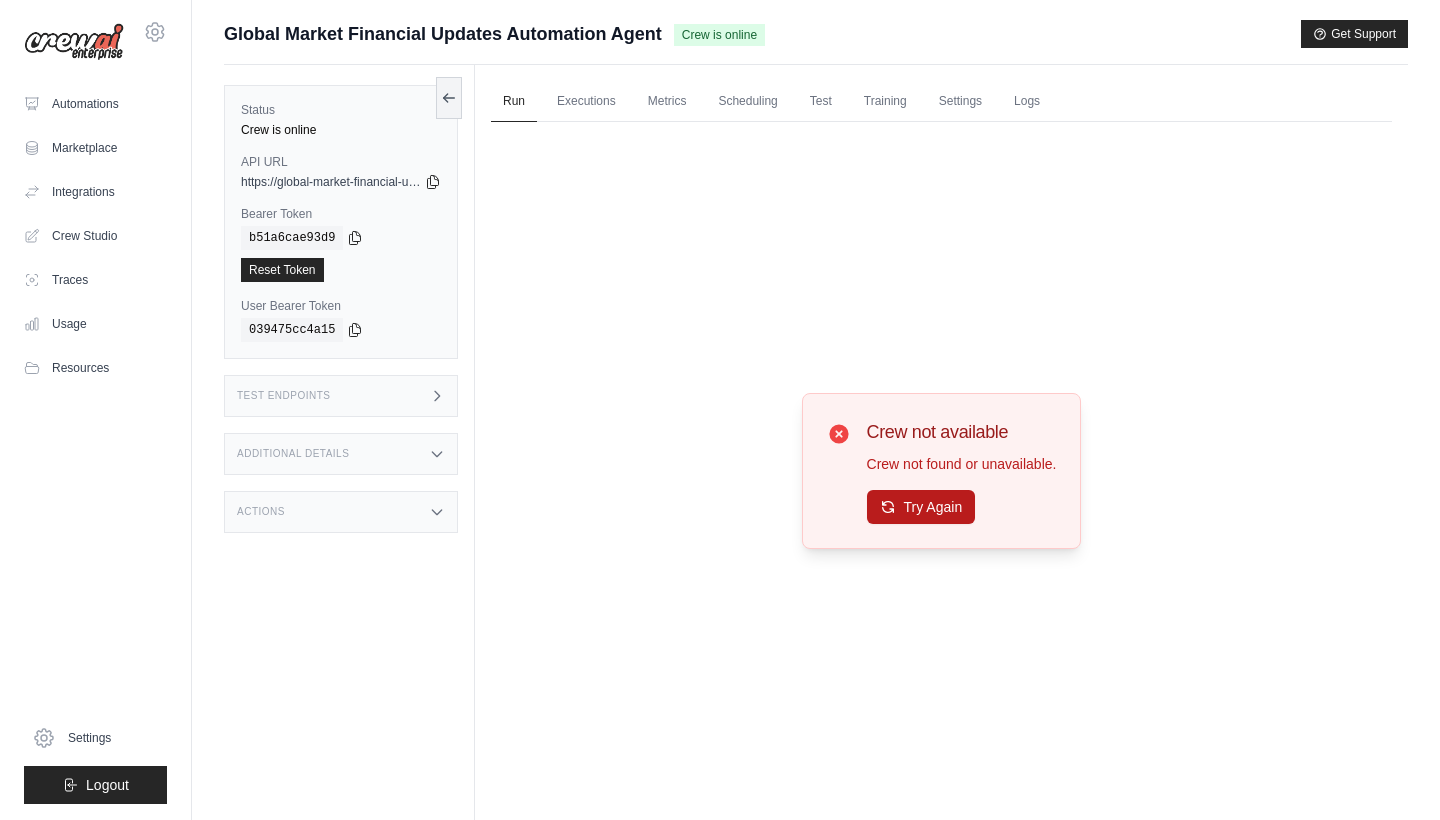 click on "Try Again" at bounding box center [921, 507] 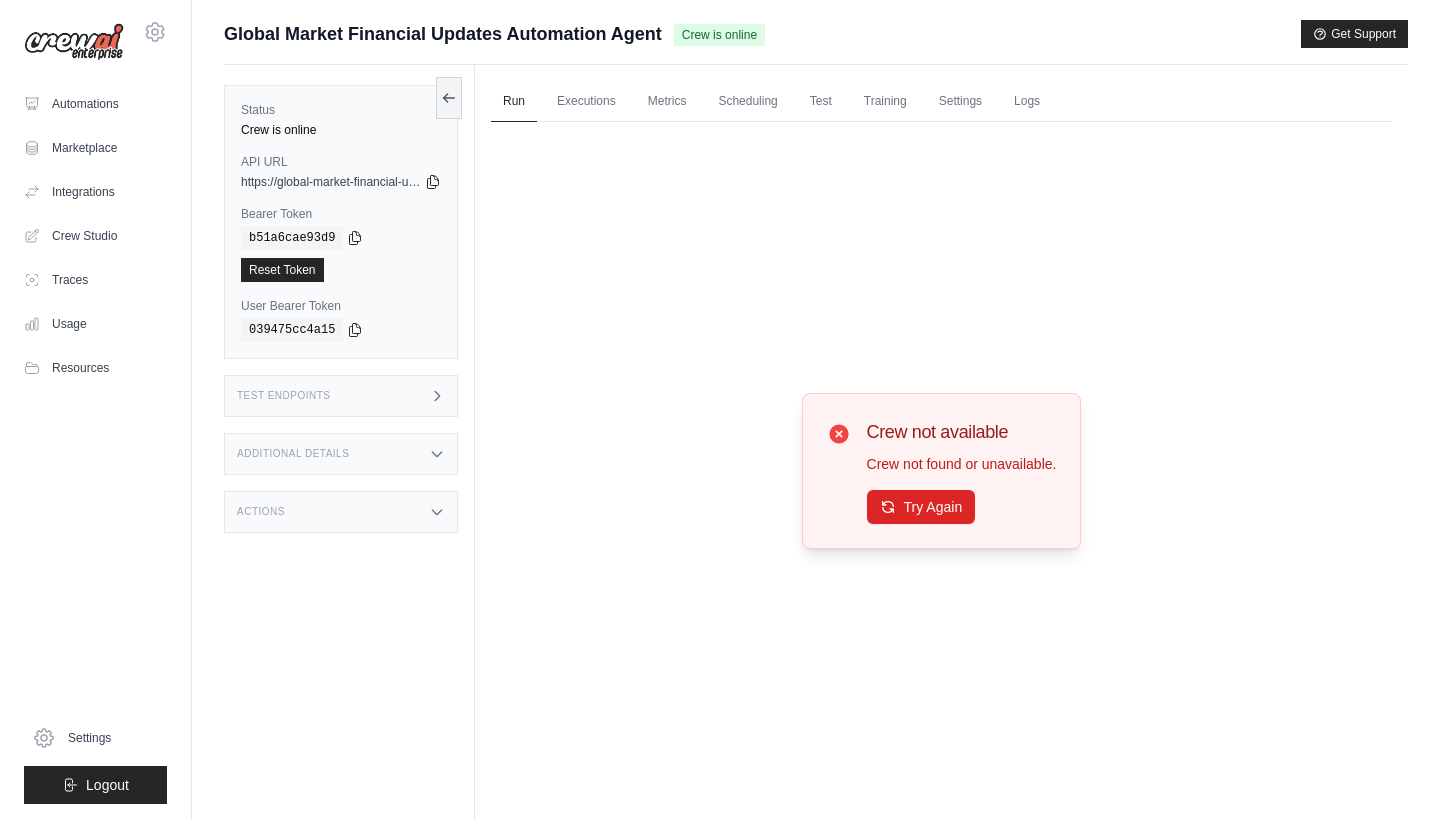 click on "Try Again" at bounding box center (921, 507) 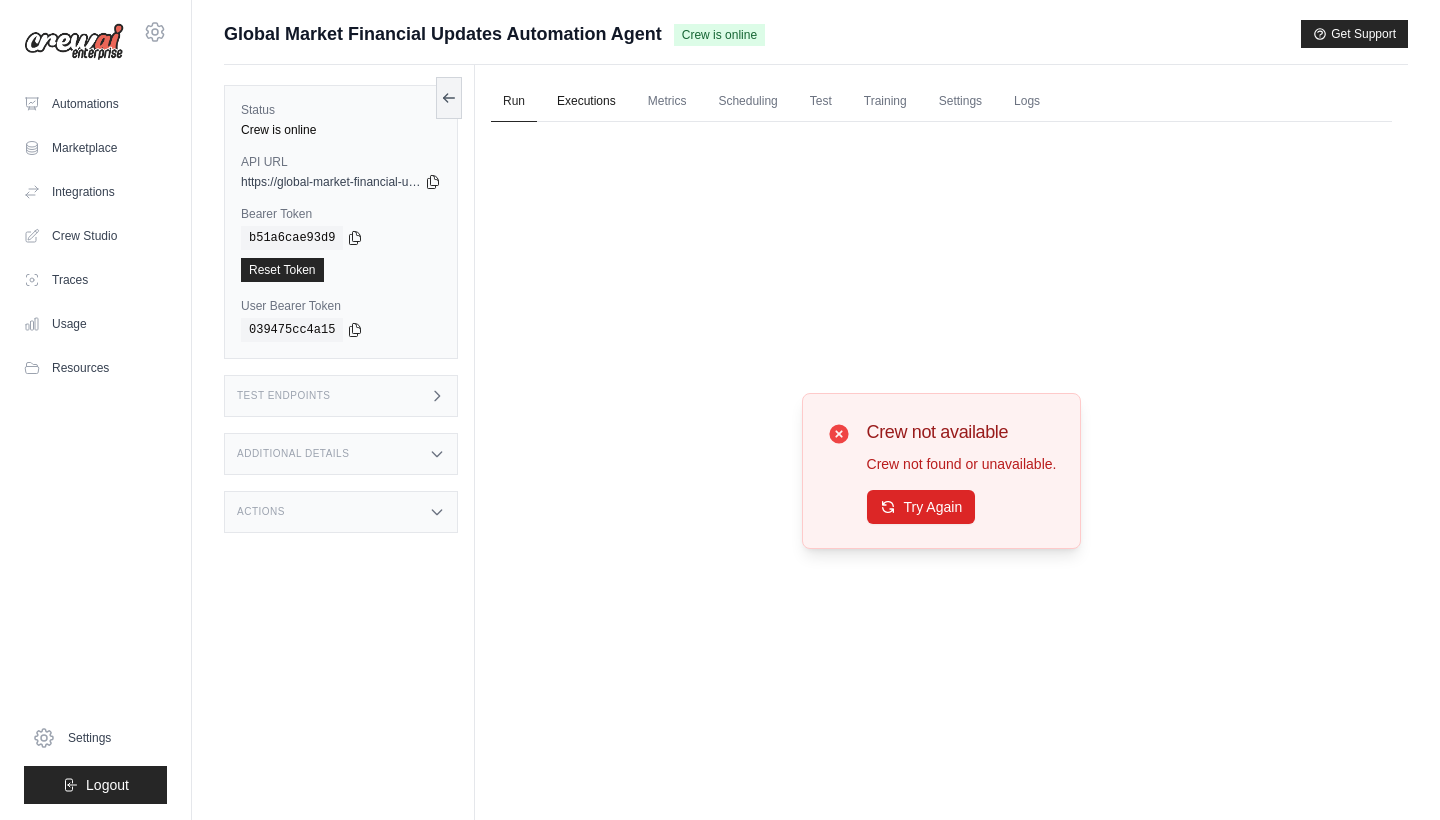 click on "Executions" at bounding box center (586, 102) 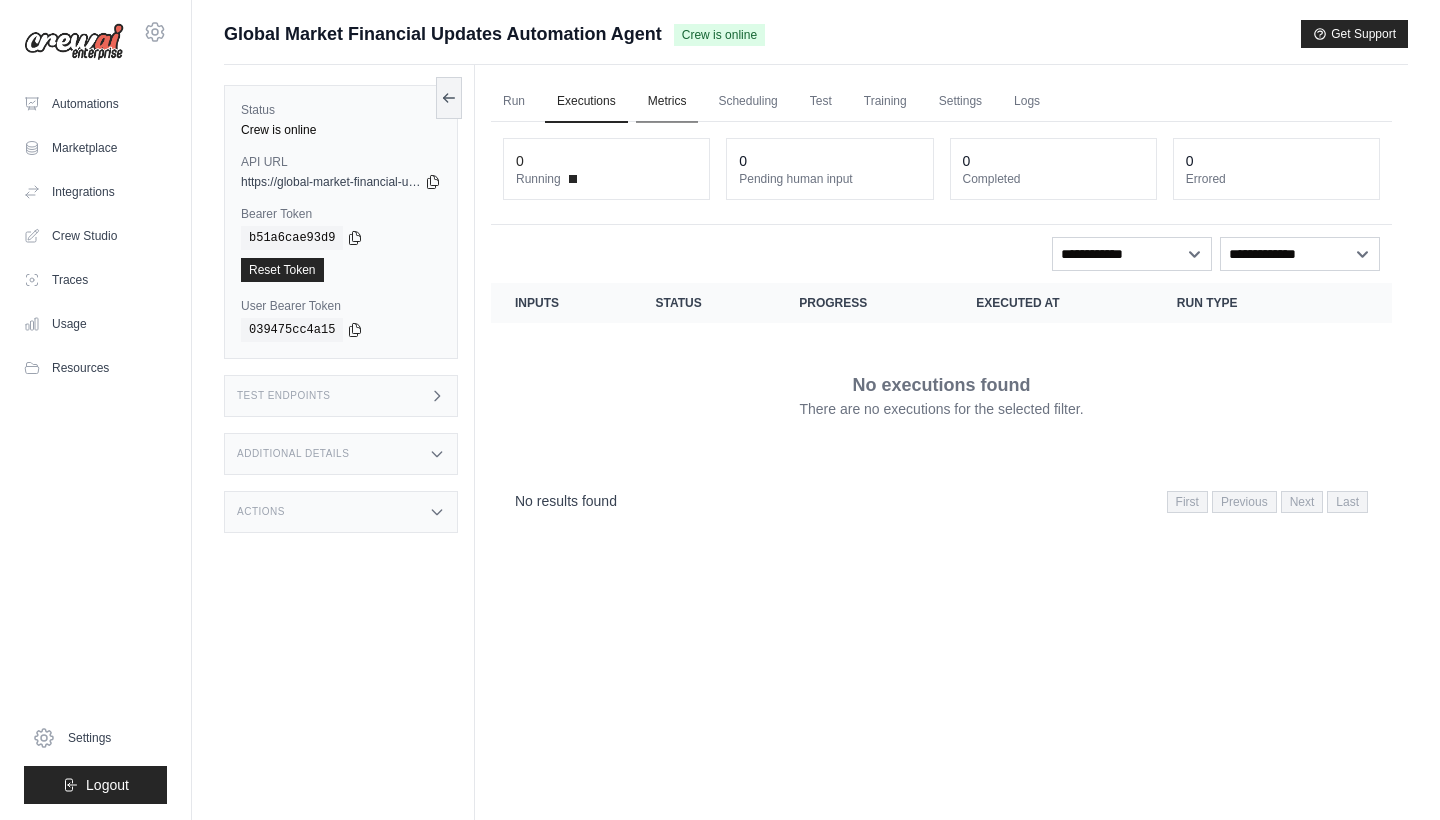 click on "Metrics" at bounding box center [667, 102] 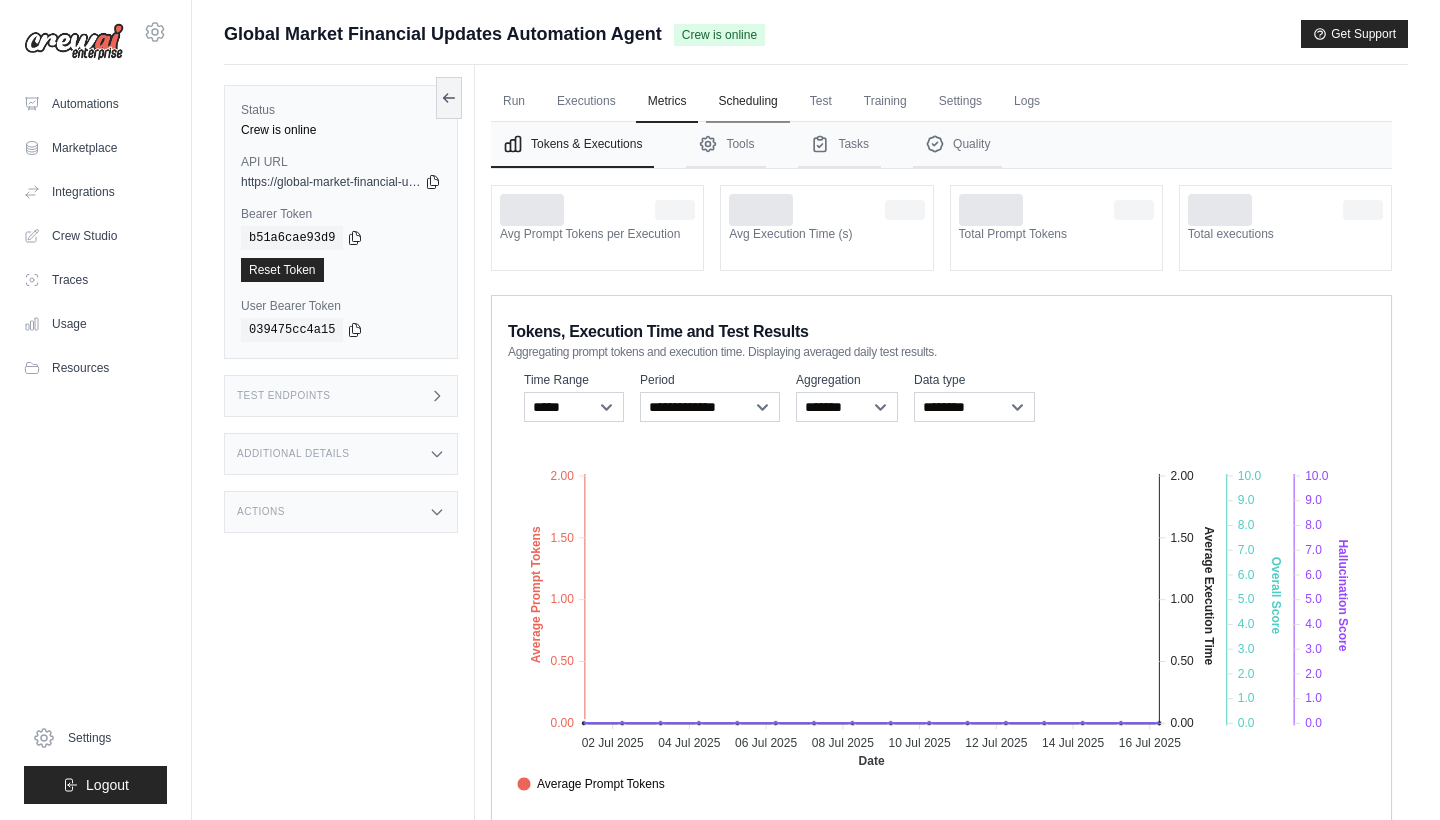 click on "Scheduling" at bounding box center (747, 102) 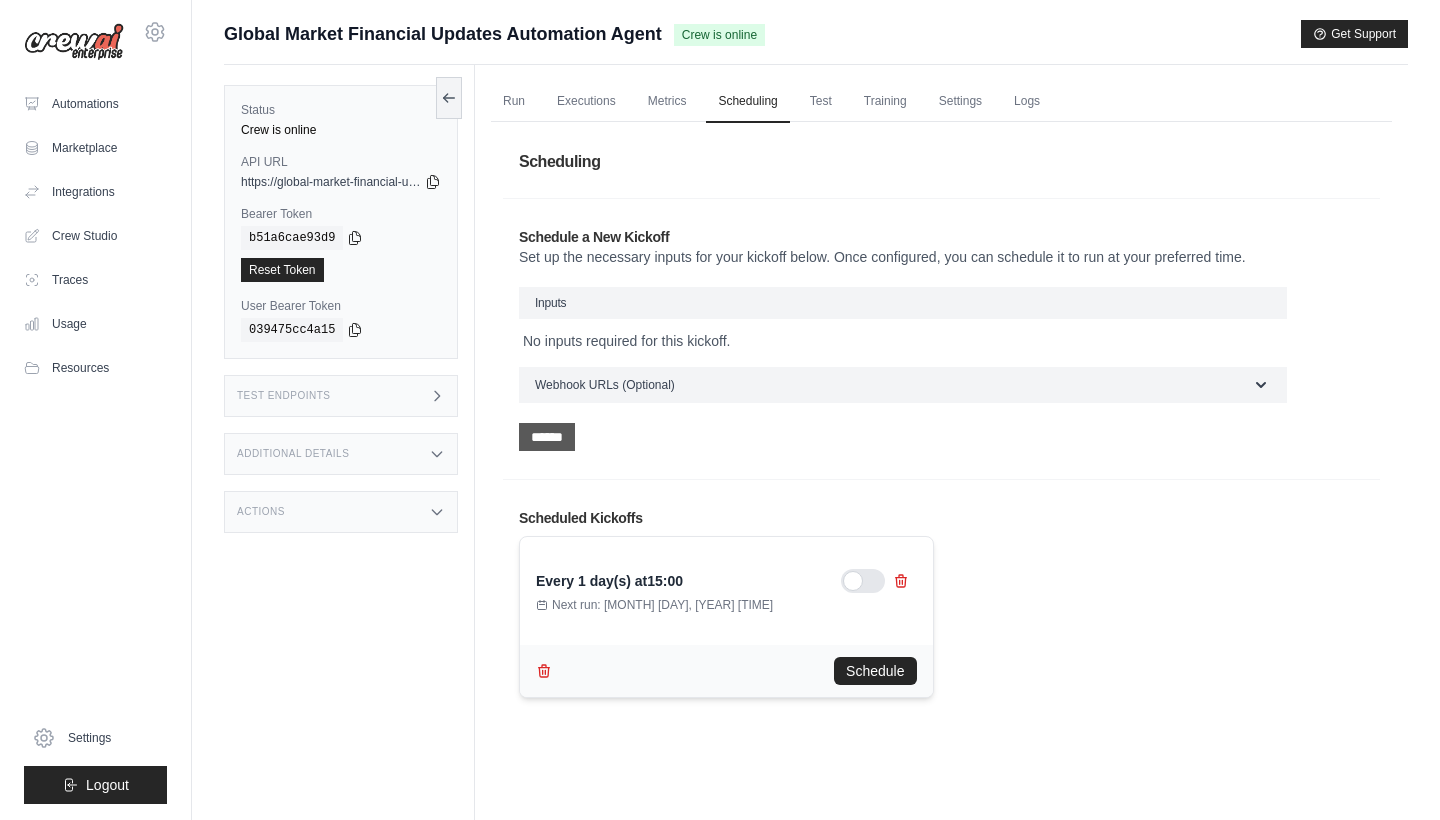 click on "******" at bounding box center [547, 437] 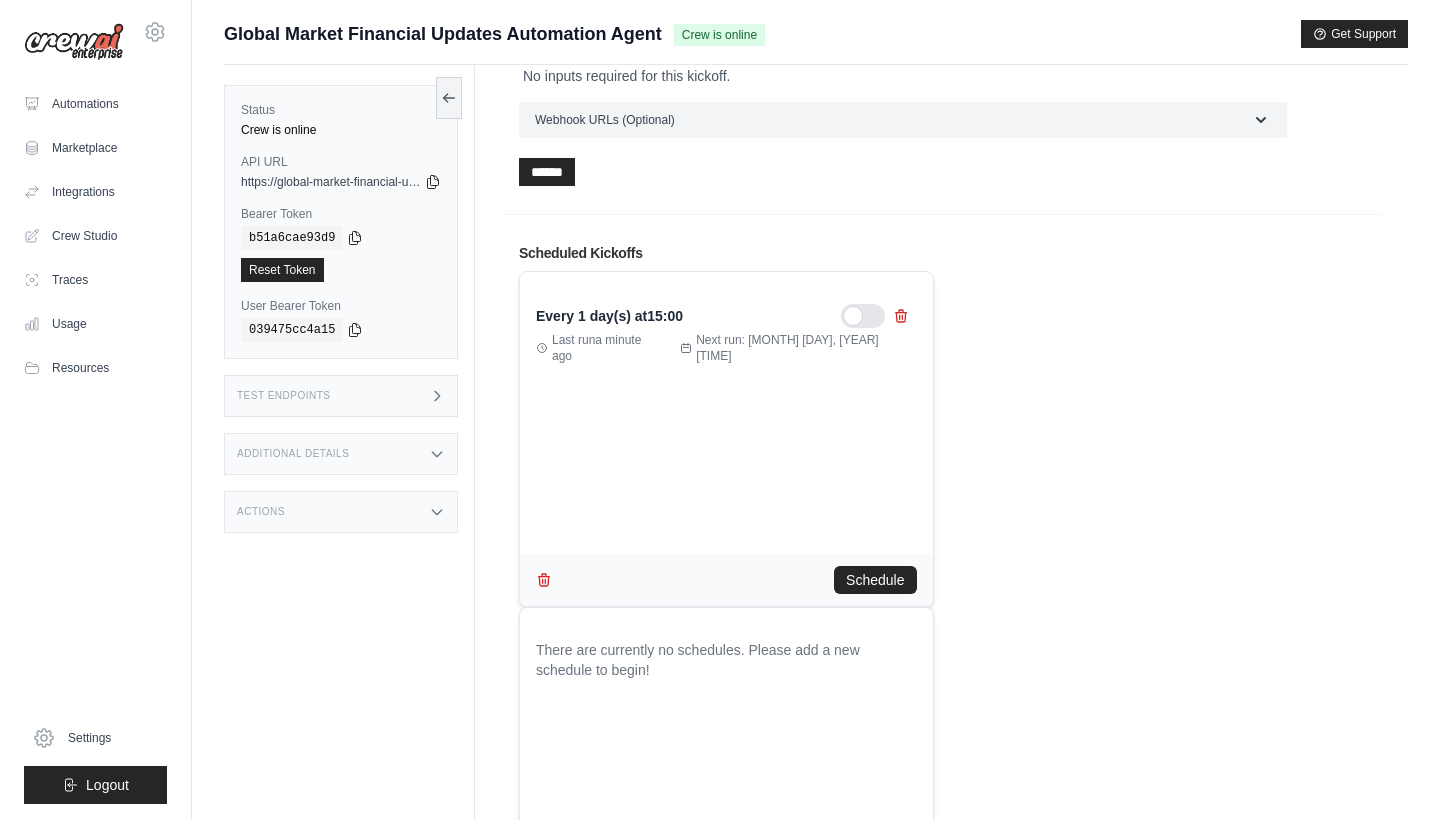 scroll, scrollTop: 264, scrollLeft: 0, axis: vertical 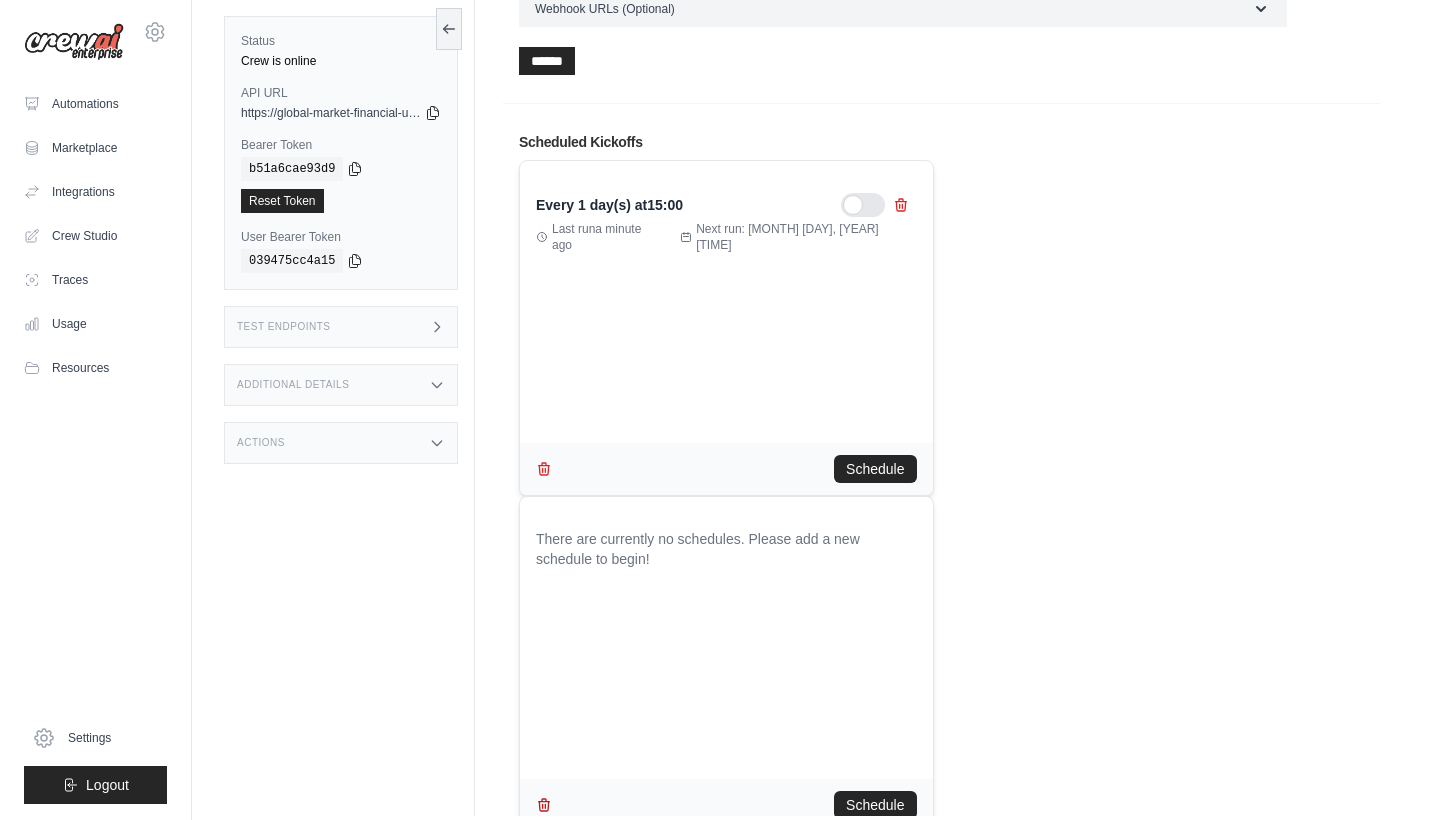 click 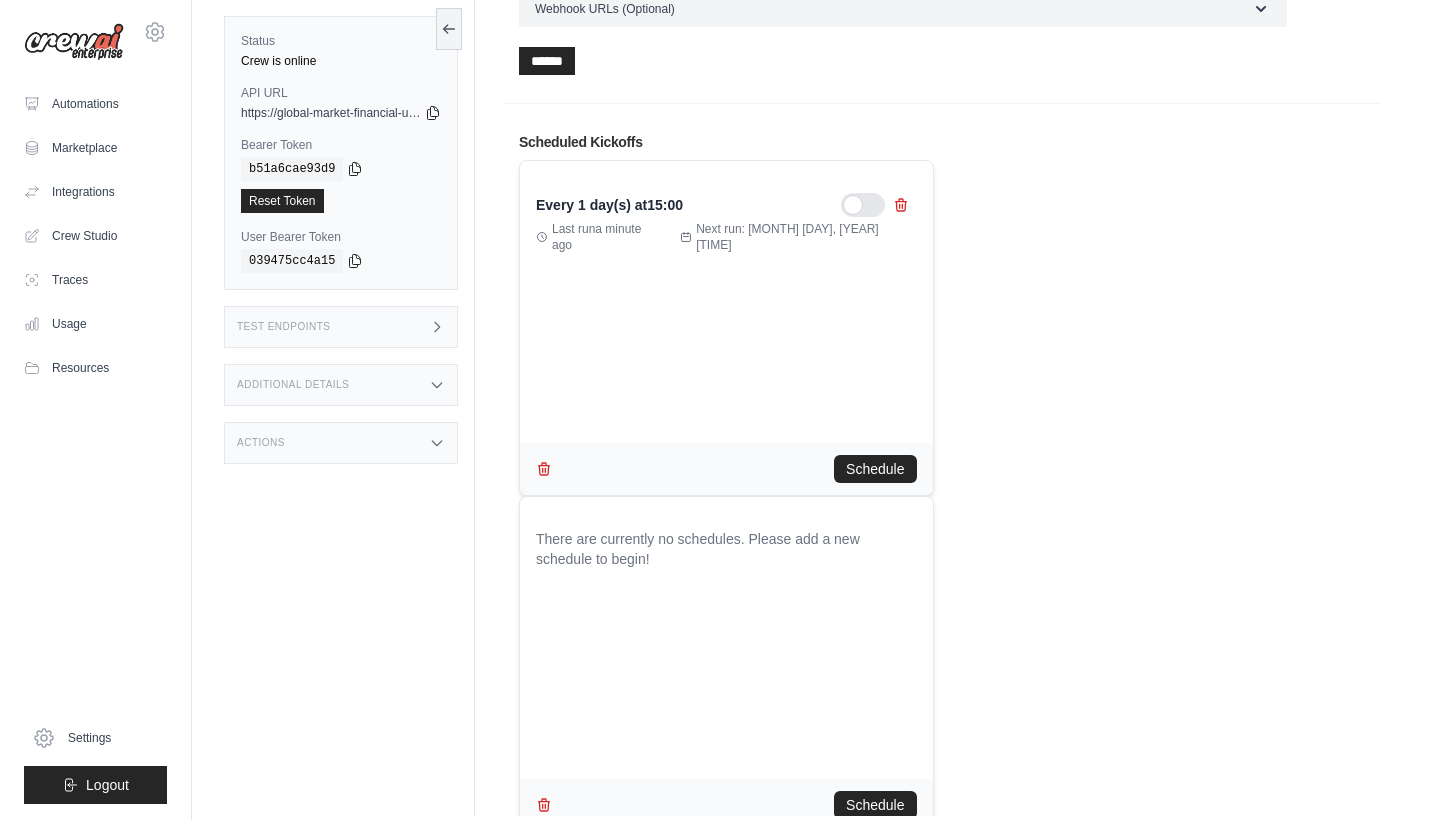 scroll, scrollTop: 0, scrollLeft: 0, axis: both 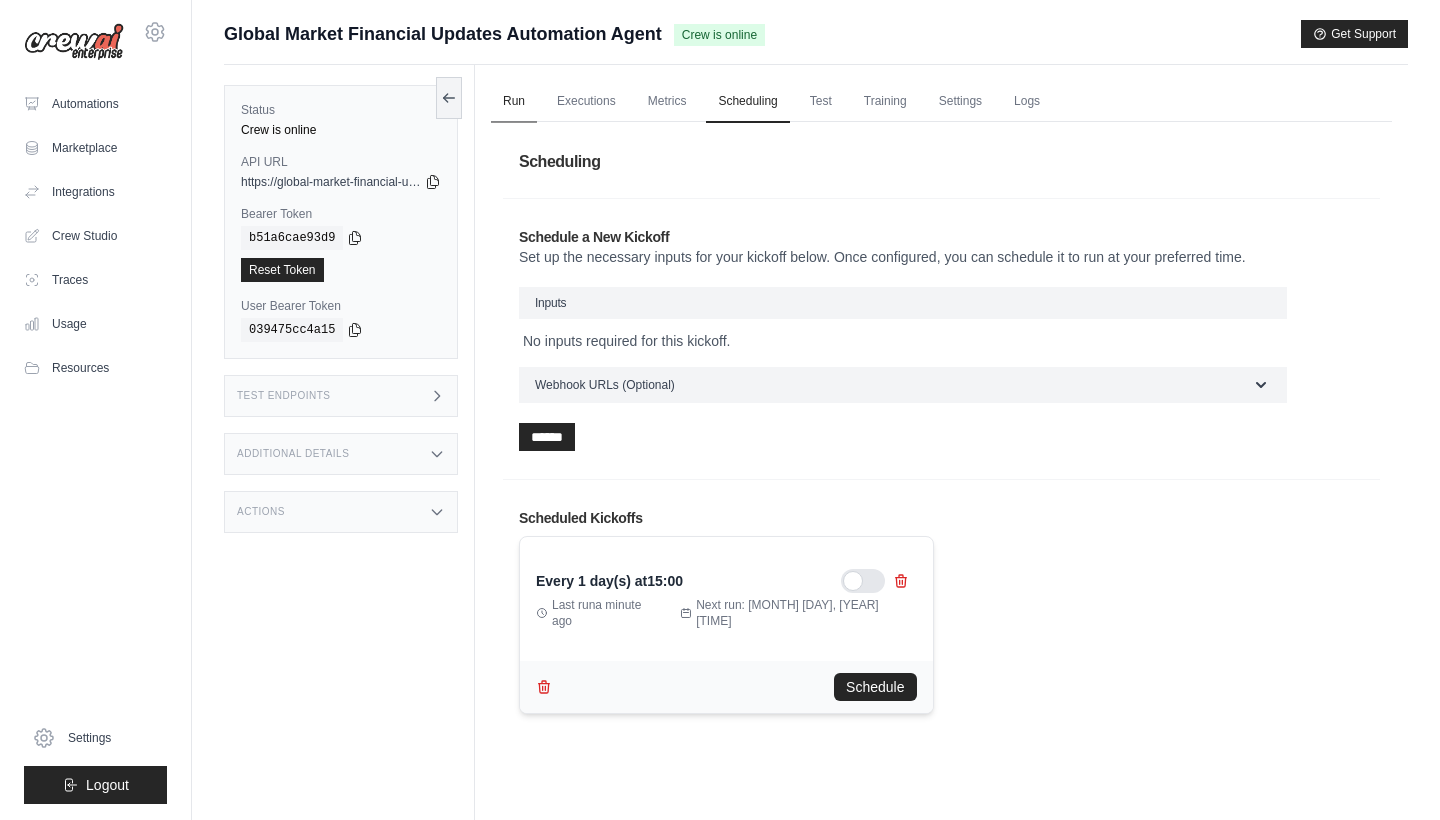 click on "Run" at bounding box center [514, 102] 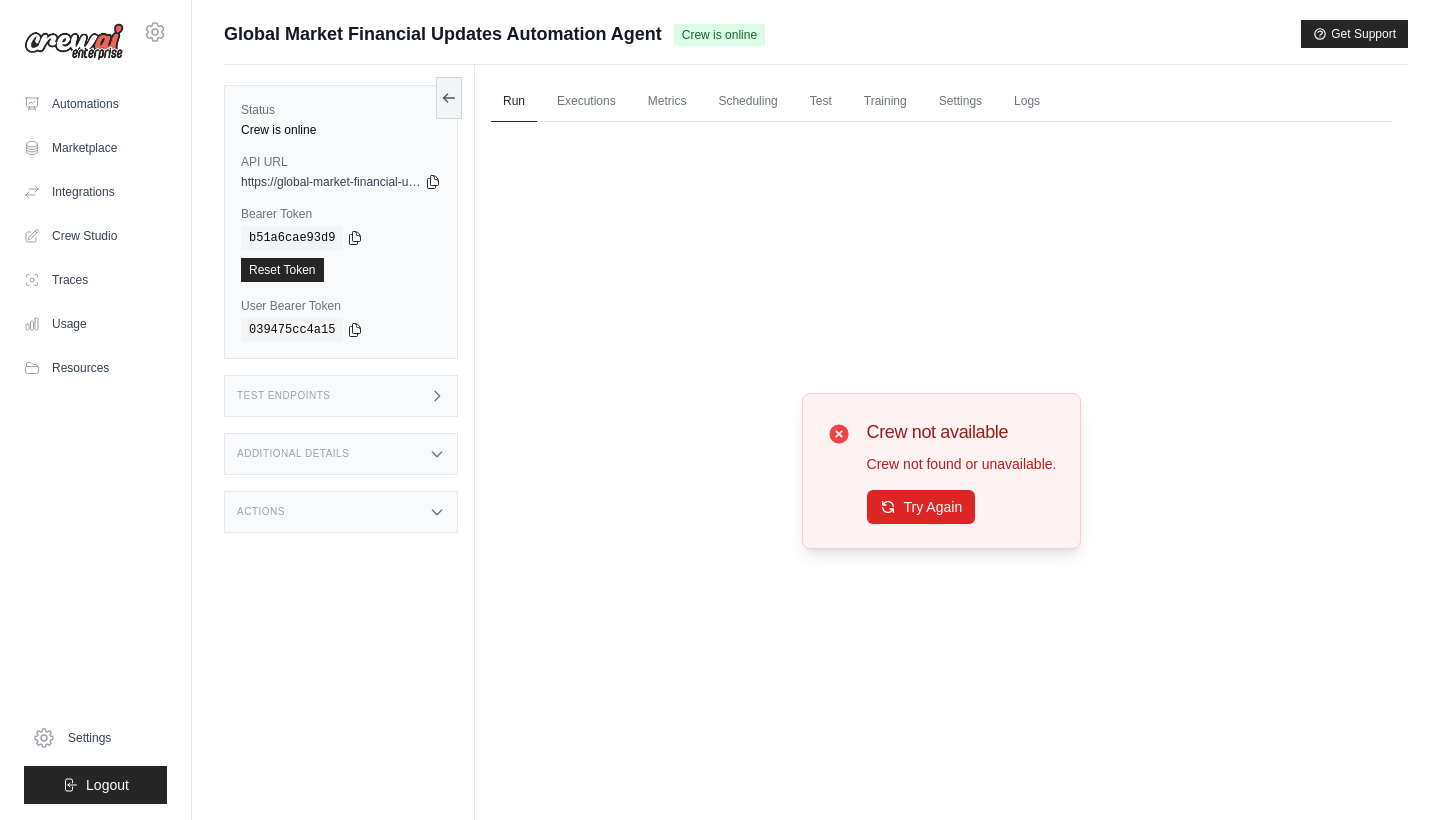 click 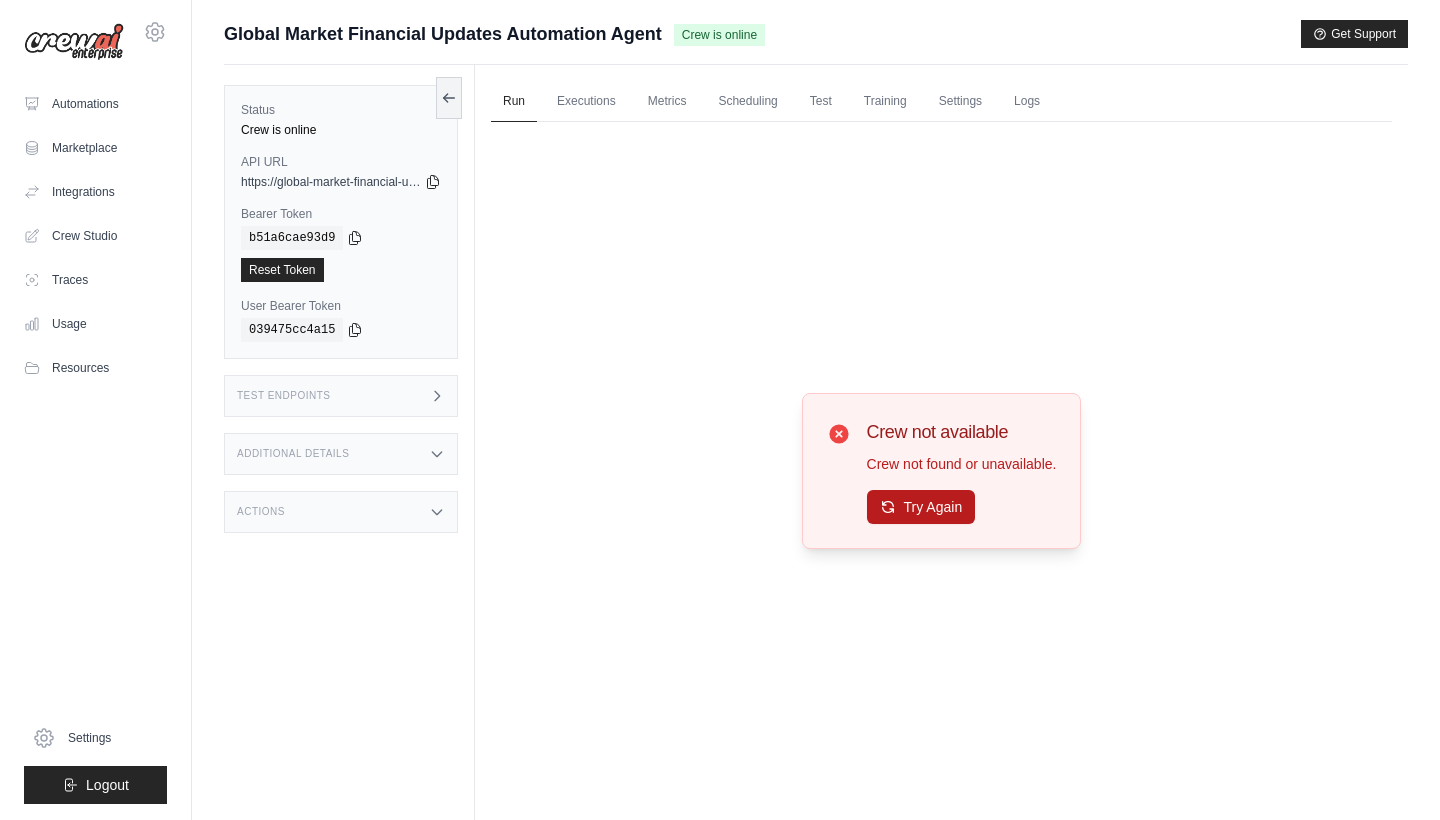 click on "Try Again" at bounding box center (921, 507) 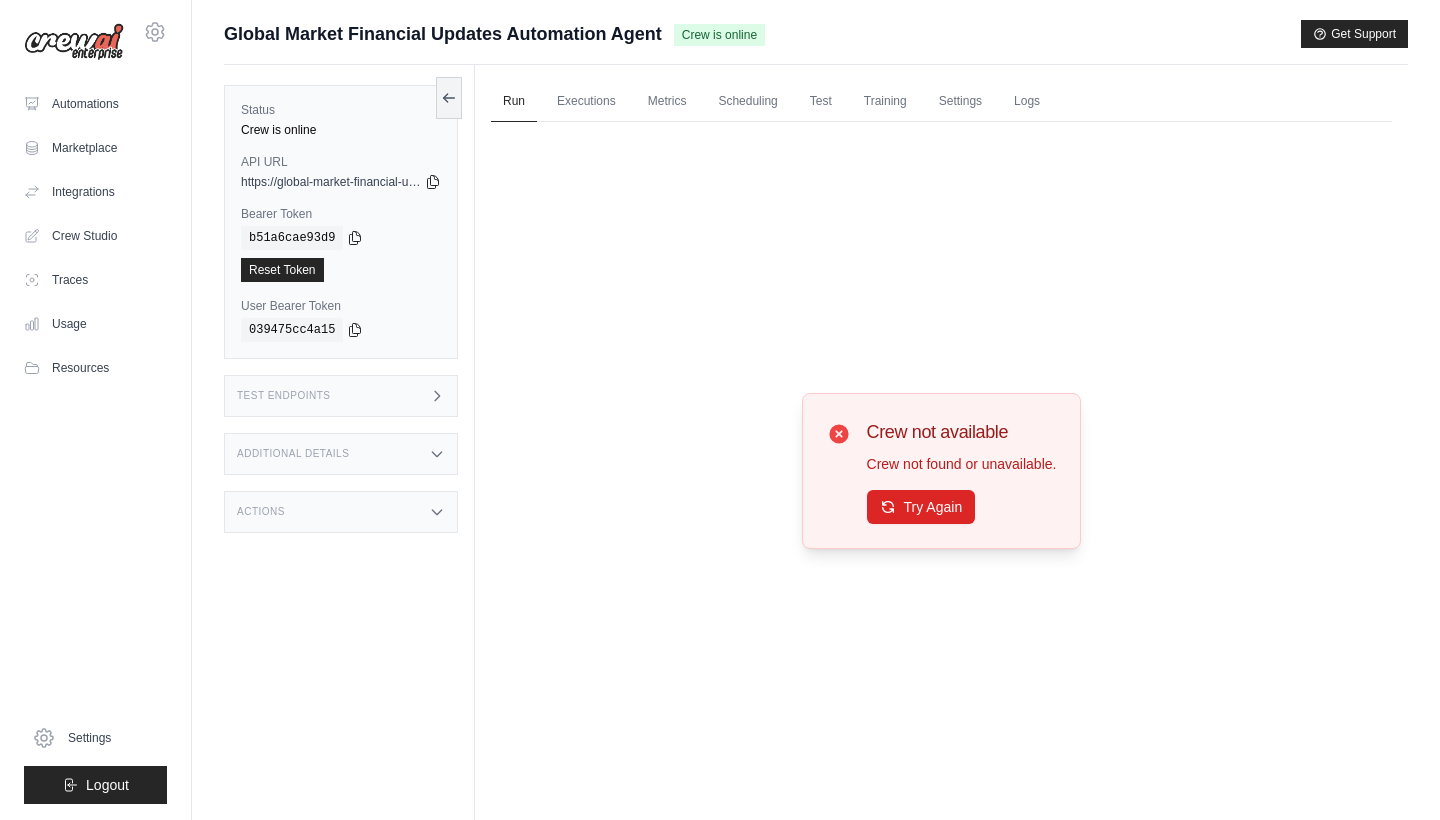 click on "Try Again" at bounding box center [921, 507] 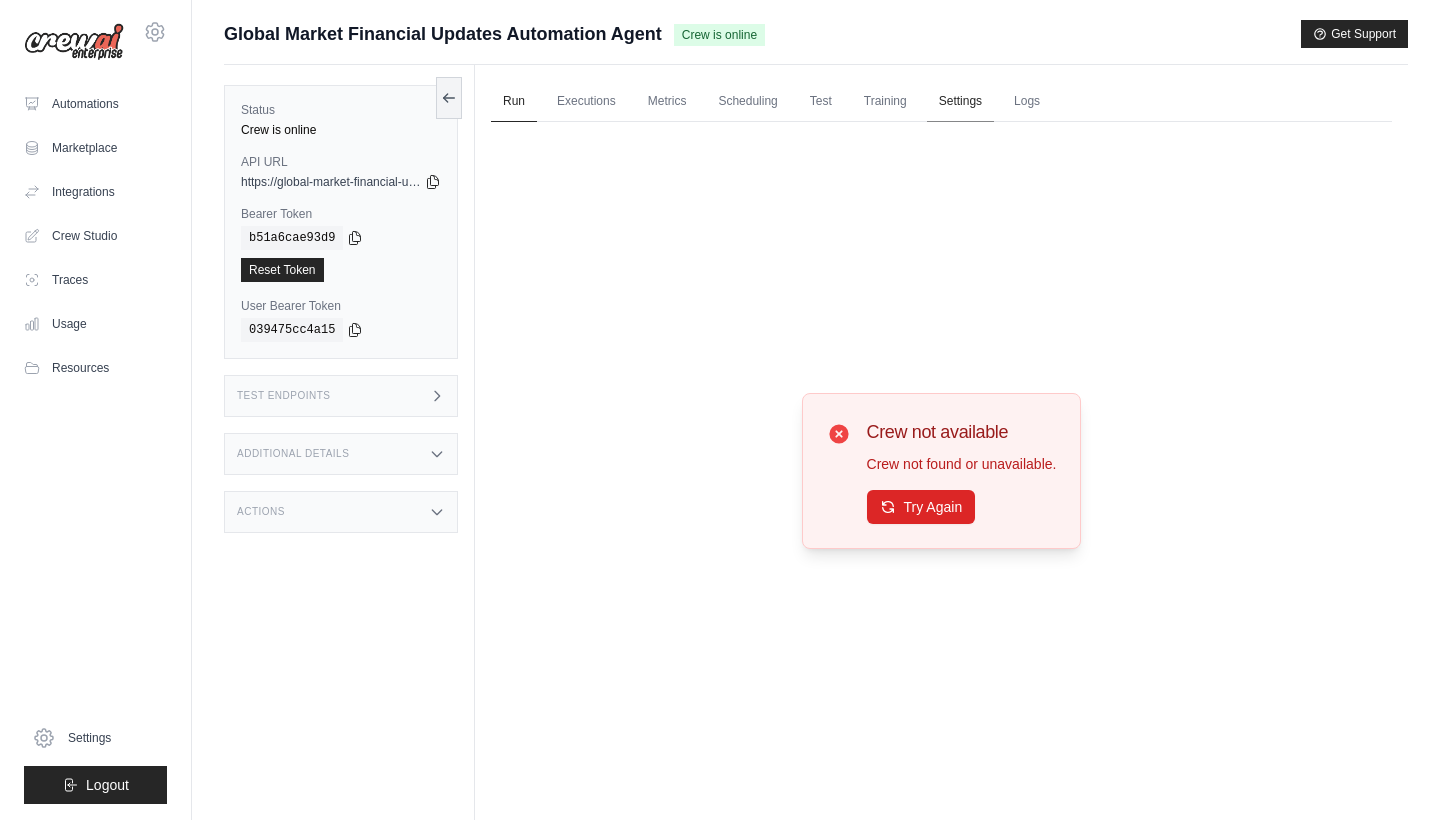 click on "Settings" at bounding box center [960, 102] 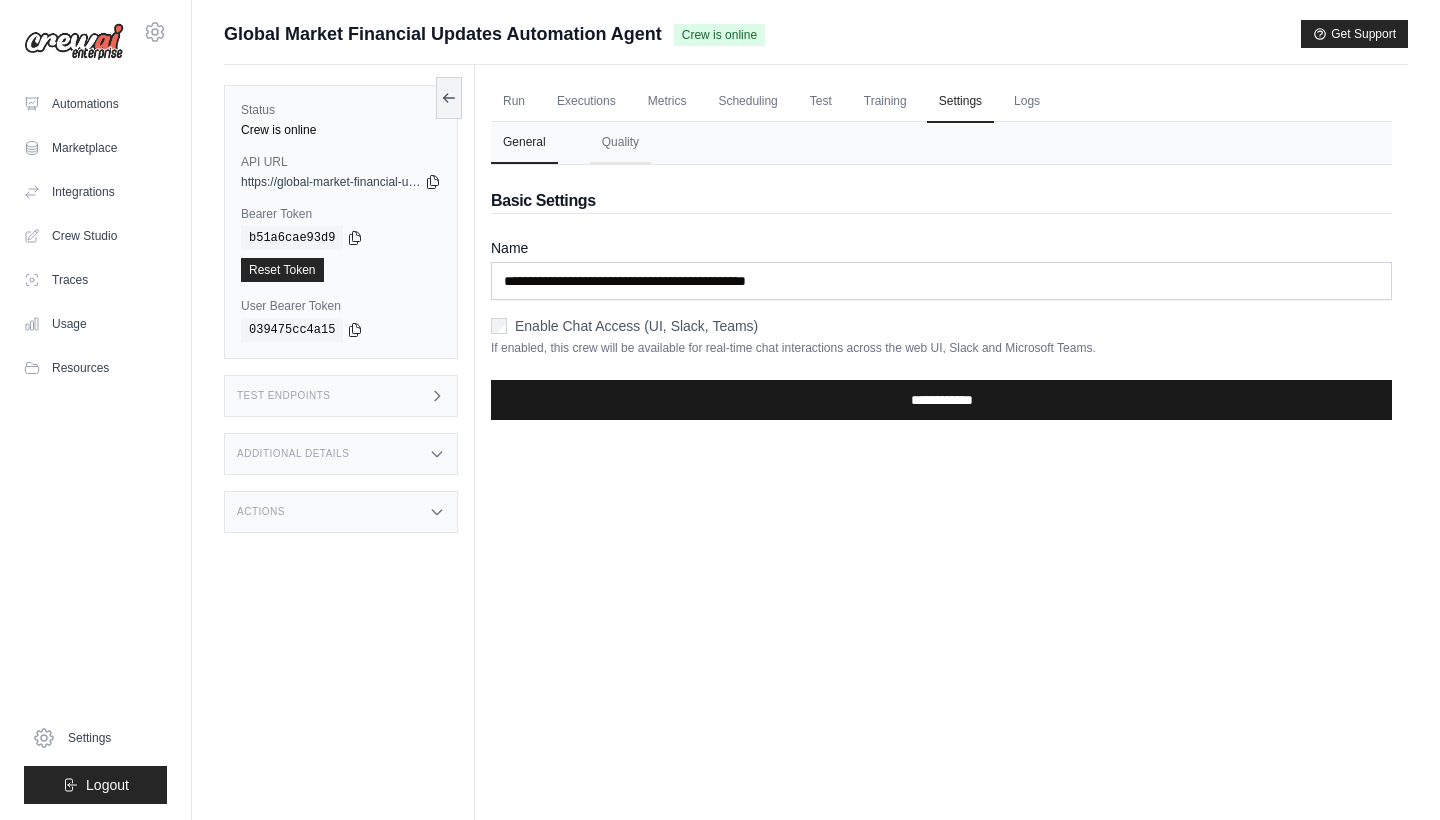 click on "**********" at bounding box center (941, 400) 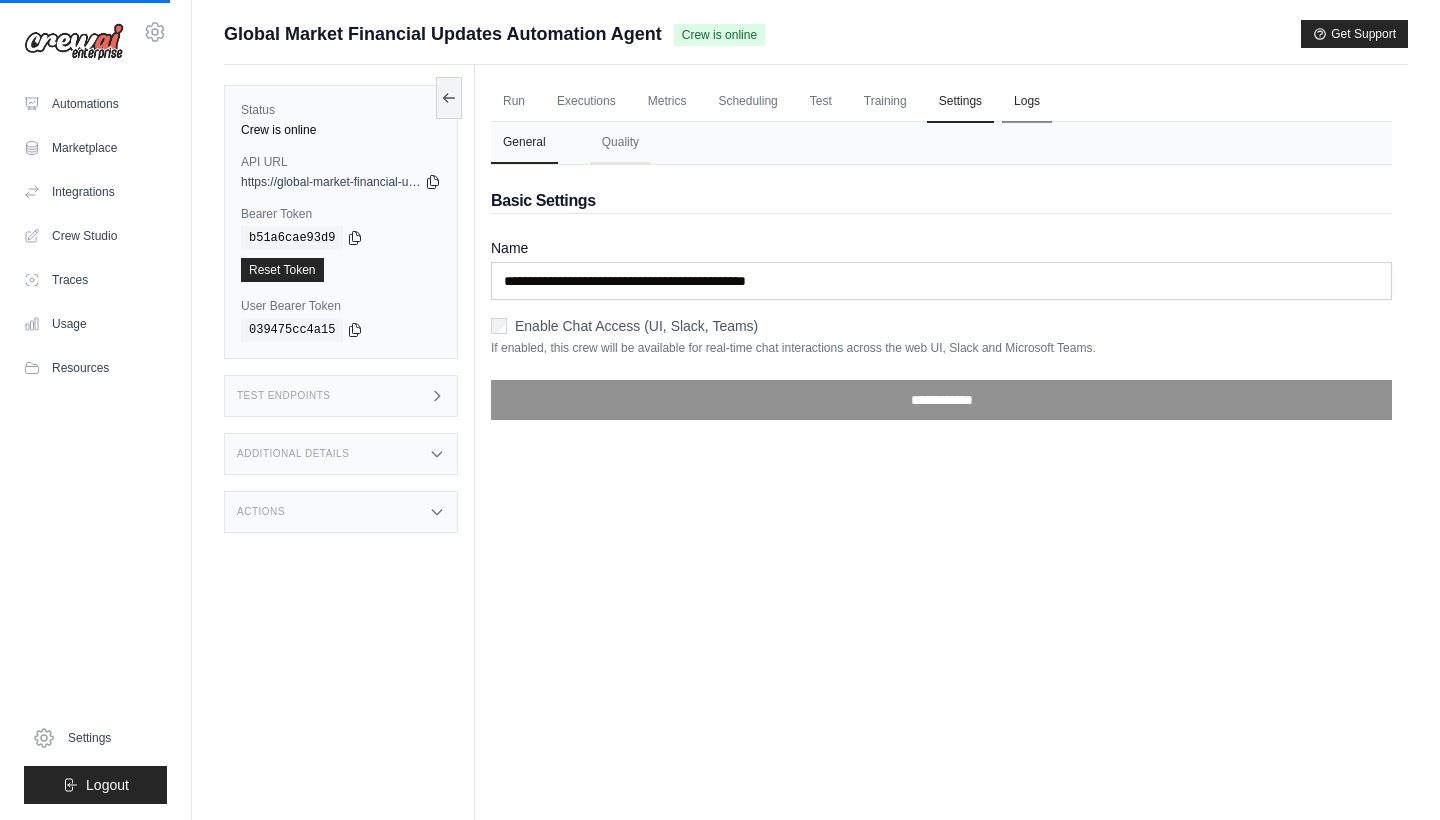 click on "Logs" at bounding box center [1027, 102] 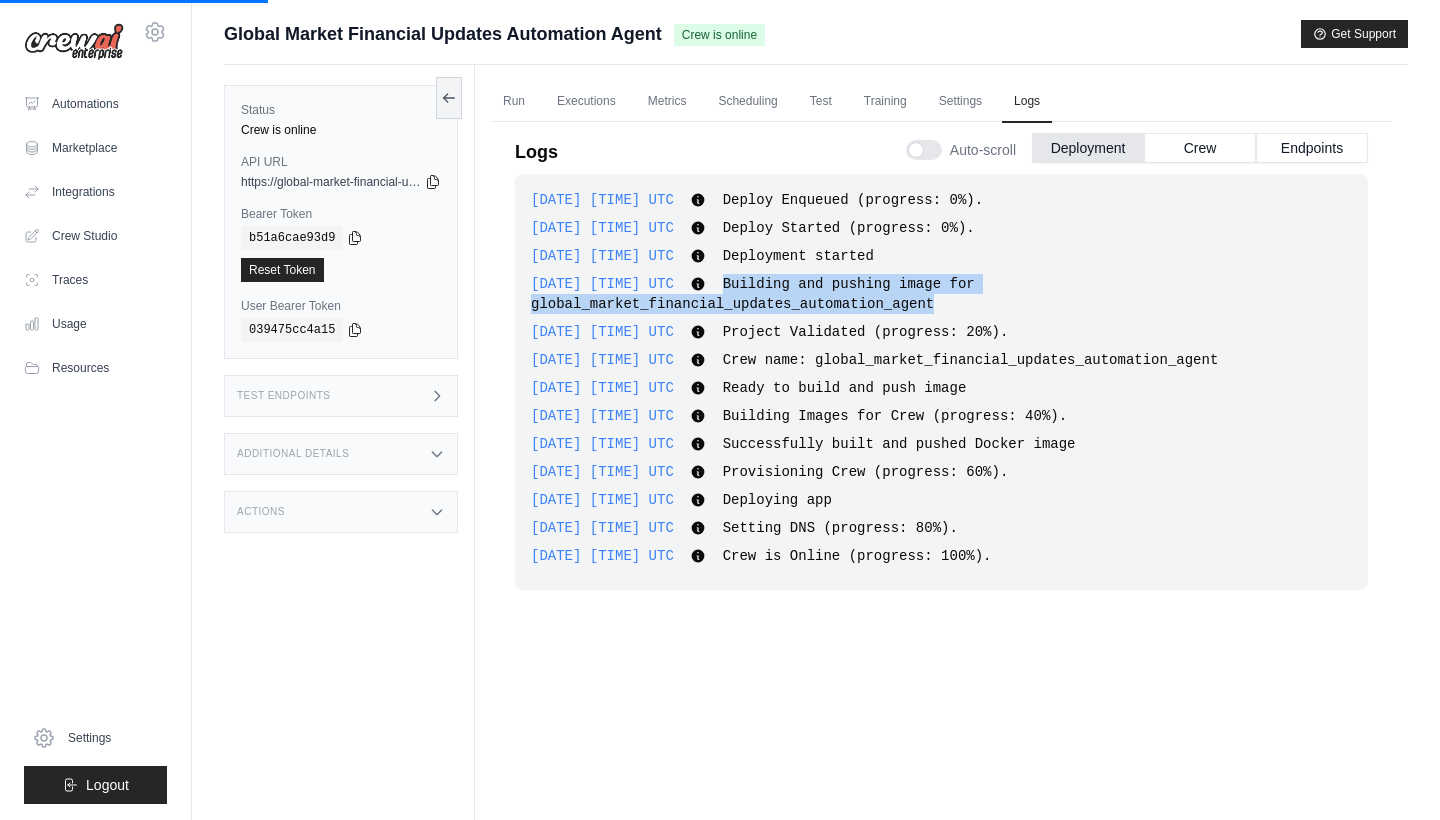 drag, startPoint x: 779, startPoint y: 281, endPoint x: 954, endPoint y: 305, distance: 176.63805 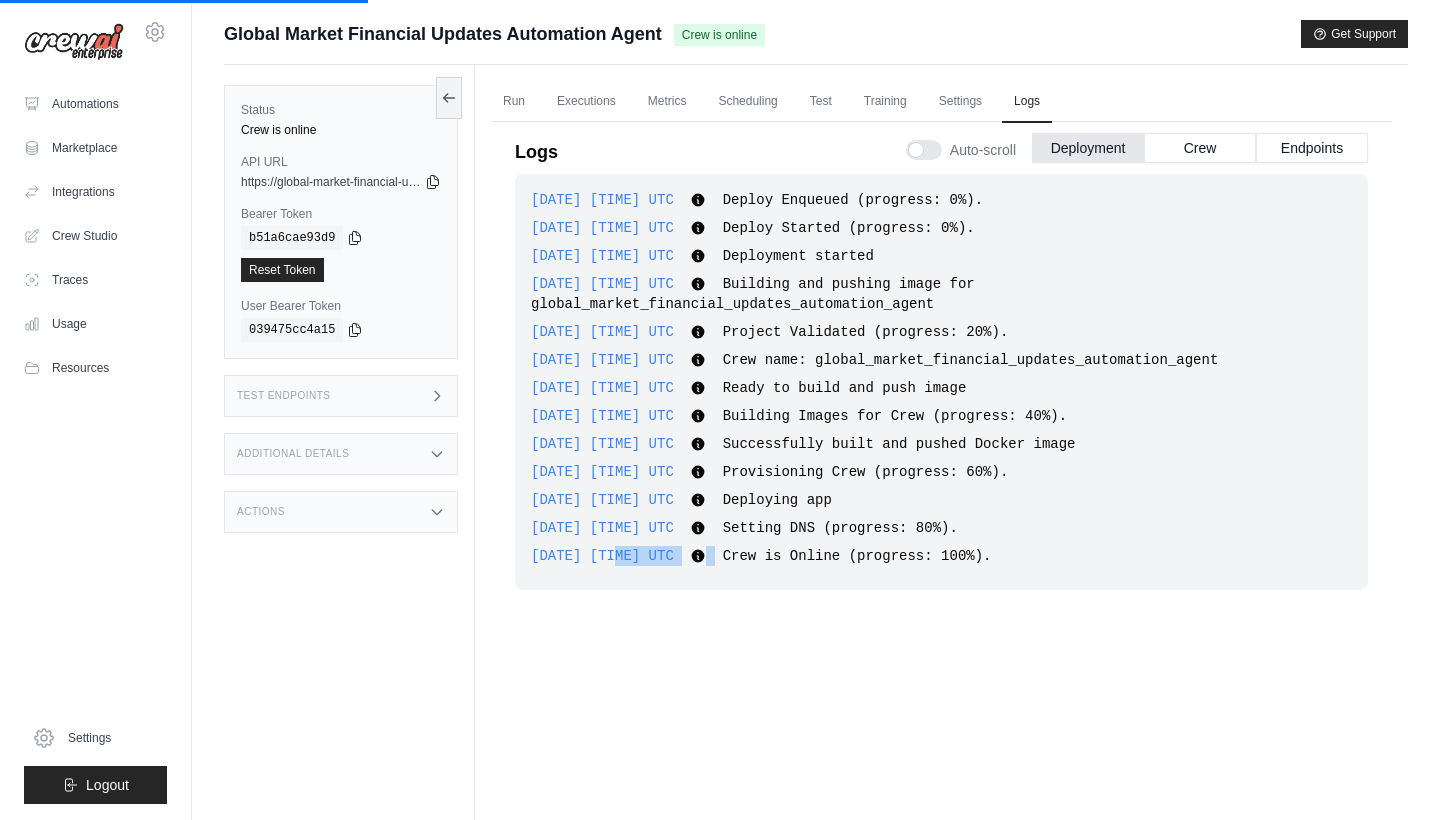 drag, startPoint x: 621, startPoint y: 556, endPoint x: 784, endPoint y: 553, distance: 163.0276 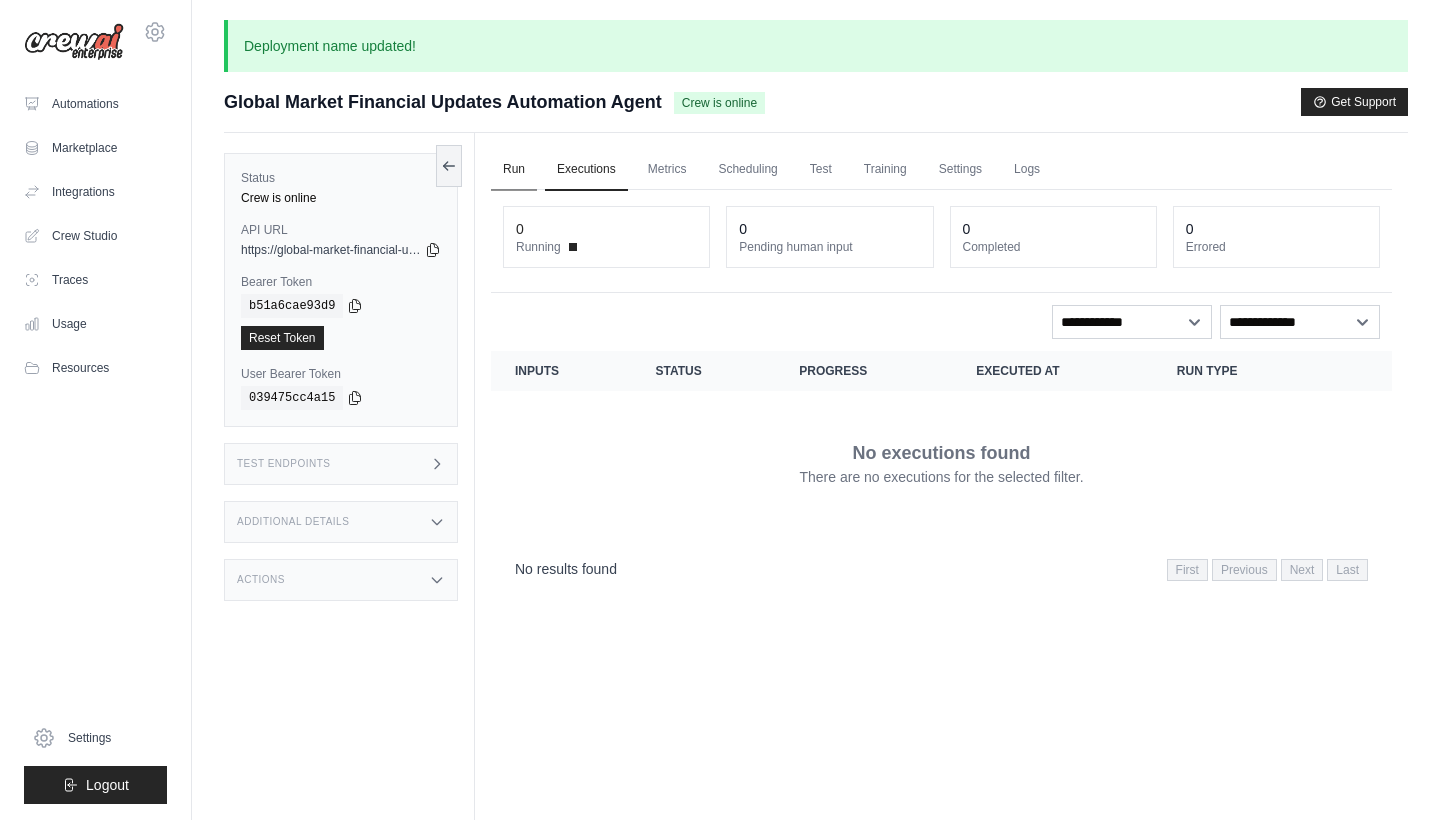 click on "Run" at bounding box center (514, 170) 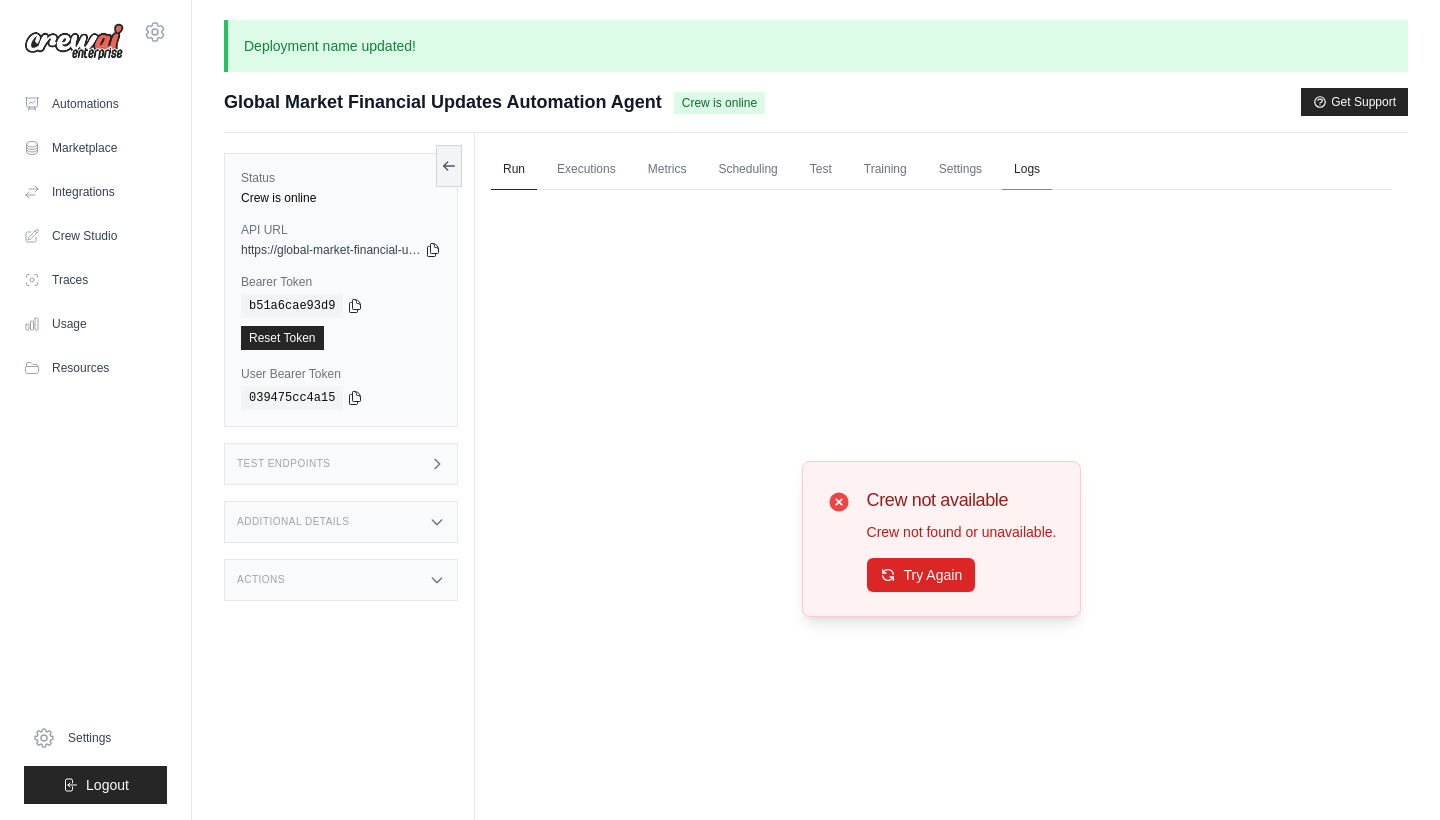 click on "Logs" at bounding box center [1027, 170] 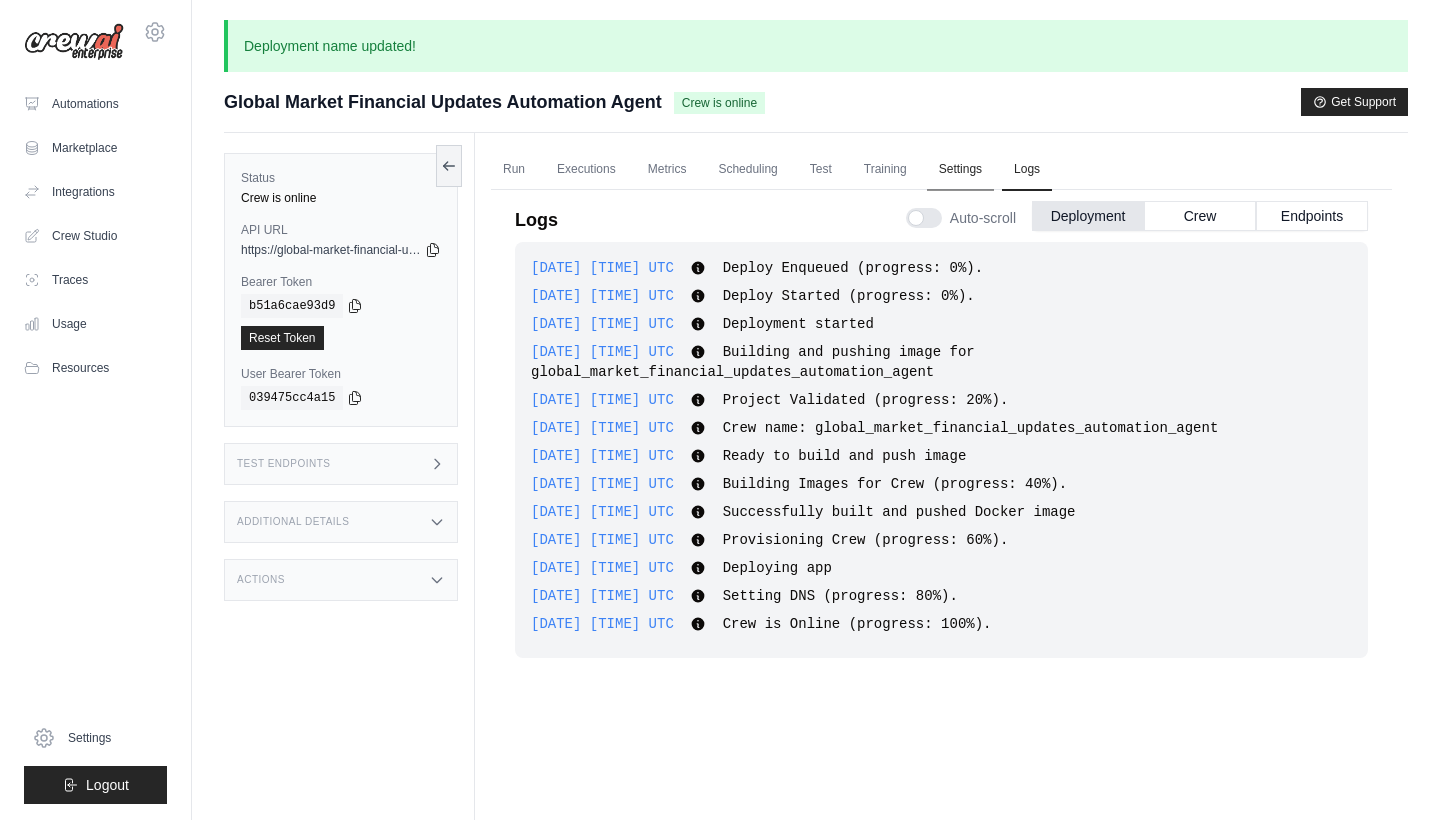 click on "Settings" at bounding box center [960, 170] 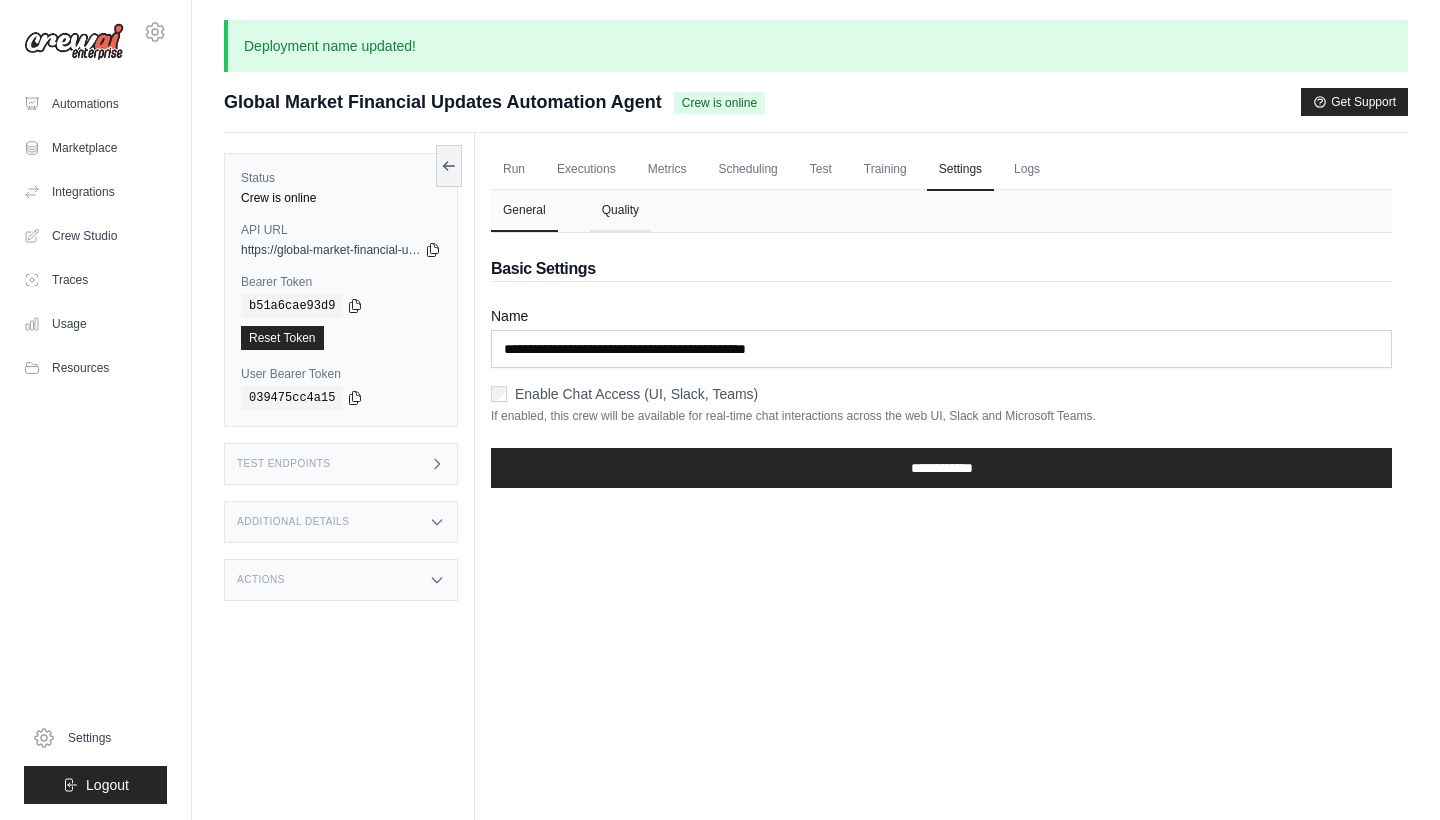 click on "Quality" at bounding box center [620, 211] 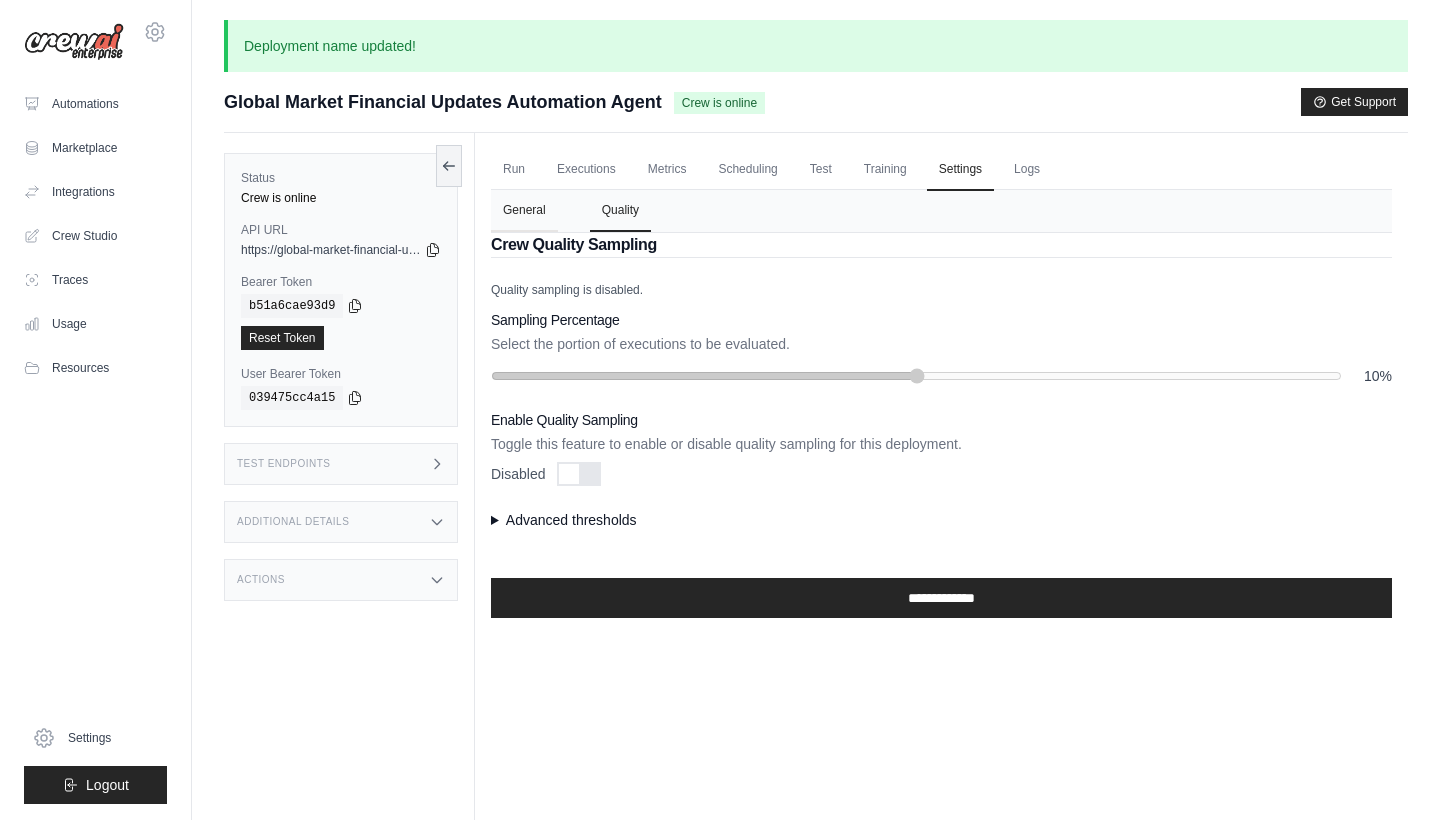 click on "General" at bounding box center [524, 211] 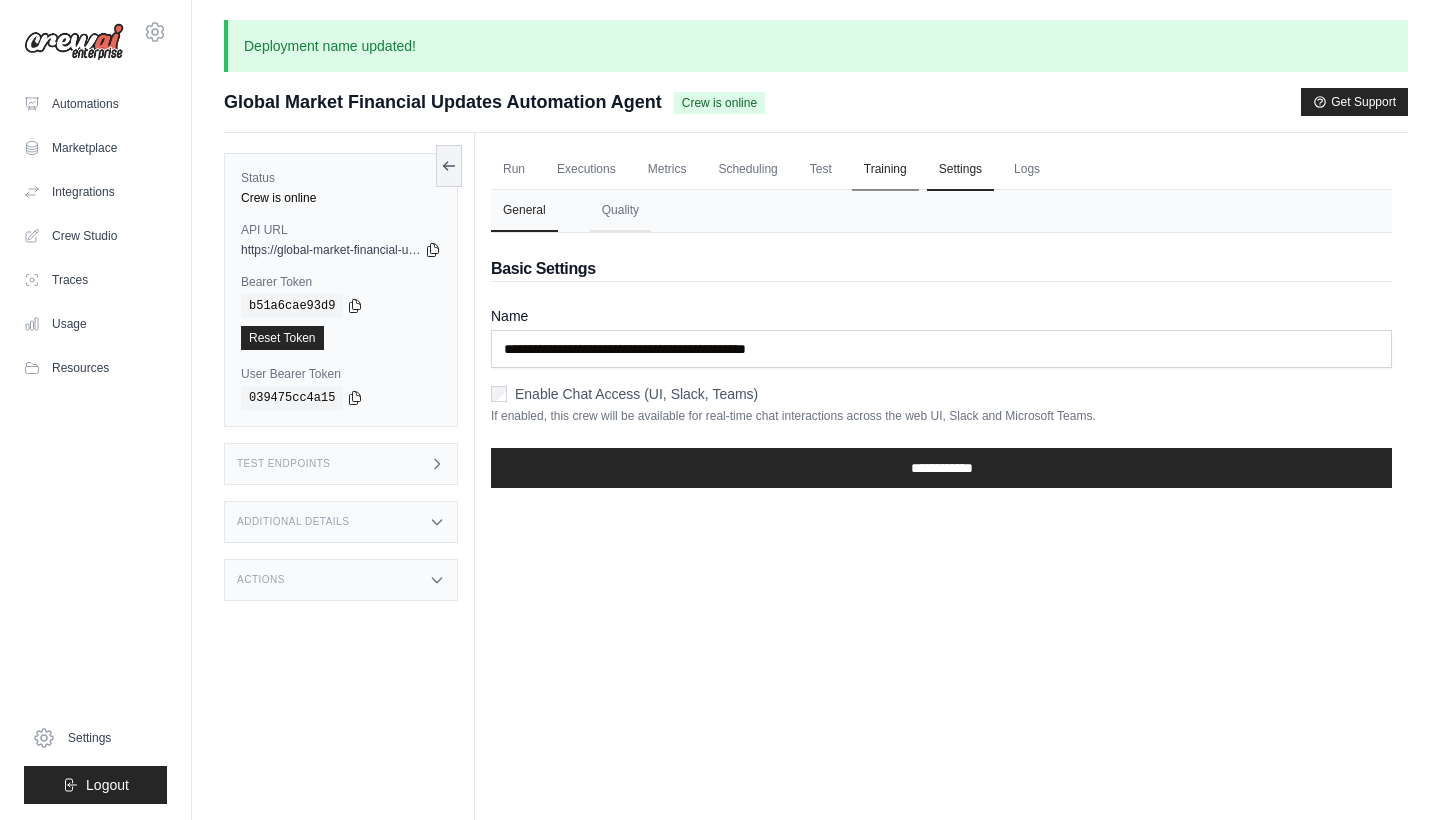 click on "Training" at bounding box center (885, 170) 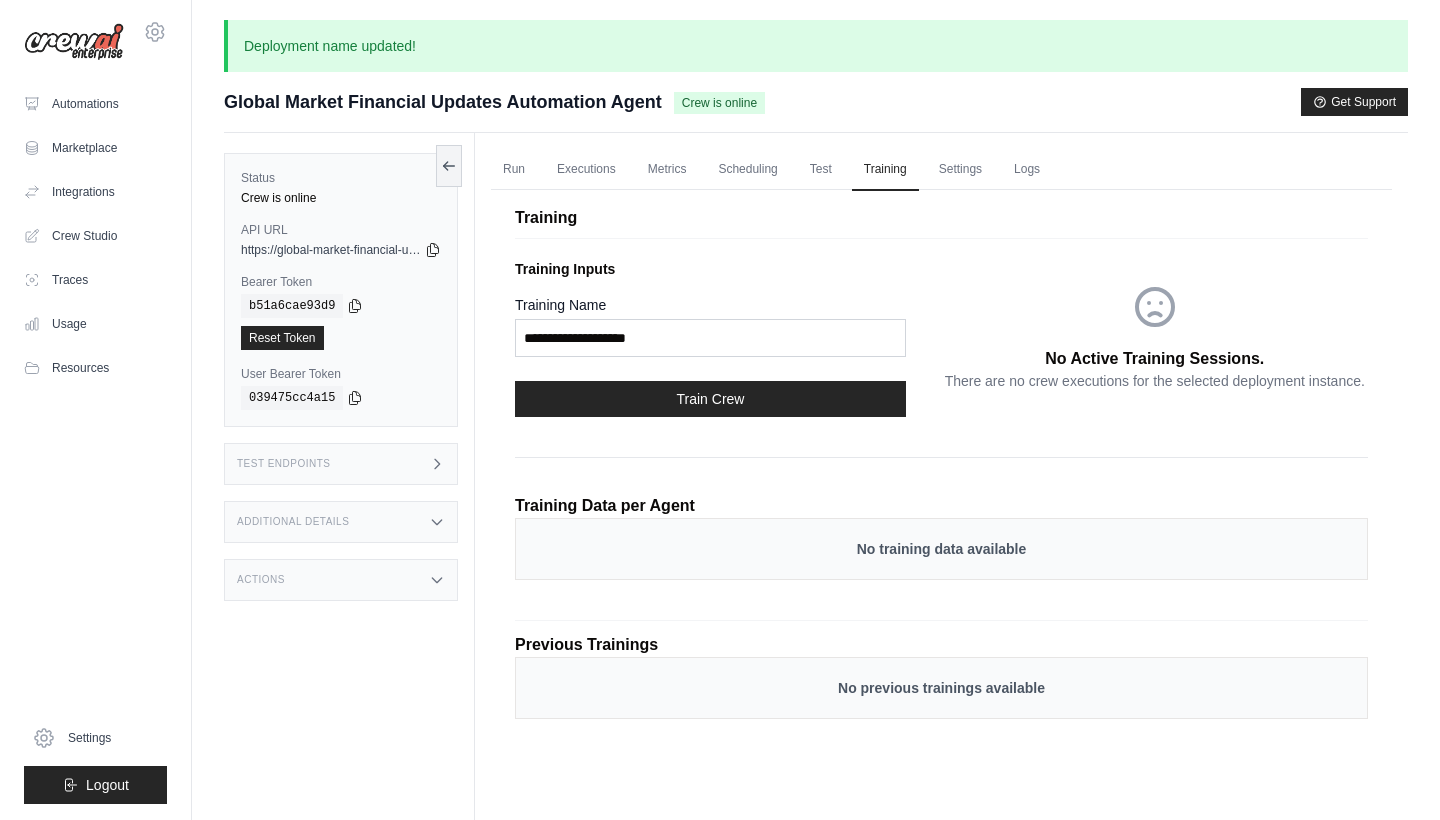 click on "Train Crew" at bounding box center [710, 399] 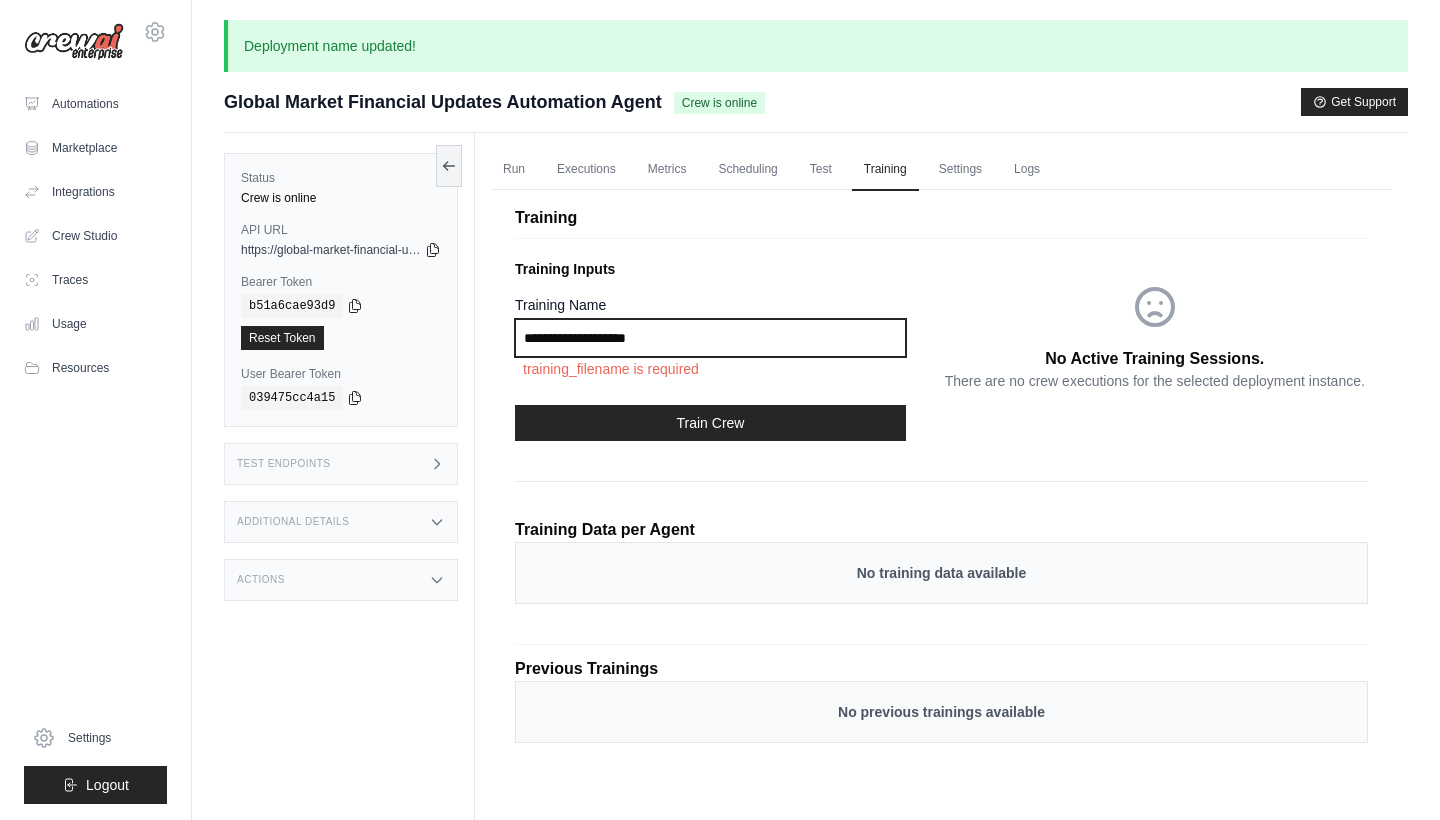 click on "Training Name" at bounding box center [710, 338] 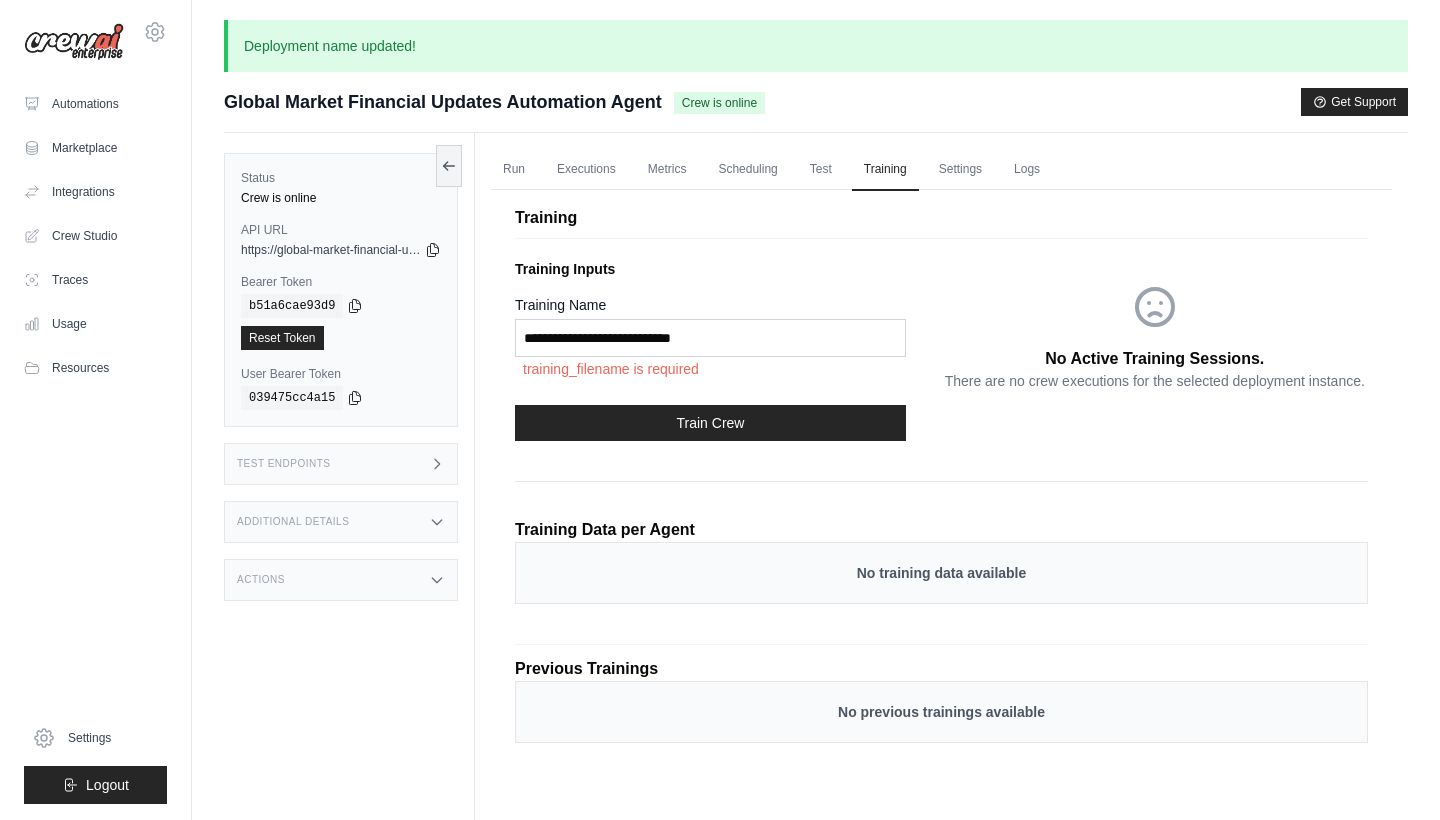 click on "Train Crew" at bounding box center (710, 423) 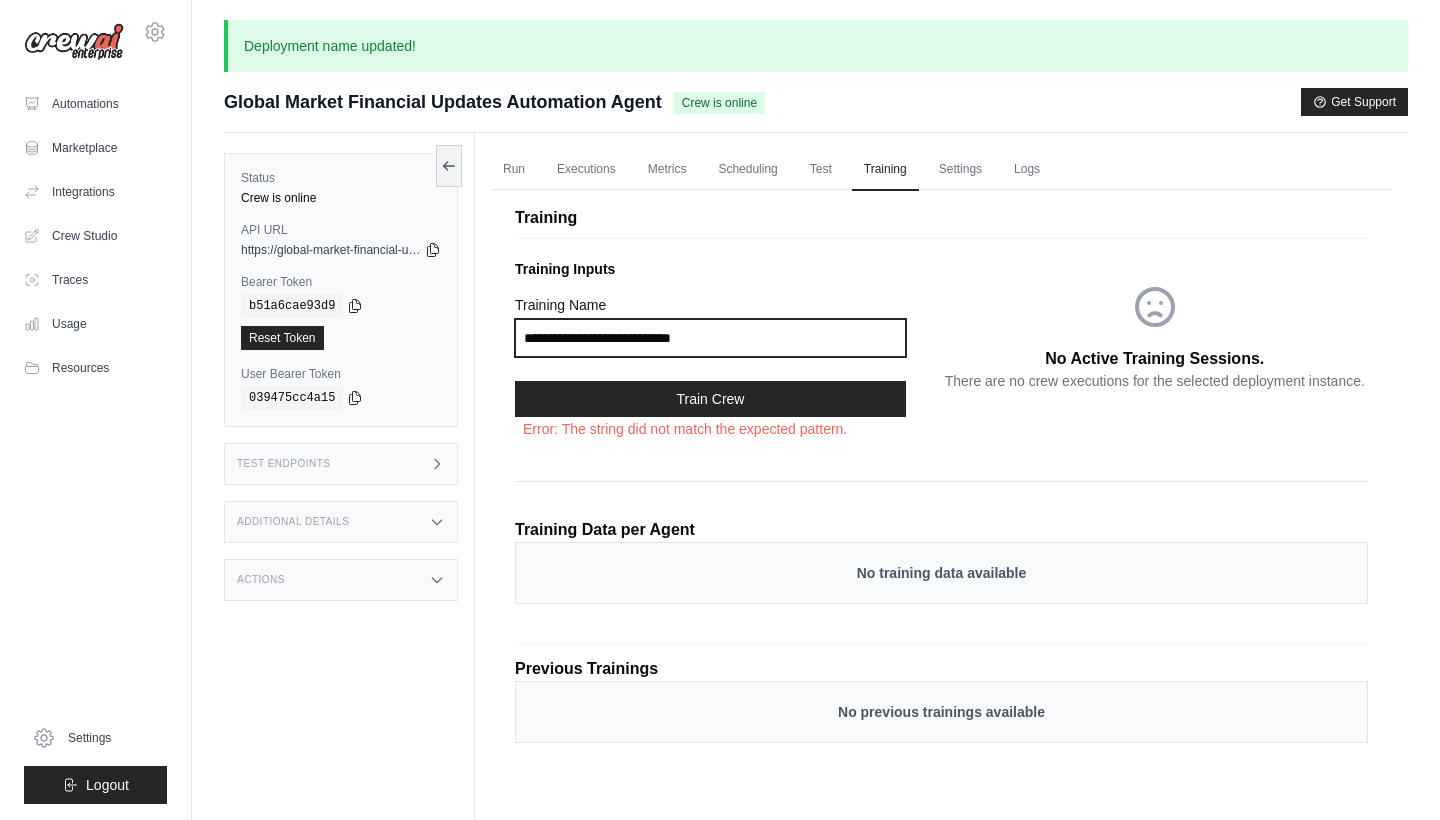 click on "**********" at bounding box center [710, 338] 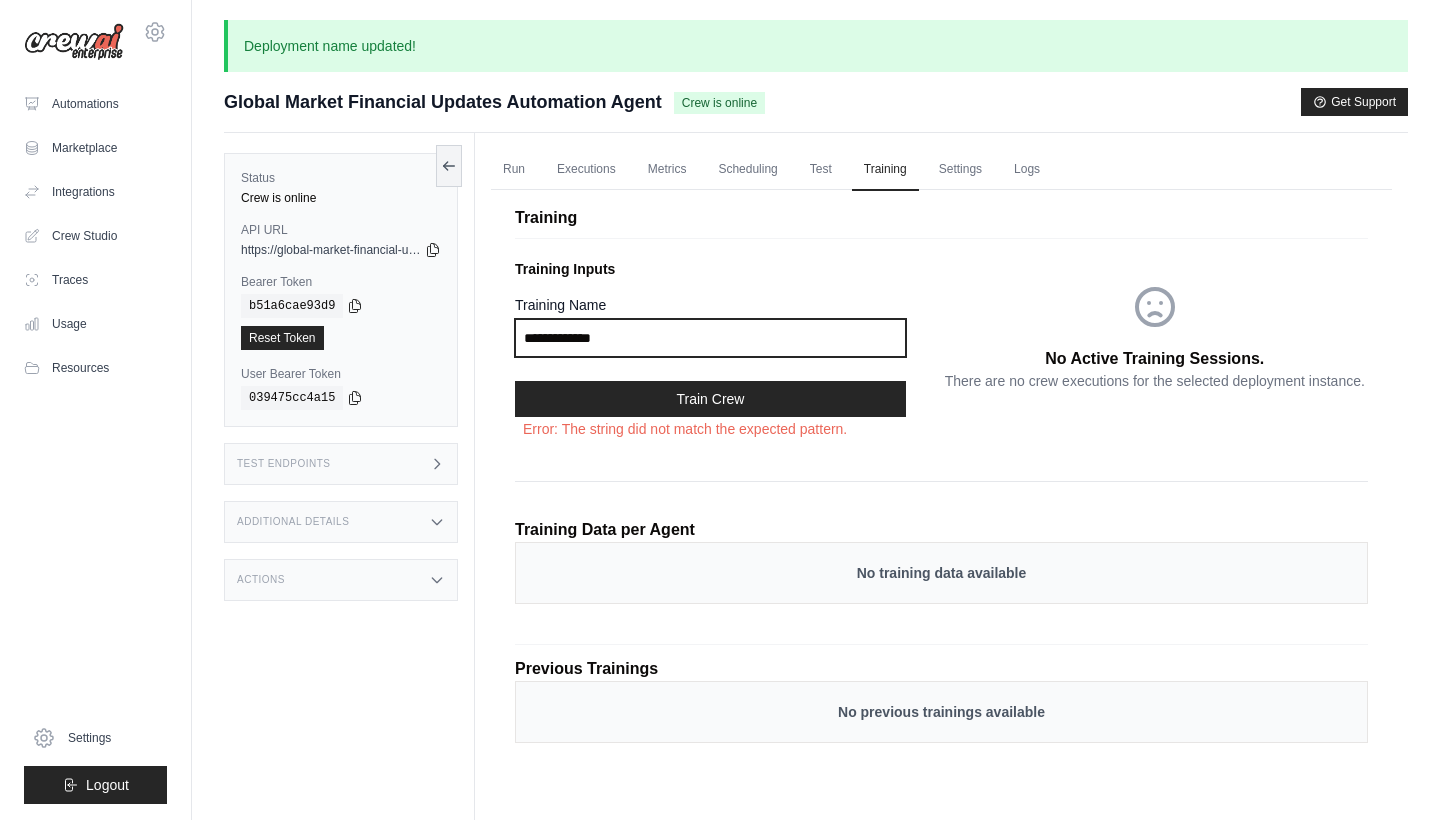 click on "**********" at bounding box center (710, 338) 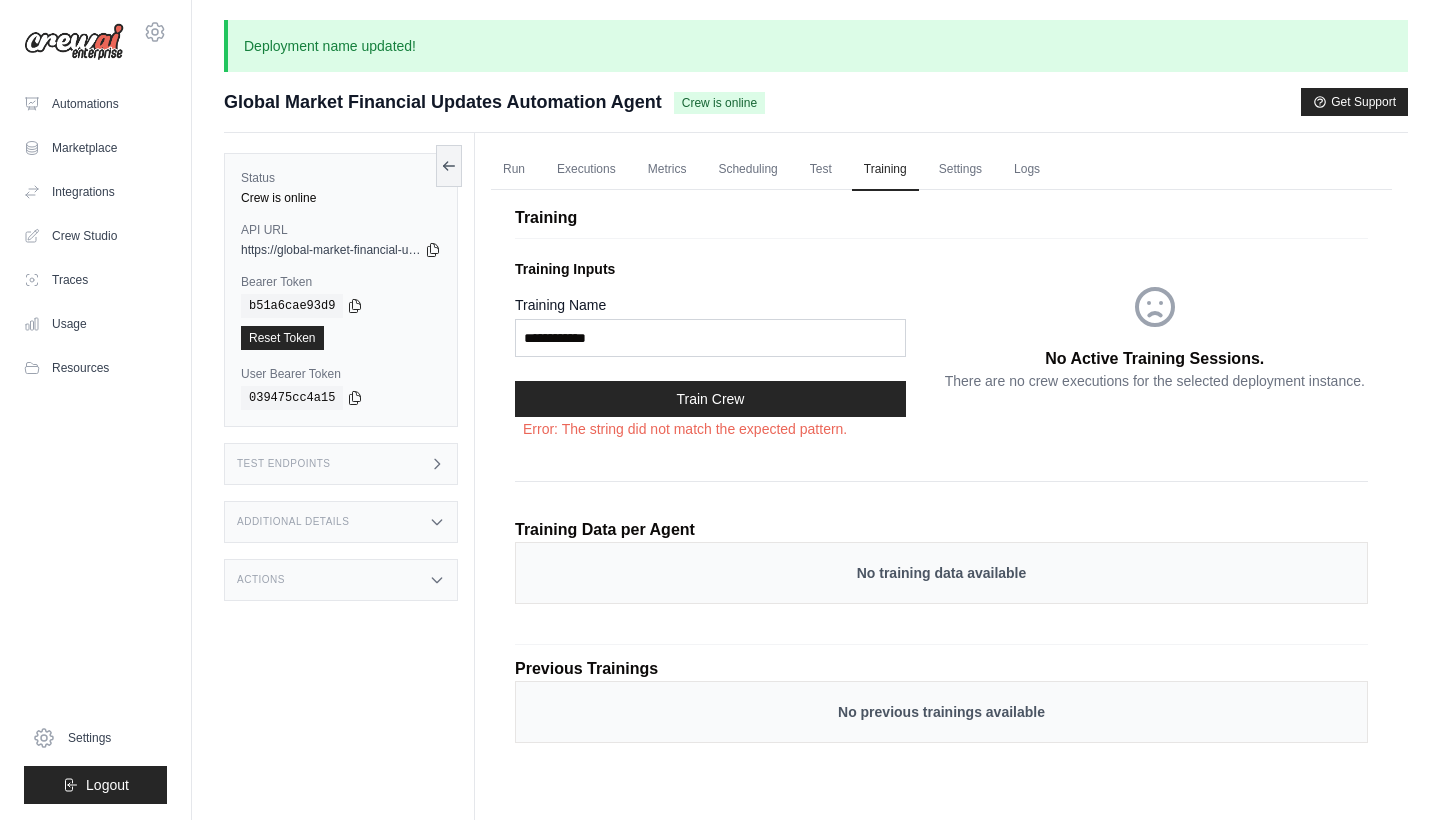 click on "Train Crew" at bounding box center [710, 399] 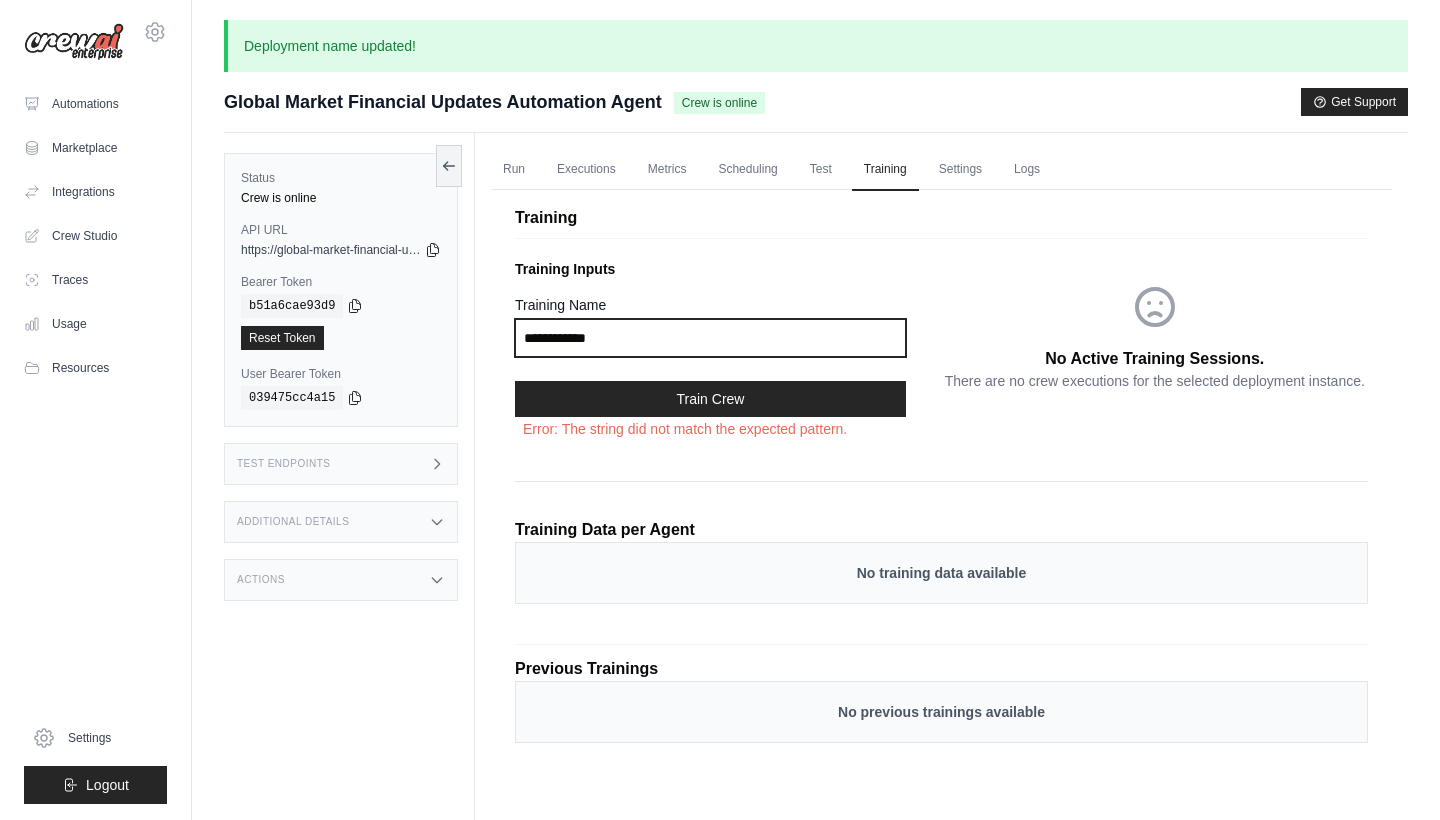 click on "**********" at bounding box center [710, 338] 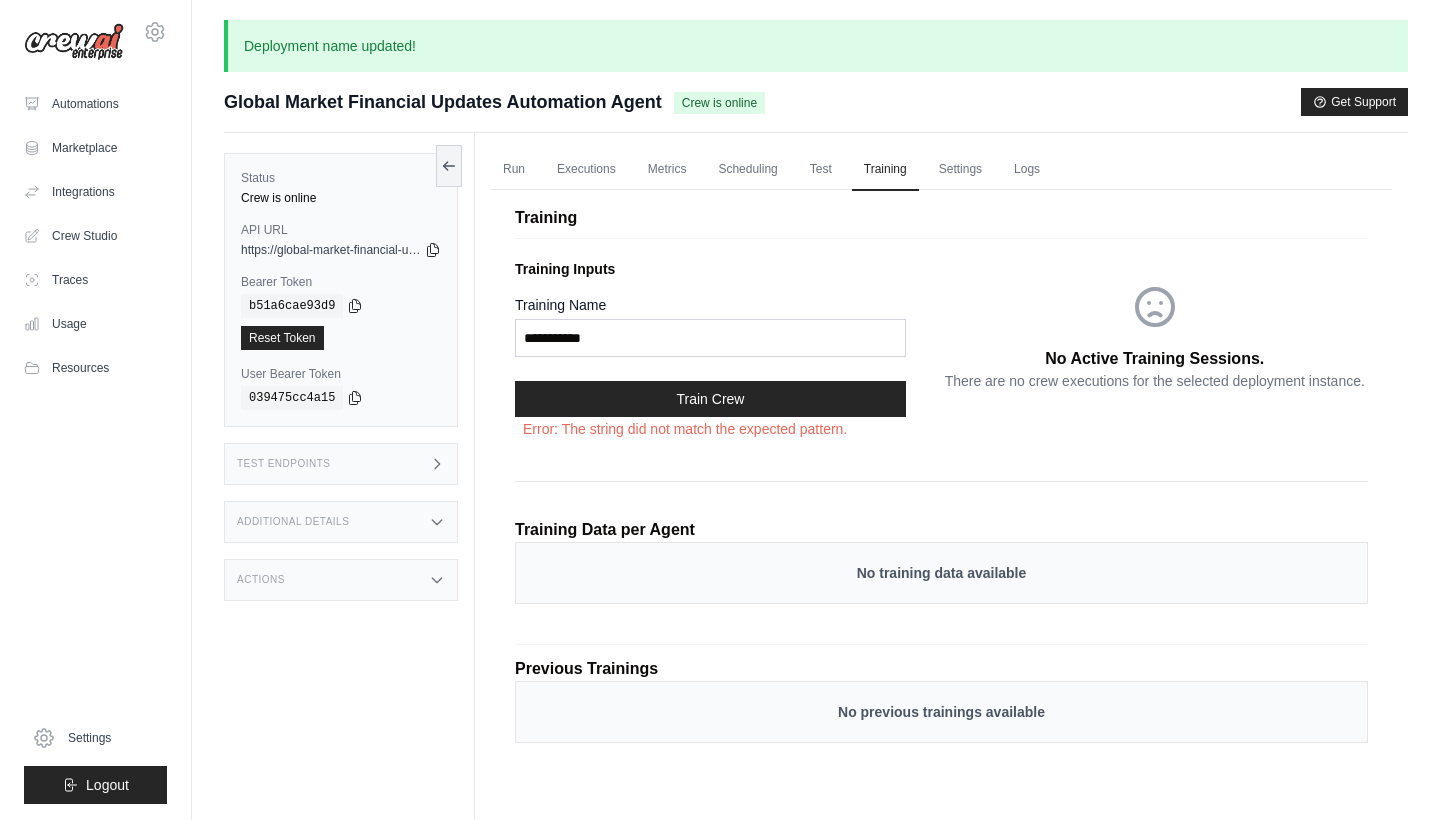 click on "Train Crew" at bounding box center [710, 399] 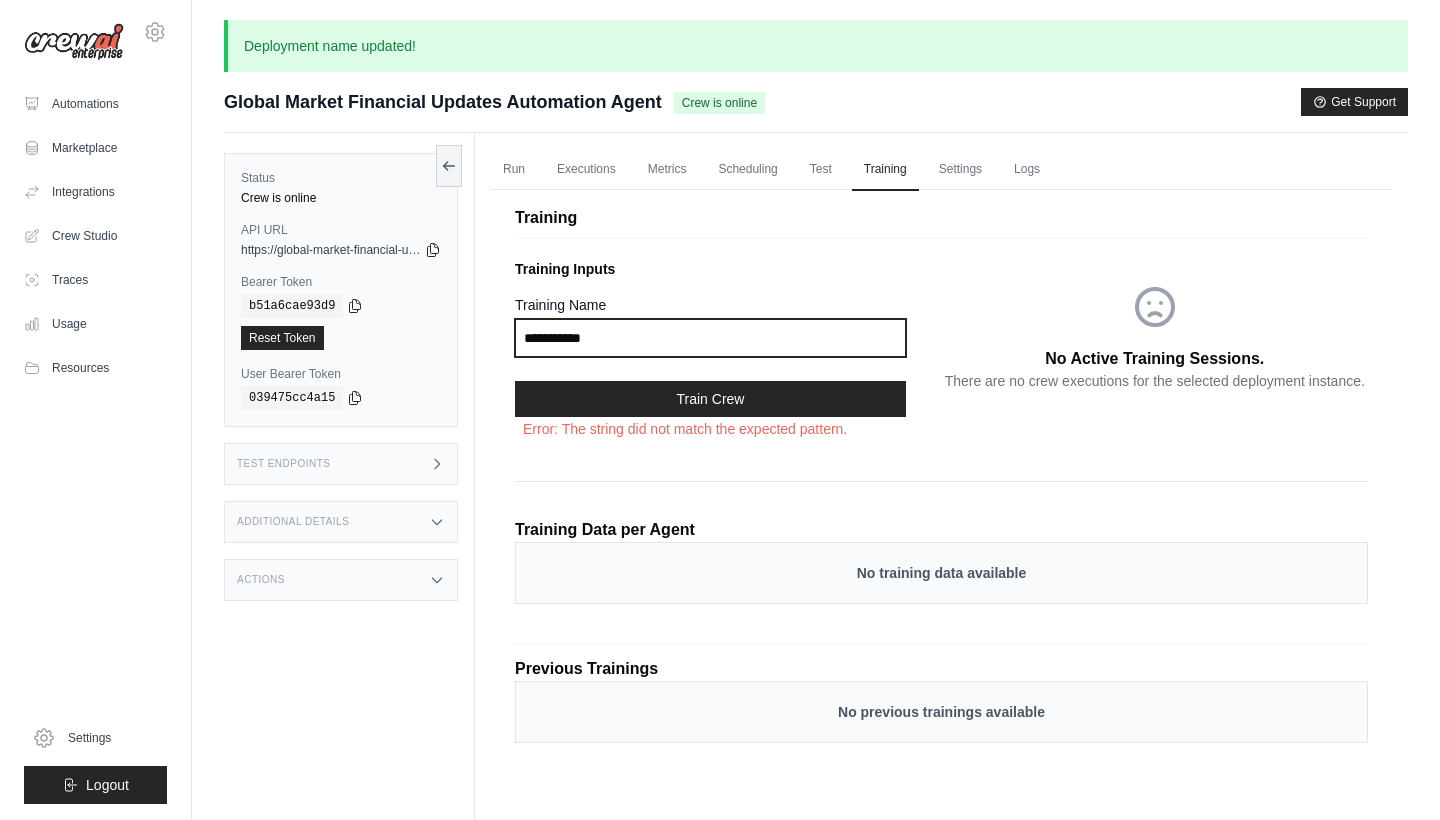 click on "**********" at bounding box center (710, 338) 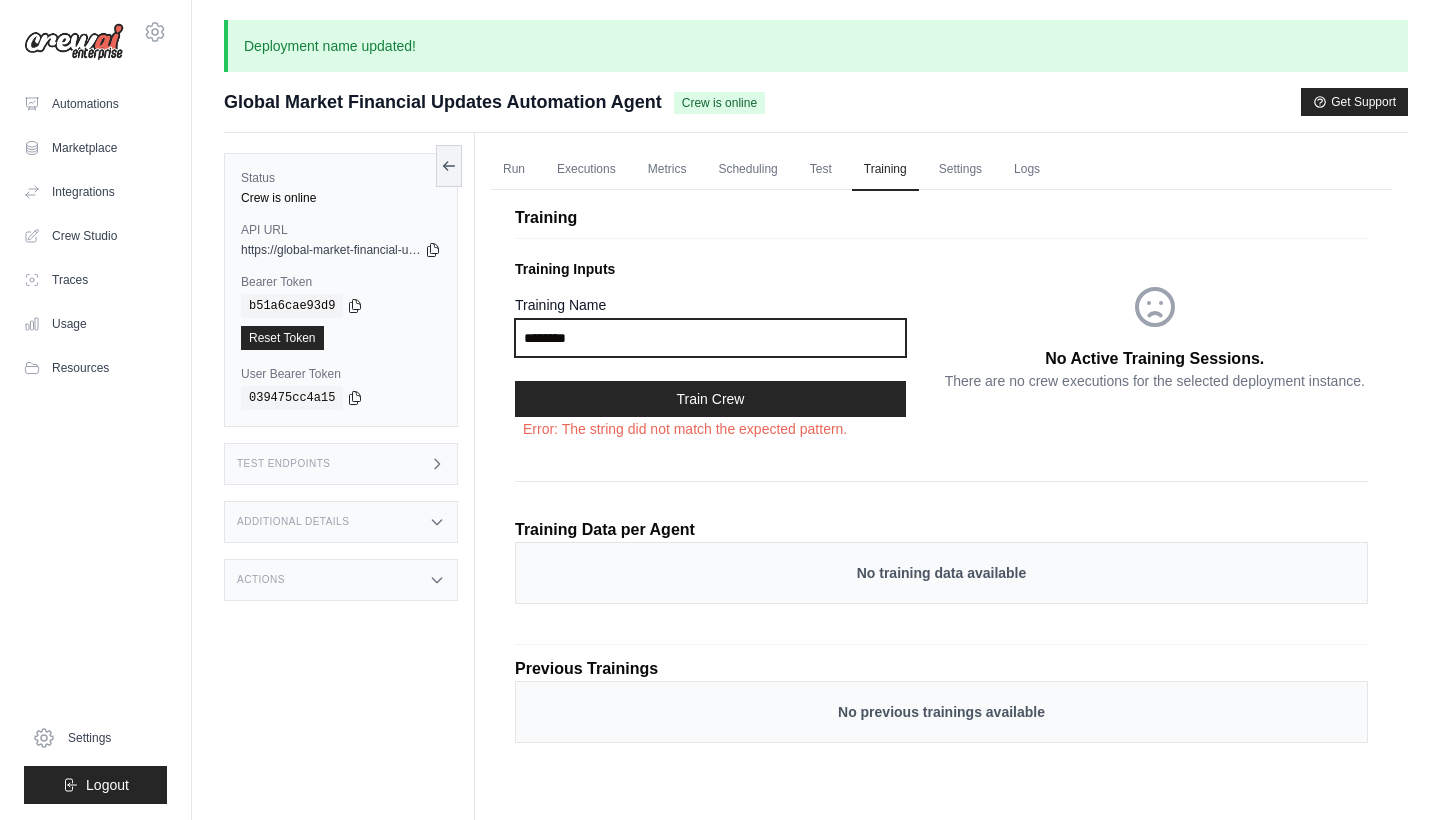 type on "********" 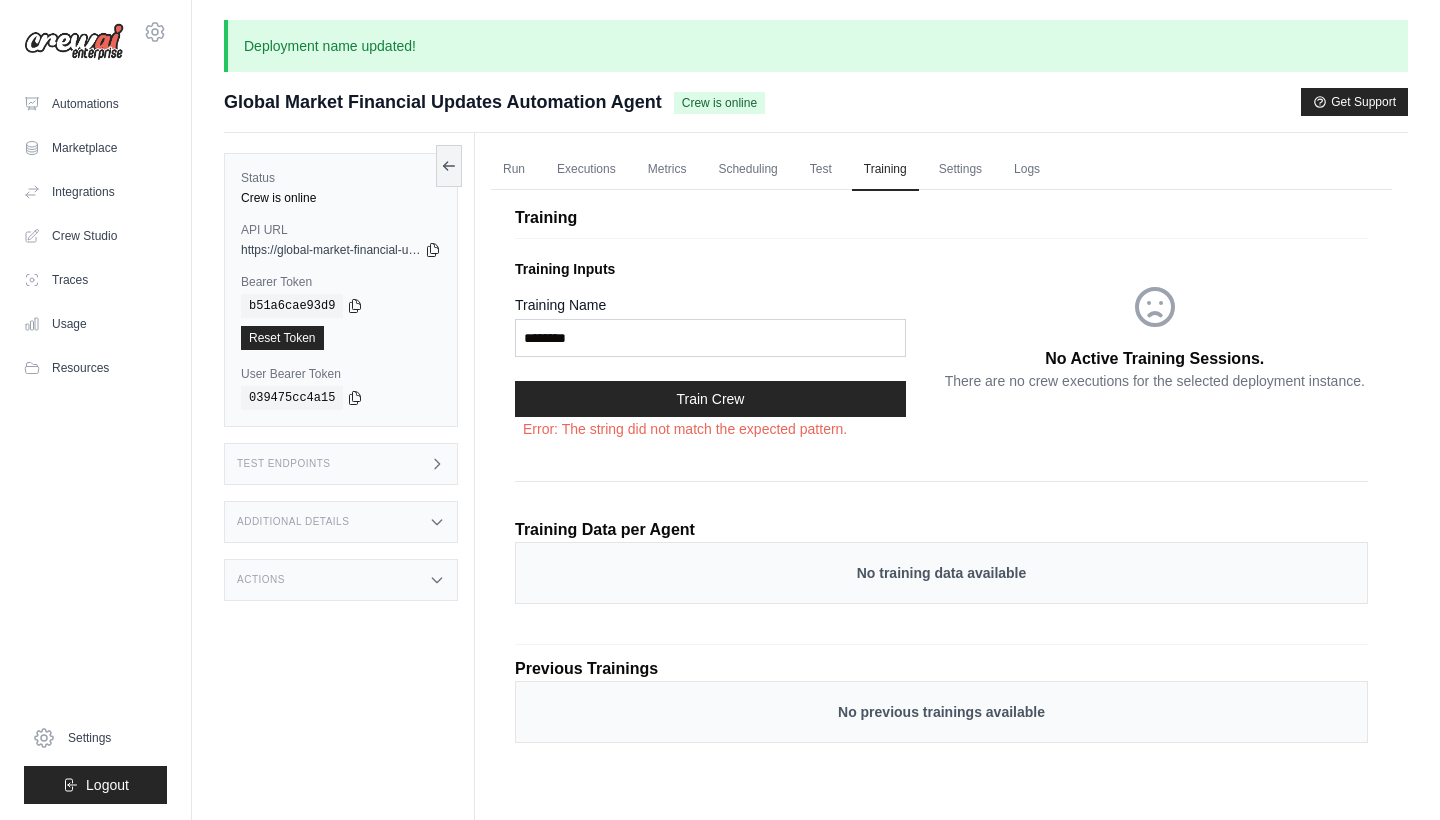 click on "Train Crew" at bounding box center (710, 399) 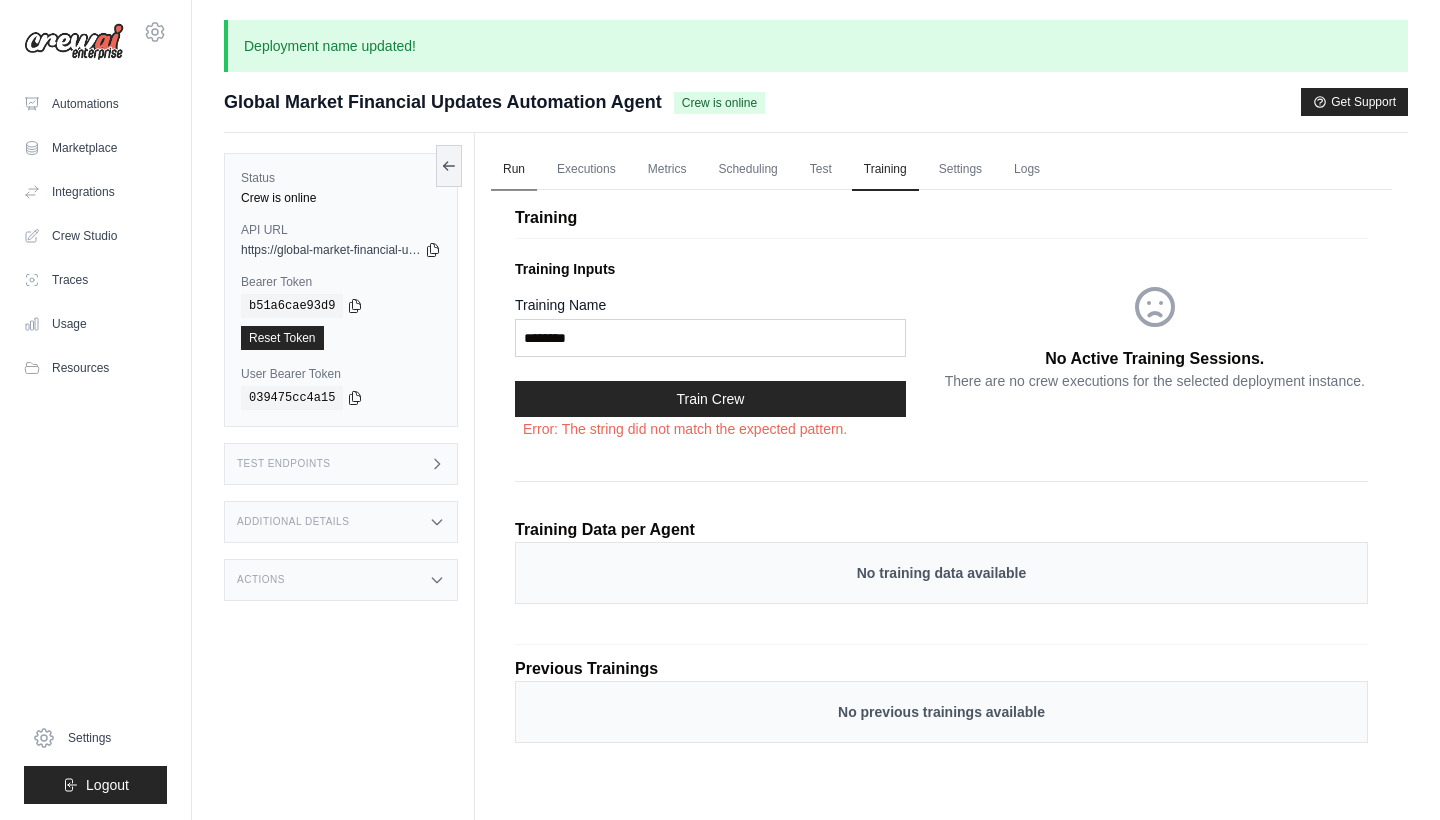 click on "Run" at bounding box center (514, 170) 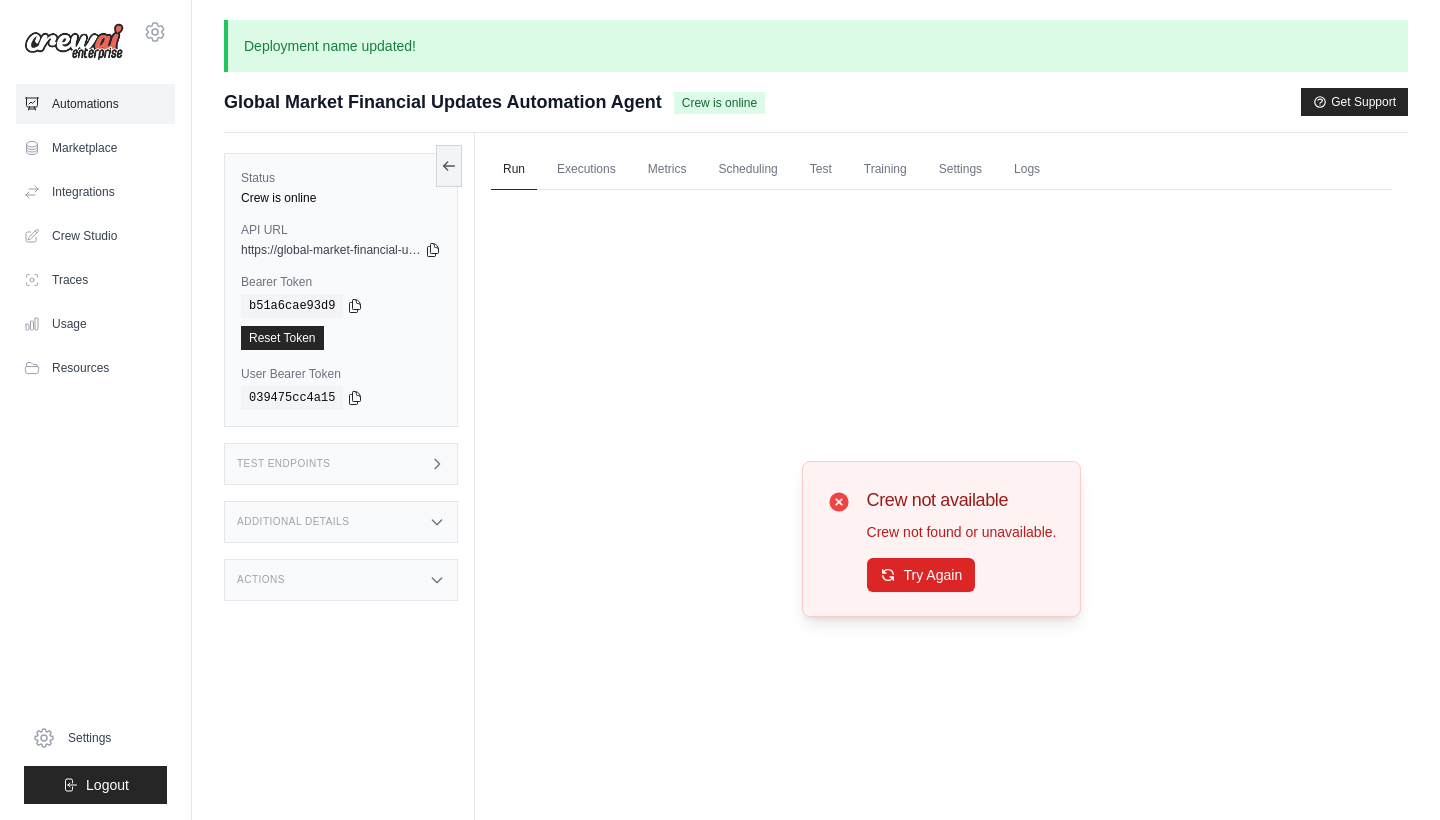 click on "Automations" at bounding box center (95, 104) 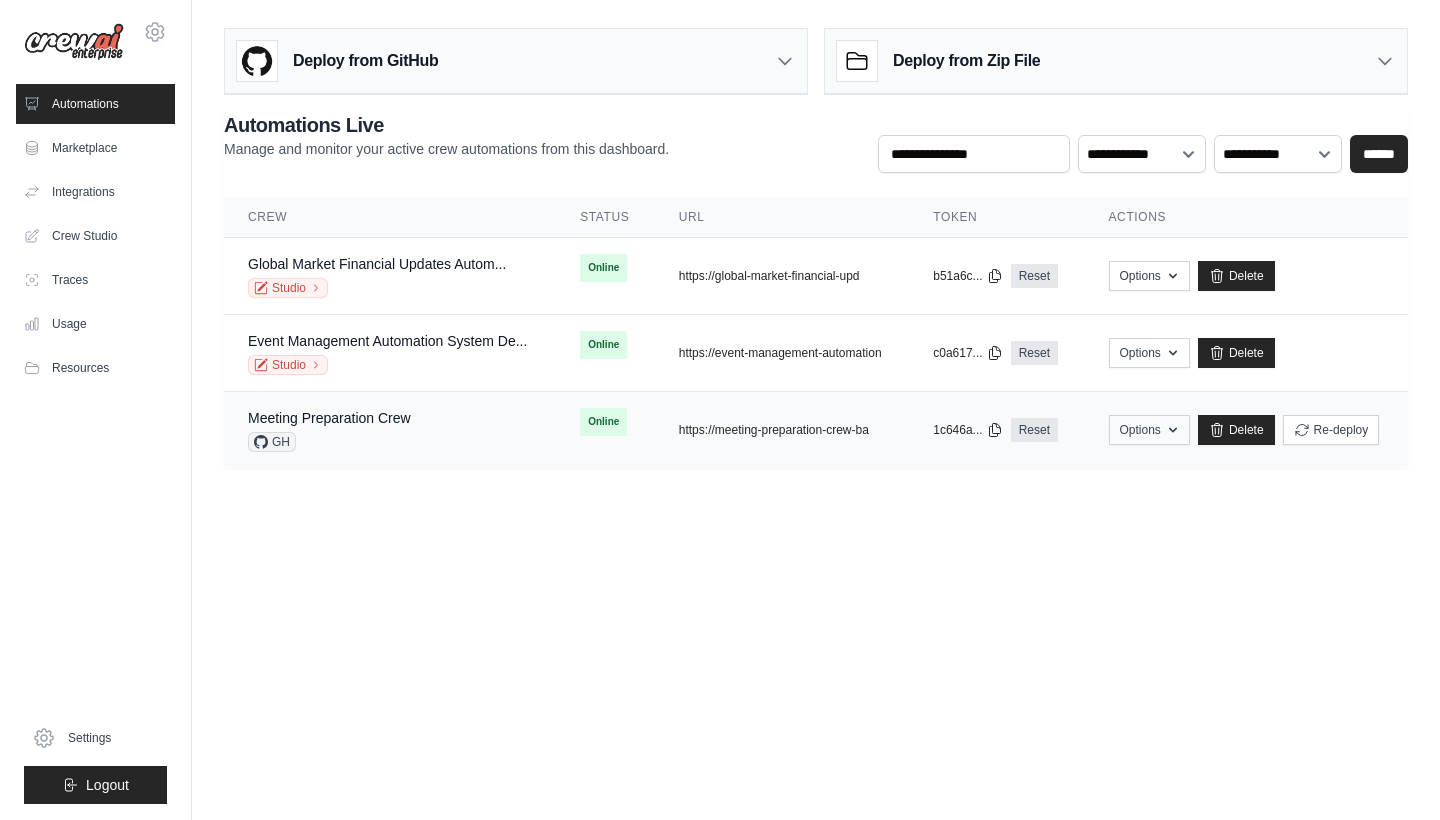 click 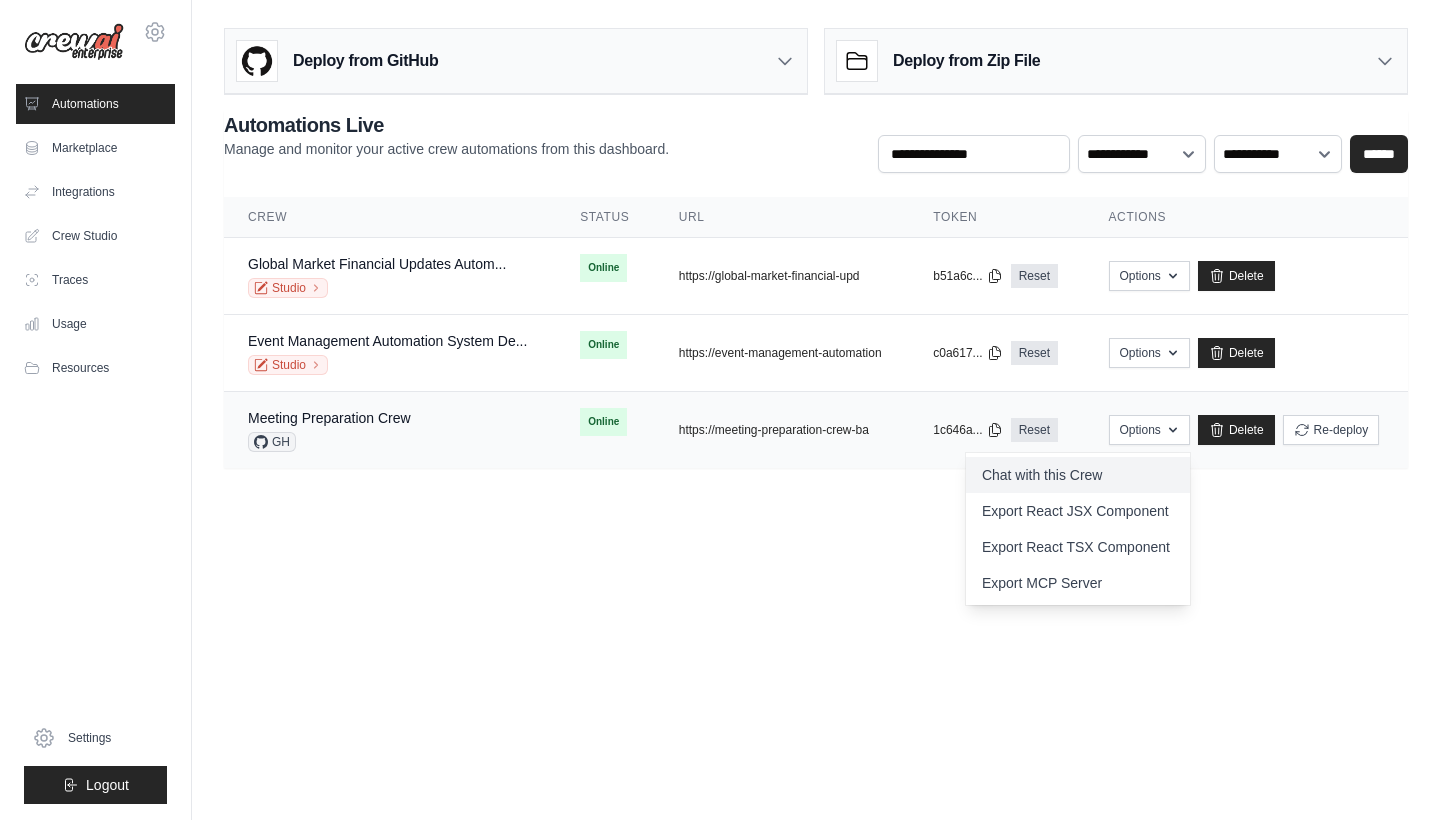 click on "Chat with this
Crew" at bounding box center [1078, 475] 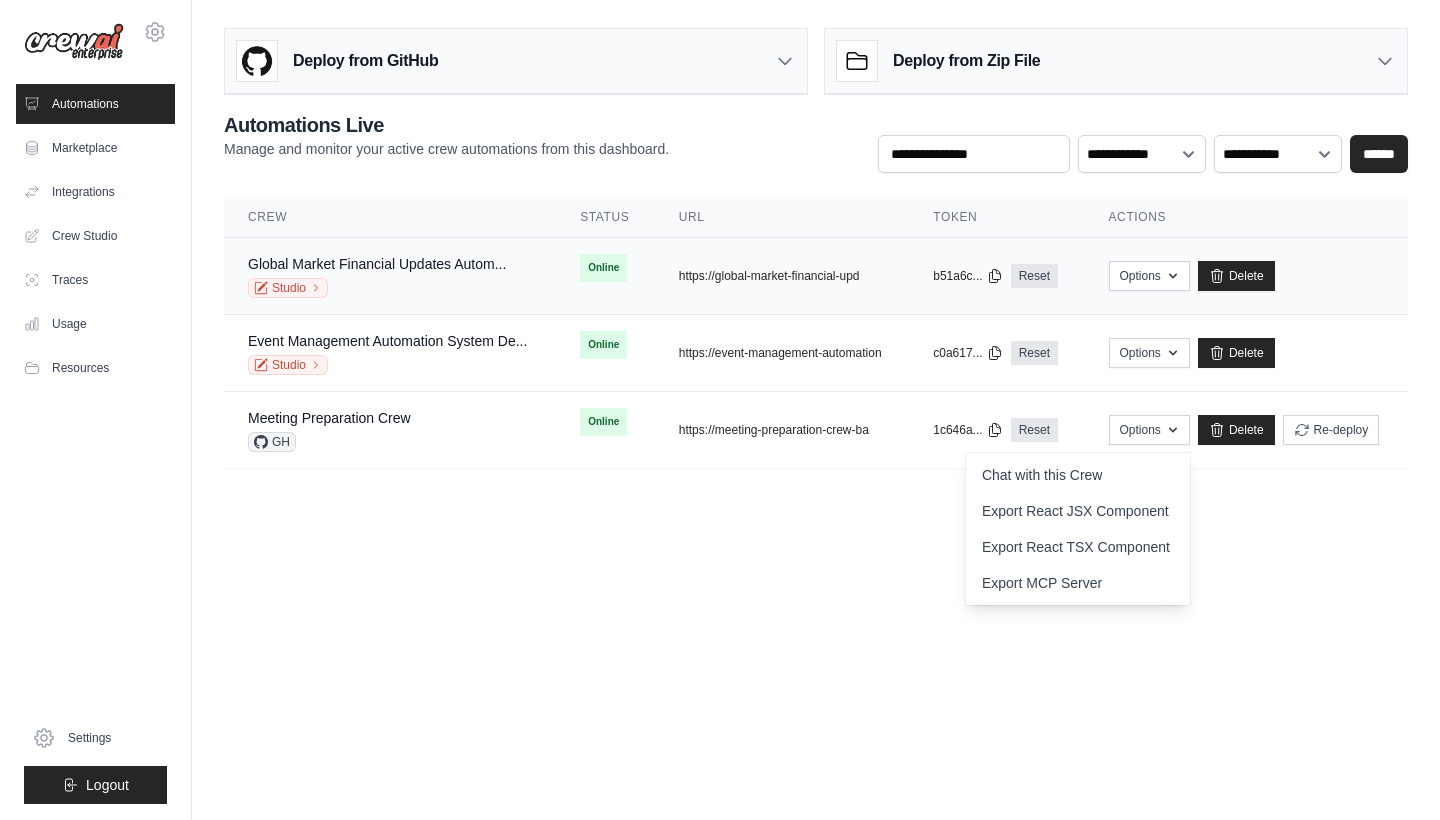click on "Online" at bounding box center [603, 268] 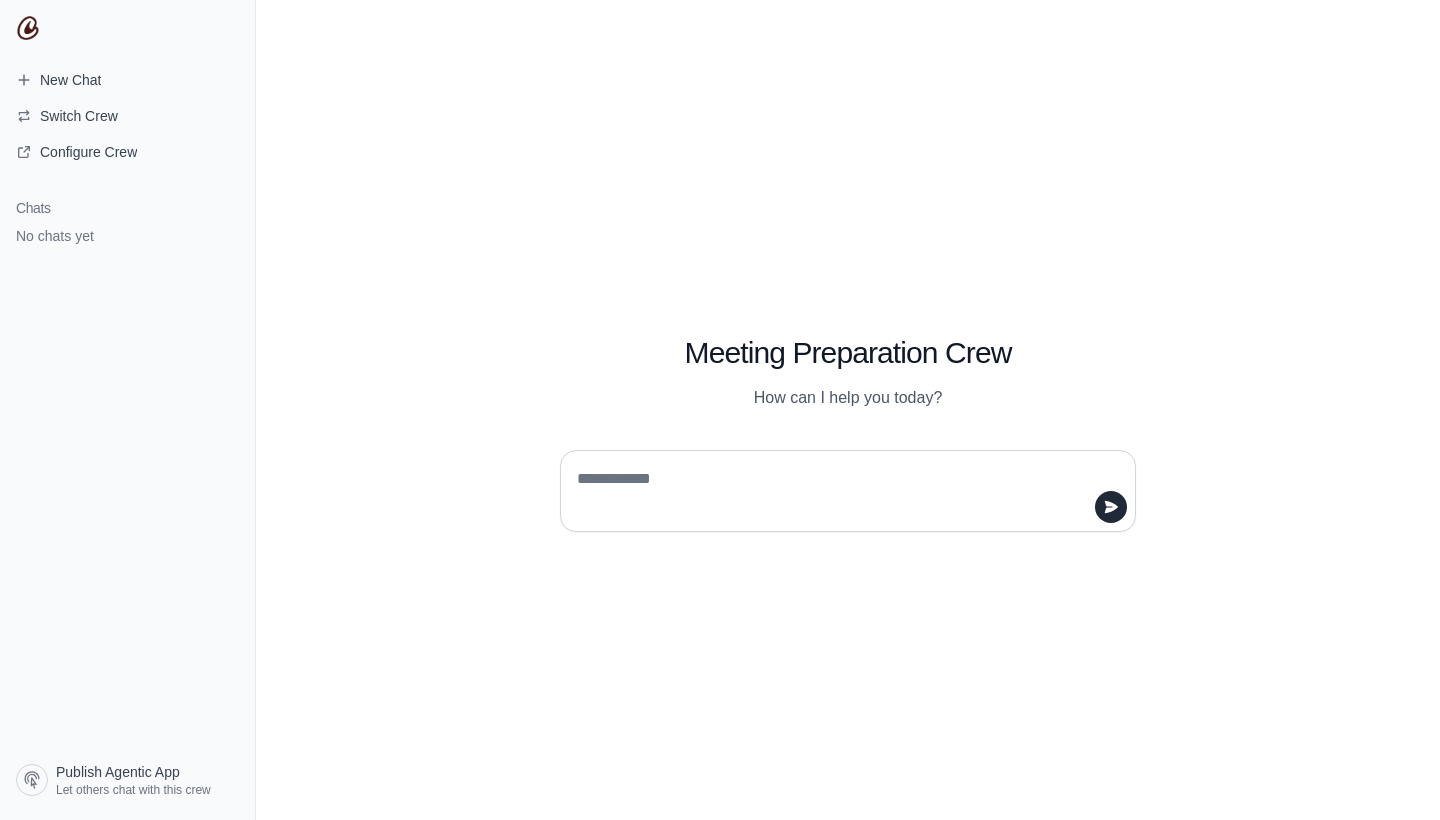 scroll, scrollTop: 0, scrollLeft: 0, axis: both 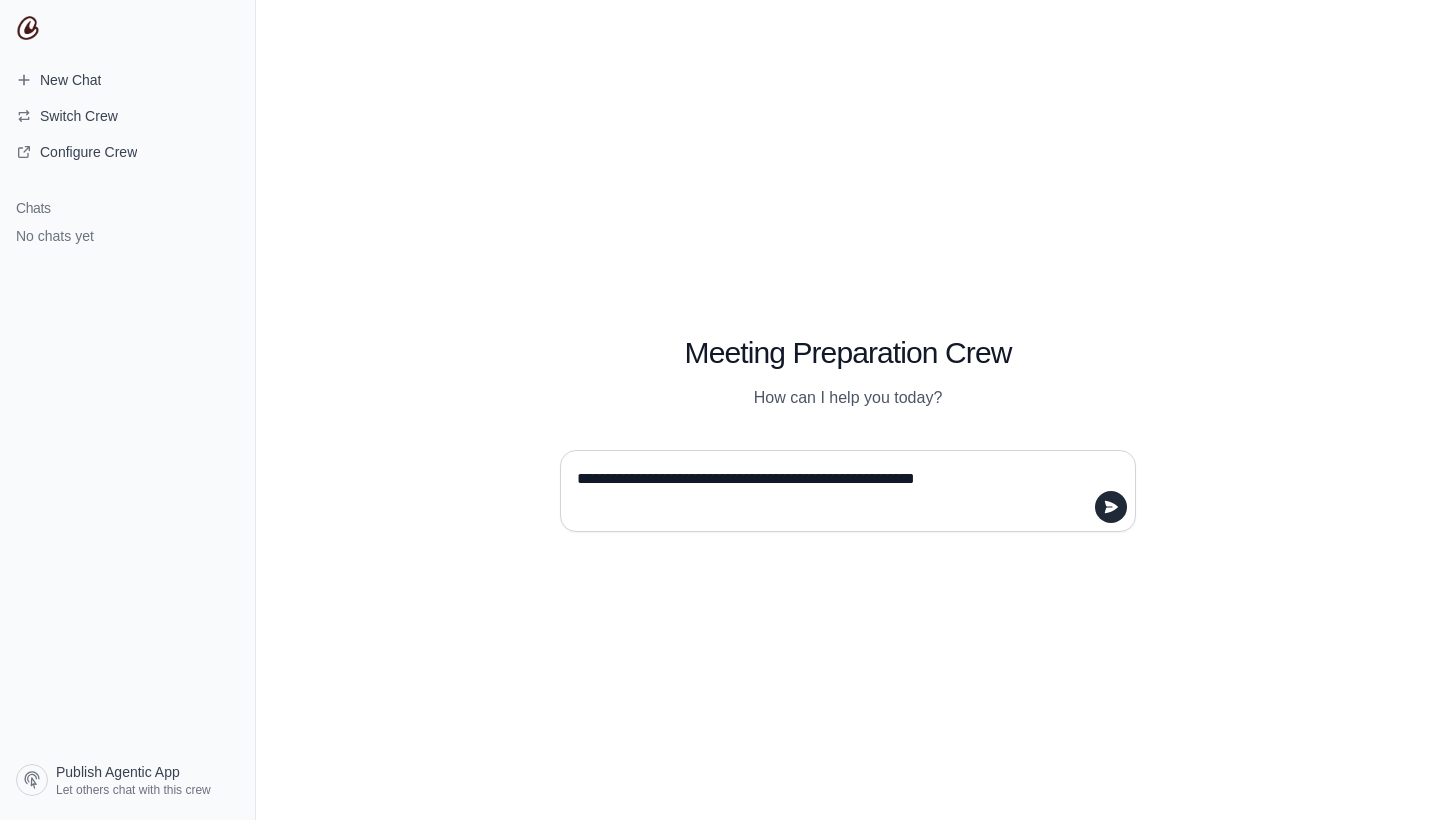 type on "**********" 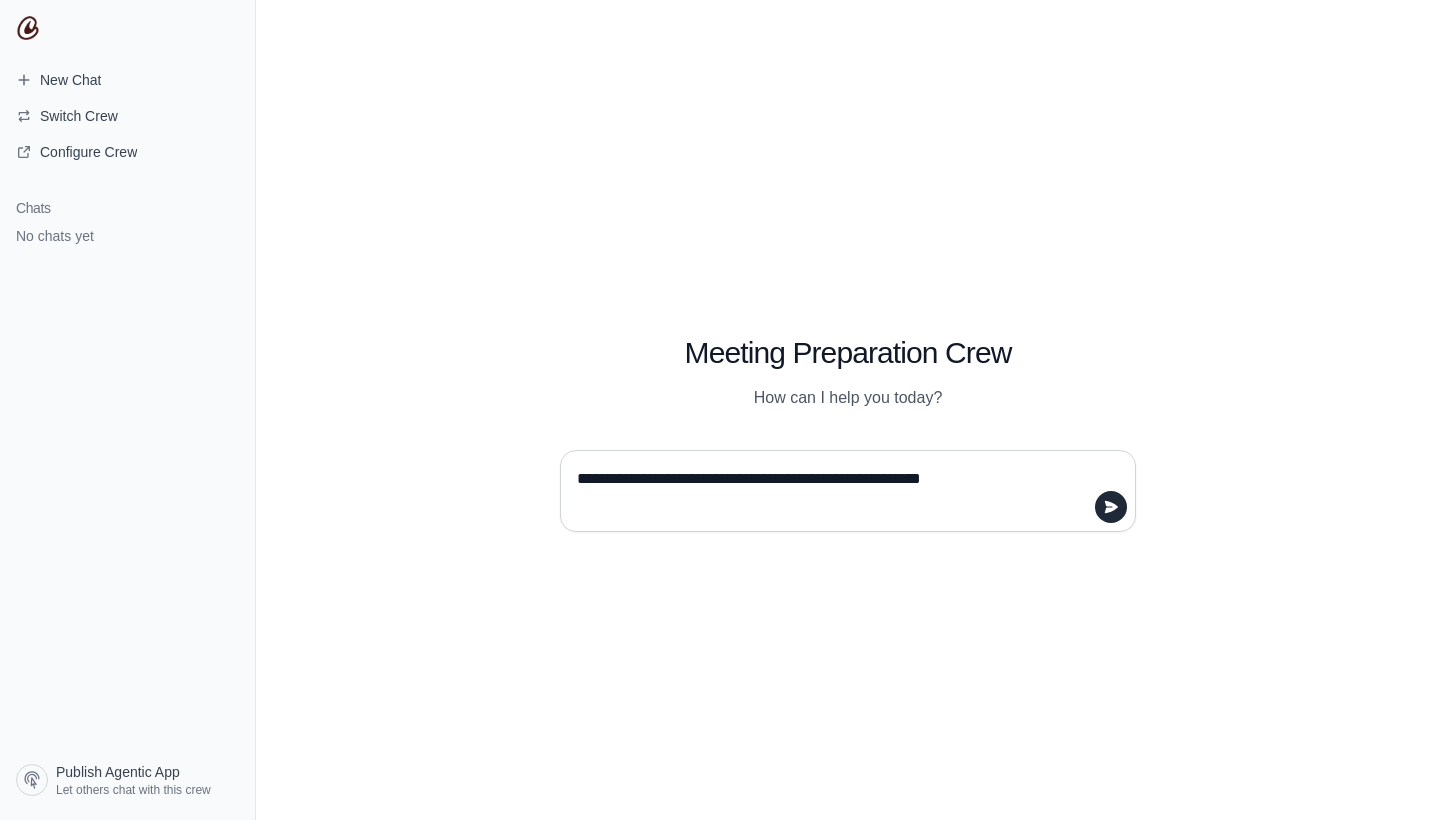 type 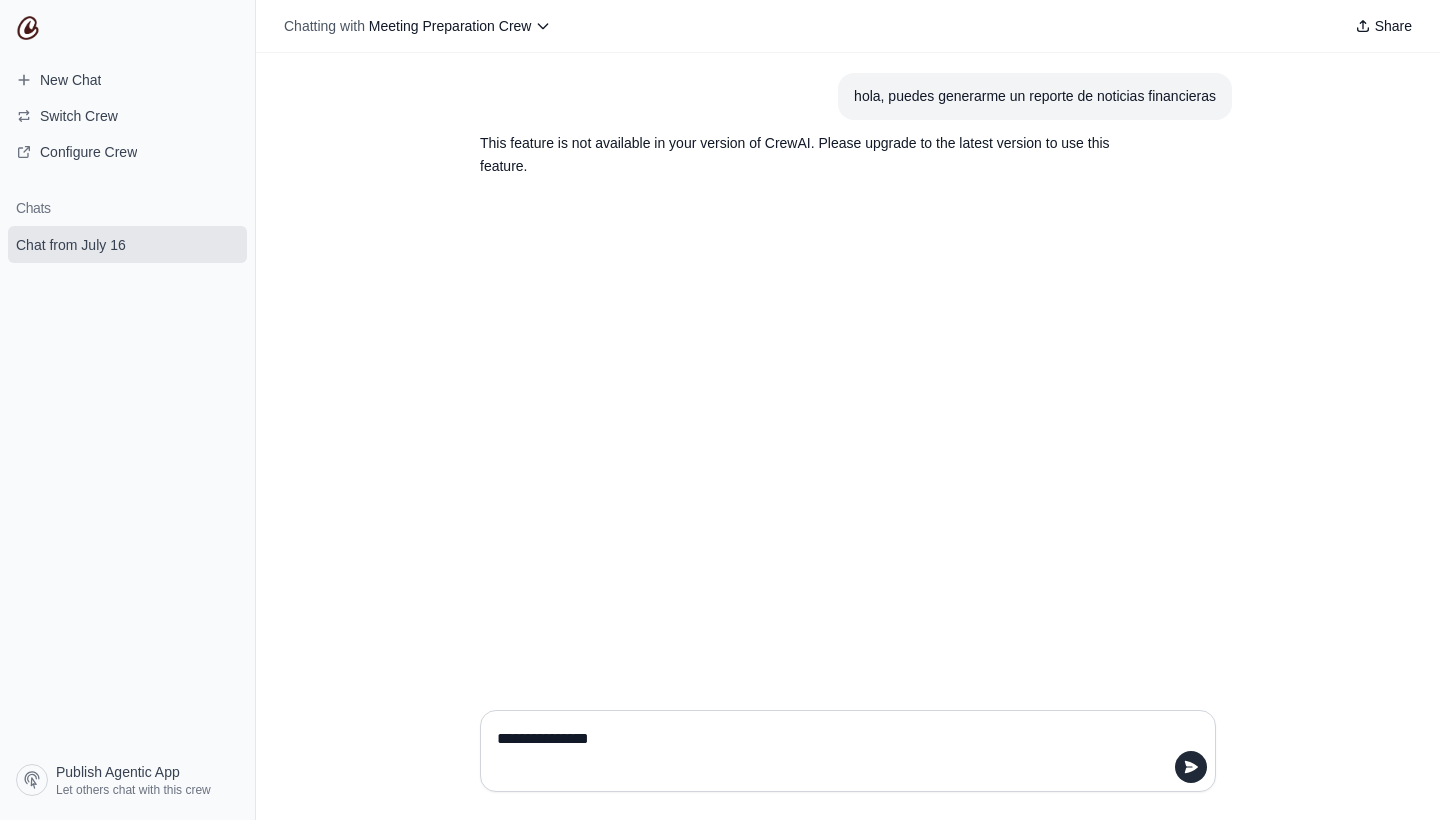 type on "**********" 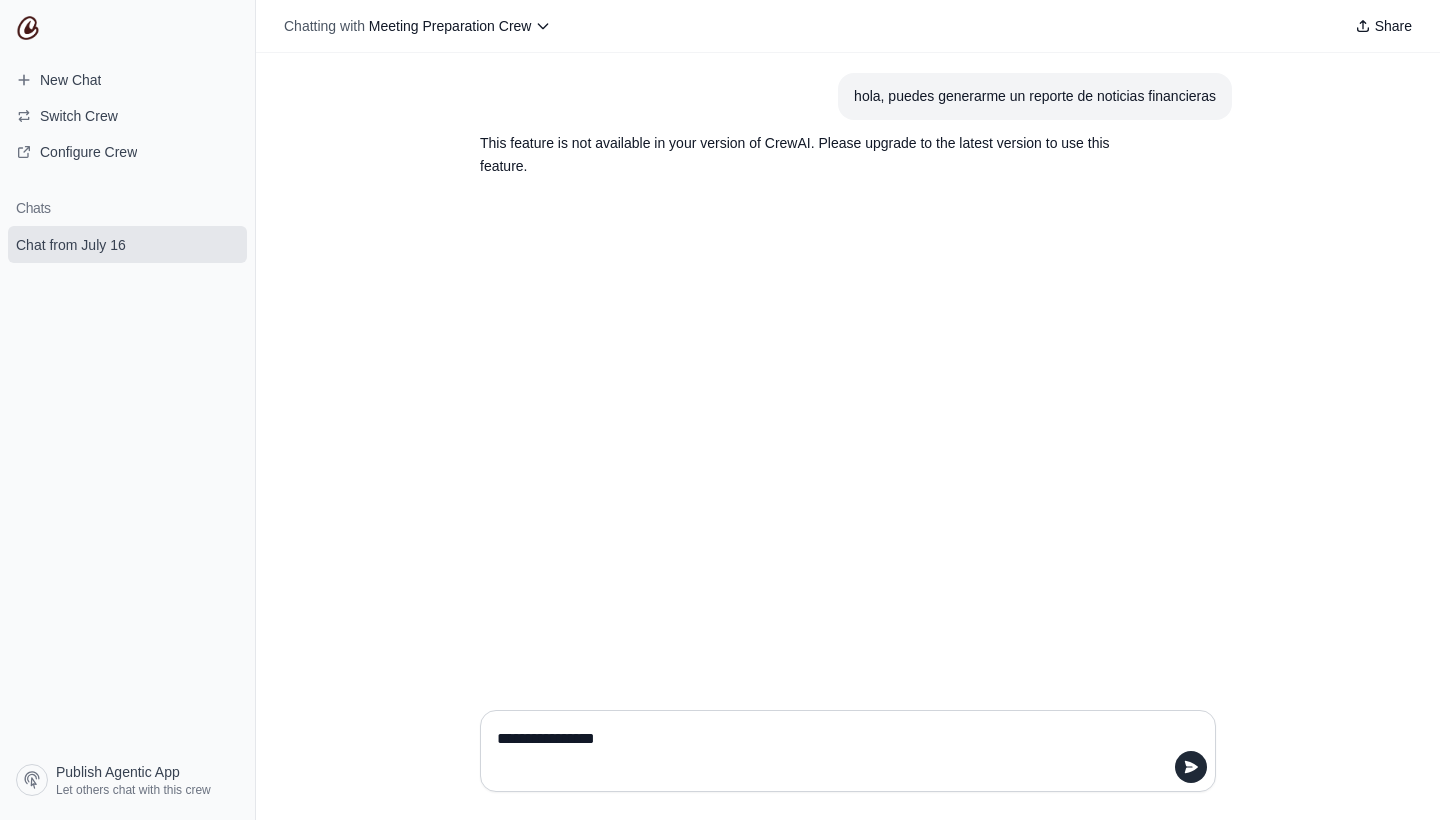 type 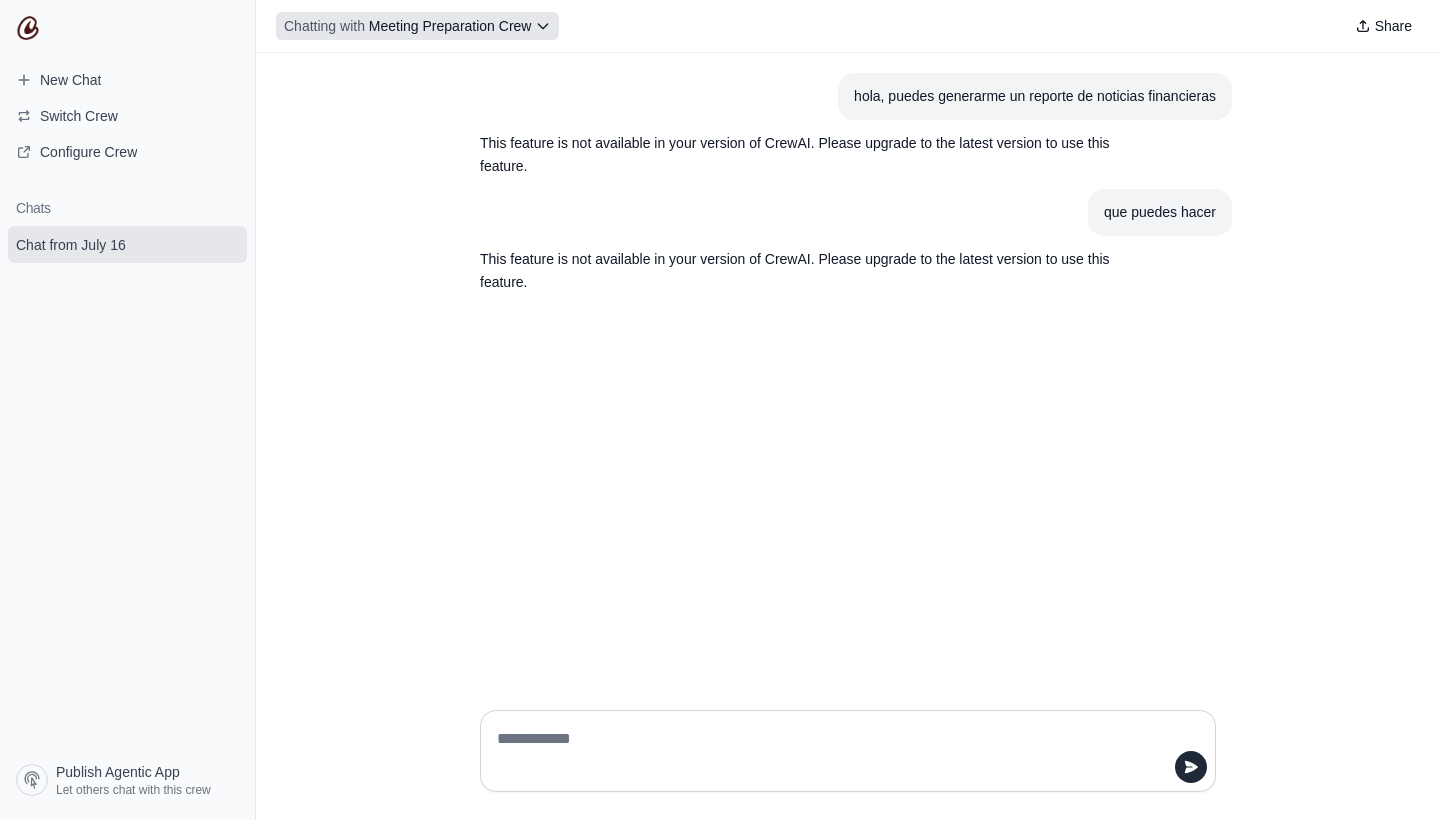 click on "Chatting with" at bounding box center [324, 26] 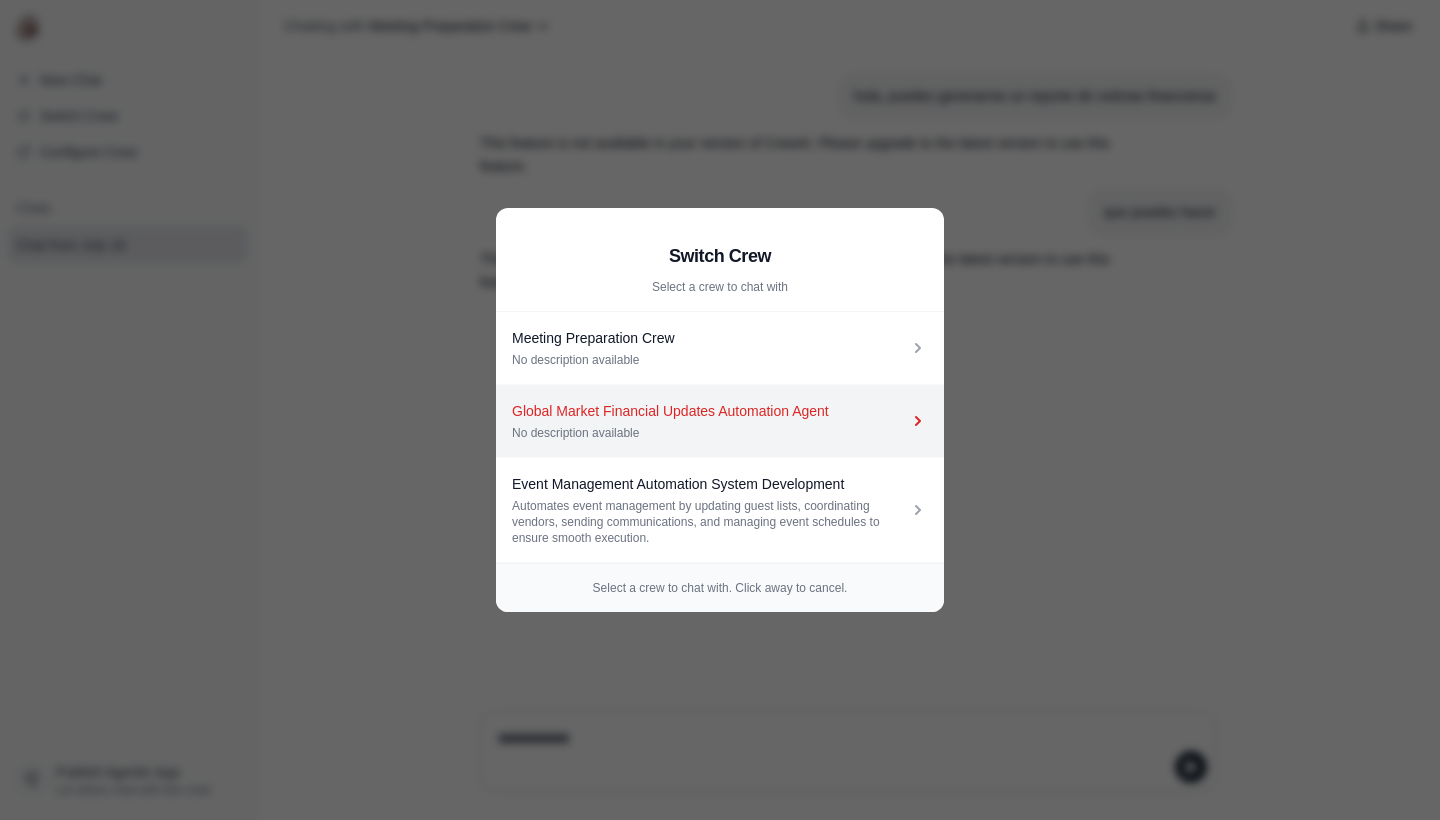click on "Global Market Financial Updates Automation Agent
No description available" at bounding box center [710, 421] 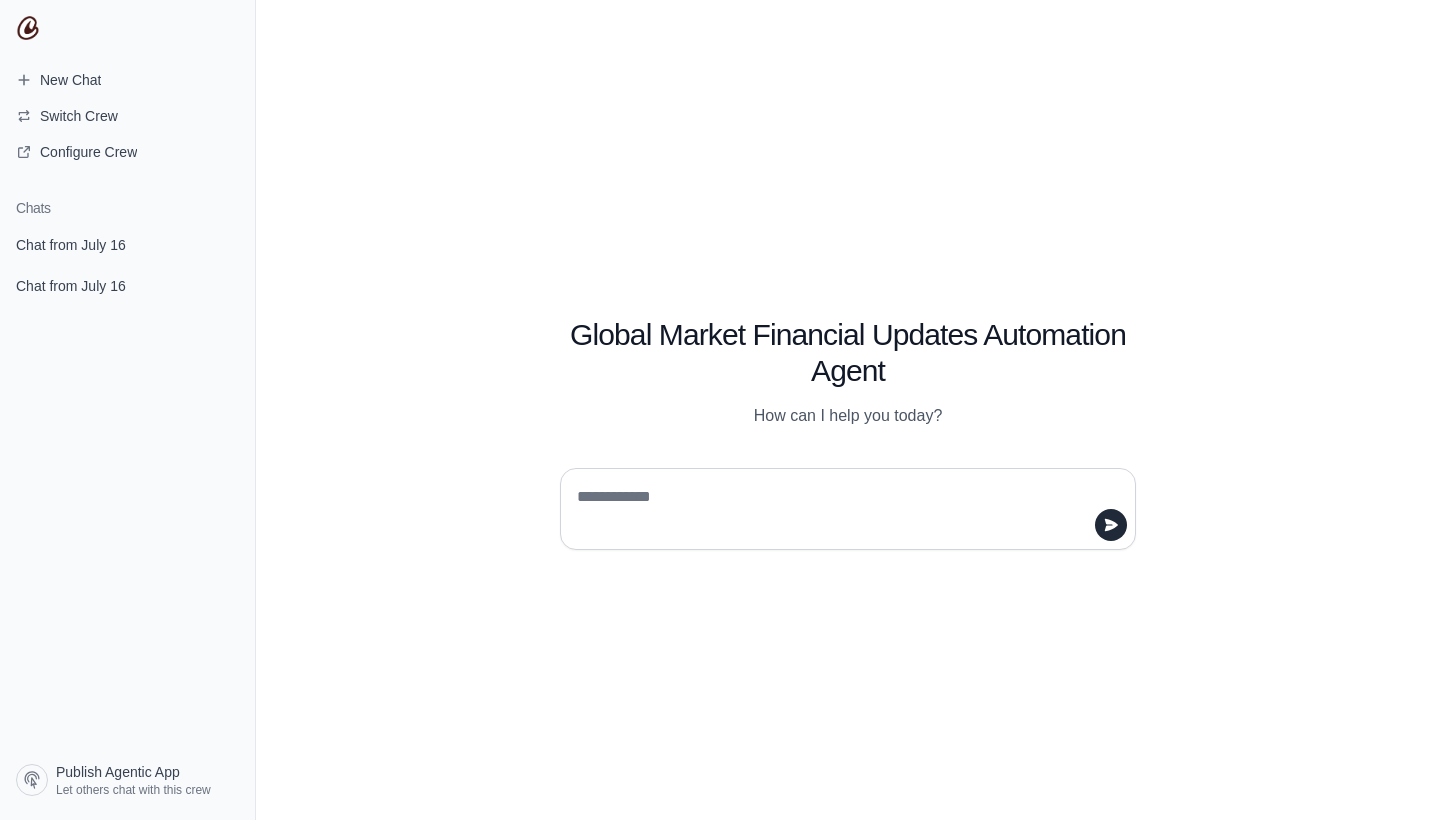 scroll, scrollTop: 0, scrollLeft: 0, axis: both 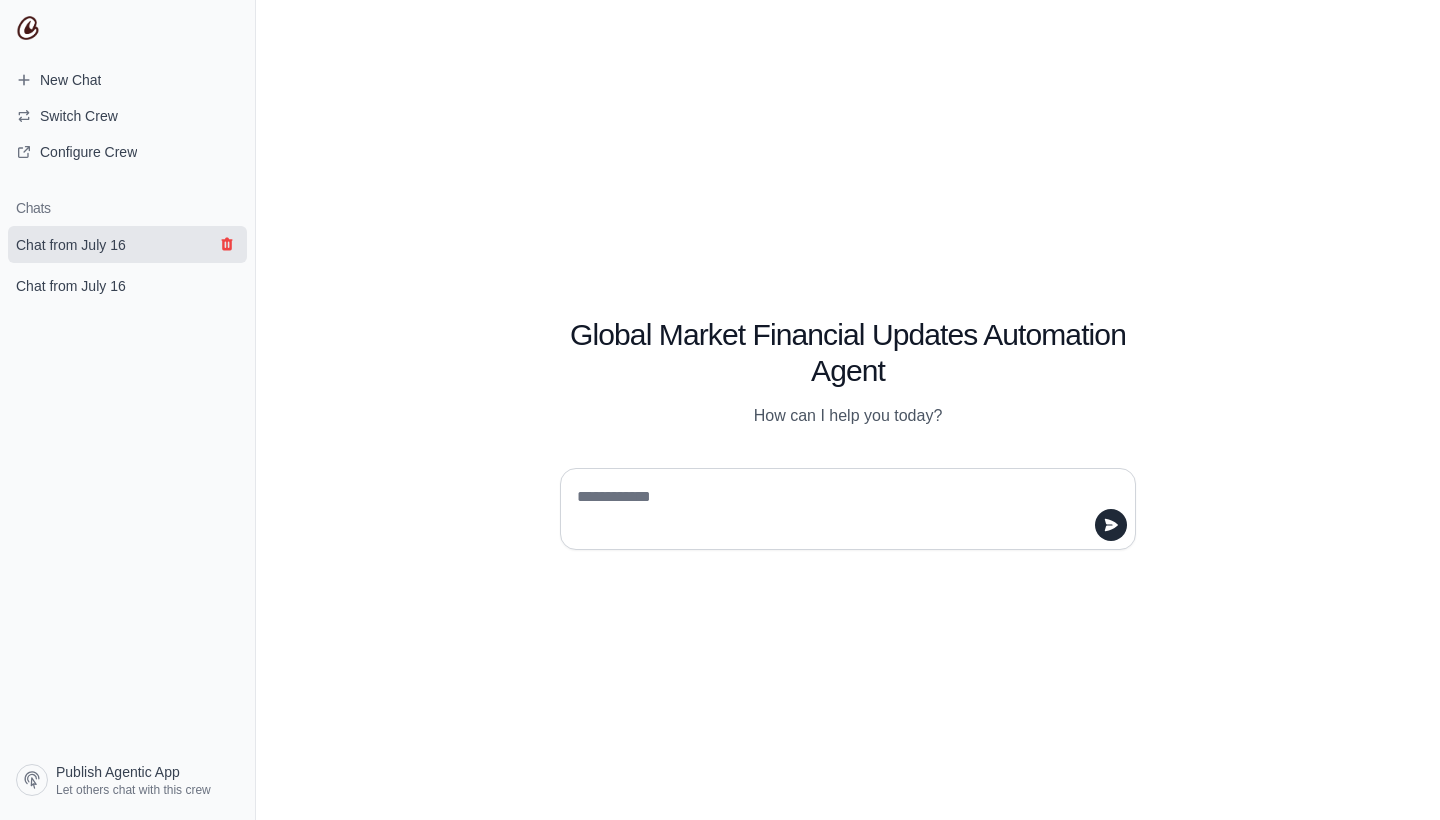 click 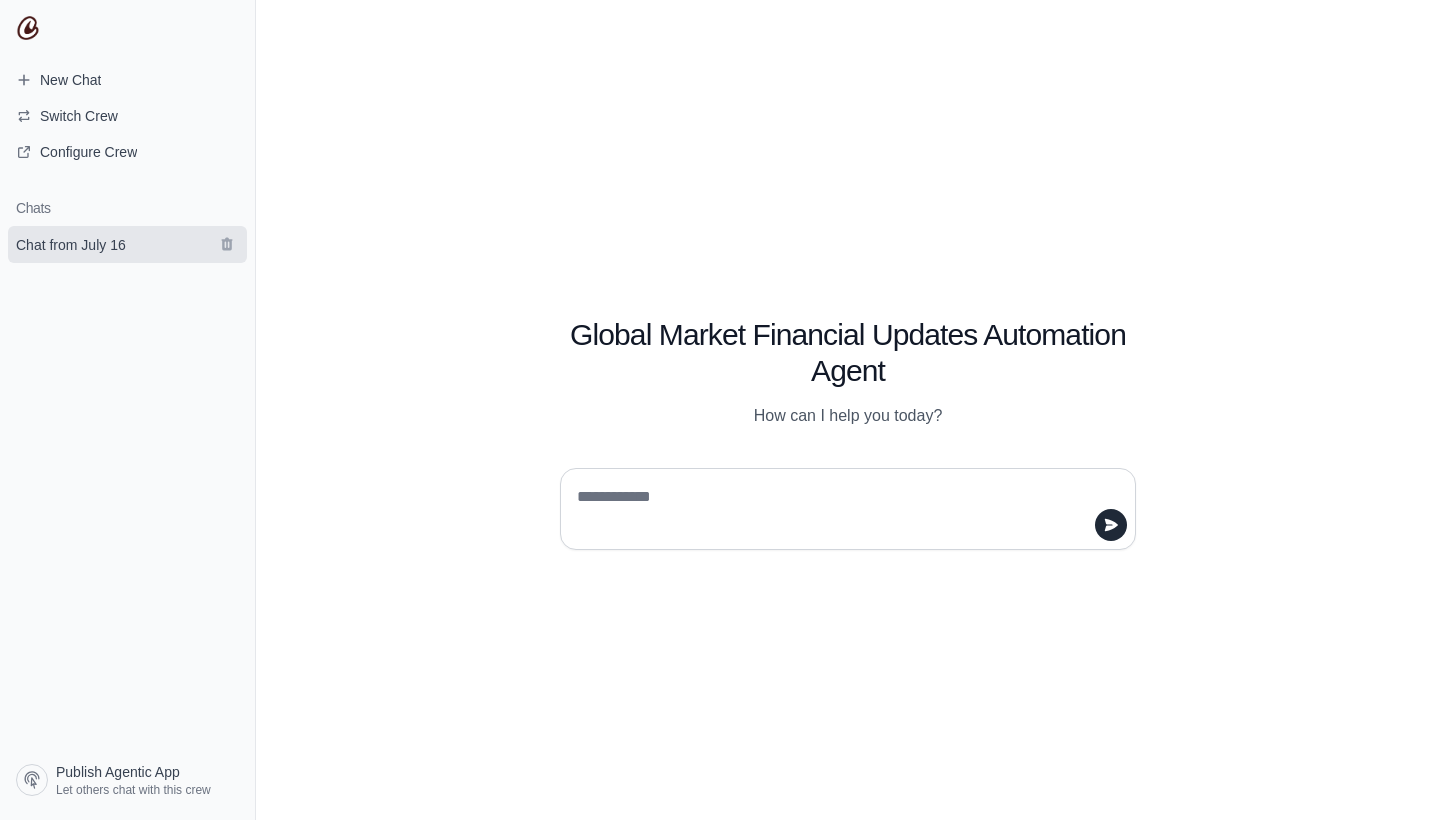 click on "Chat from July 16" at bounding box center (71, 245) 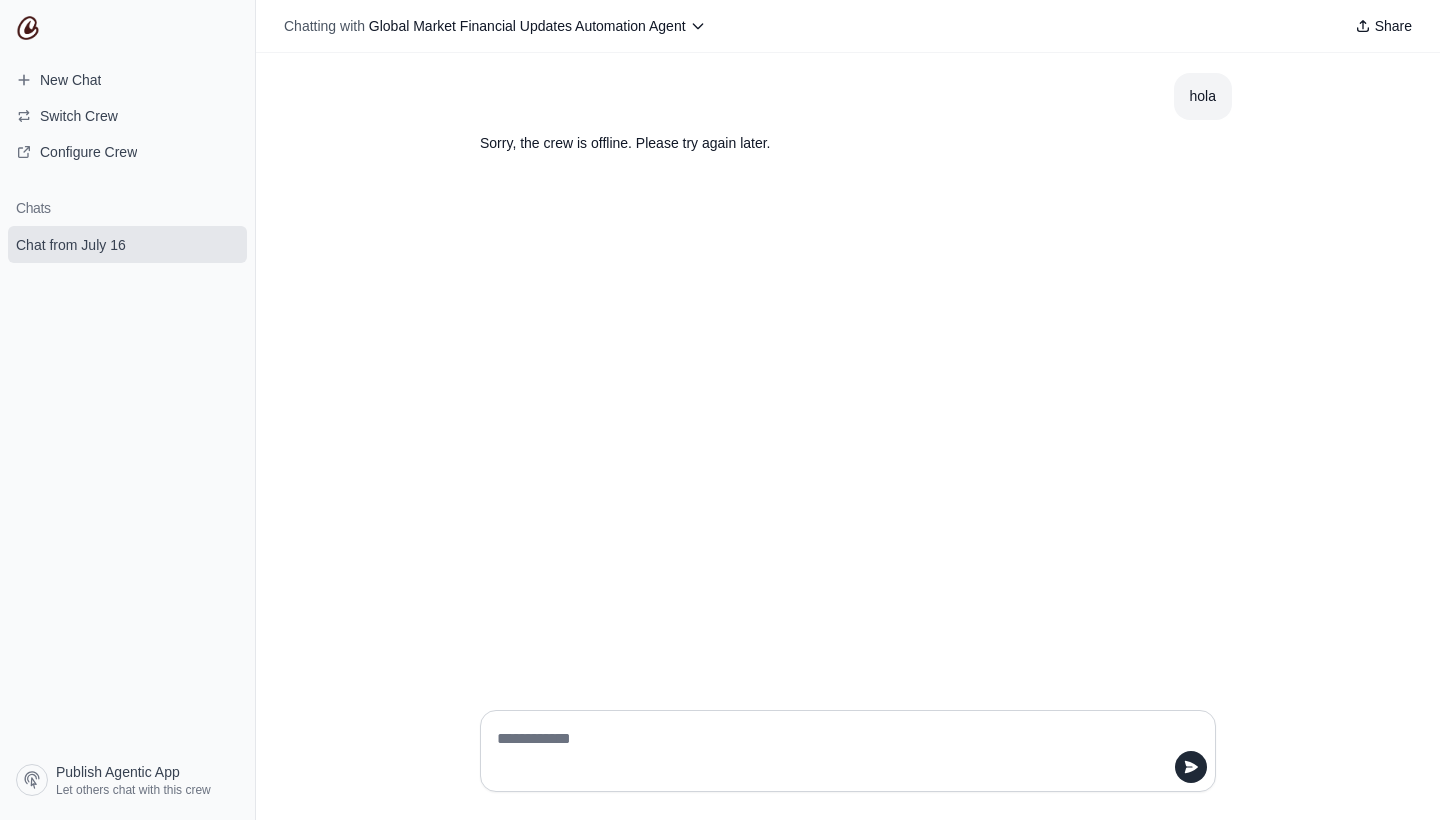 scroll, scrollTop: 0, scrollLeft: 0, axis: both 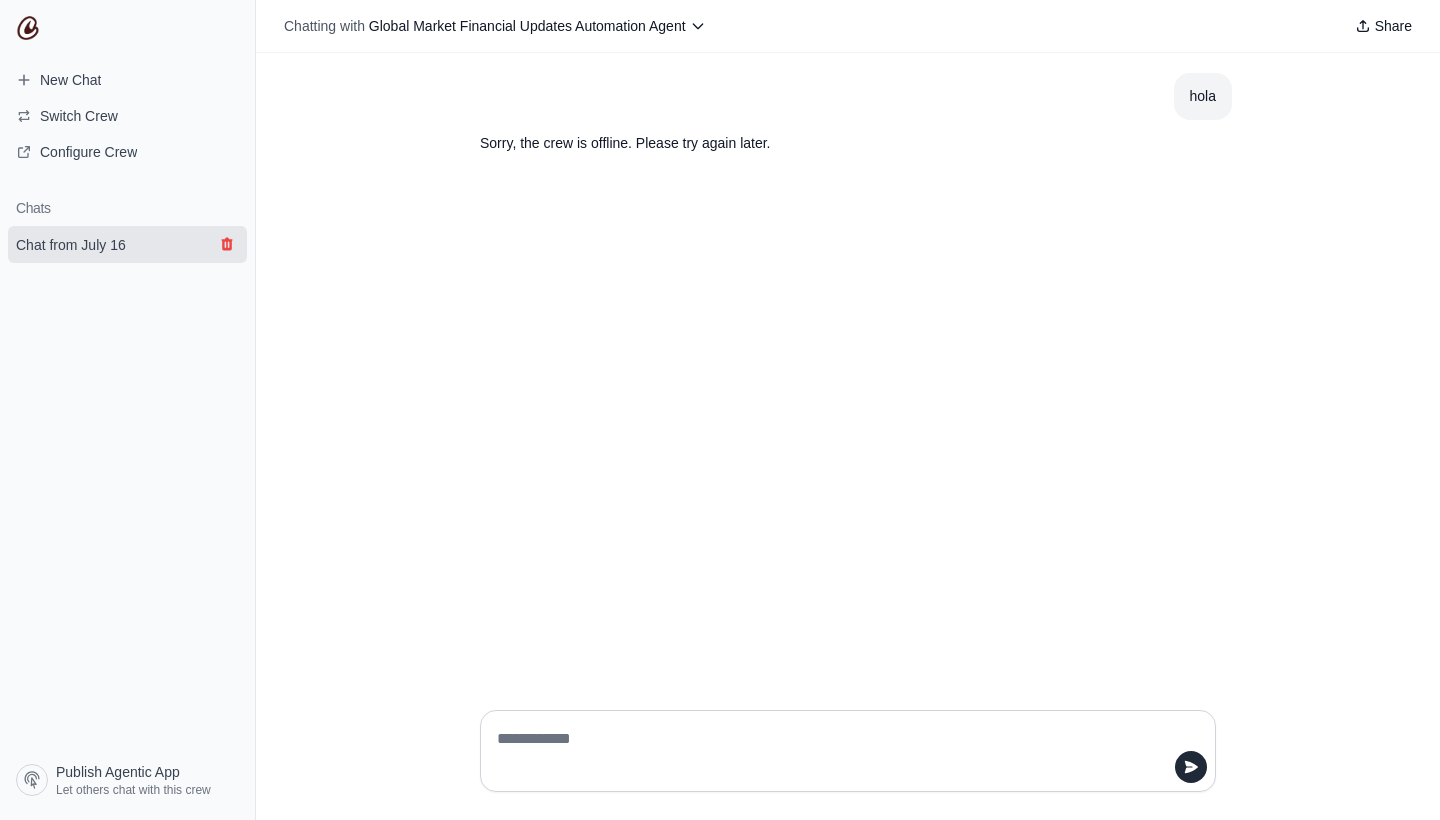 click 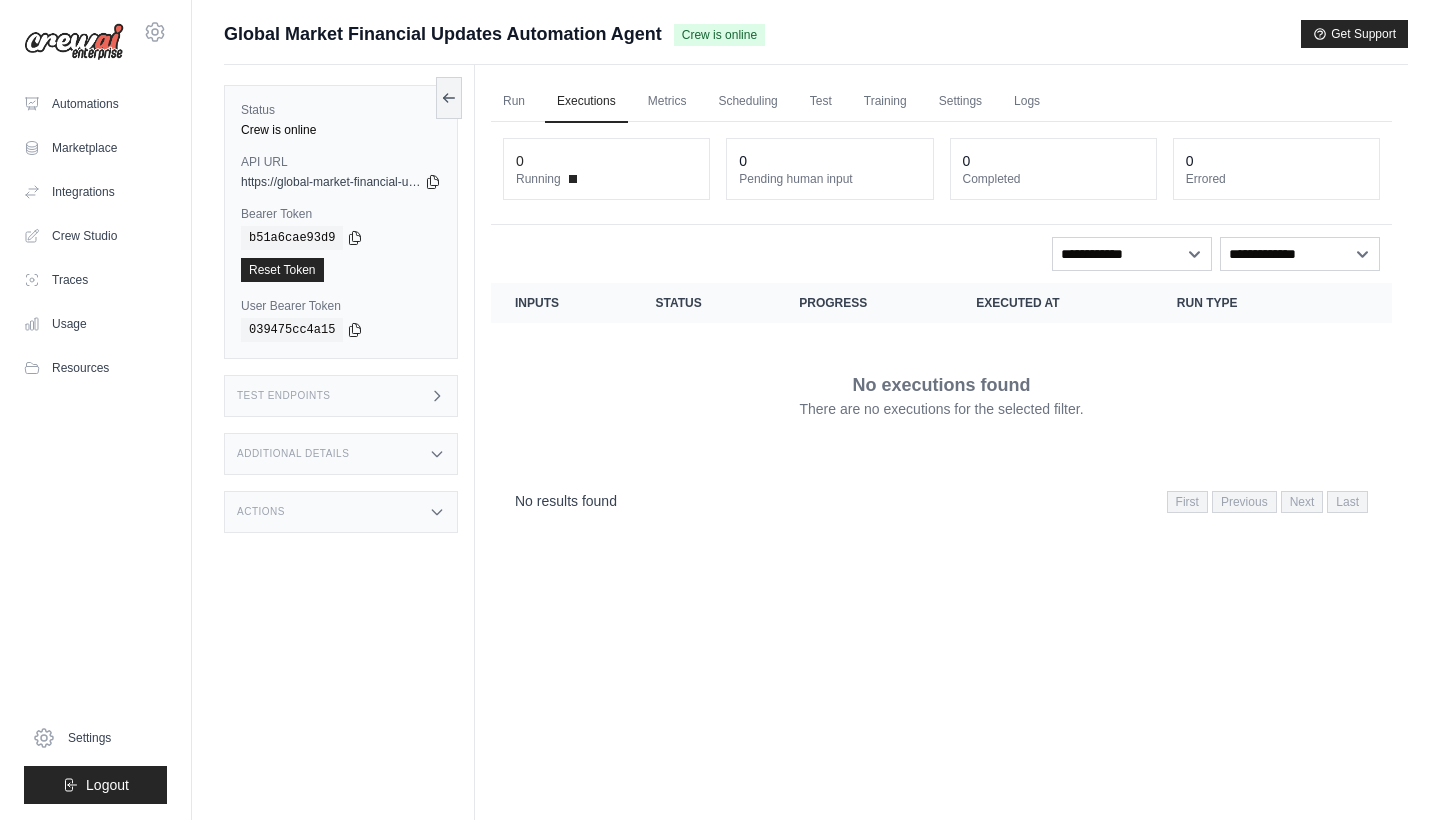 scroll, scrollTop: 0, scrollLeft: 0, axis: both 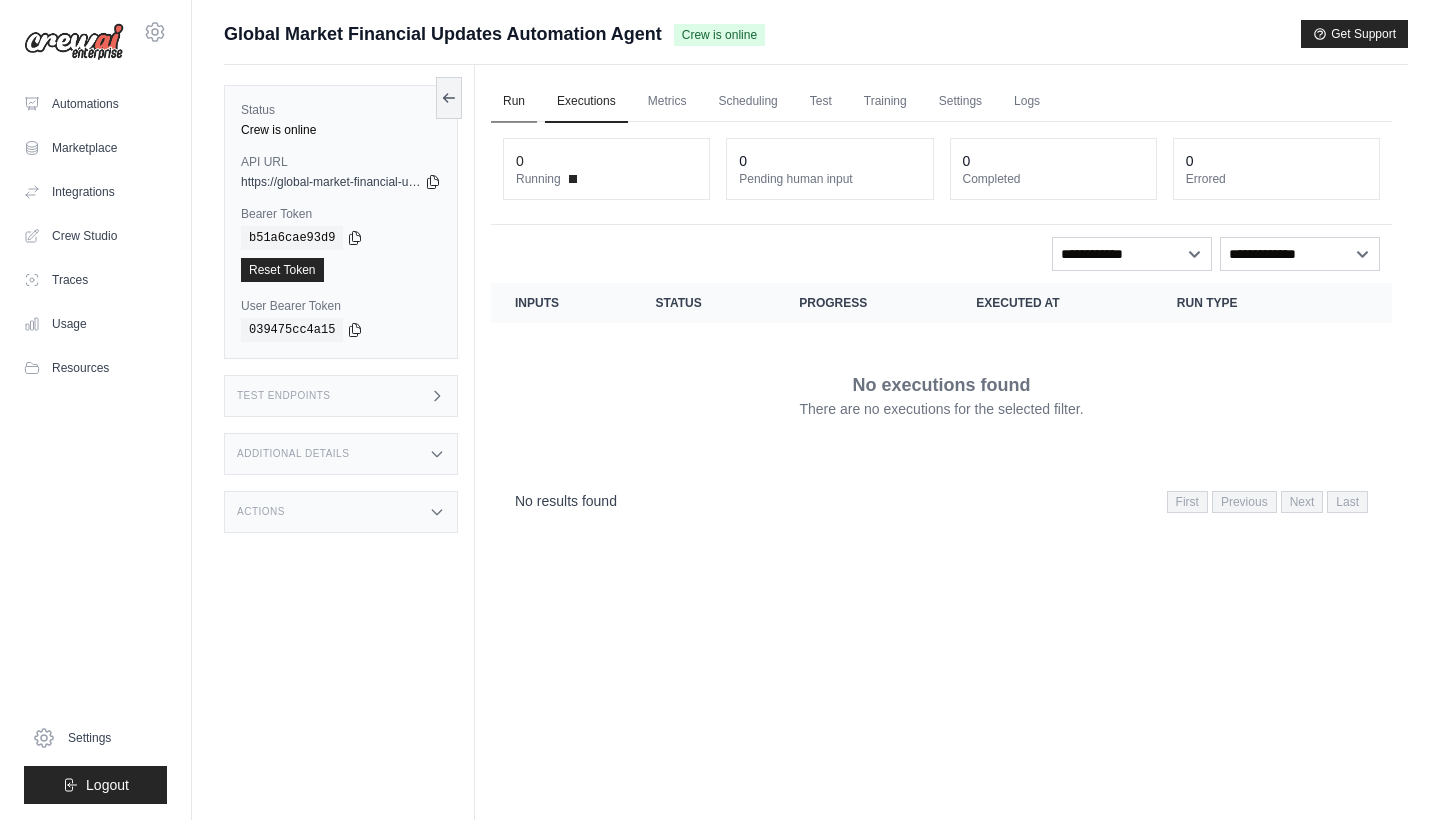 click on "Run" at bounding box center [514, 102] 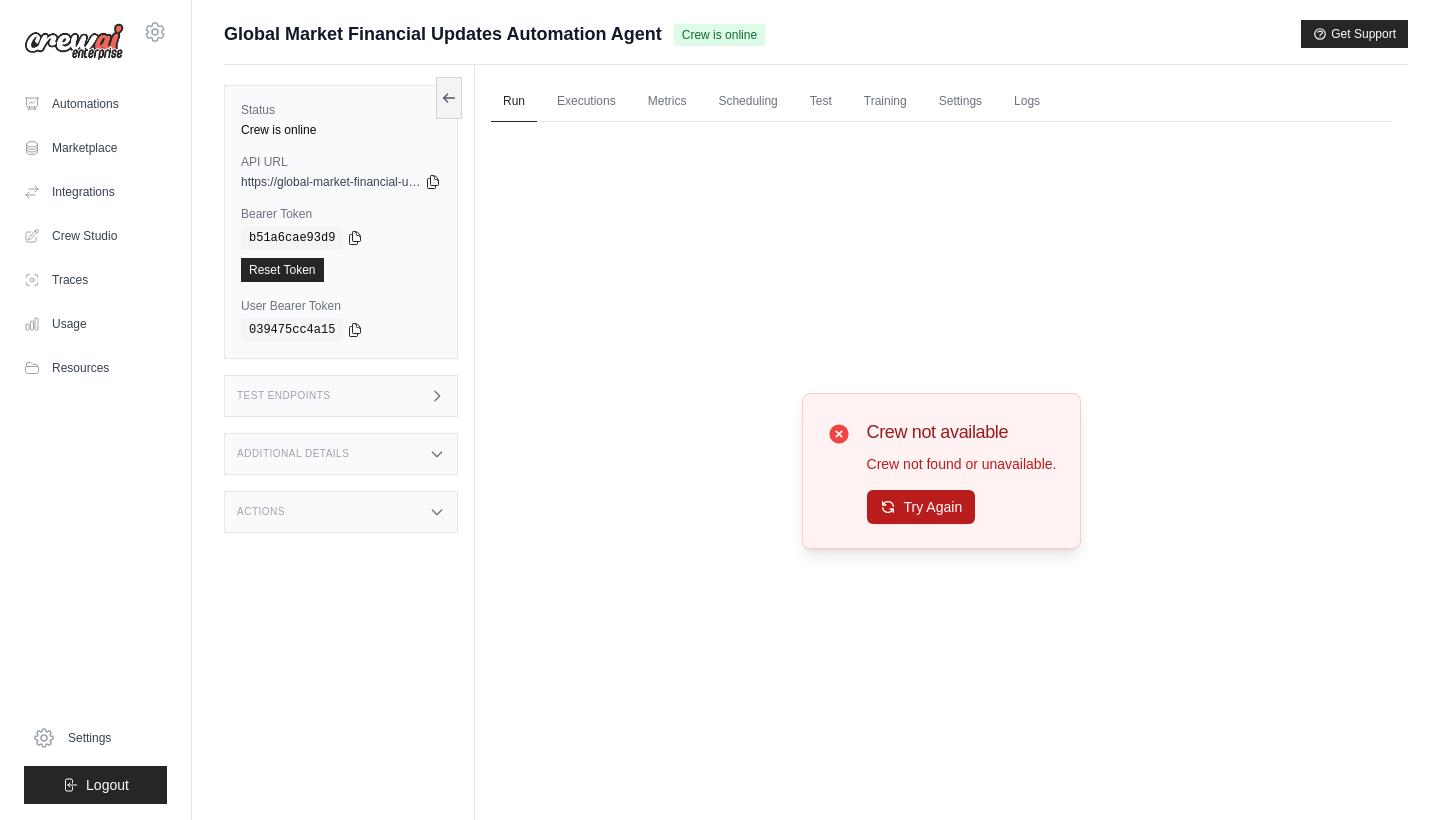 click on "Try Again" at bounding box center (921, 507) 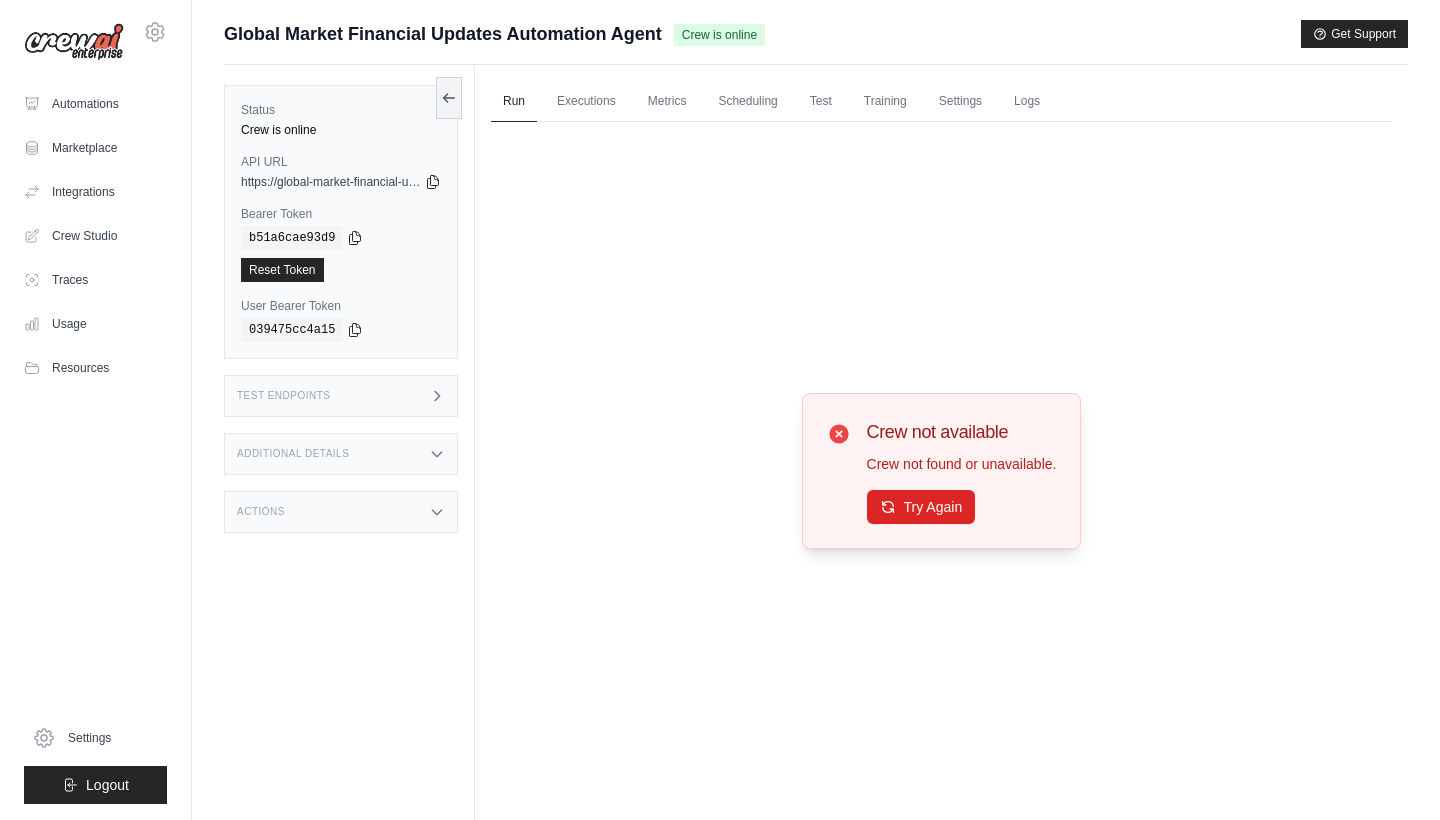 click on "Try Again" at bounding box center (921, 507) 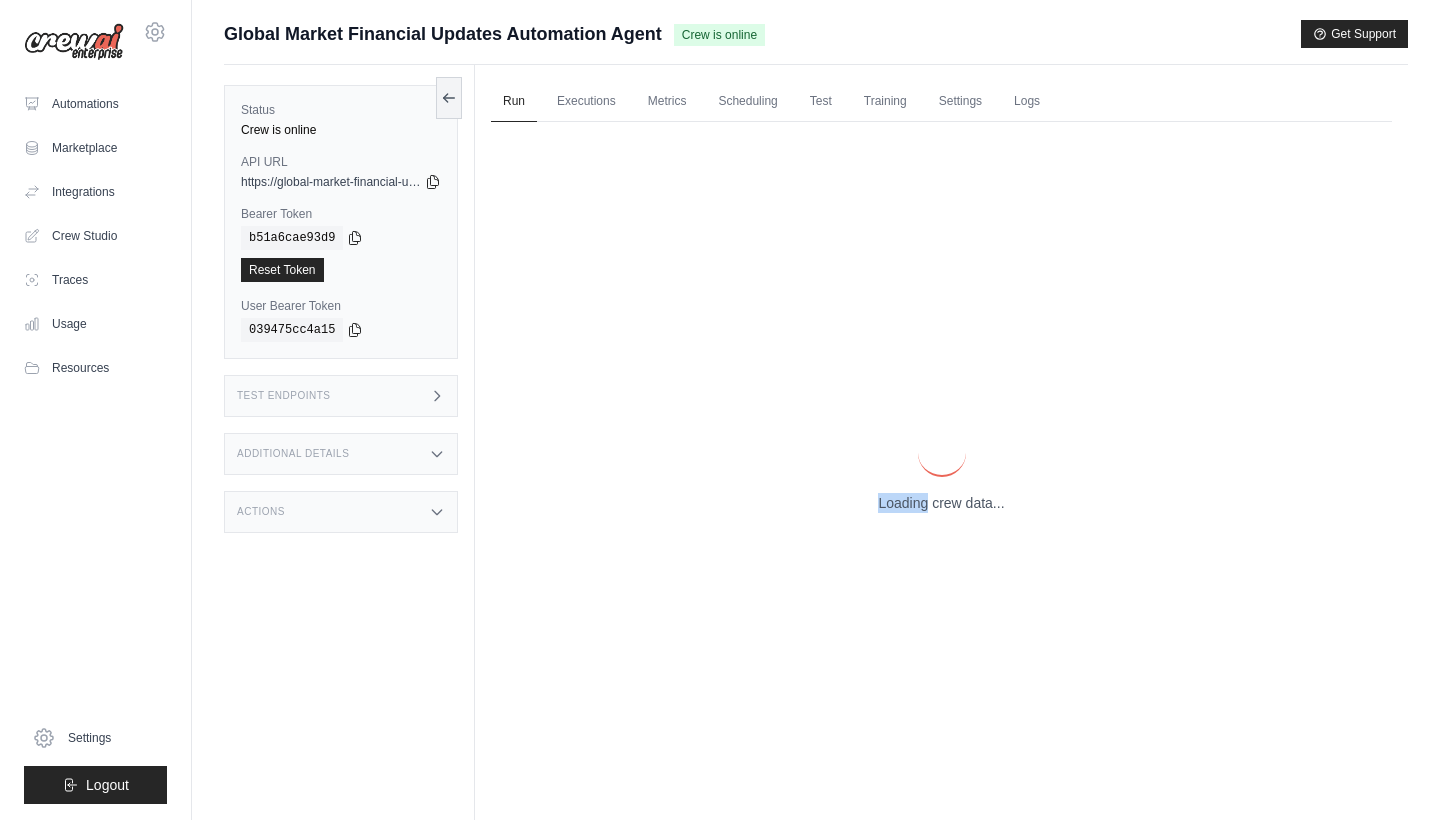 click on "Loading crew data..." at bounding box center [941, 471] 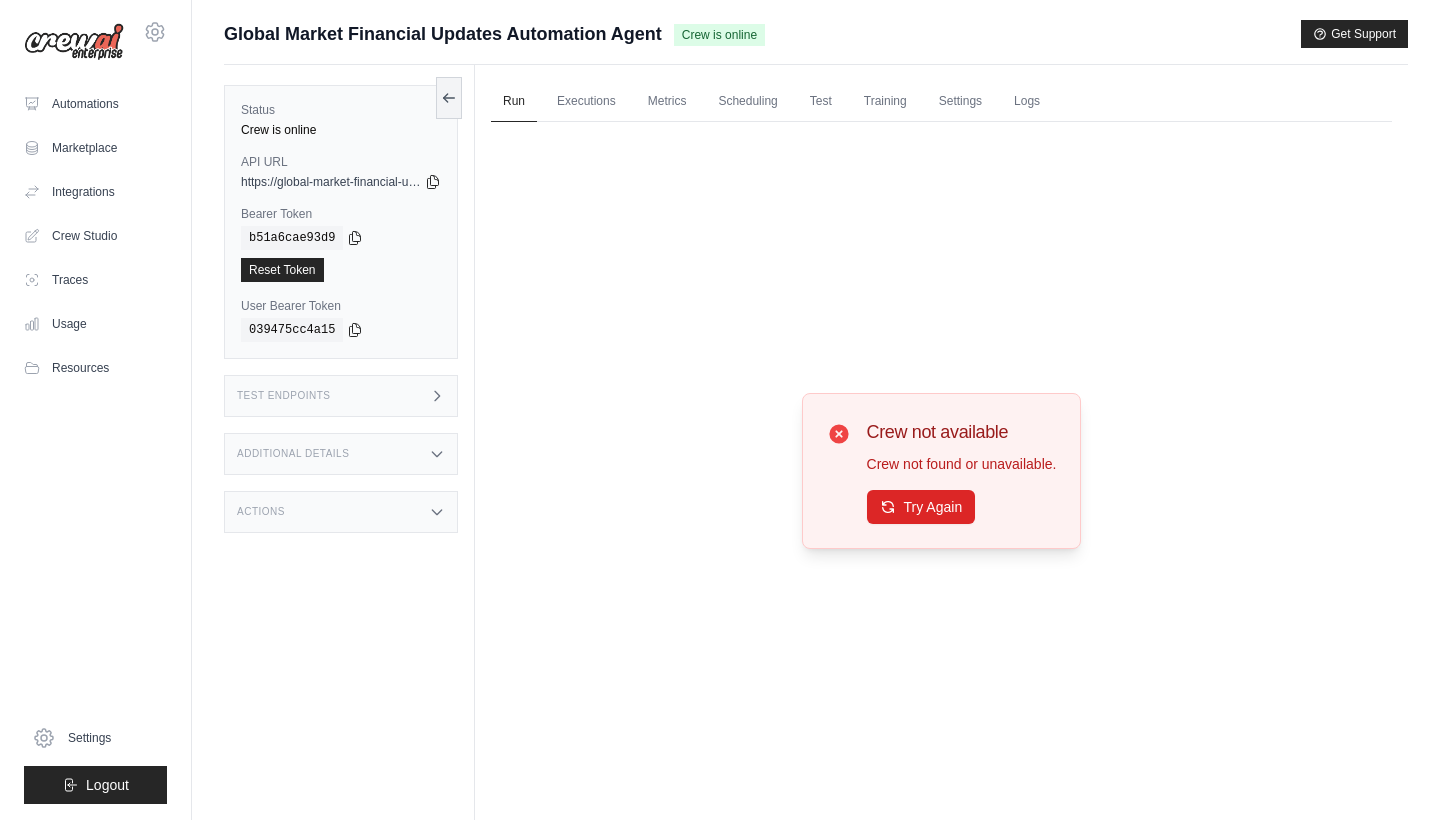 click on "Try Again" at bounding box center (921, 507) 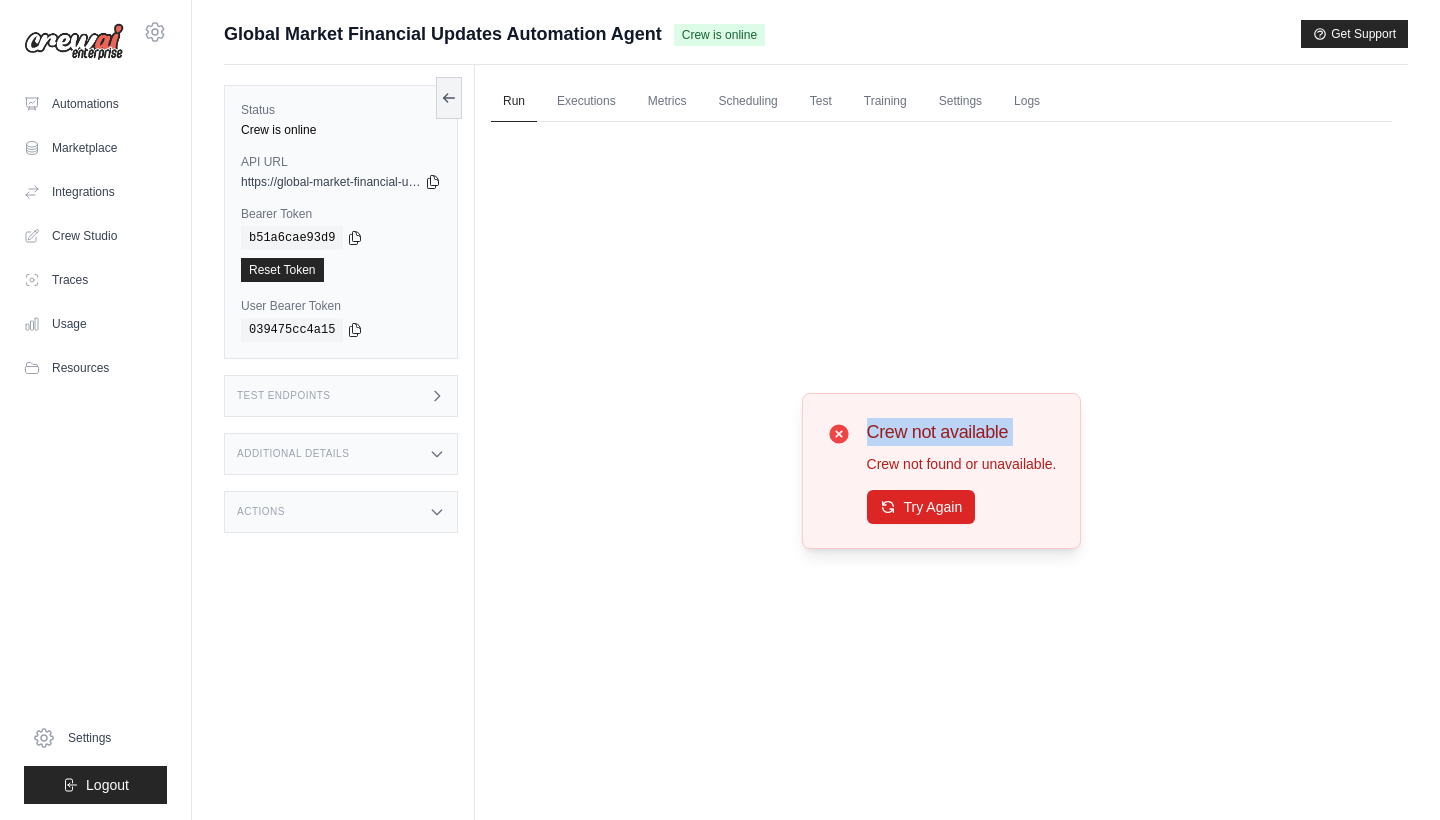 click on "Crew not available Crew not found or unavailable. Try Again" at bounding box center (941, 470) 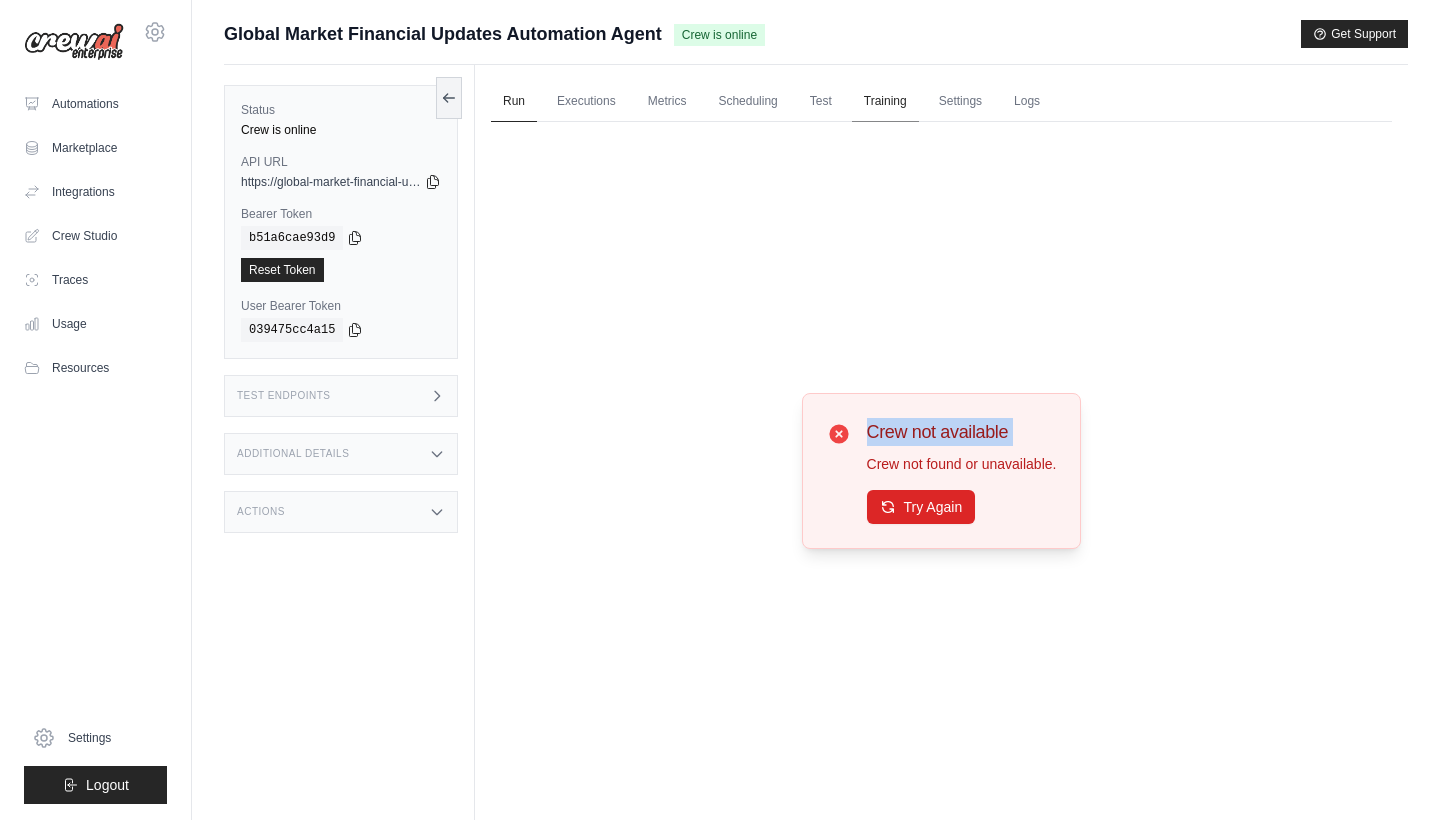 click on "Training" at bounding box center [885, 102] 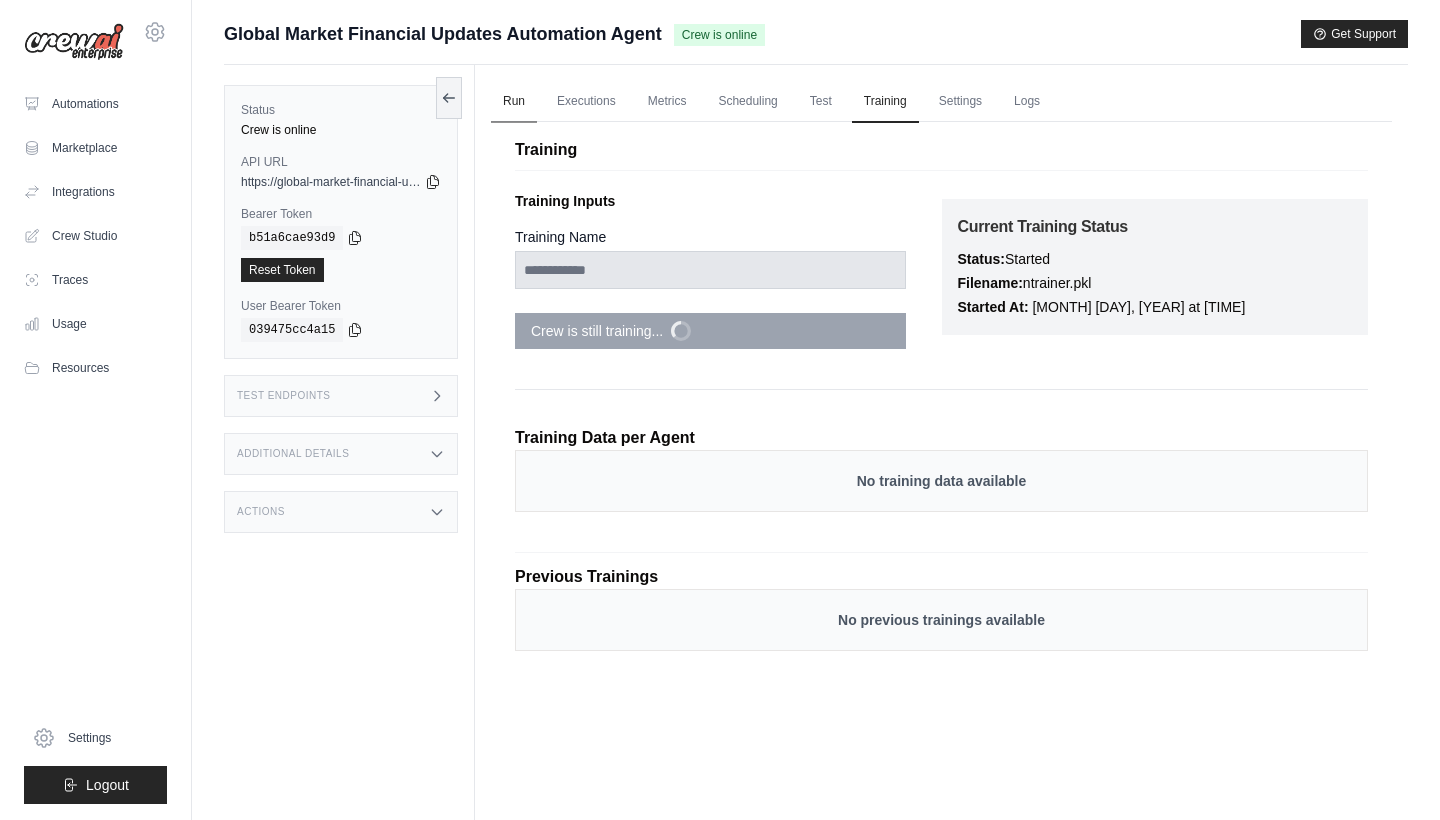 click on "Run" at bounding box center (514, 102) 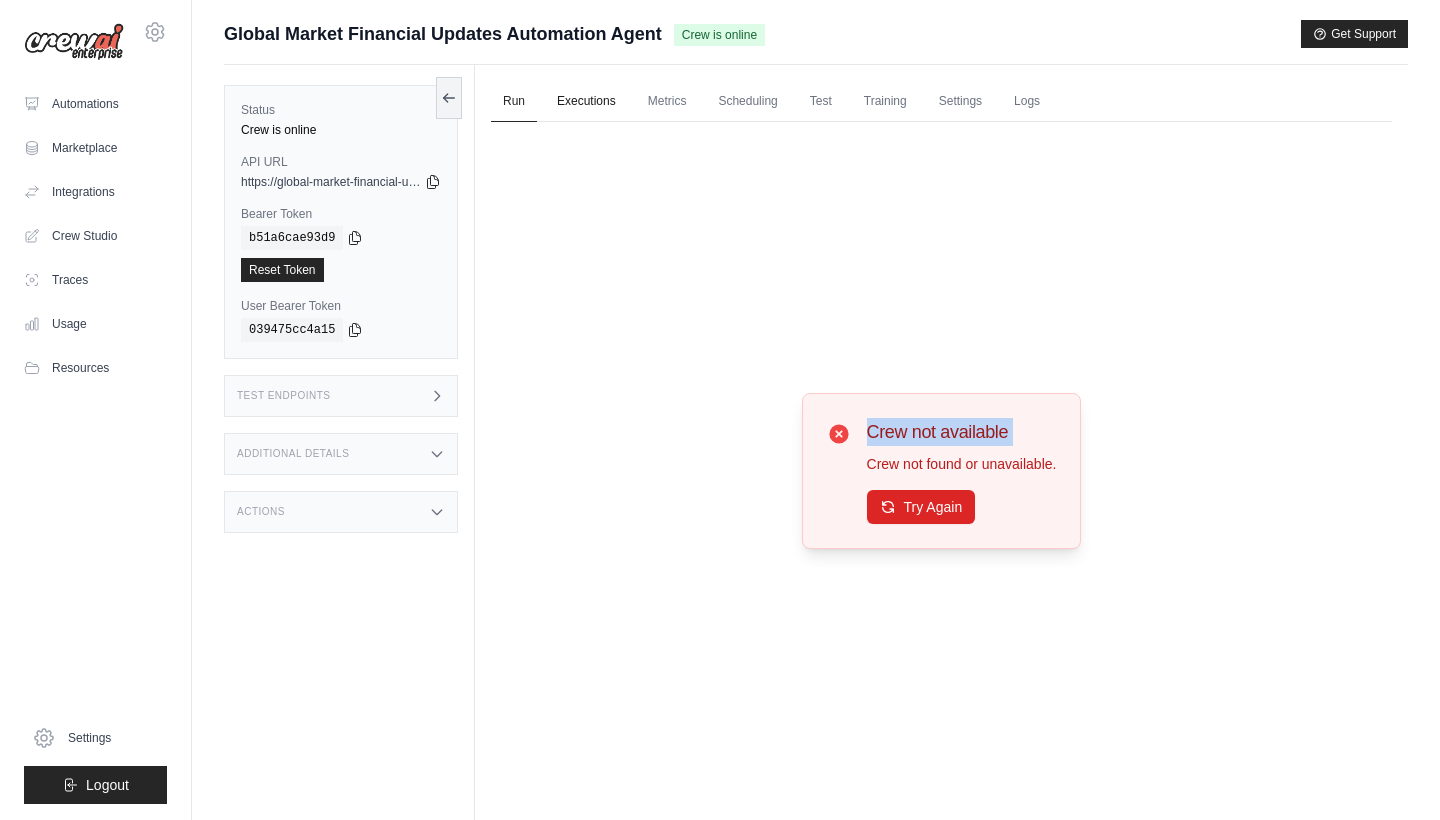 click on "Executions" at bounding box center (586, 102) 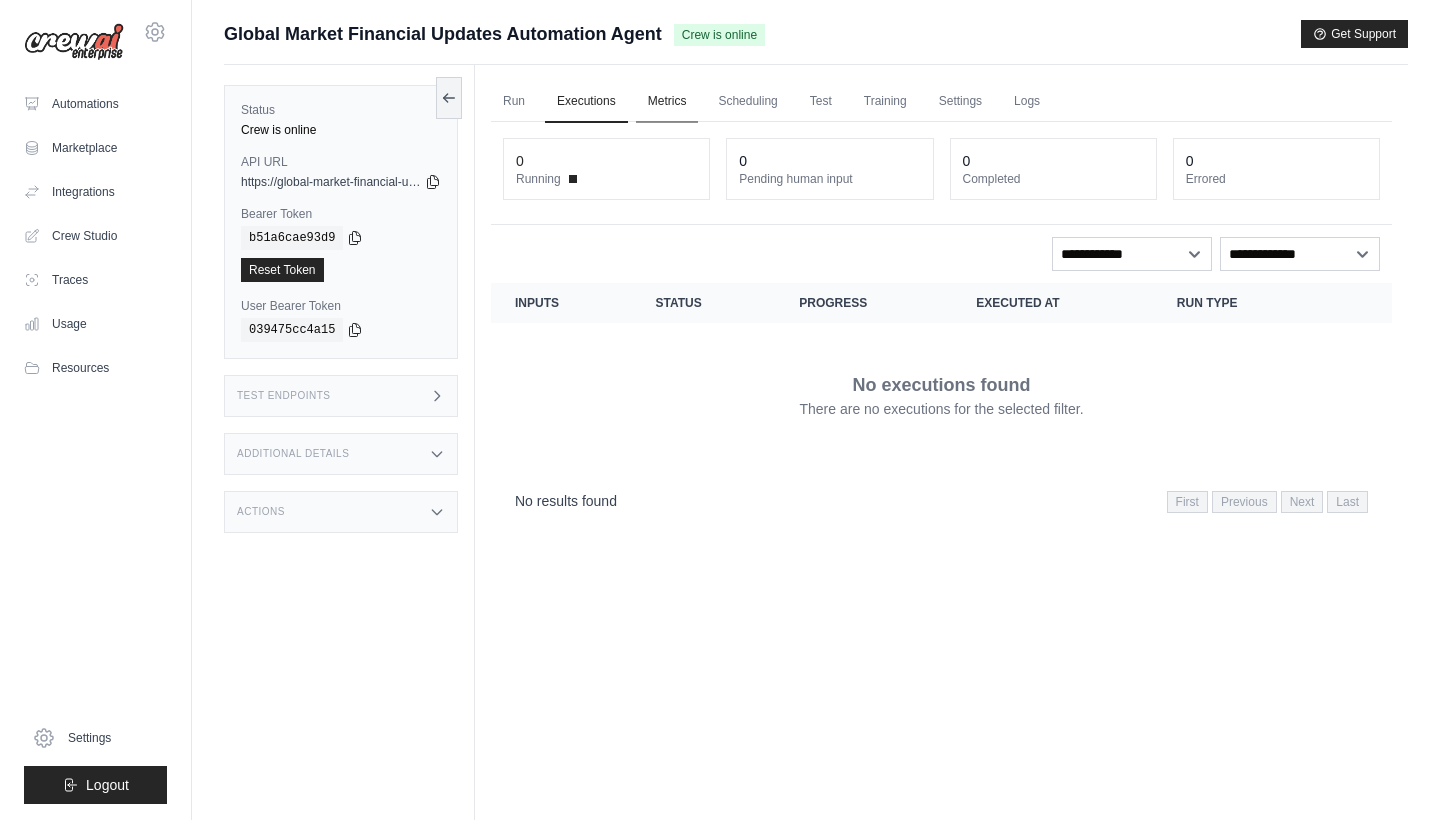 click on "Metrics" at bounding box center [667, 102] 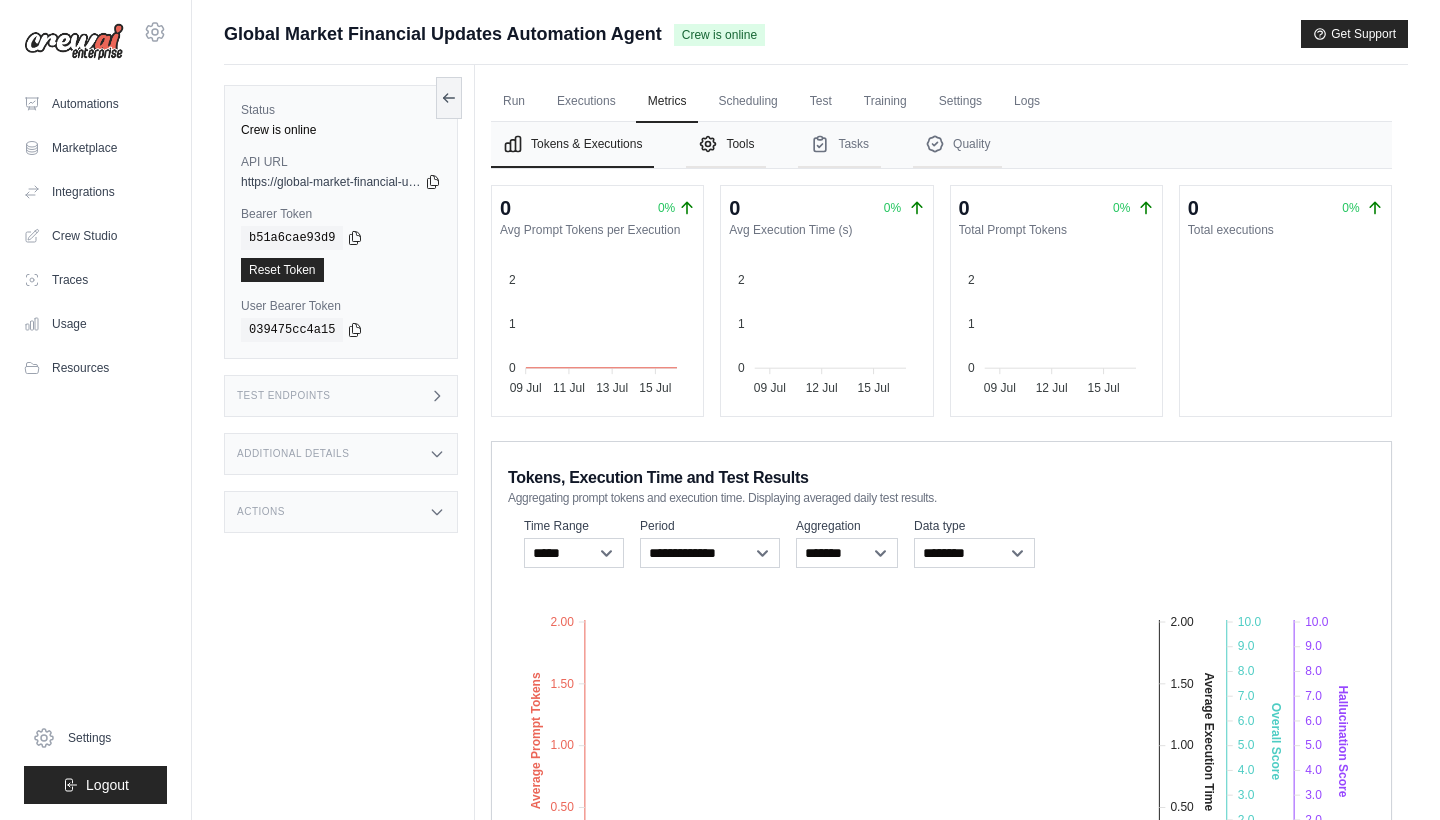 click on "Tools" at bounding box center (726, 145) 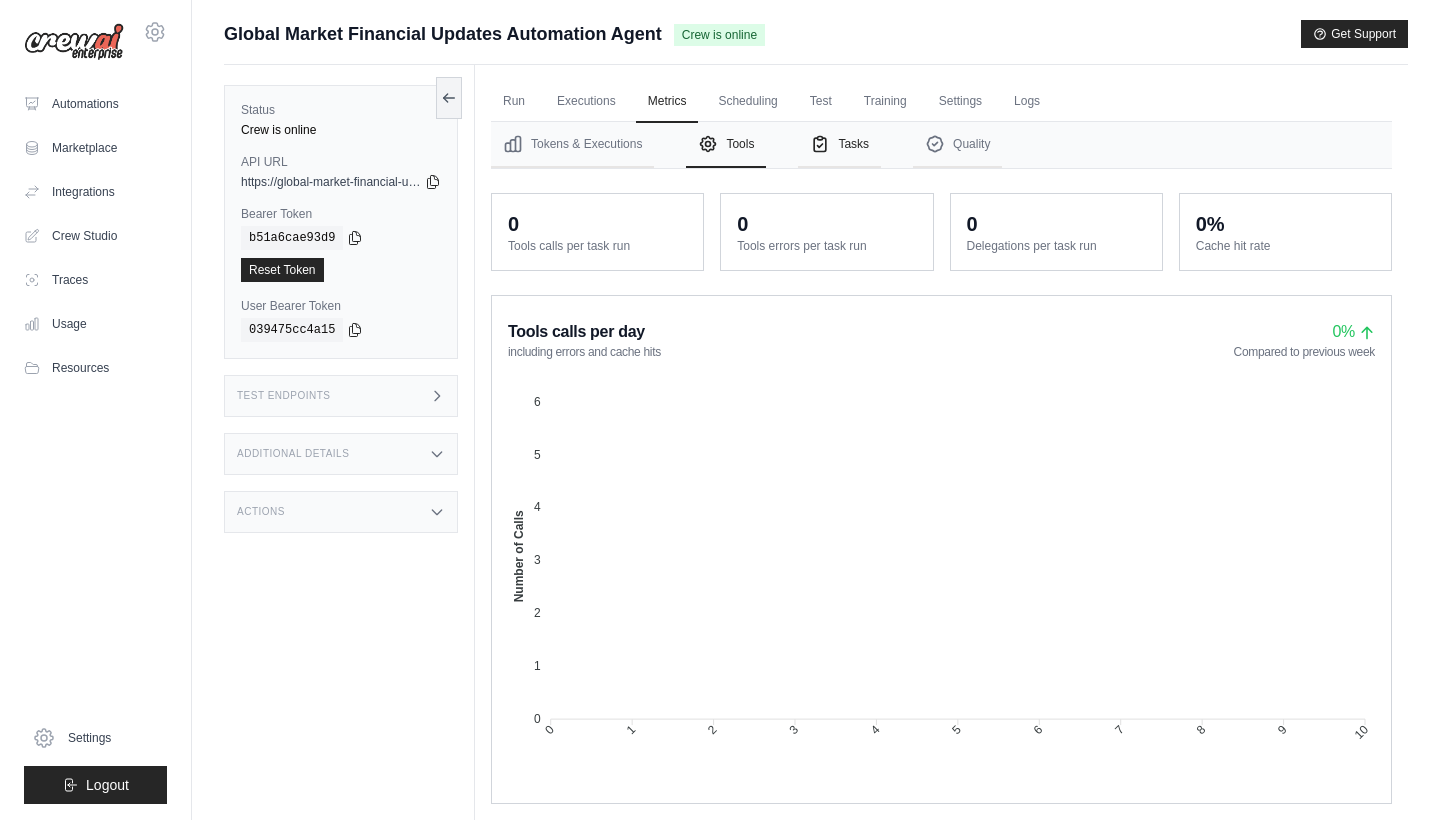 click on "Tasks" at bounding box center (839, 145) 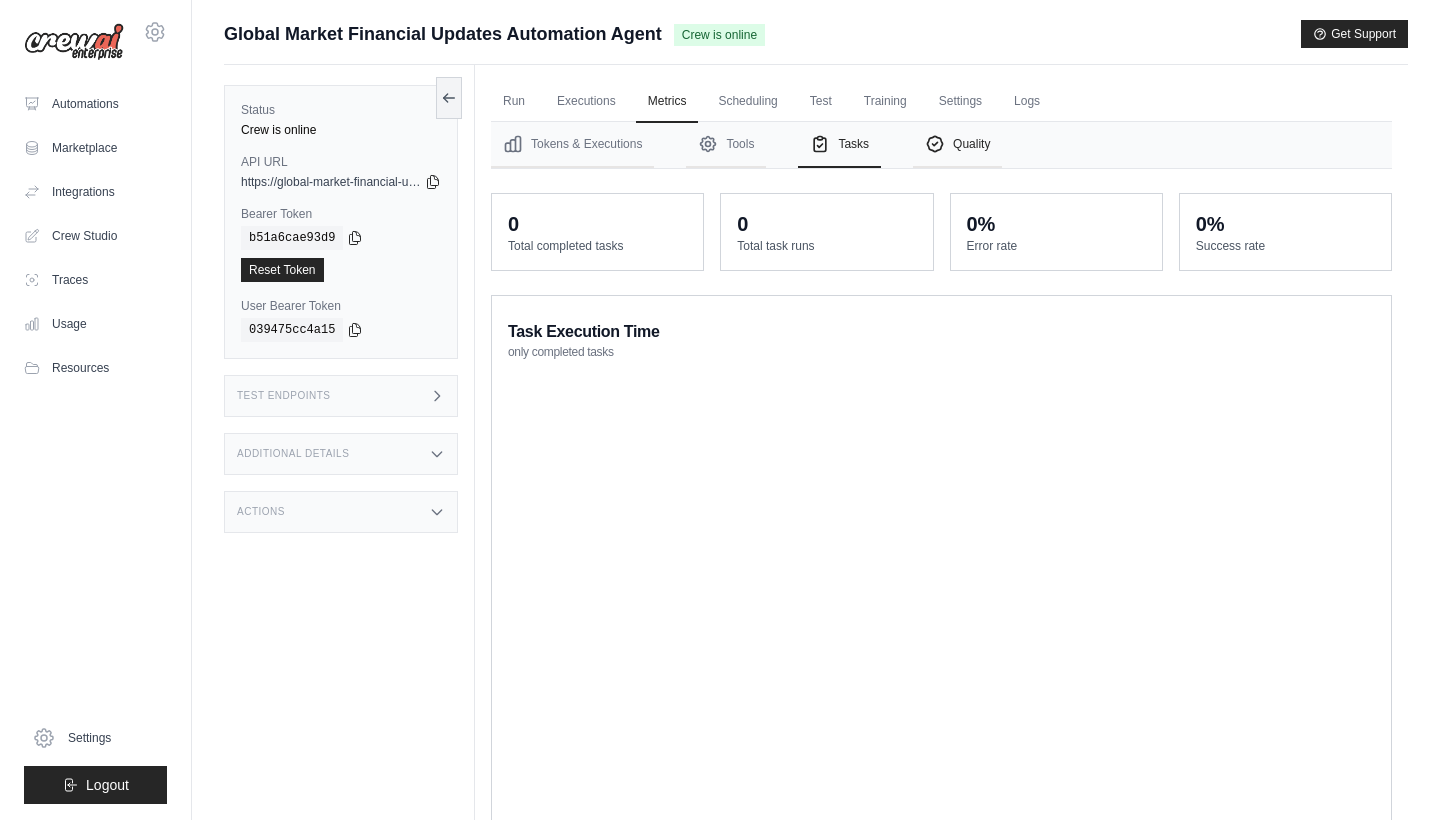 click on "Quality" at bounding box center [957, 145] 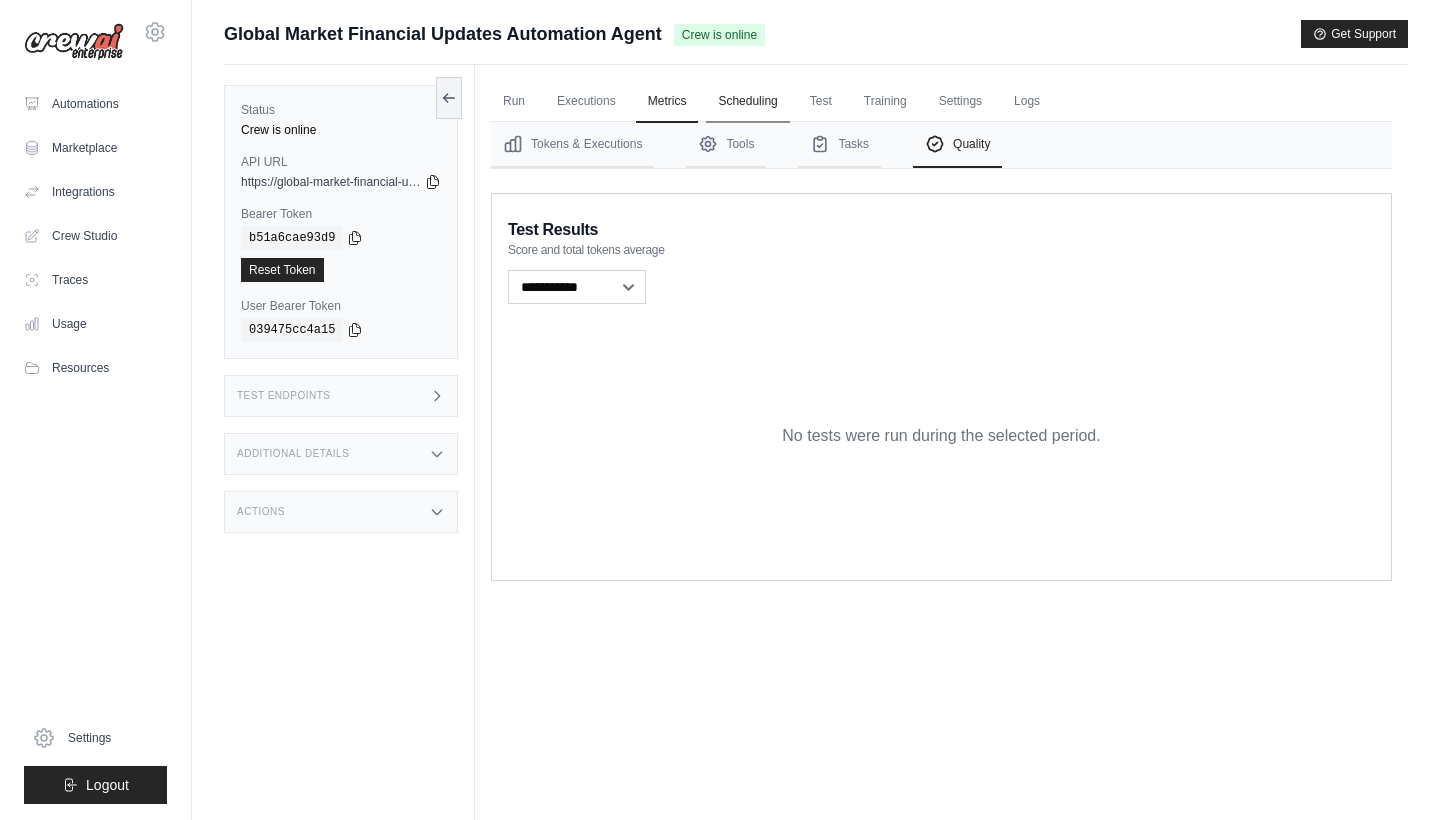 click on "Scheduling" at bounding box center [747, 102] 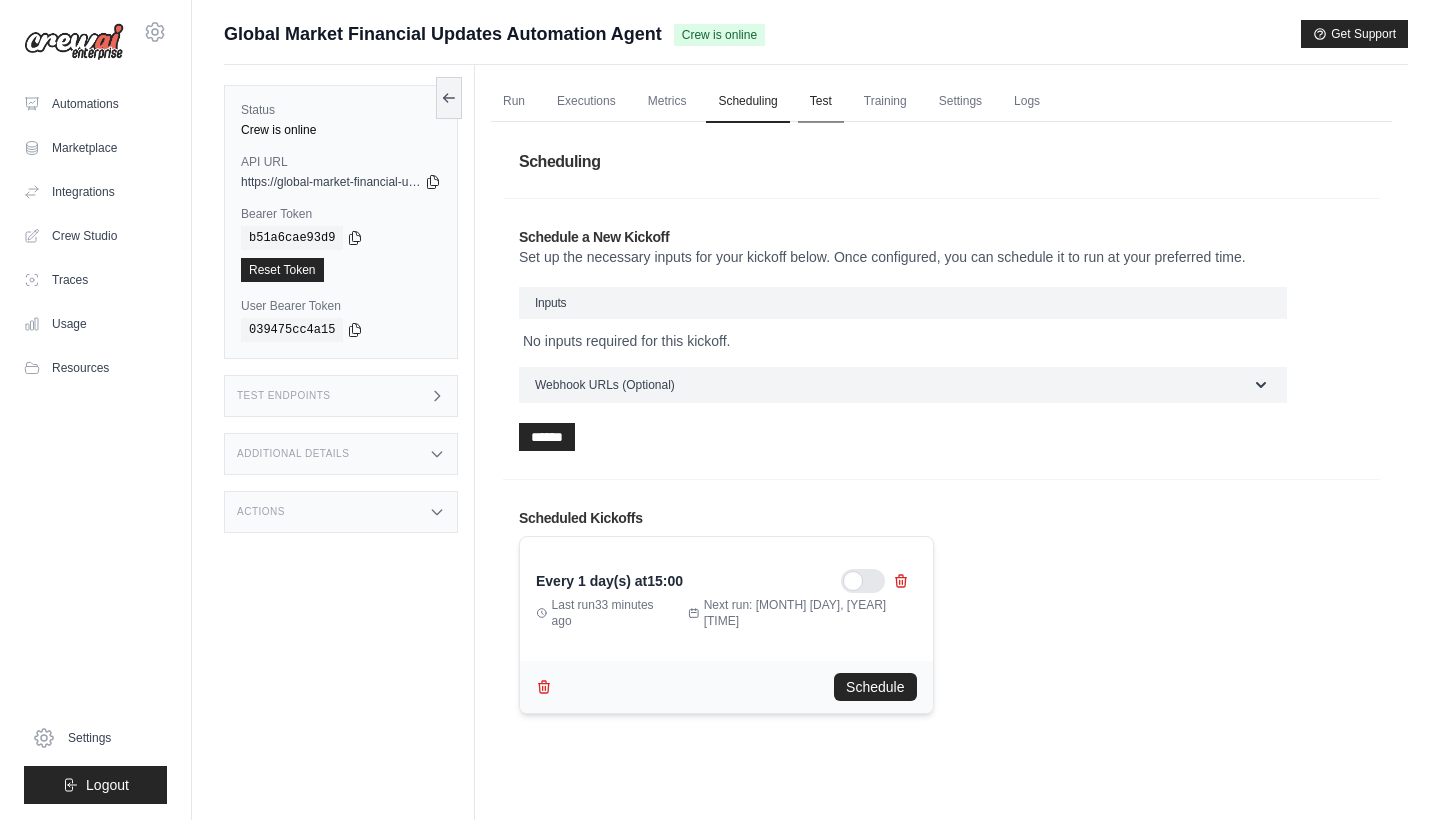 click on "Test" at bounding box center [821, 102] 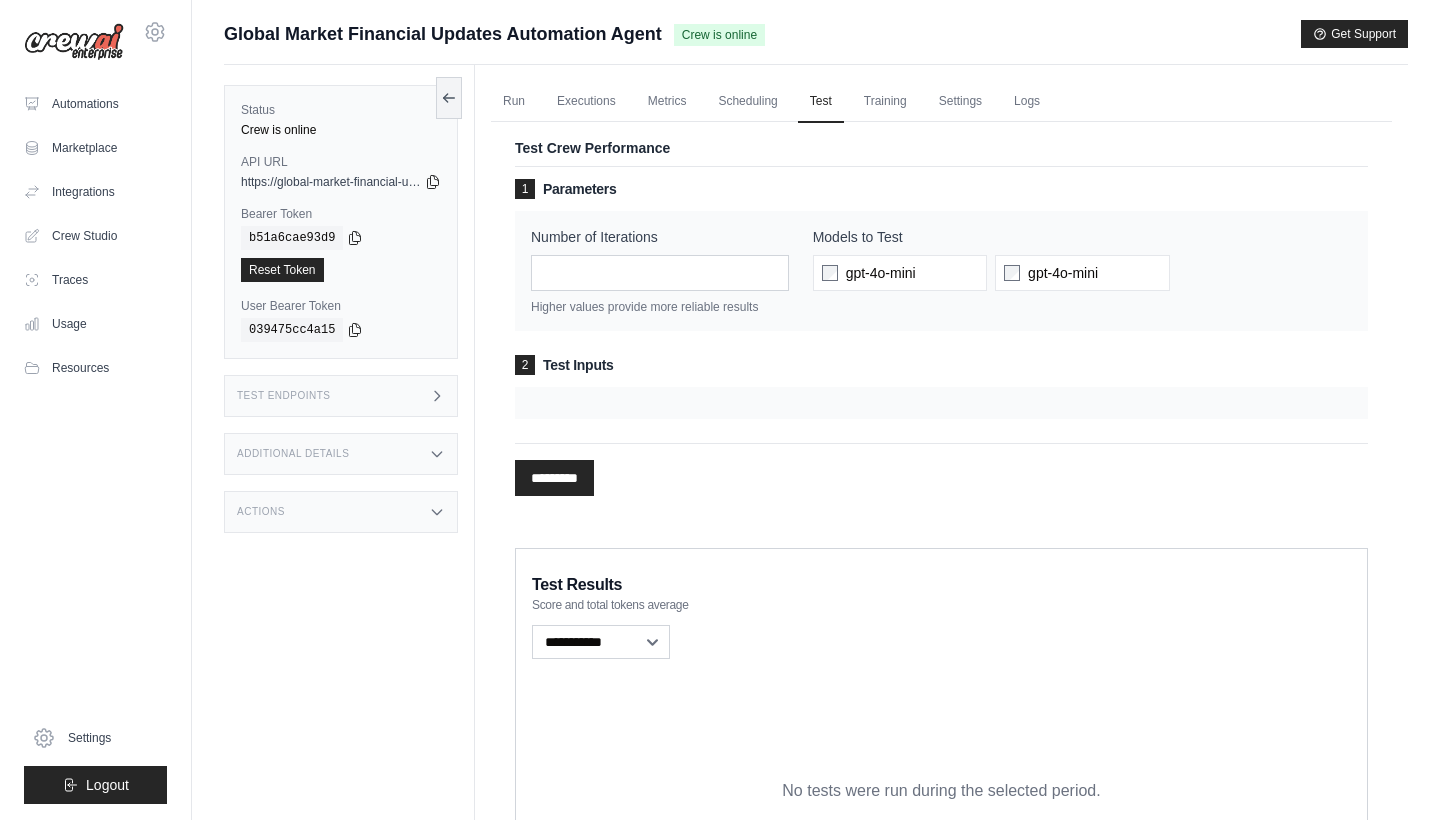 click on "*********" at bounding box center (554, 478) 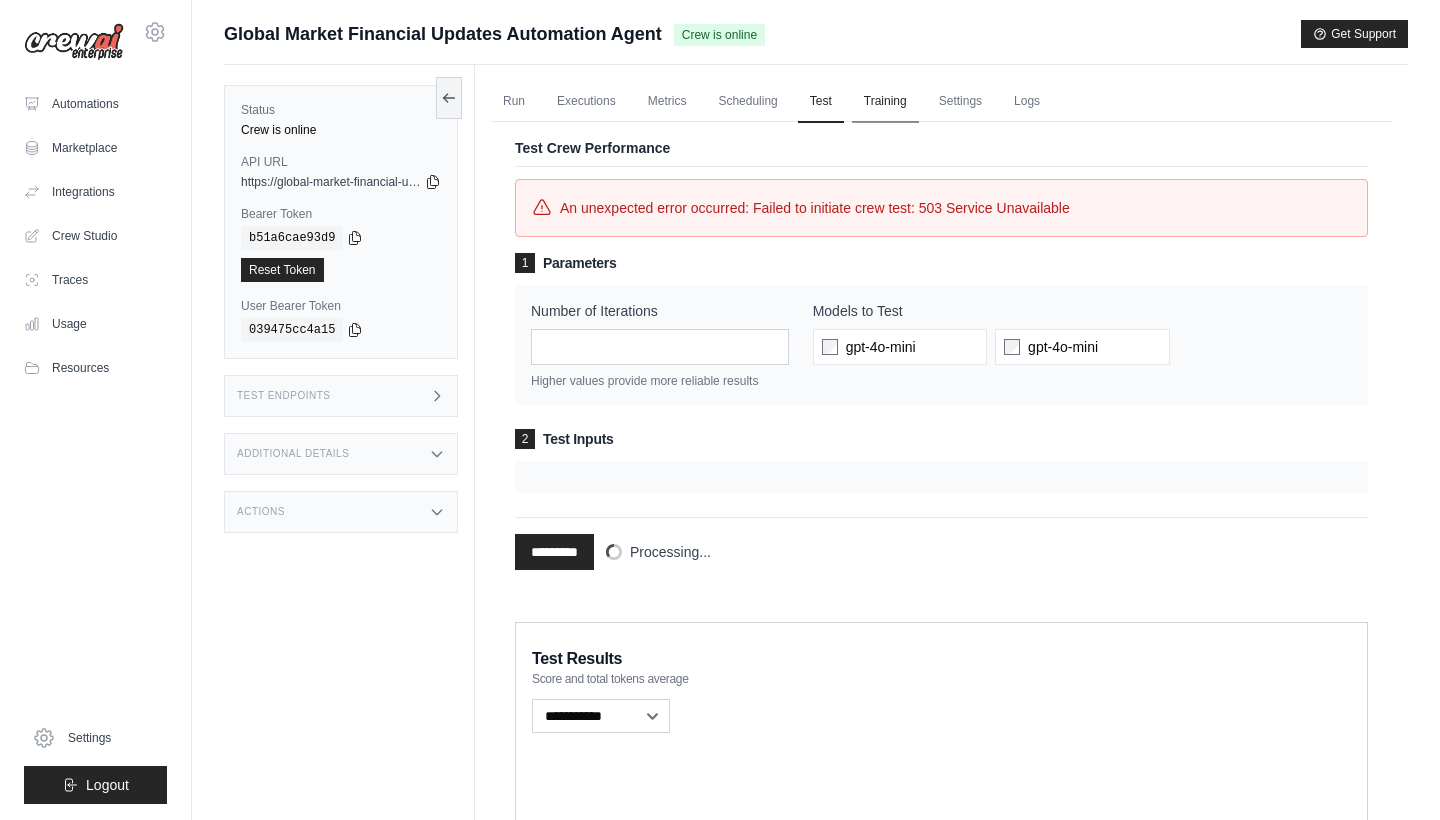 click on "Training" at bounding box center [885, 102] 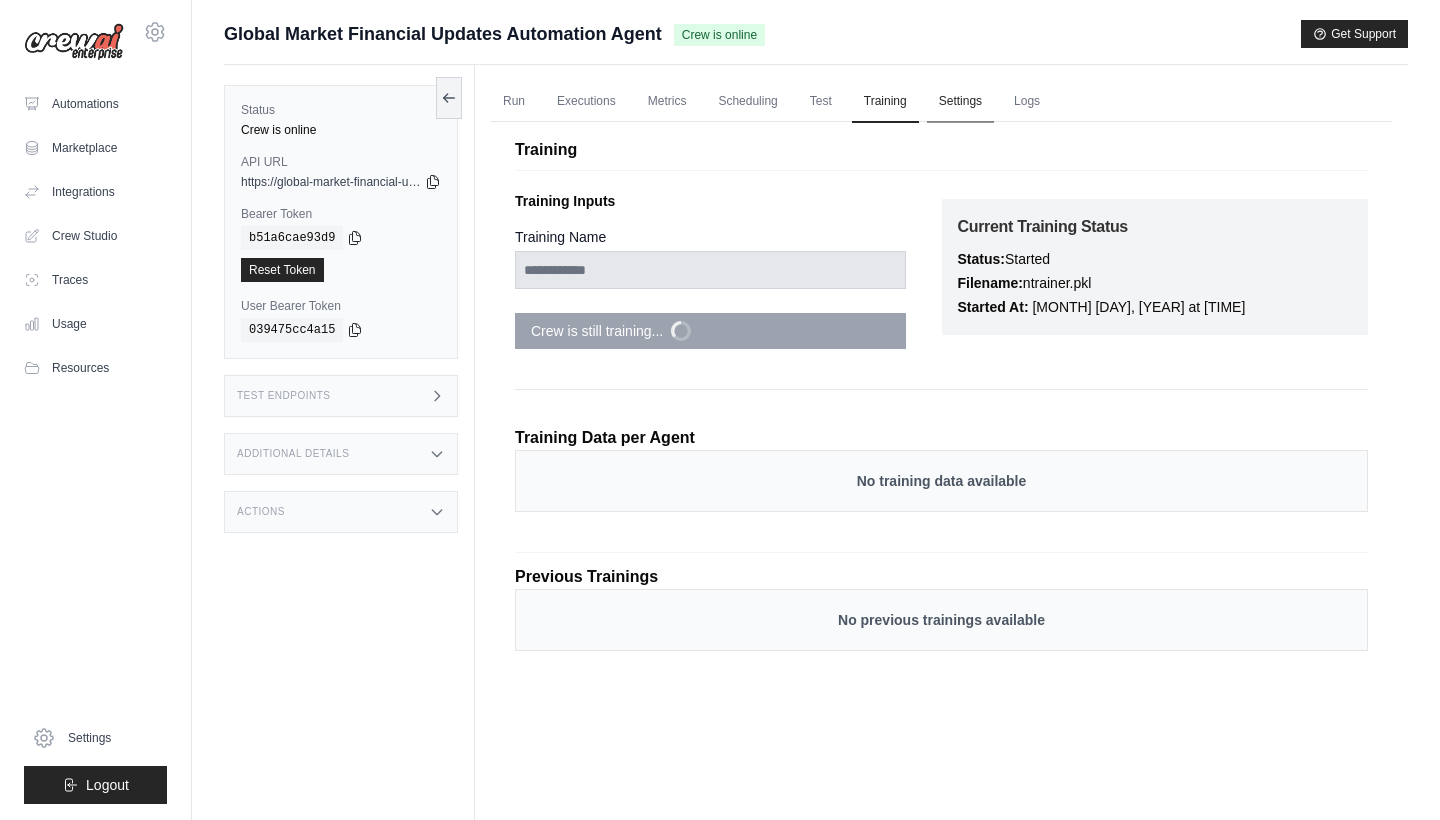 click on "Settings" at bounding box center (960, 102) 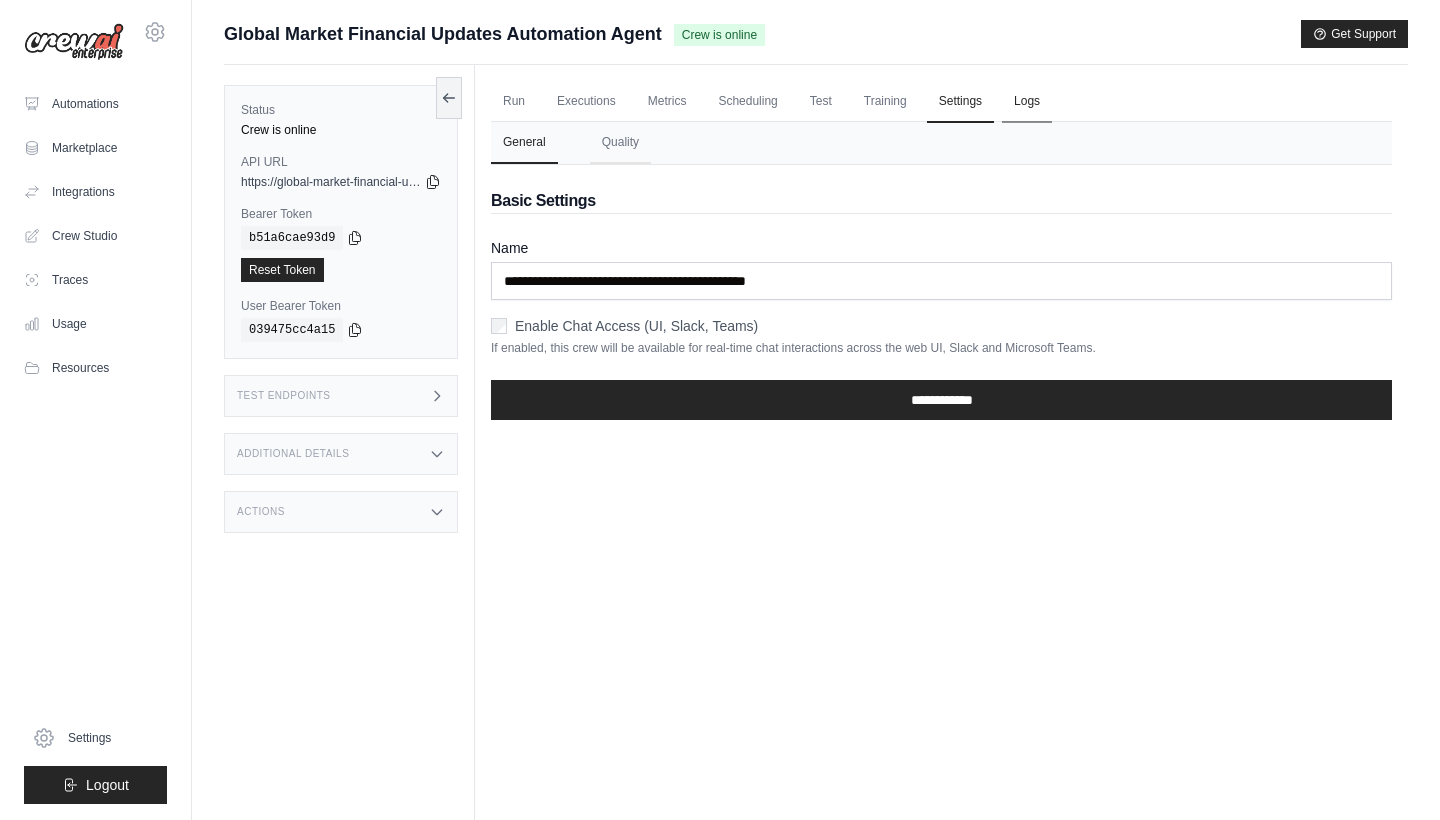click on "Logs" at bounding box center (1027, 102) 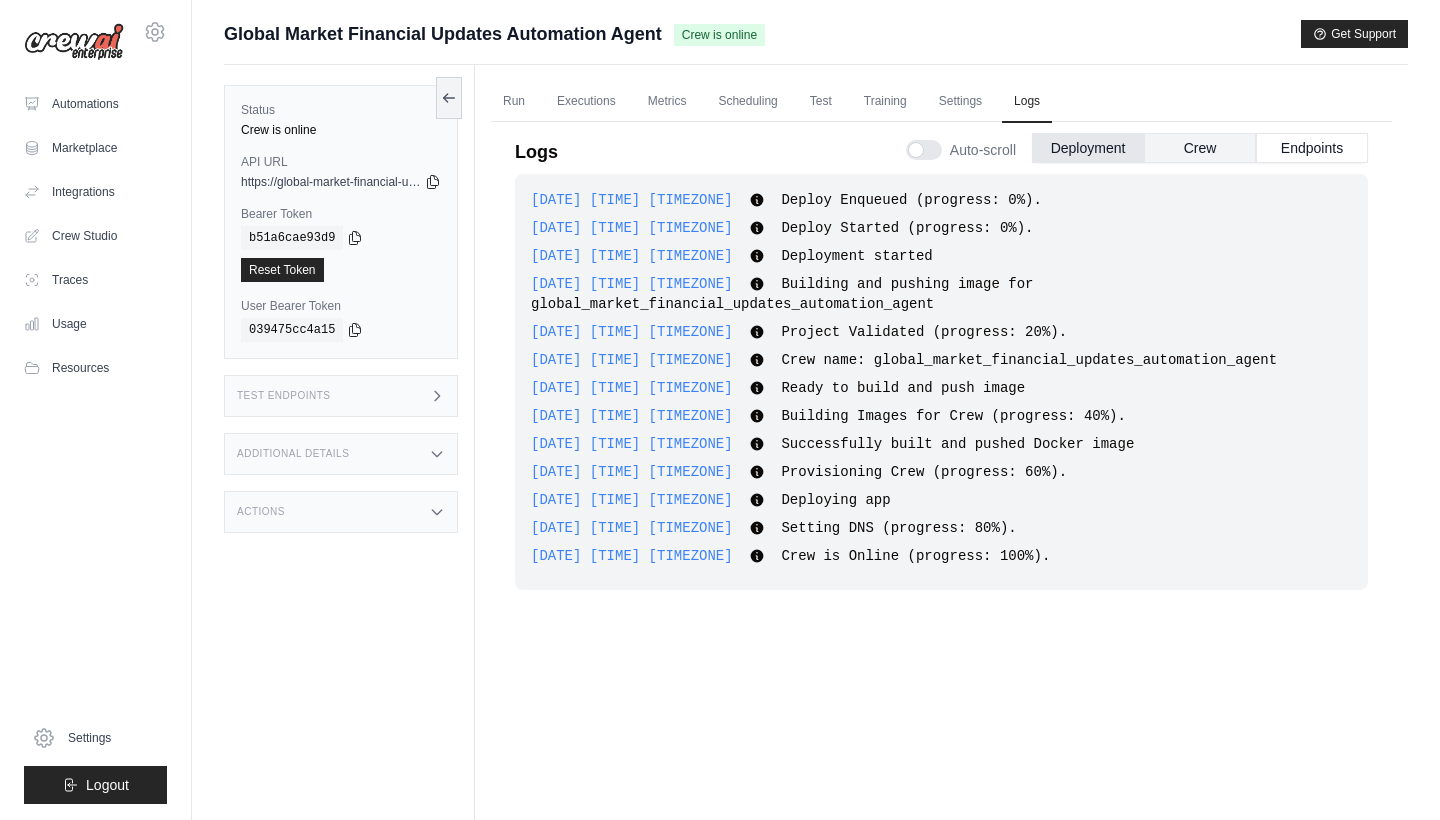 click on "Crew" at bounding box center (1200, 148) 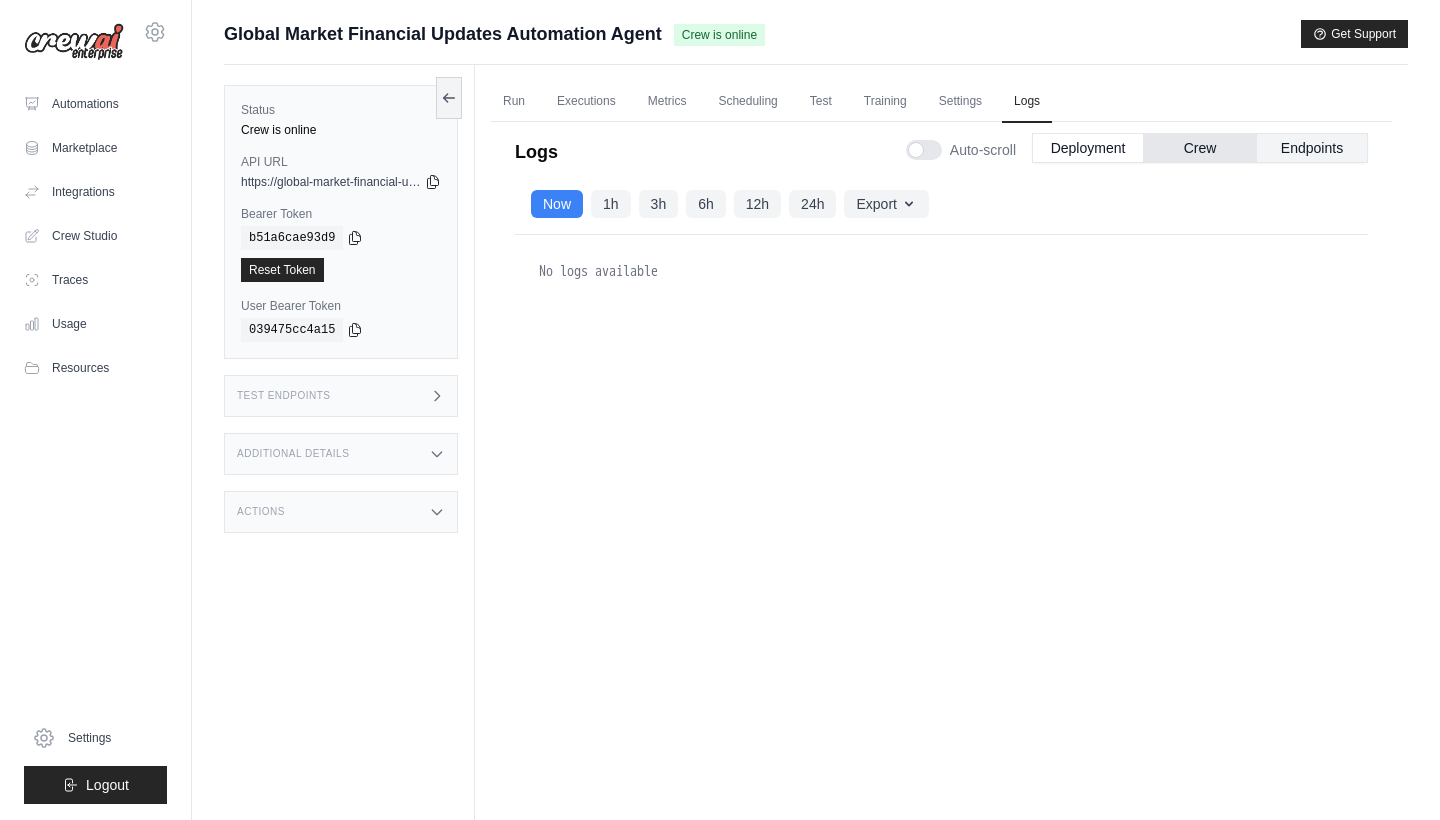 click on "Endpoints" at bounding box center [1312, 148] 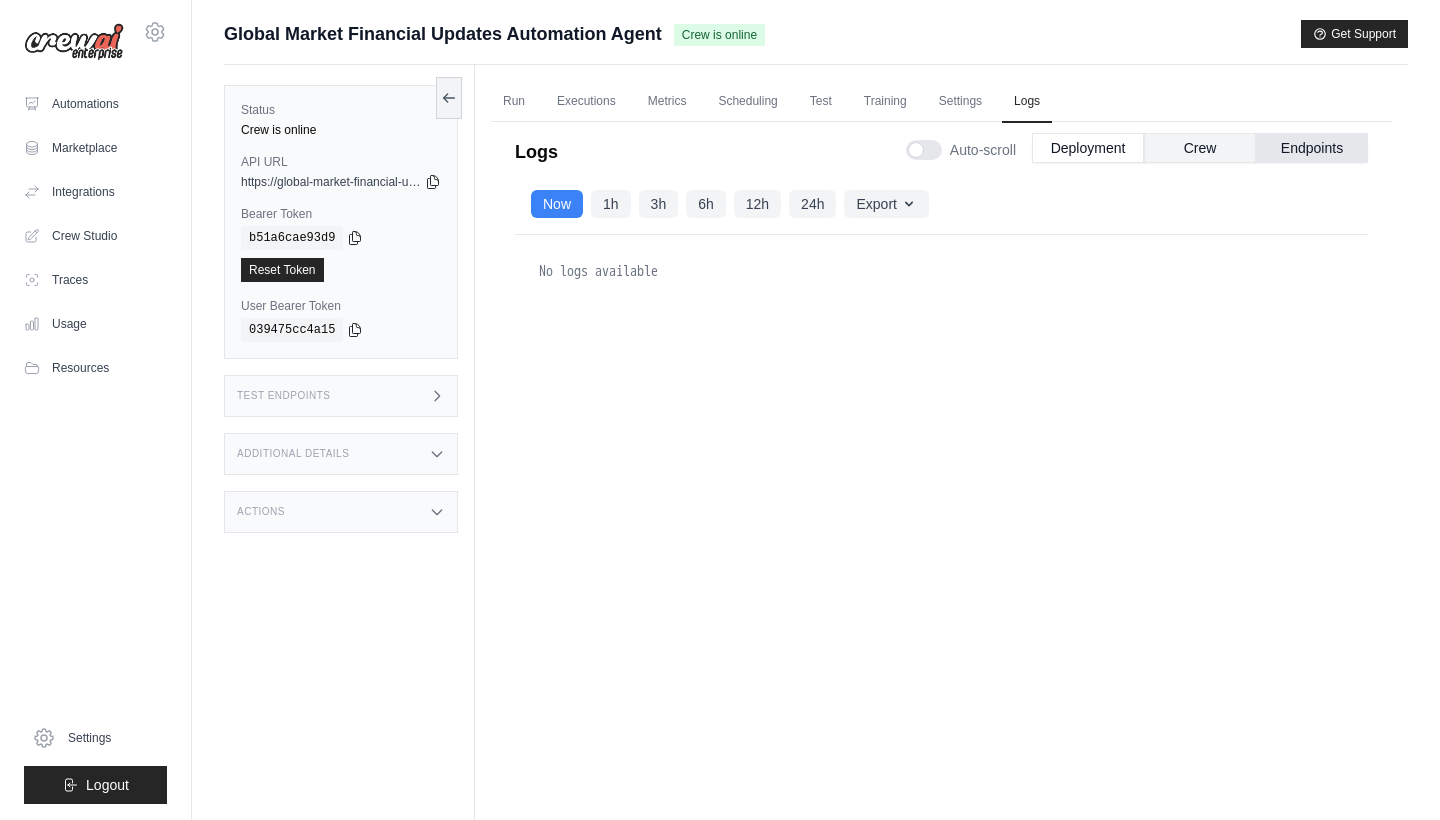 click on "Crew" at bounding box center [1200, 148] 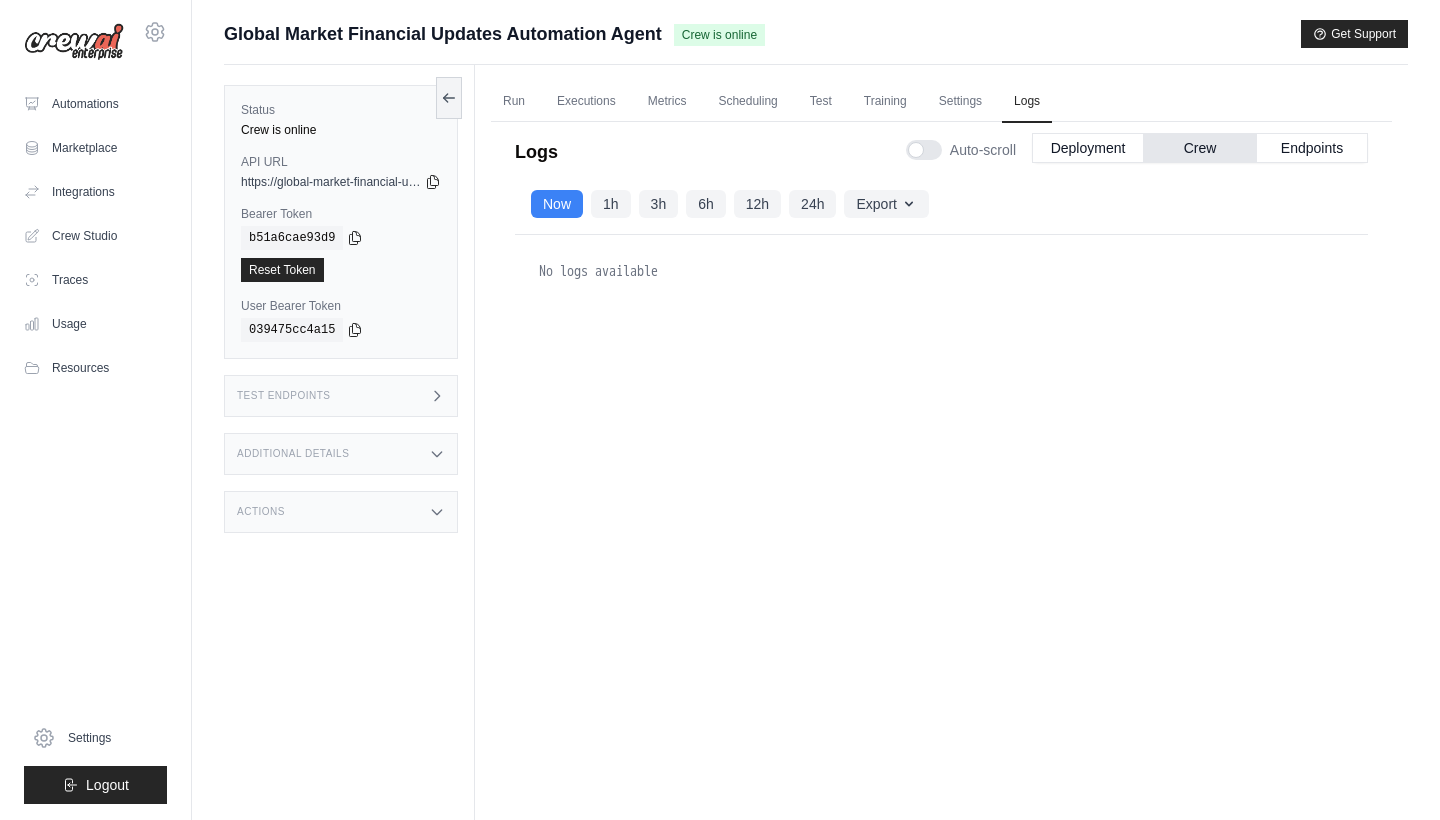 click on "1h" at bounding box center [611, 204] 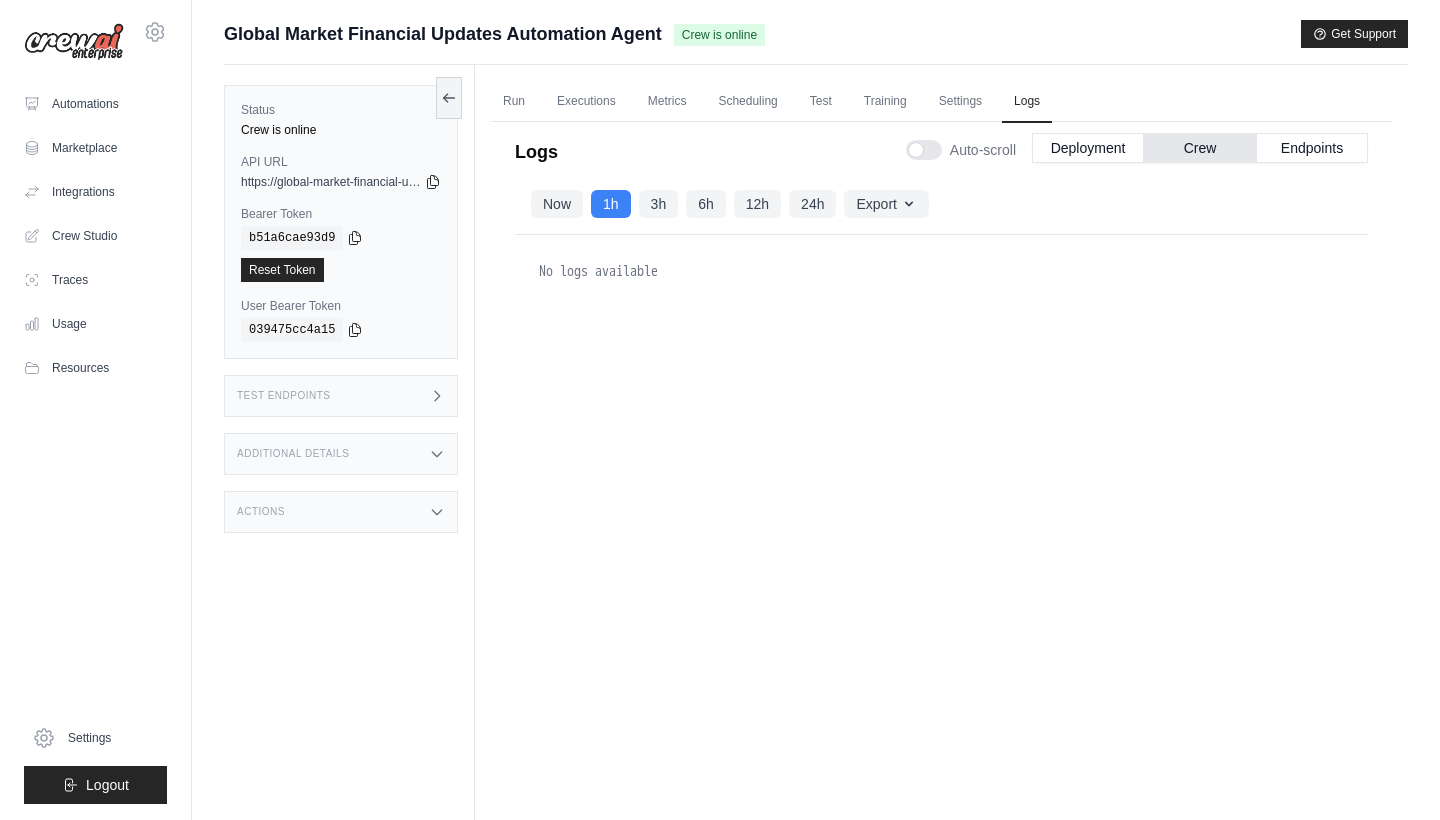 click on "3h" at bounding box center [659, 204] 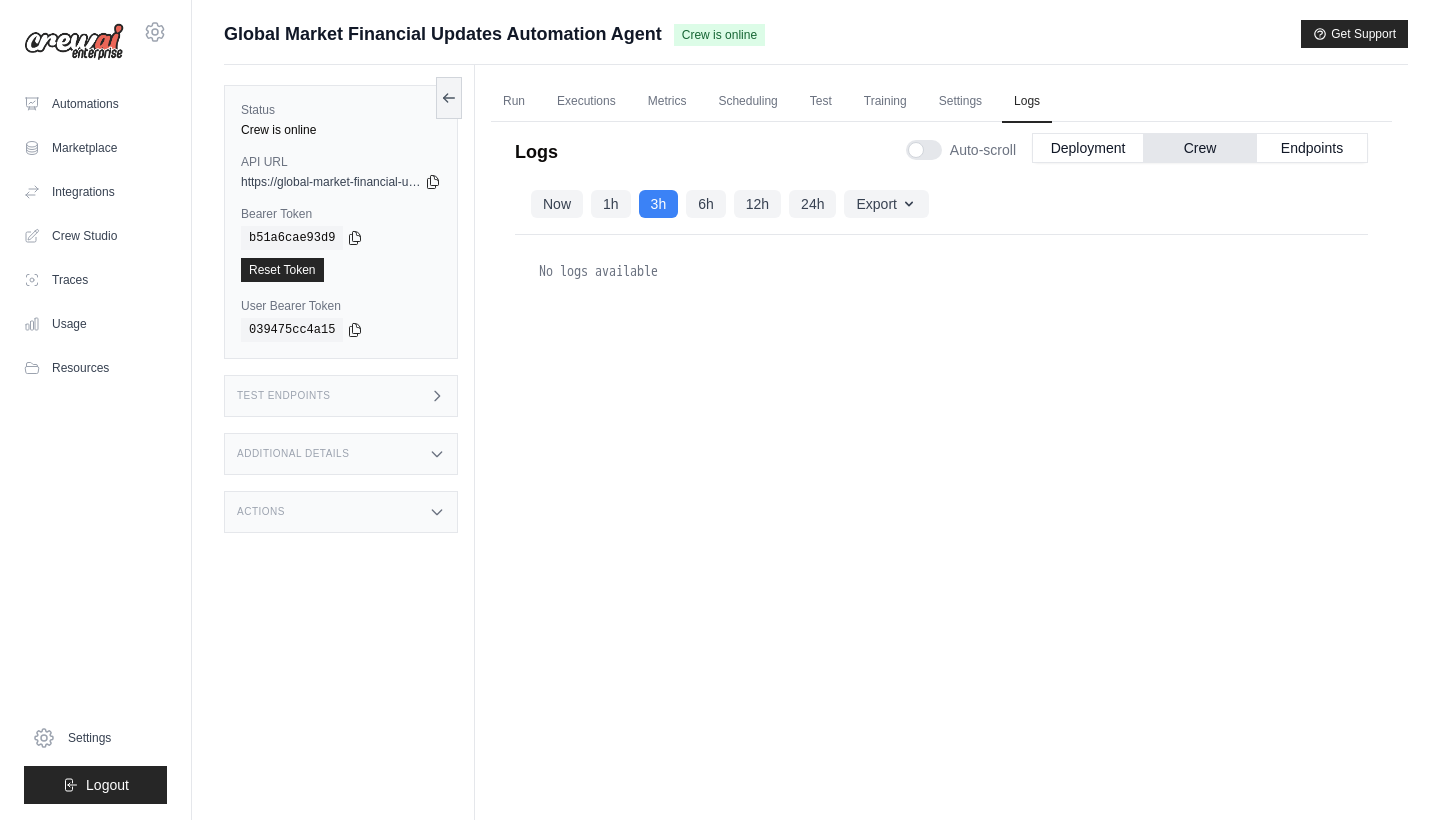 click on "Now" at bounding box center (557, 204) 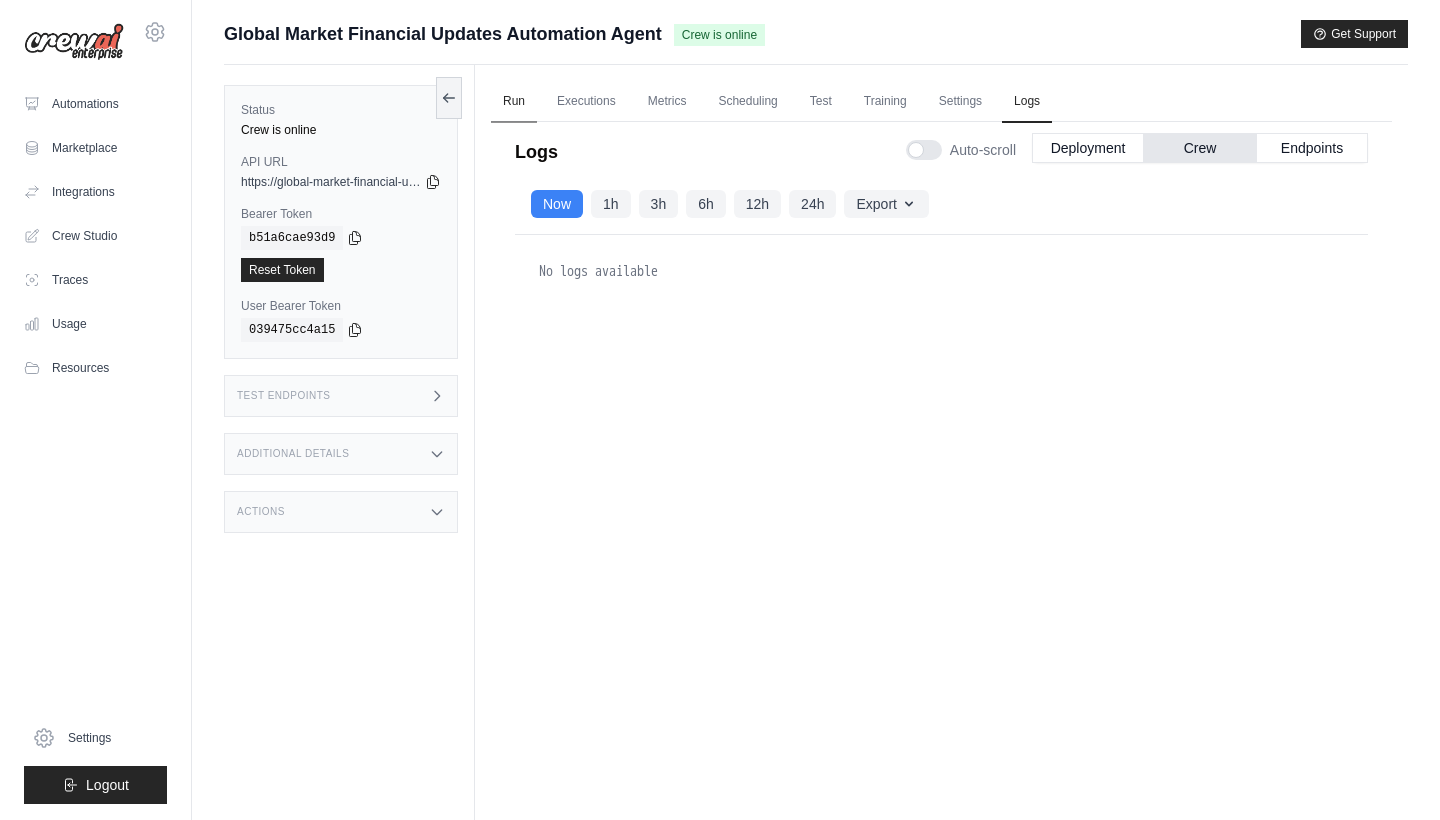 click on "Run" at bounding box center (514, 102) 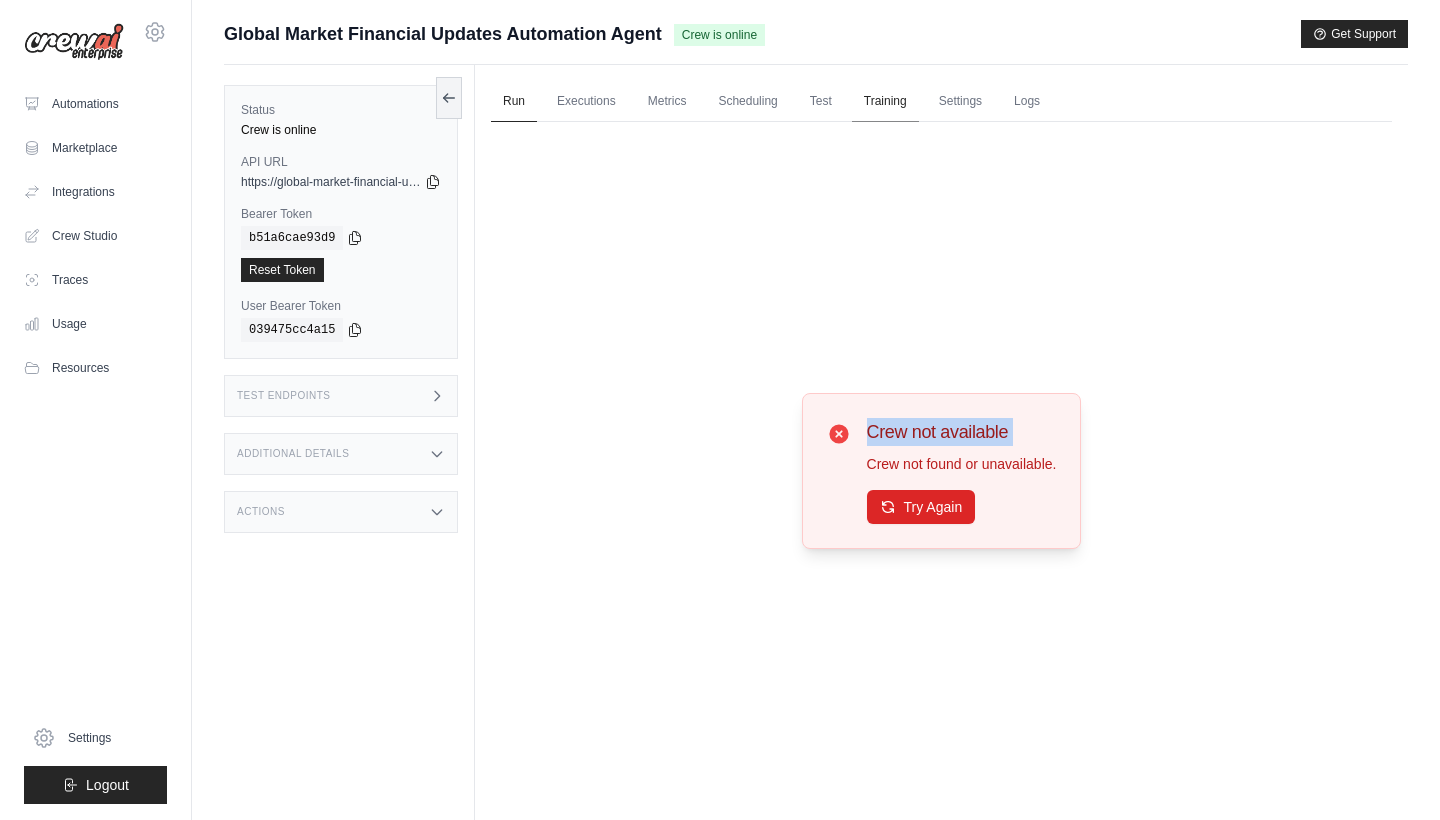 click on "Training" at bounding box center [885, 102] 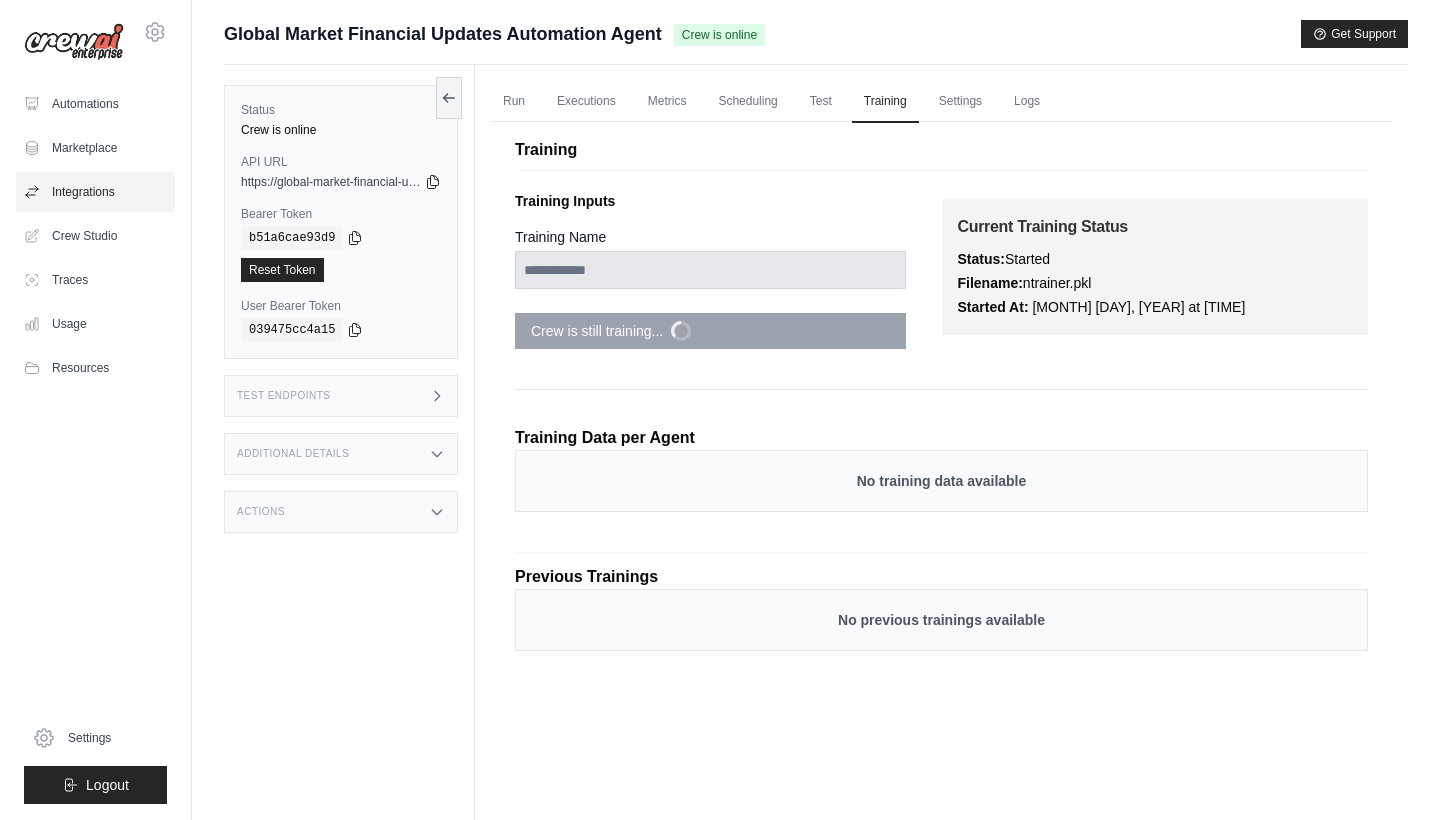 click on "Integrations" at bounding box center (95, 192) 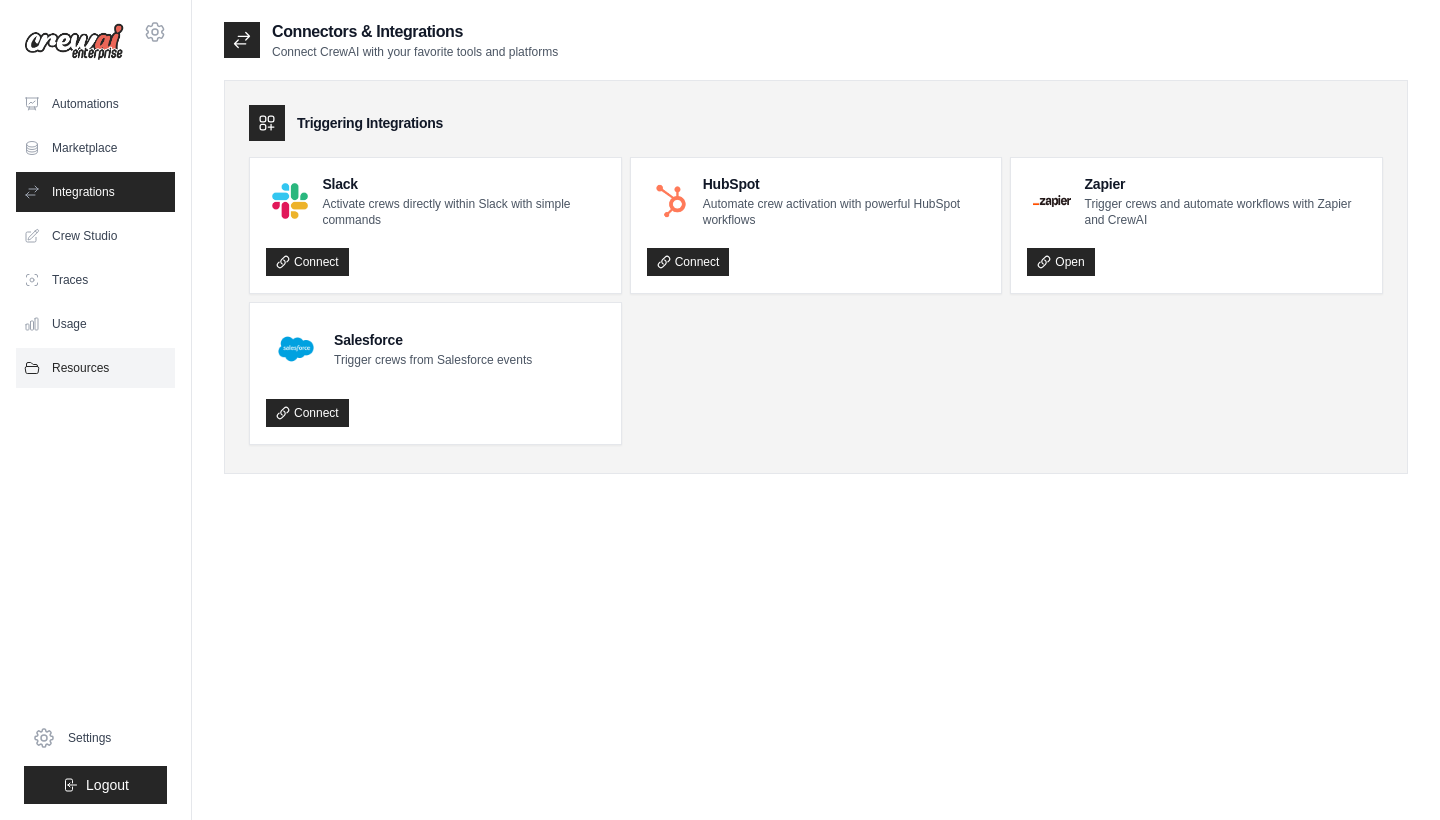 click on "Resources" at bounding box center [95, 368] 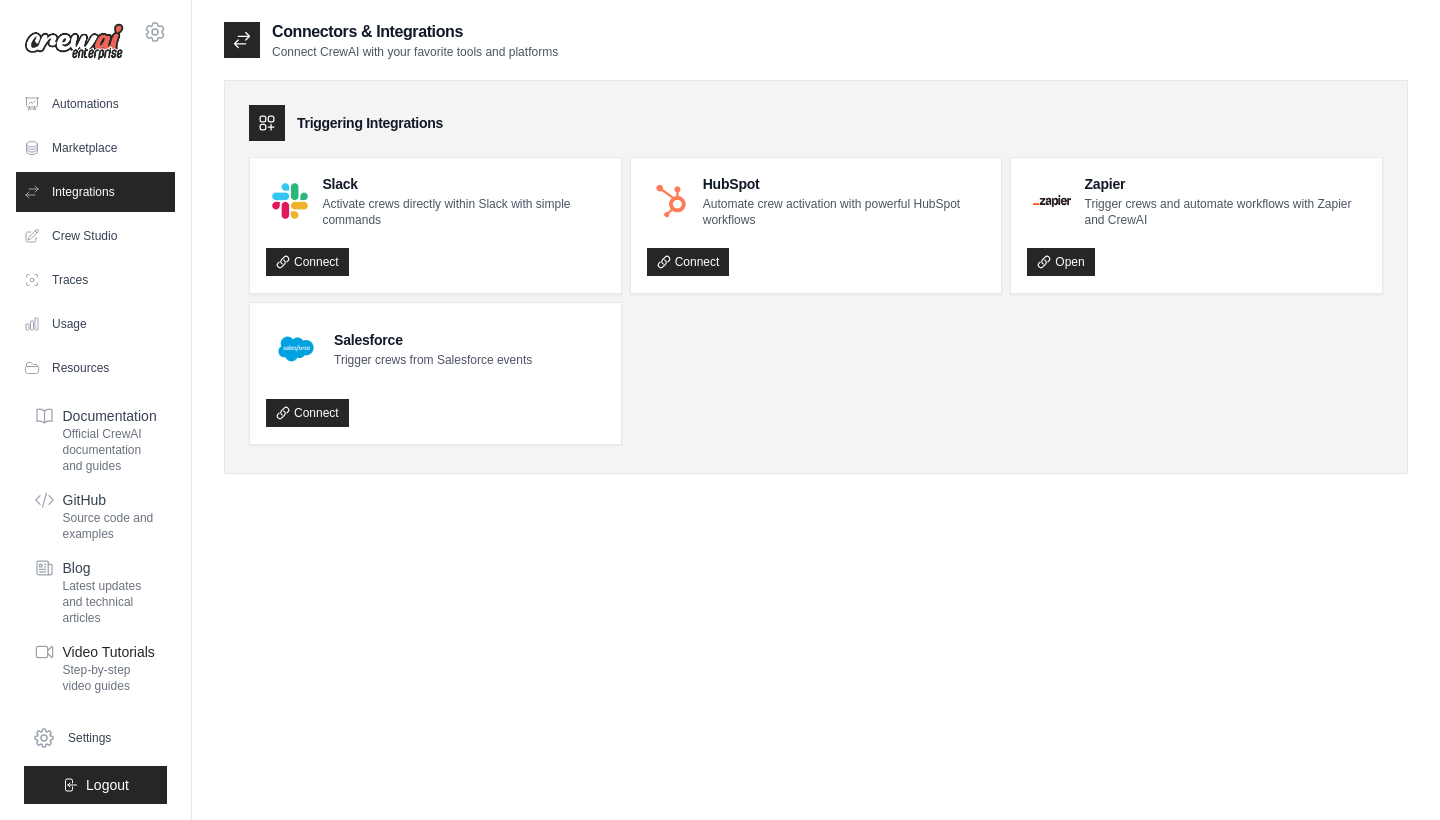 click on "Video Tutorials" at bounding box center (110, 652) 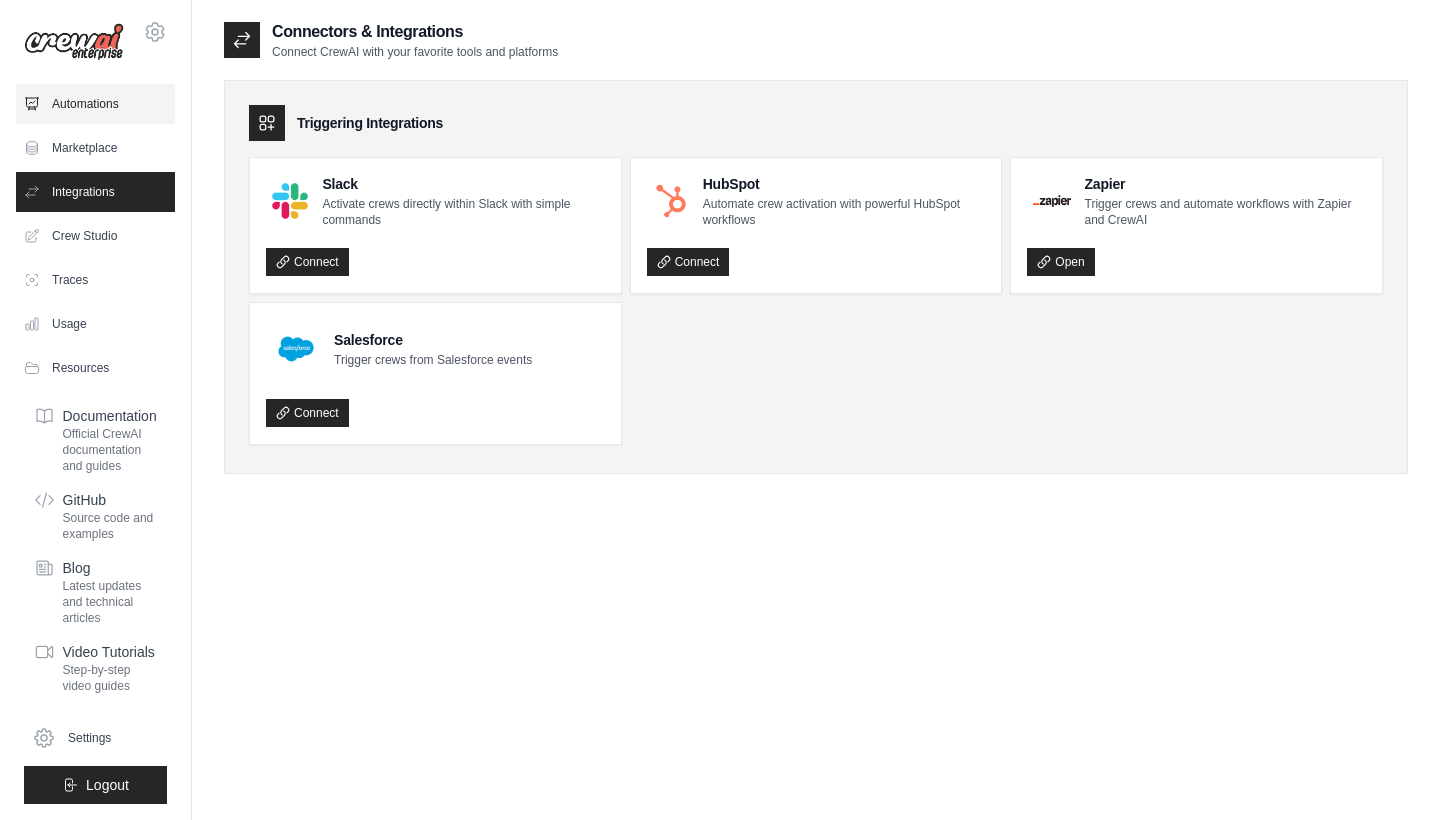 click on "Automations" at bounding box center [95, 104] 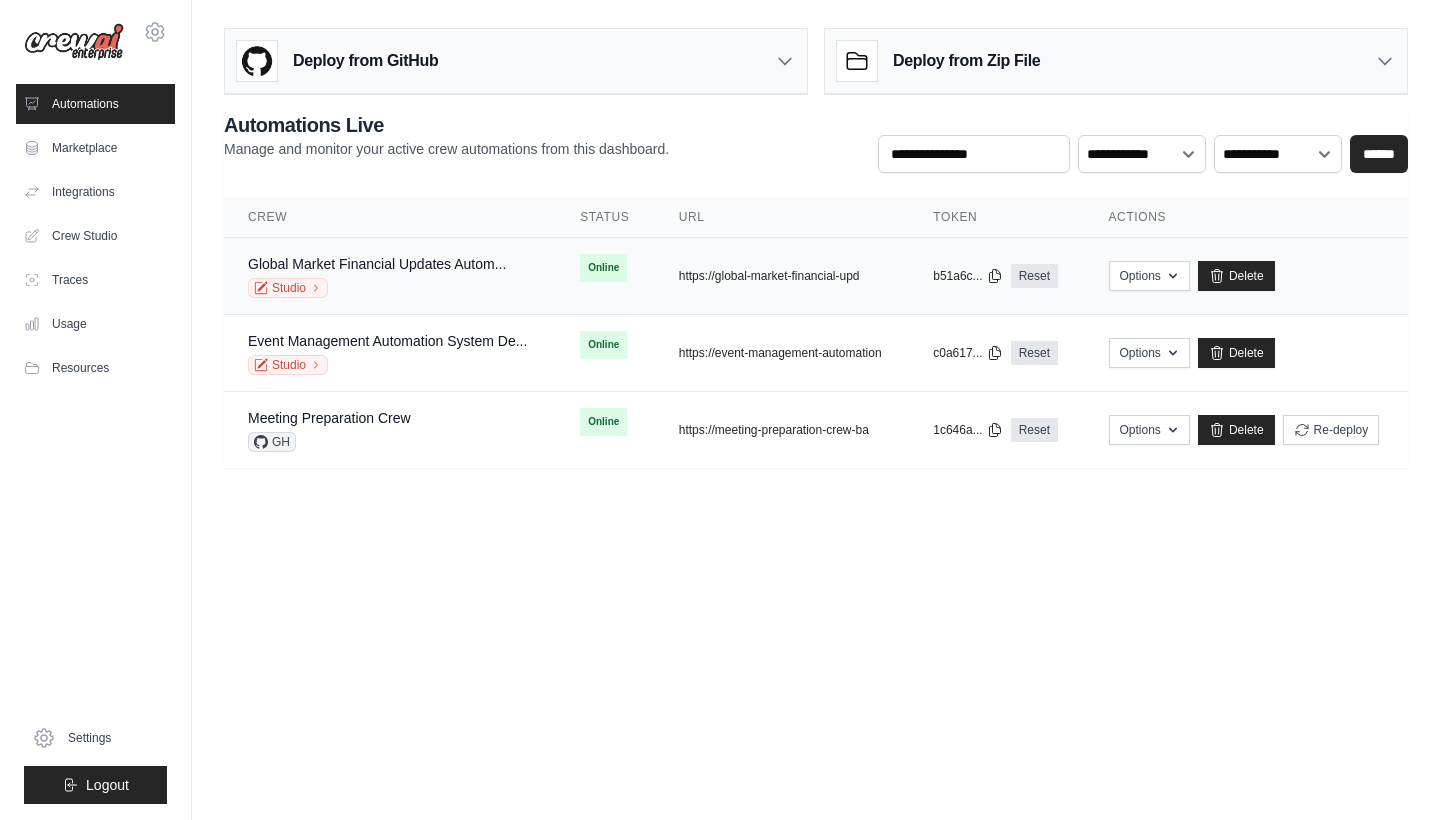 click on "Global Market Financial Updates Autom..." at bounding box center [377, 264] 